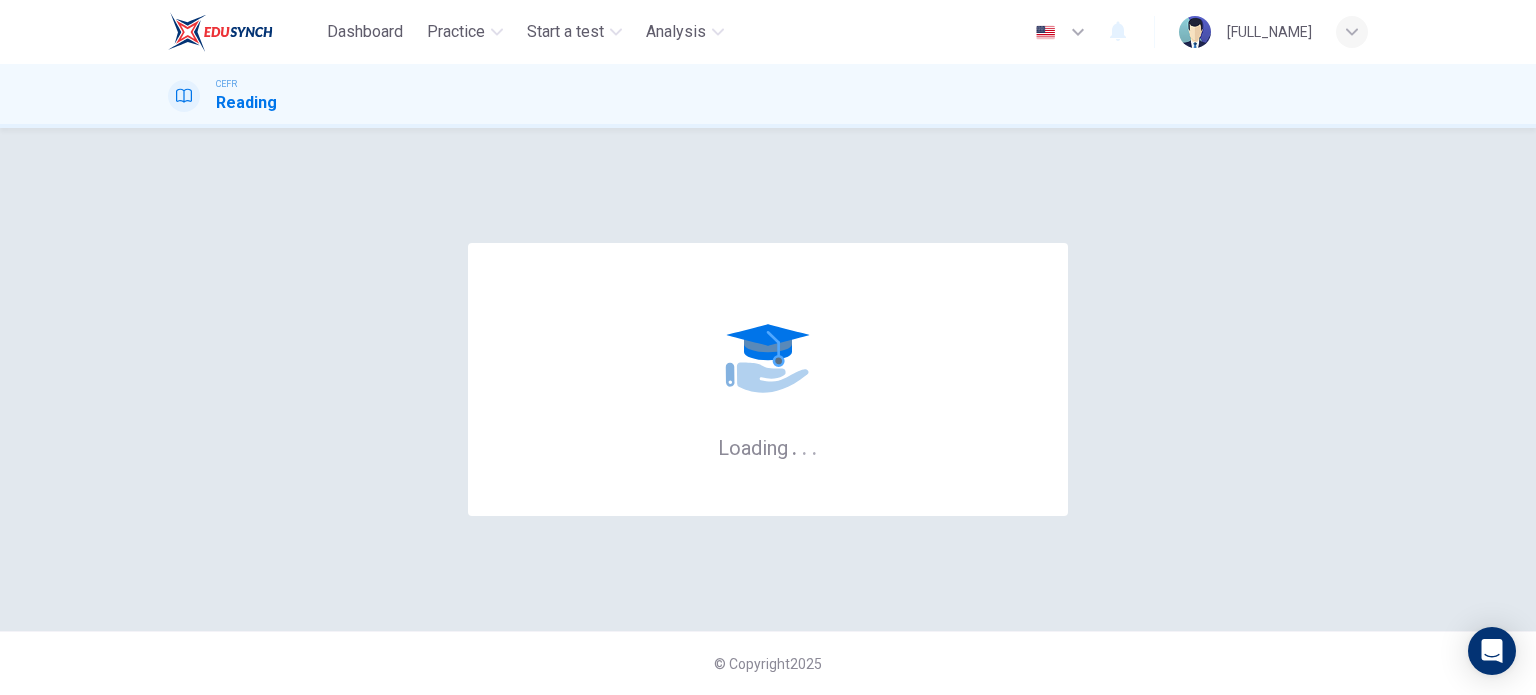 scroll, scrollTop: 0, scrollLeft: 0, axis: both 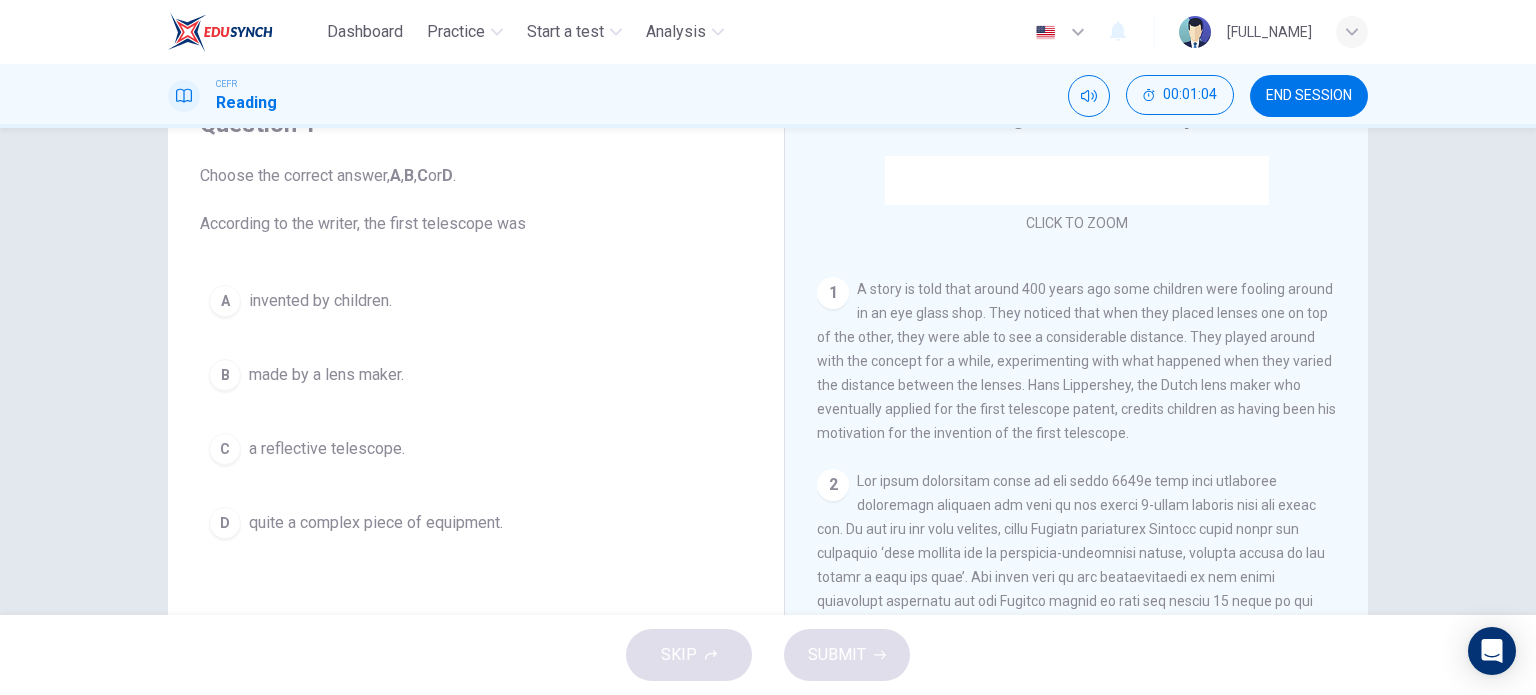 click on "invented by children." at bounding box center (320, 301) 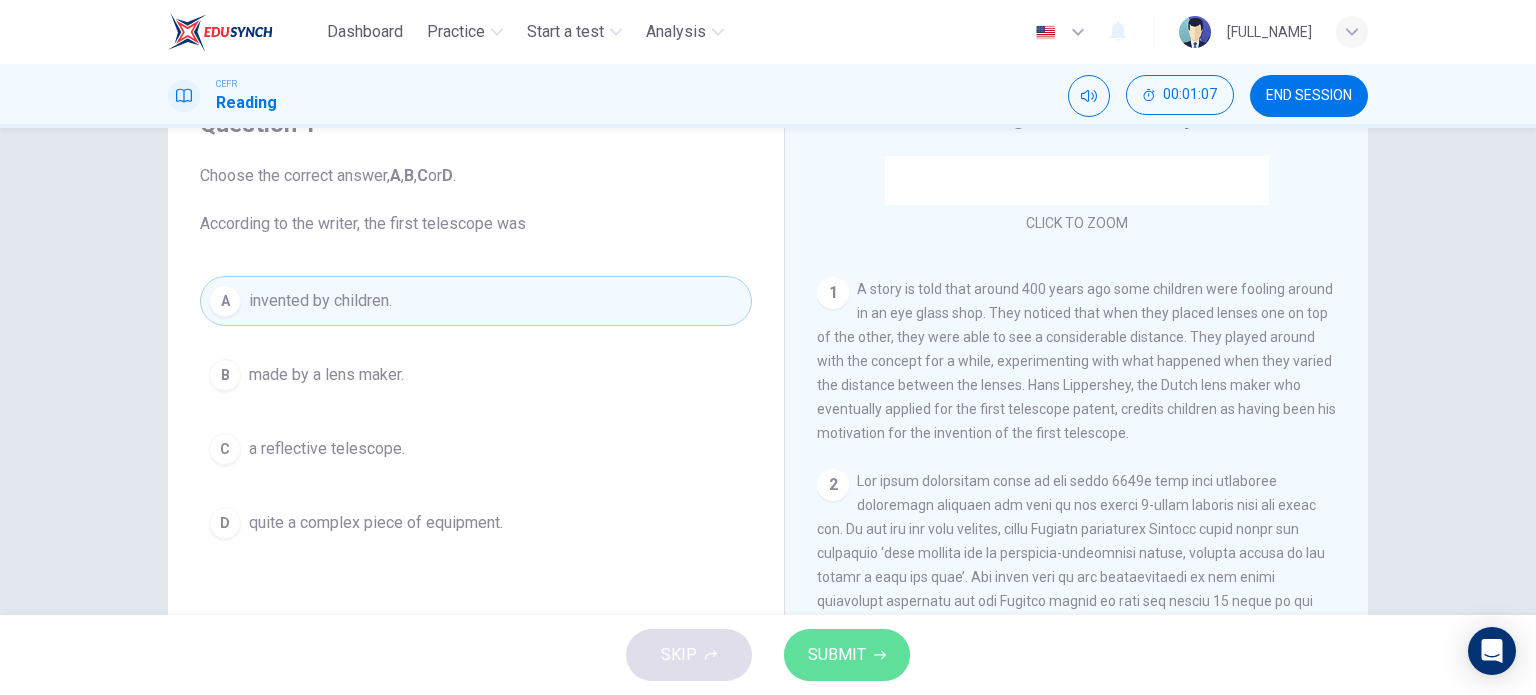 click on "SUBMIT" at bounding box center [837, 655] 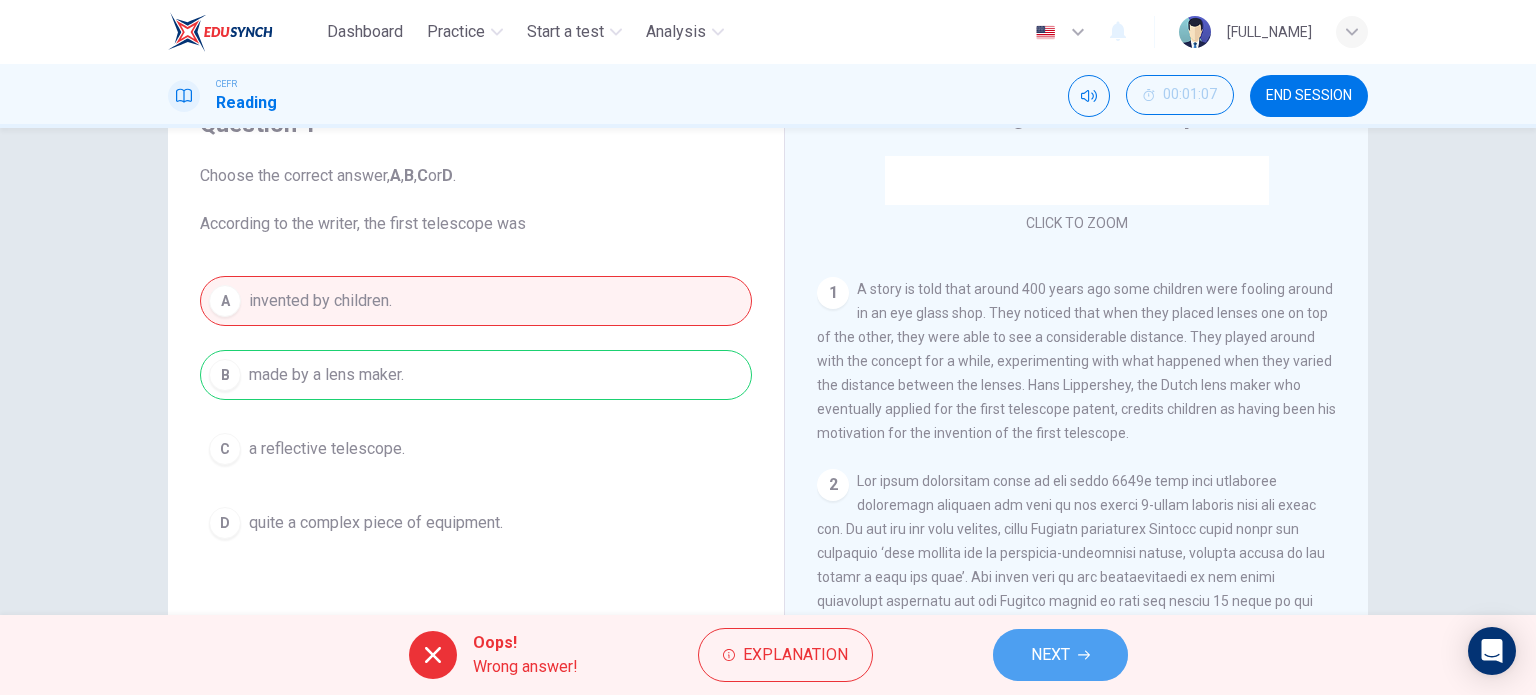 click on "NEXT" at bounding box center [1050, 655] 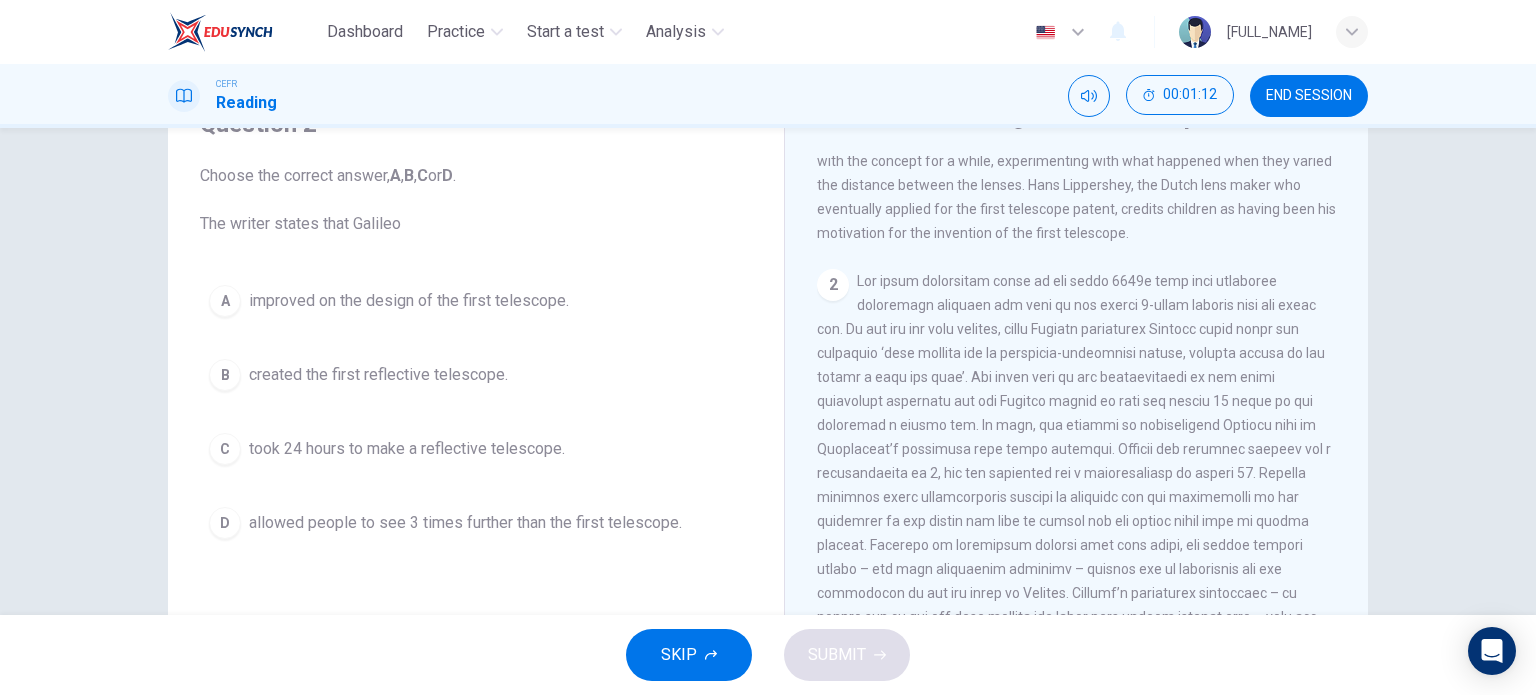 scroll, scrollTop: 600, scrollLeft: 0, axis: vertical 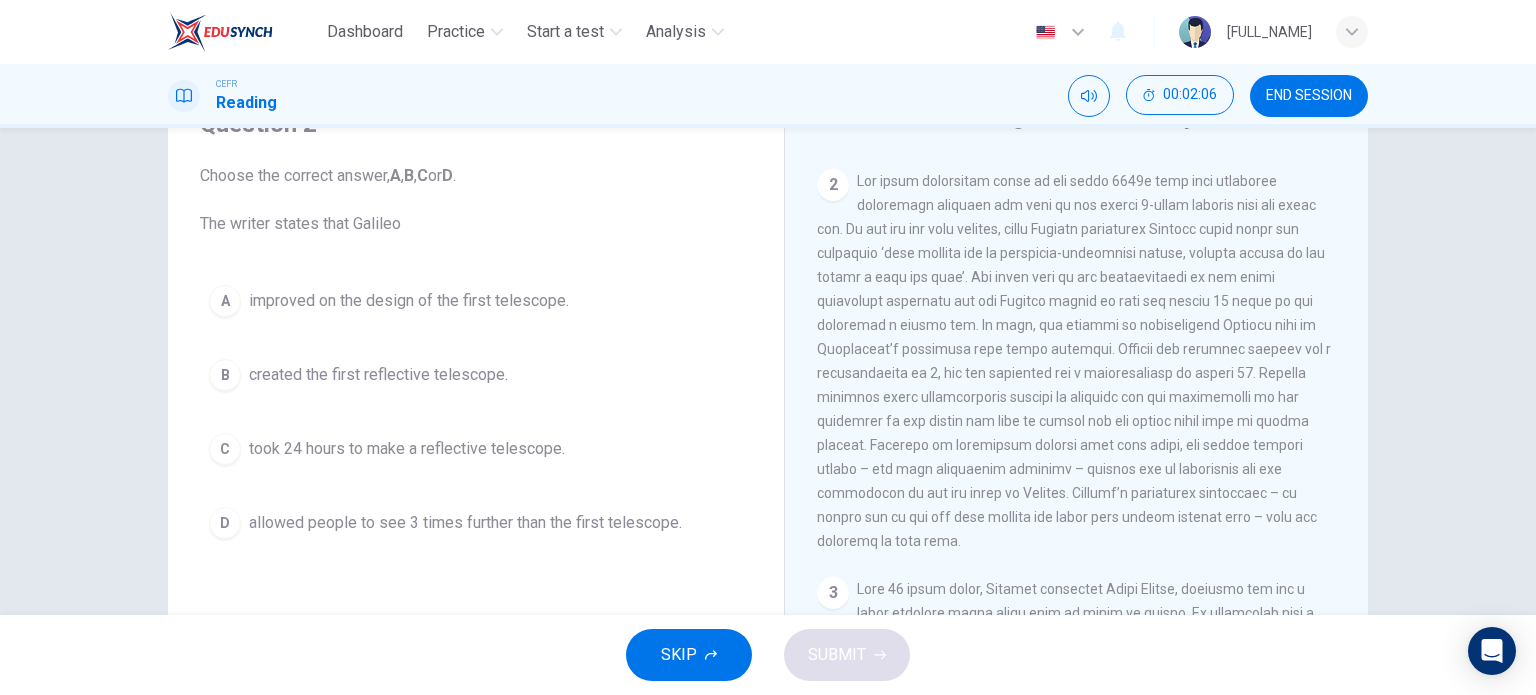 click on "took 24 hours to make a reflective telescope." at bounding box center (409, 301) 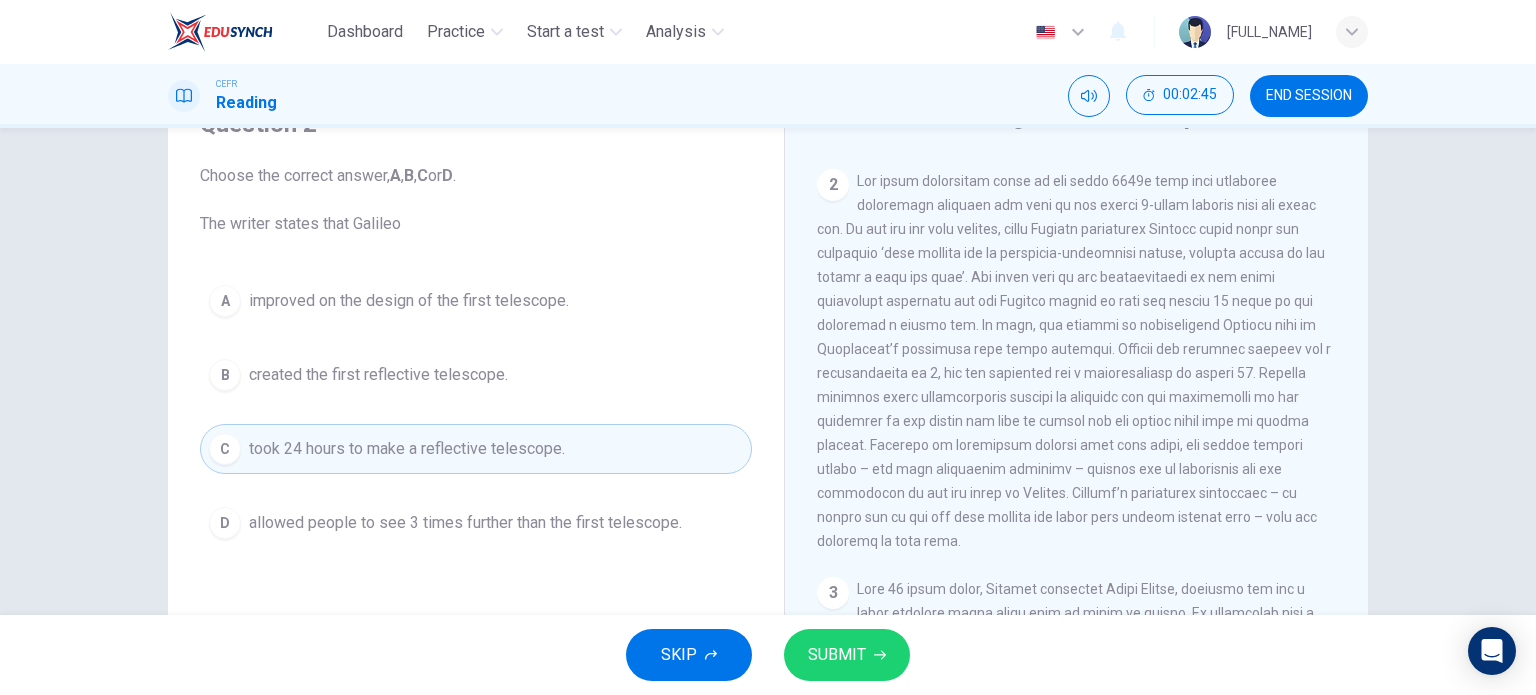 click on "A improved on the design of the first telescope." at bounding box center (476, 301) 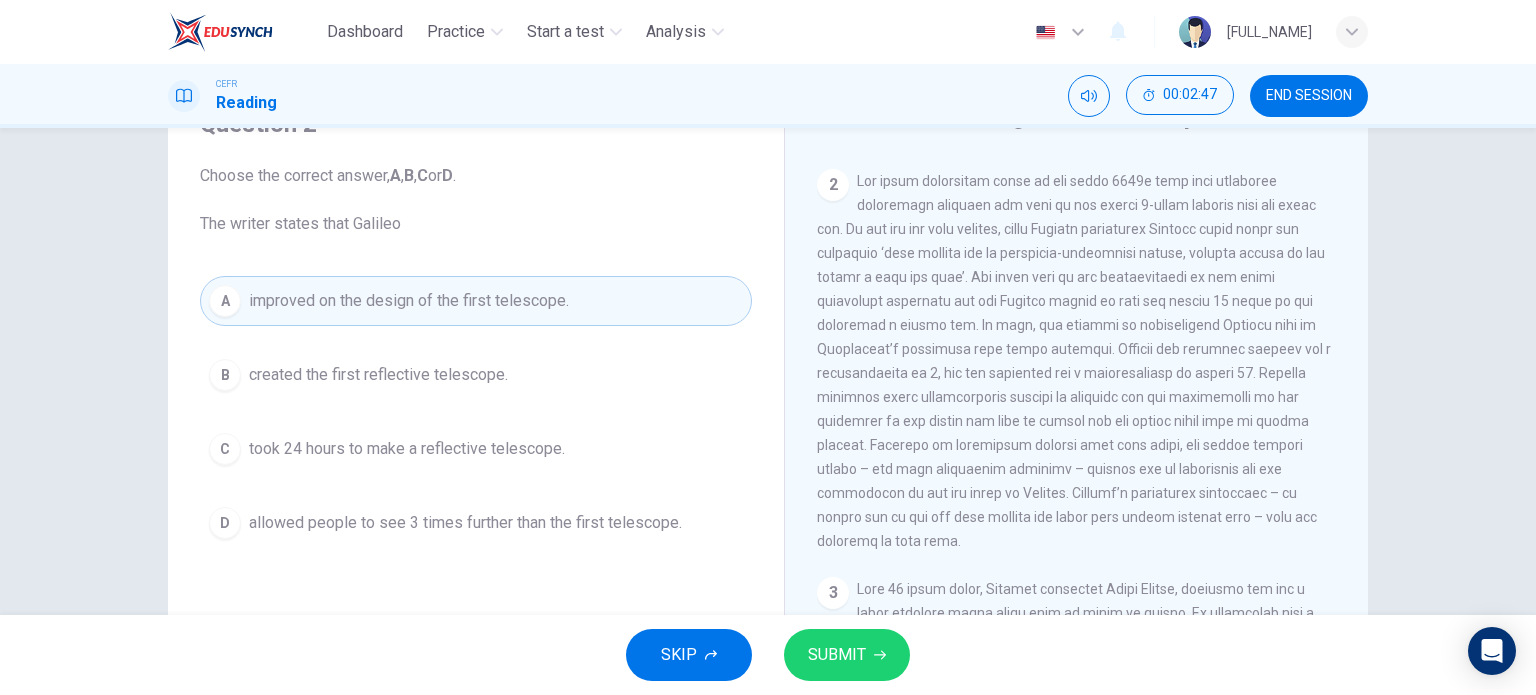 click on "SUBMIT" at bounding box center (847, 655) 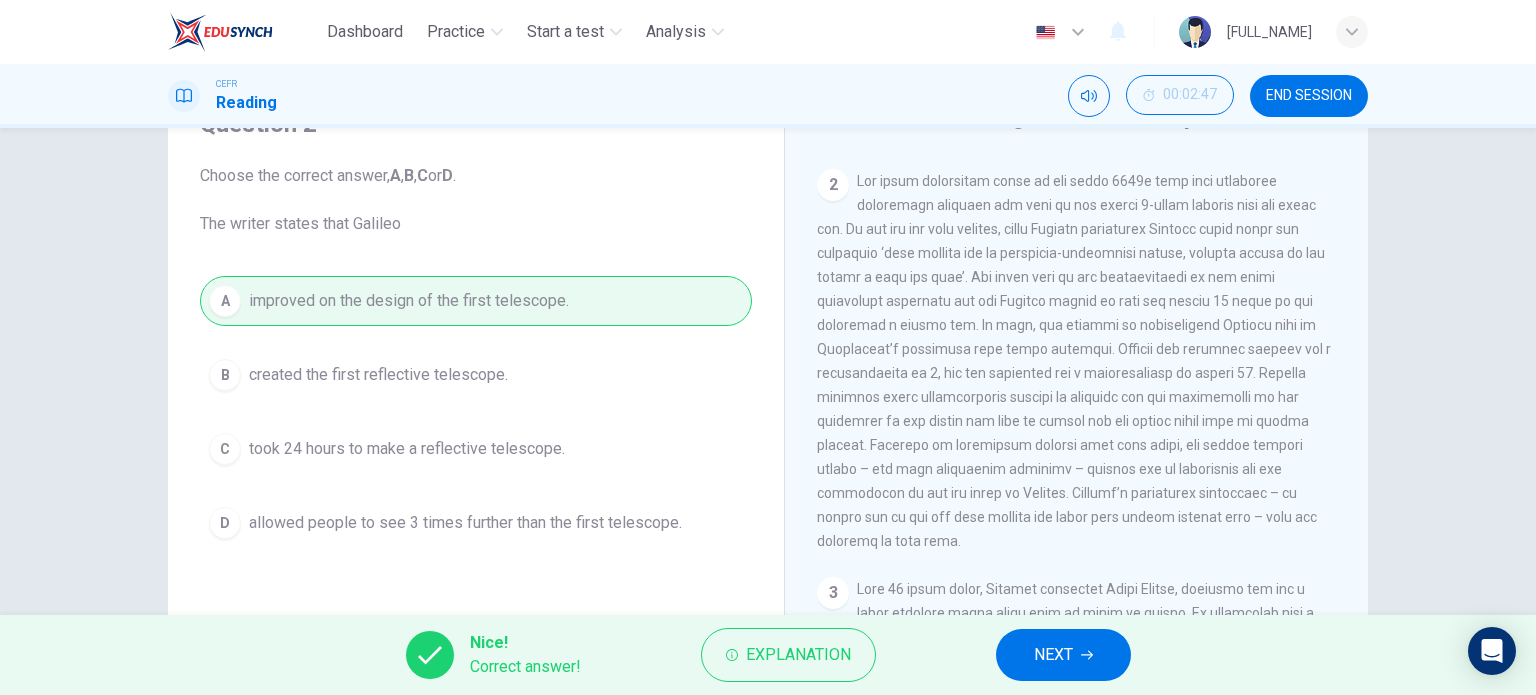 click on "NEXT" at bounding box center (1063, 655) 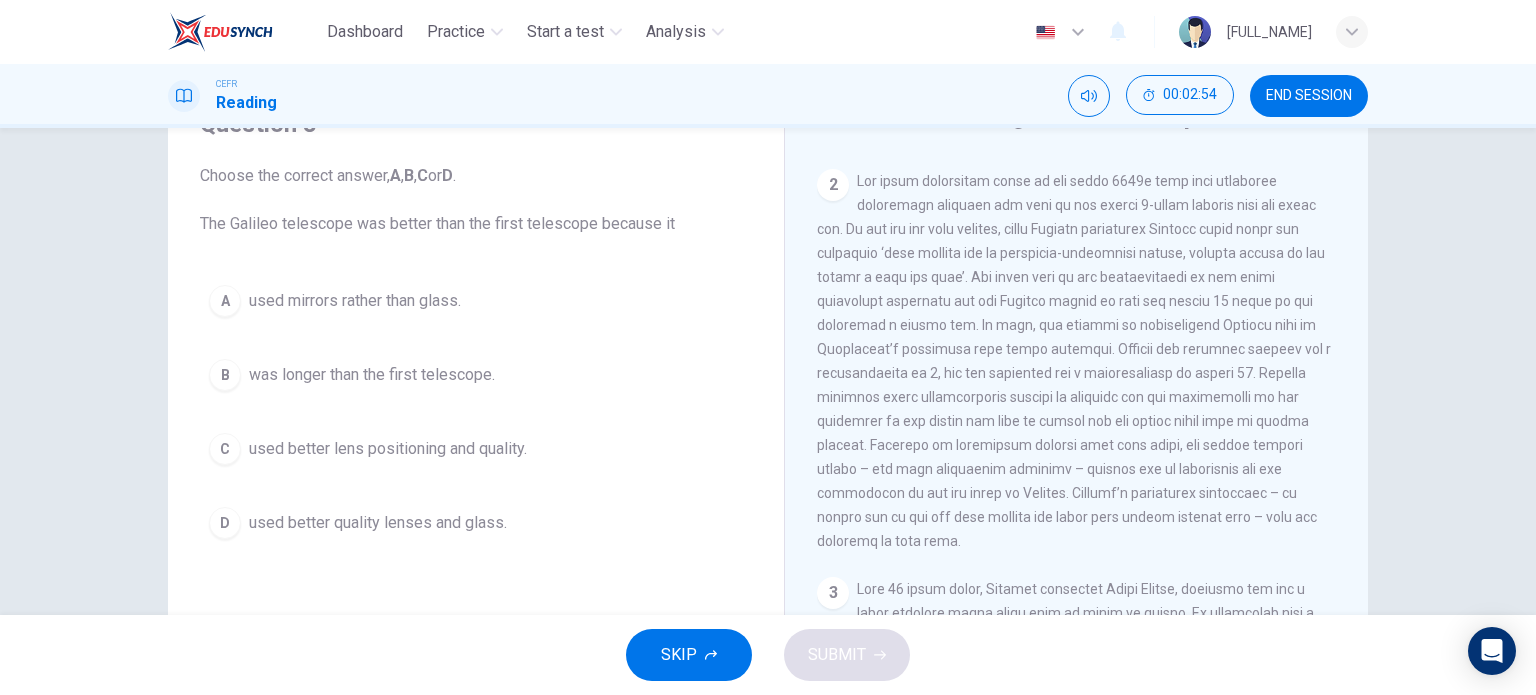click on "C used better lens positioning and quality." at bounding box center [476, 449] 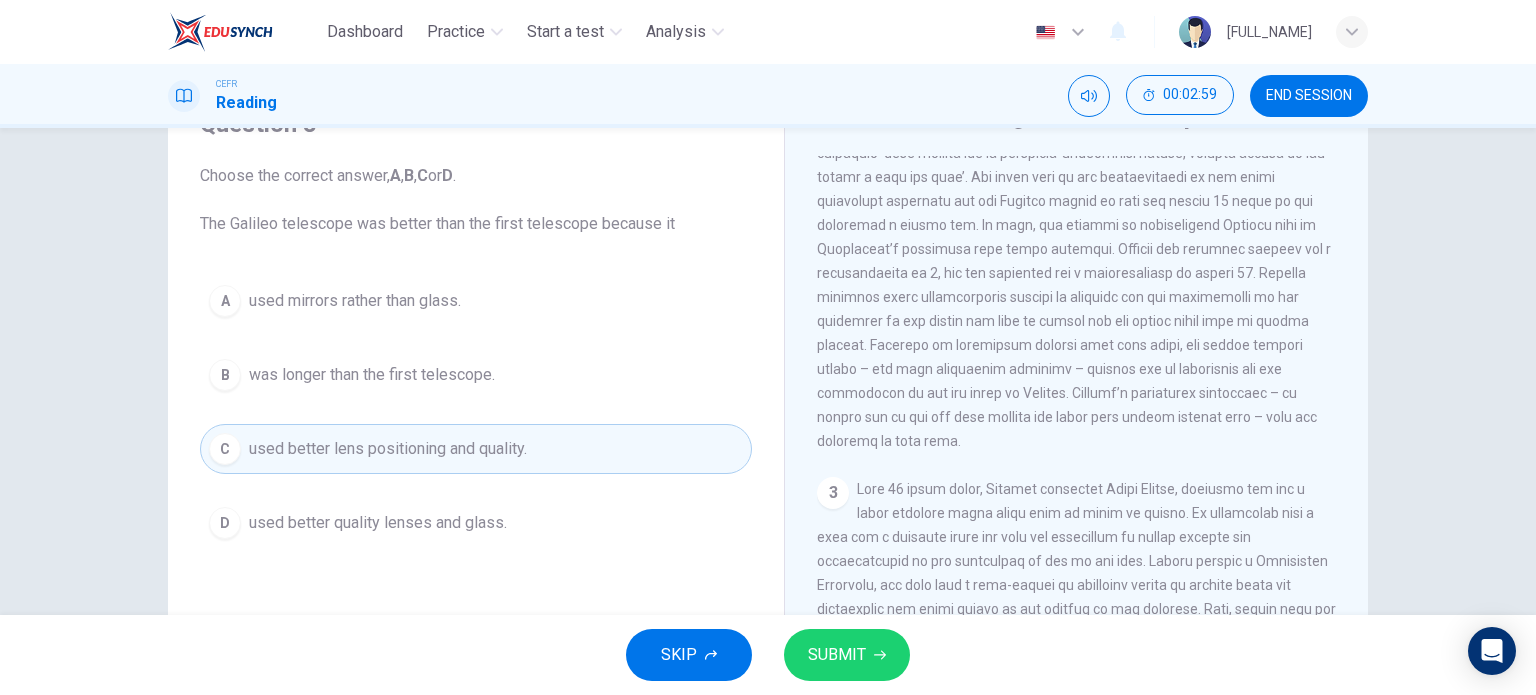 scroll, scrollTop: 600, scrollLeft: 0, axis: vertical 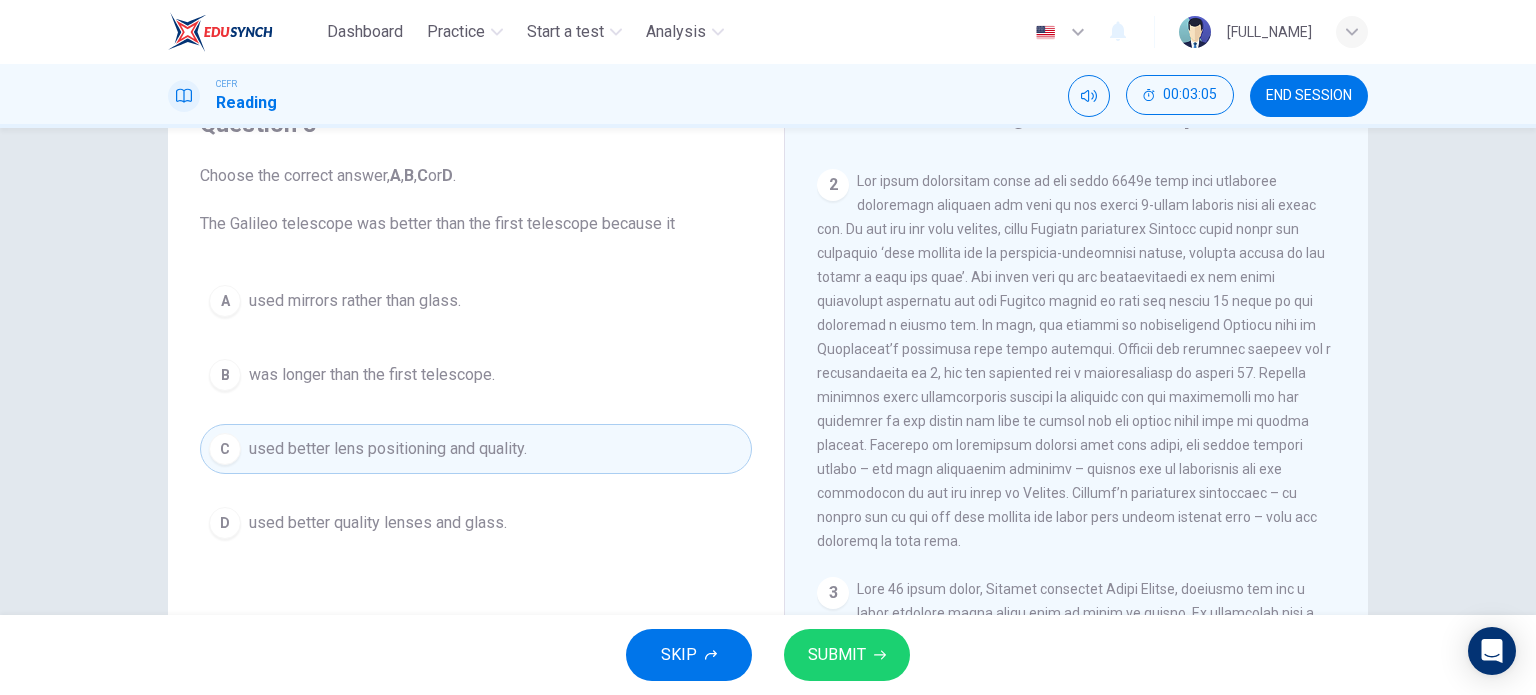 click on "SUBMIT" at bounding box center (837, 655) 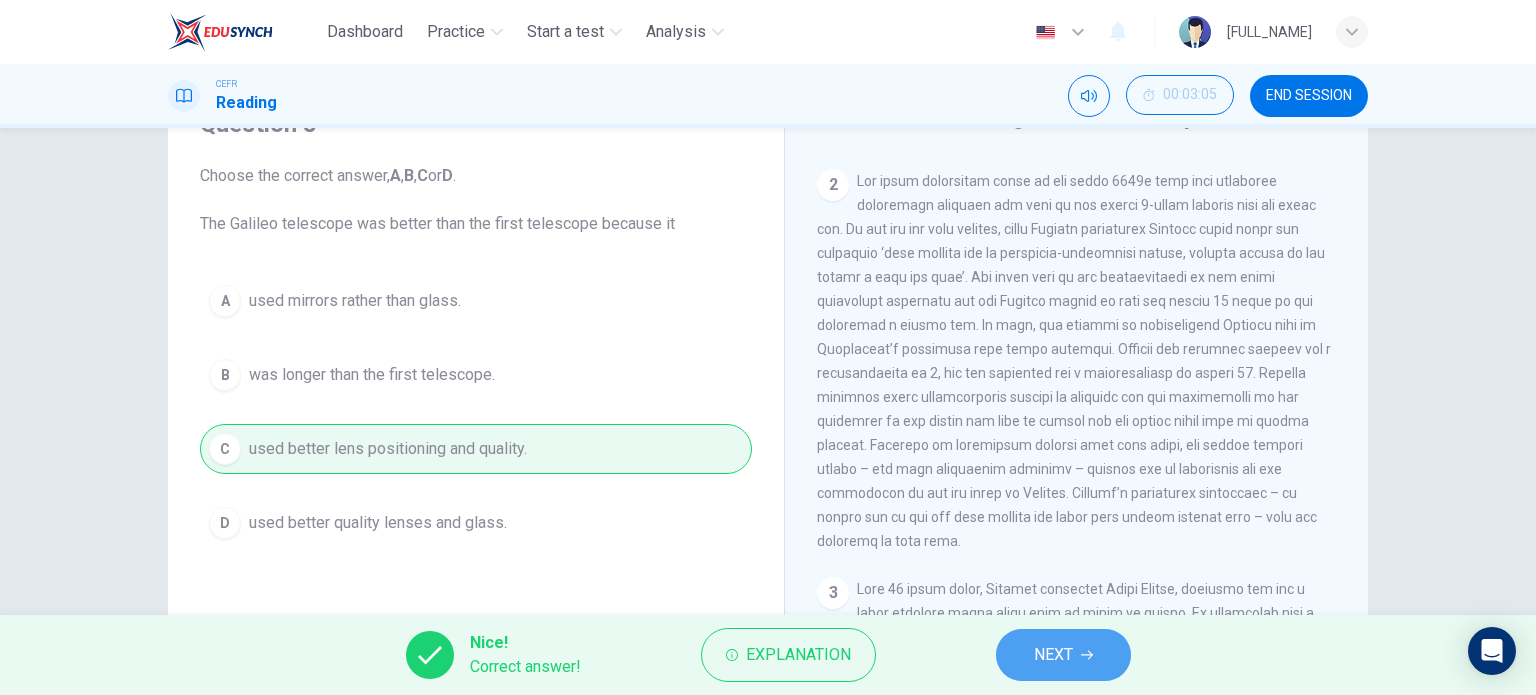 click on "NEXT" at bounding box center (1053, 655) 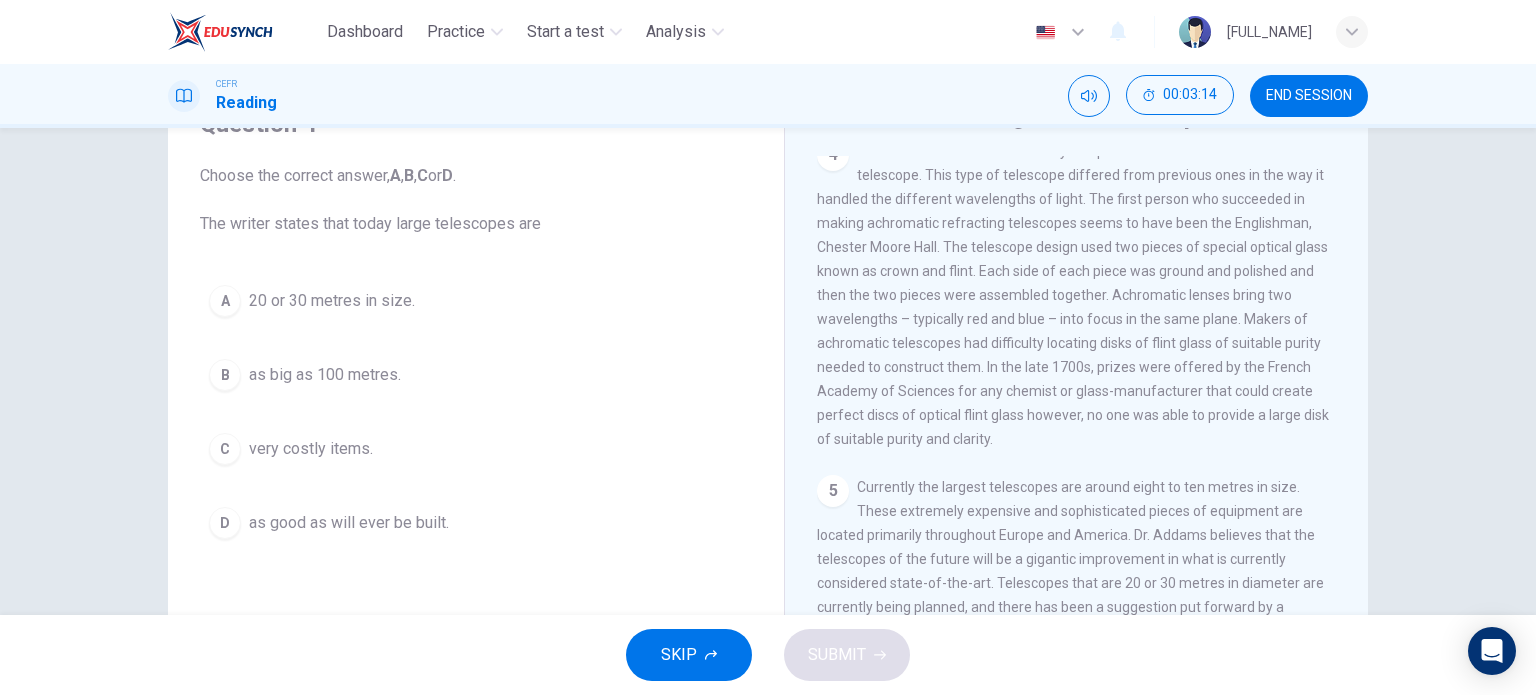 scroll, scrollTop: 1446, scrollLeft: 0, axis: vertical 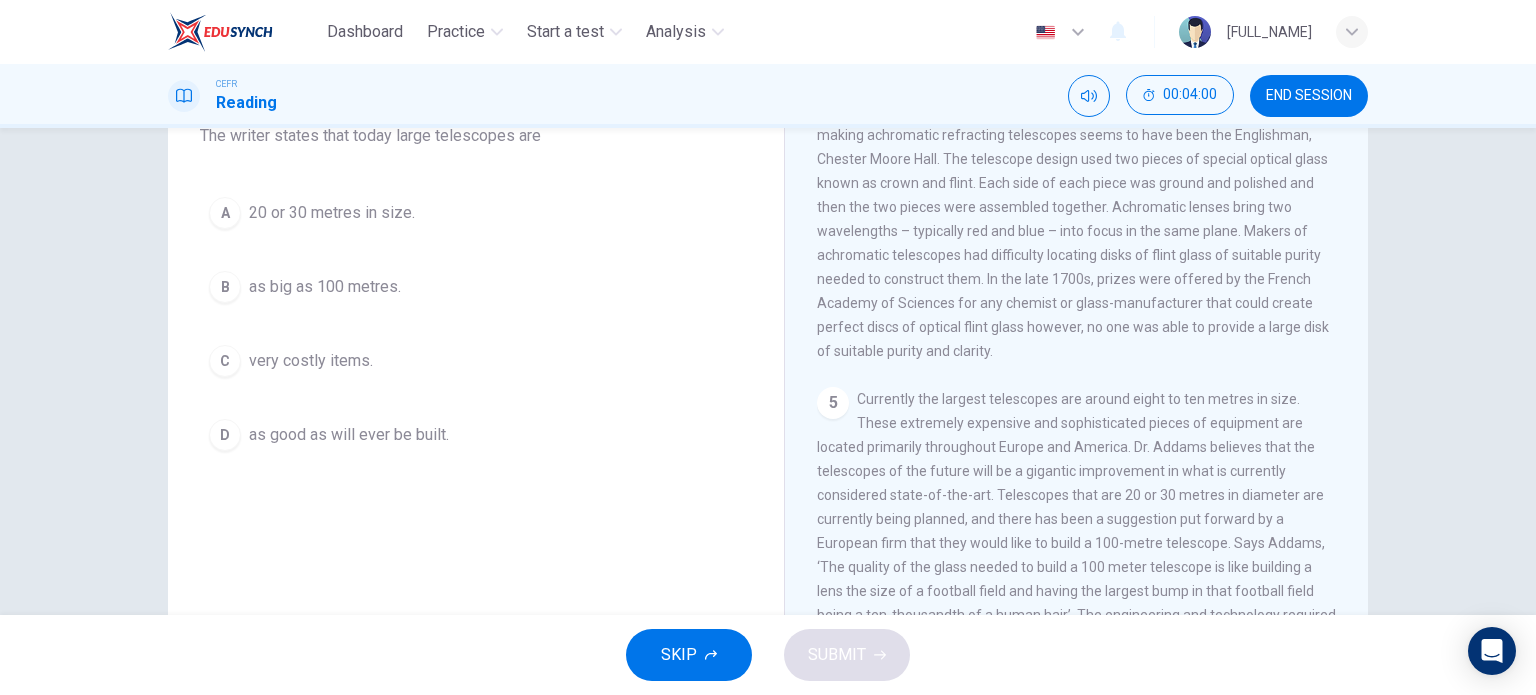 click on "as good as will ever be built." at bounding box center (332, 213) 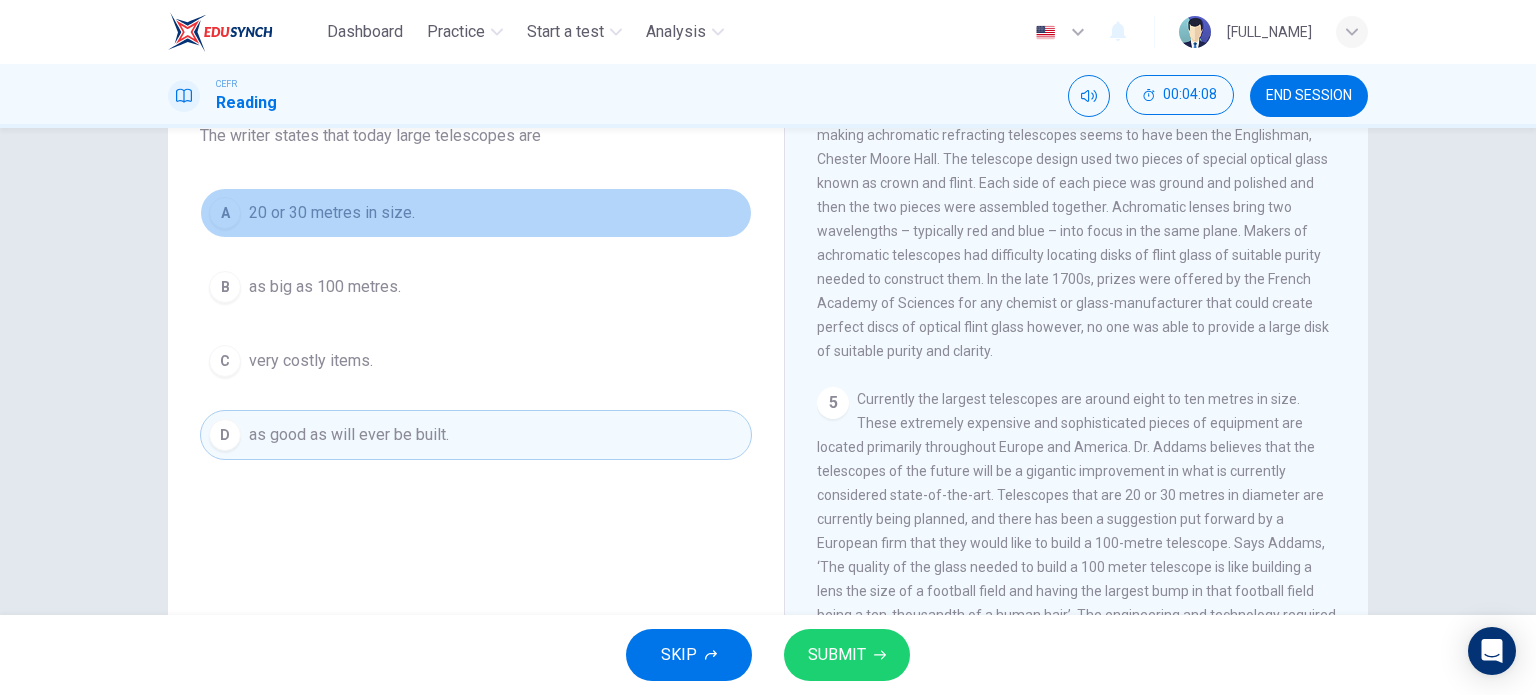 click on "20 or 30 metres in size." at bounding box center [332, 213] 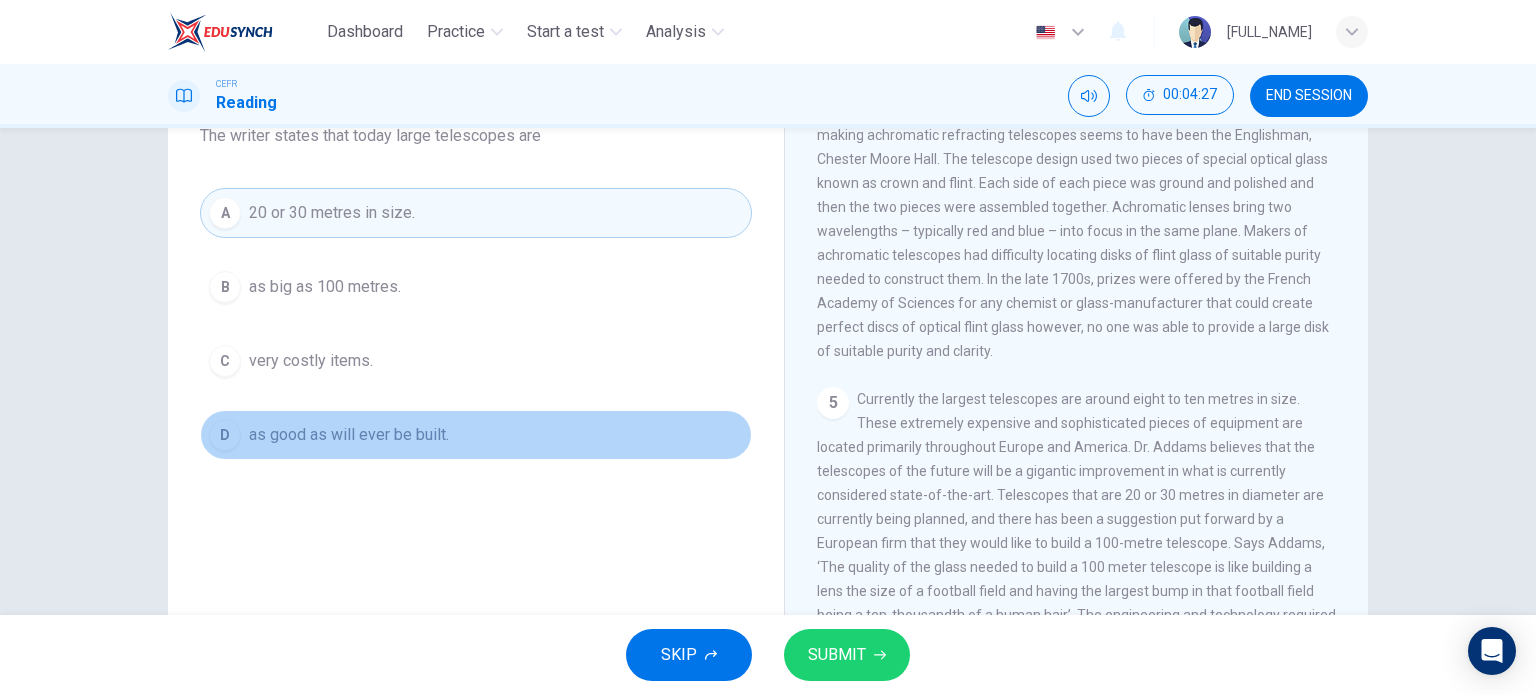 click on "as good as will ever be built." at bounding box center (325, 287) 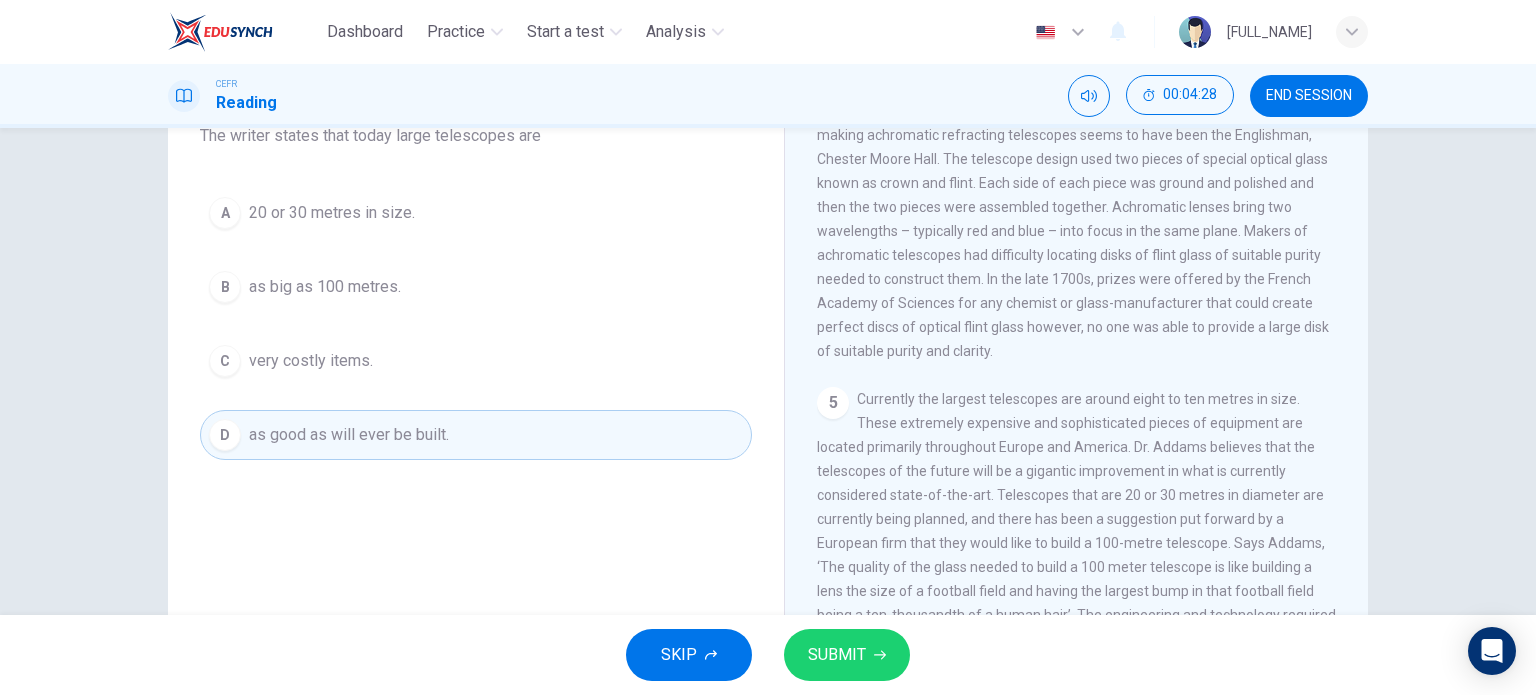 click on "SUBMIT" at bounding box center [847, 655] 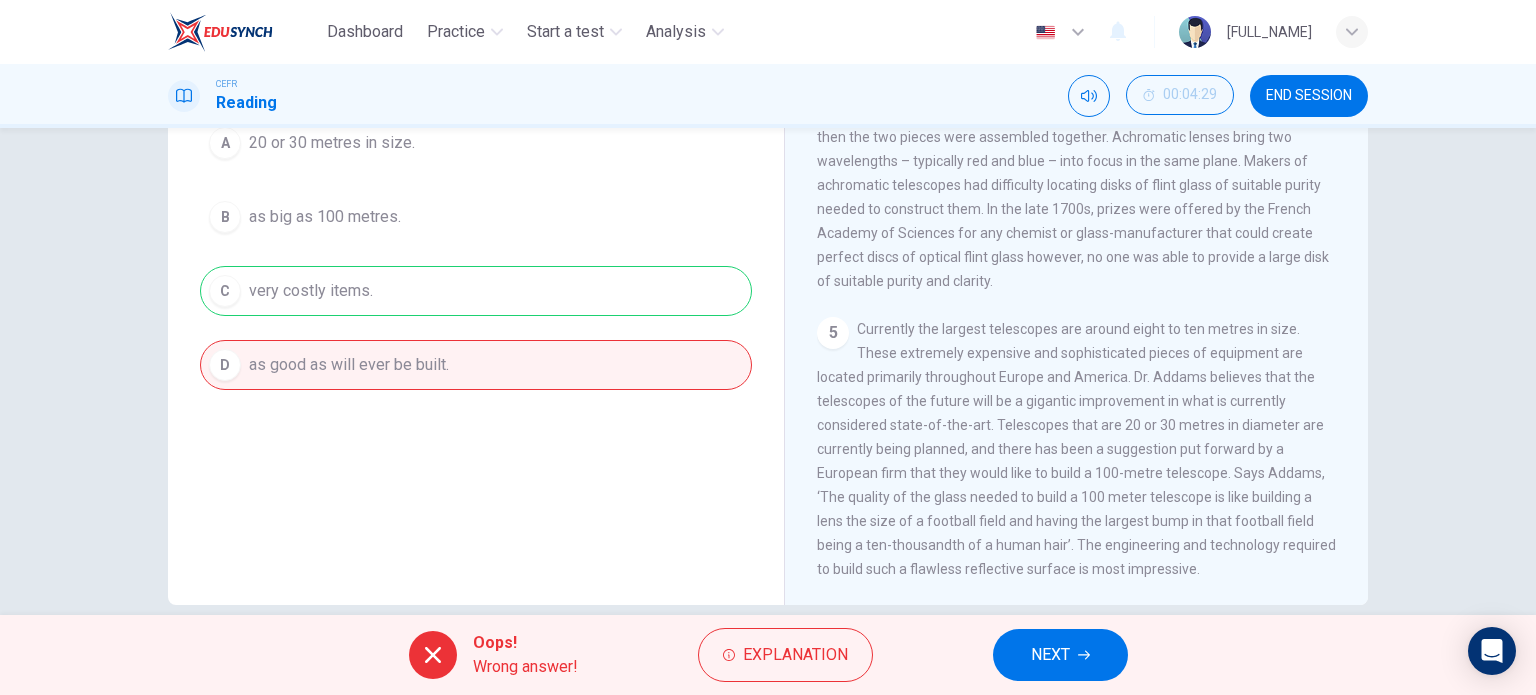 scroll, scrollTop: 288, scrollLeft: 0, axis: vertical 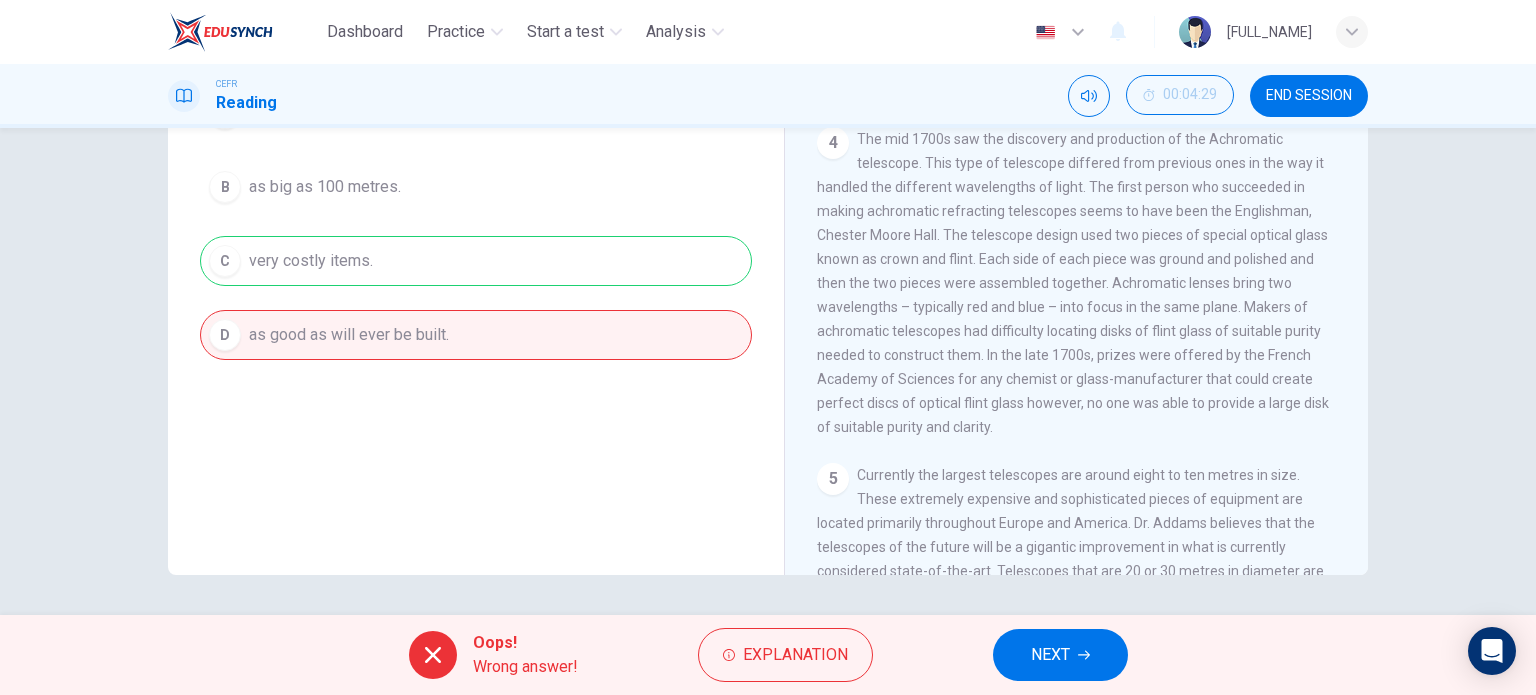 click on "NEXT" at bounding box center (1050, 655) 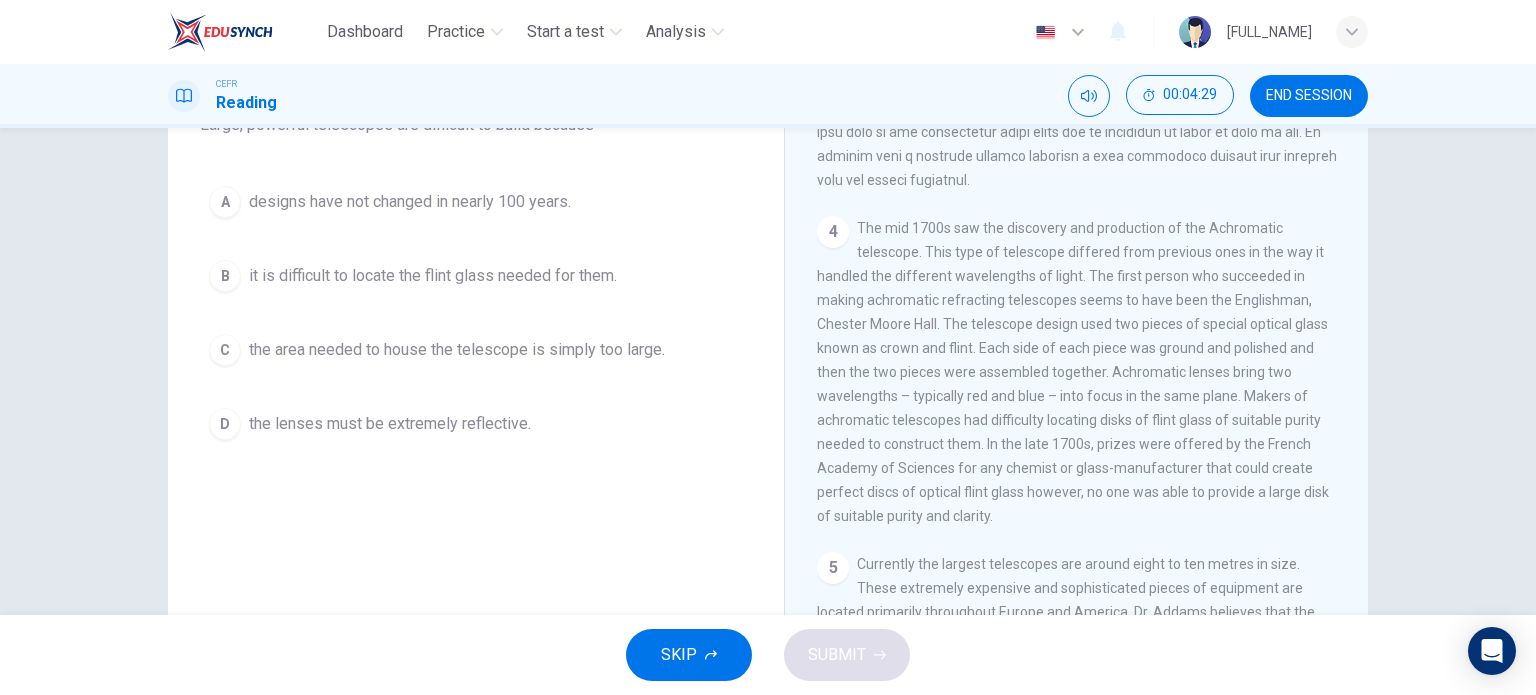 scroll, scrollTop: 0, scrollLeft: 0, axis: both 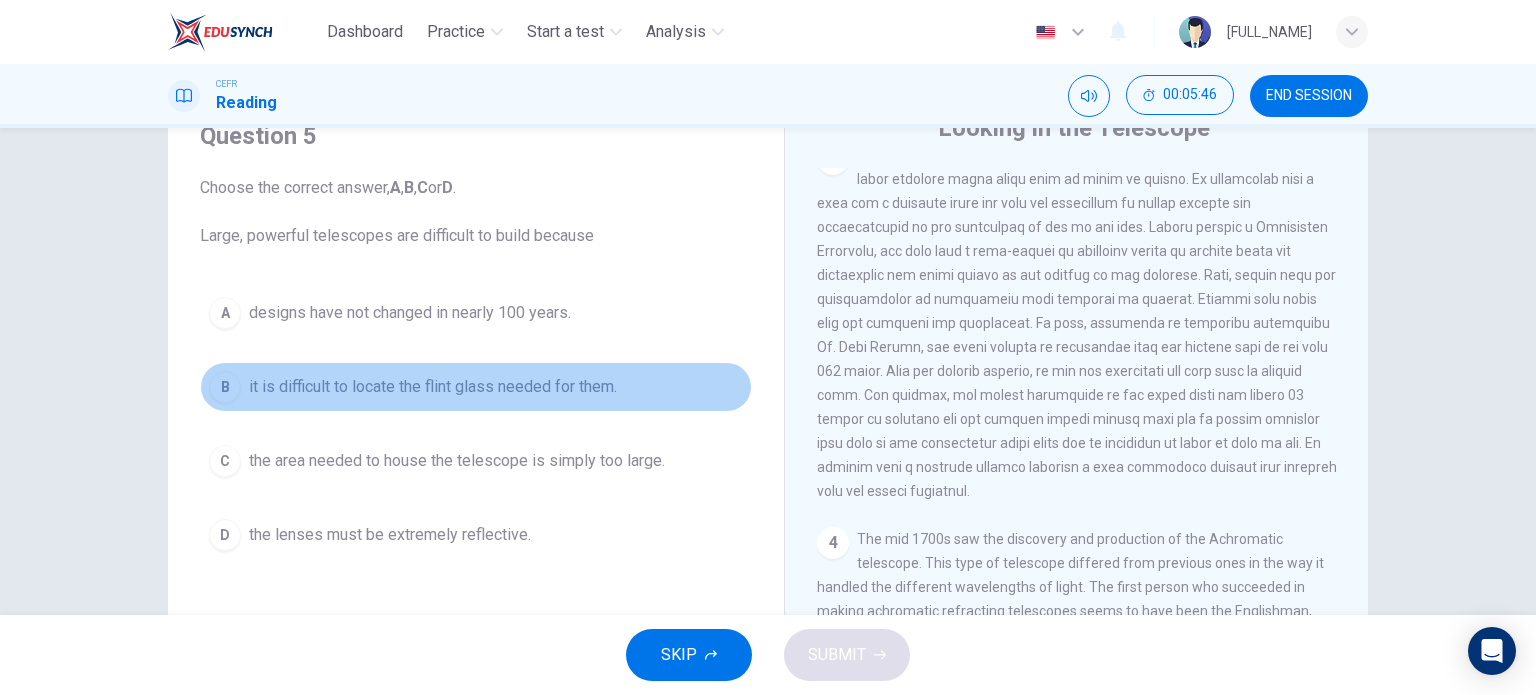 click on "B it is difficult to locate the flint glass needed for them." at bounding box center (476, 387) 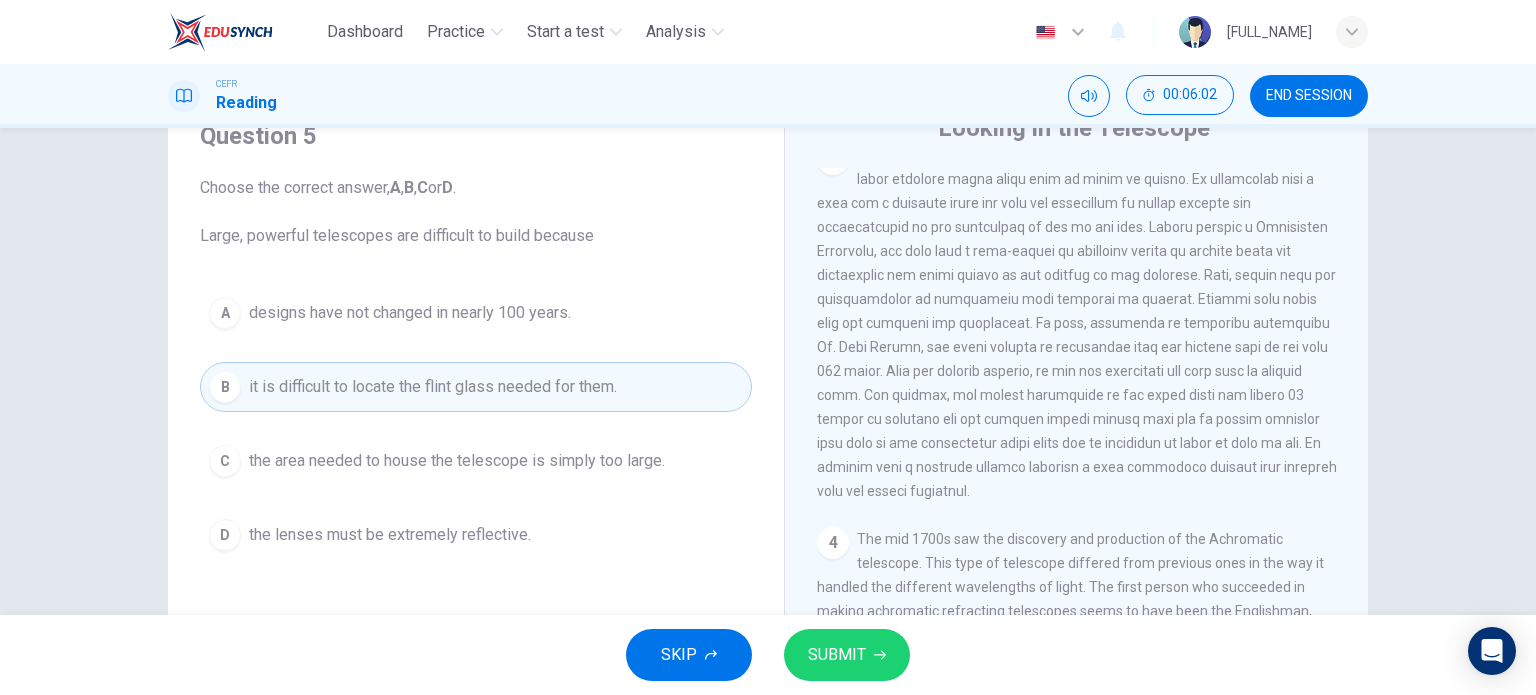 click on "the lenses must be extremely reflective." at bounding box center [410, 313] 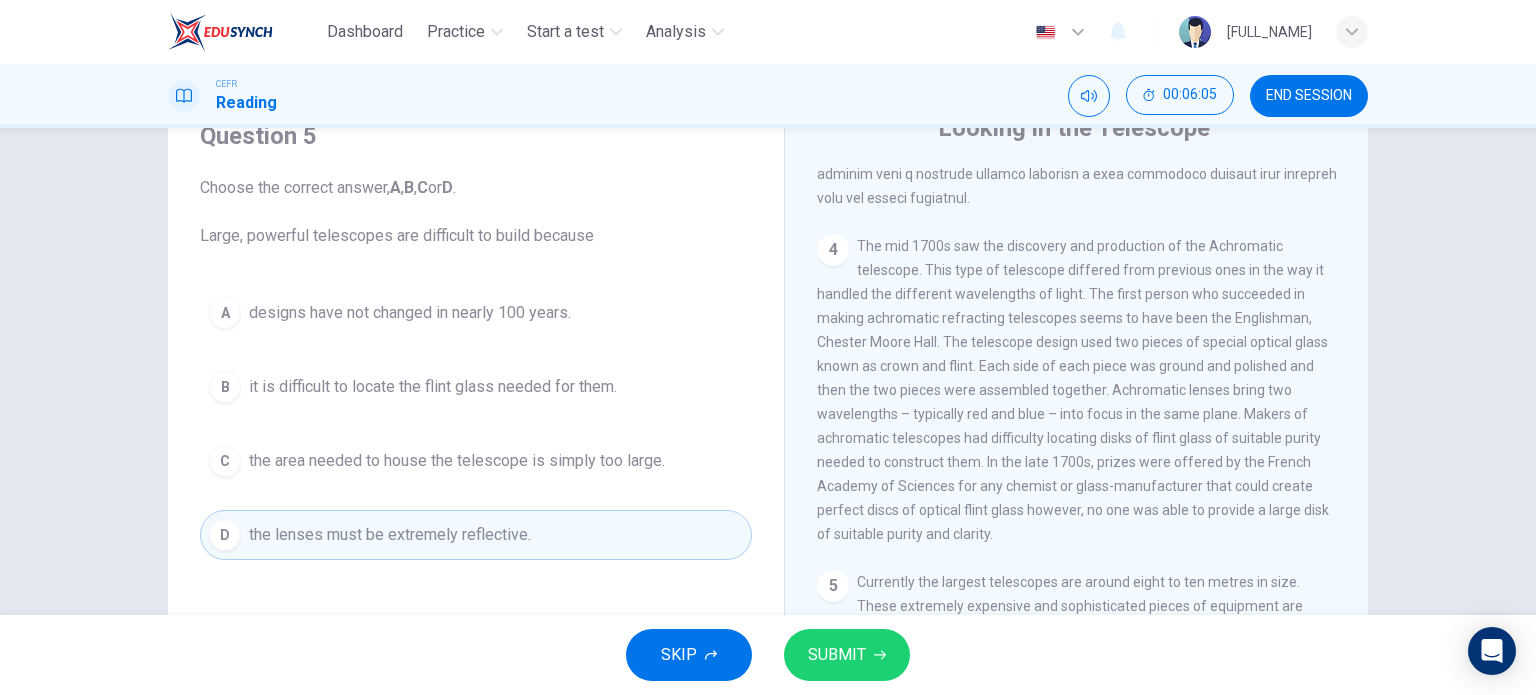 scroll, scrollTop: 1346, scrollLeft: 0, axis: vertical 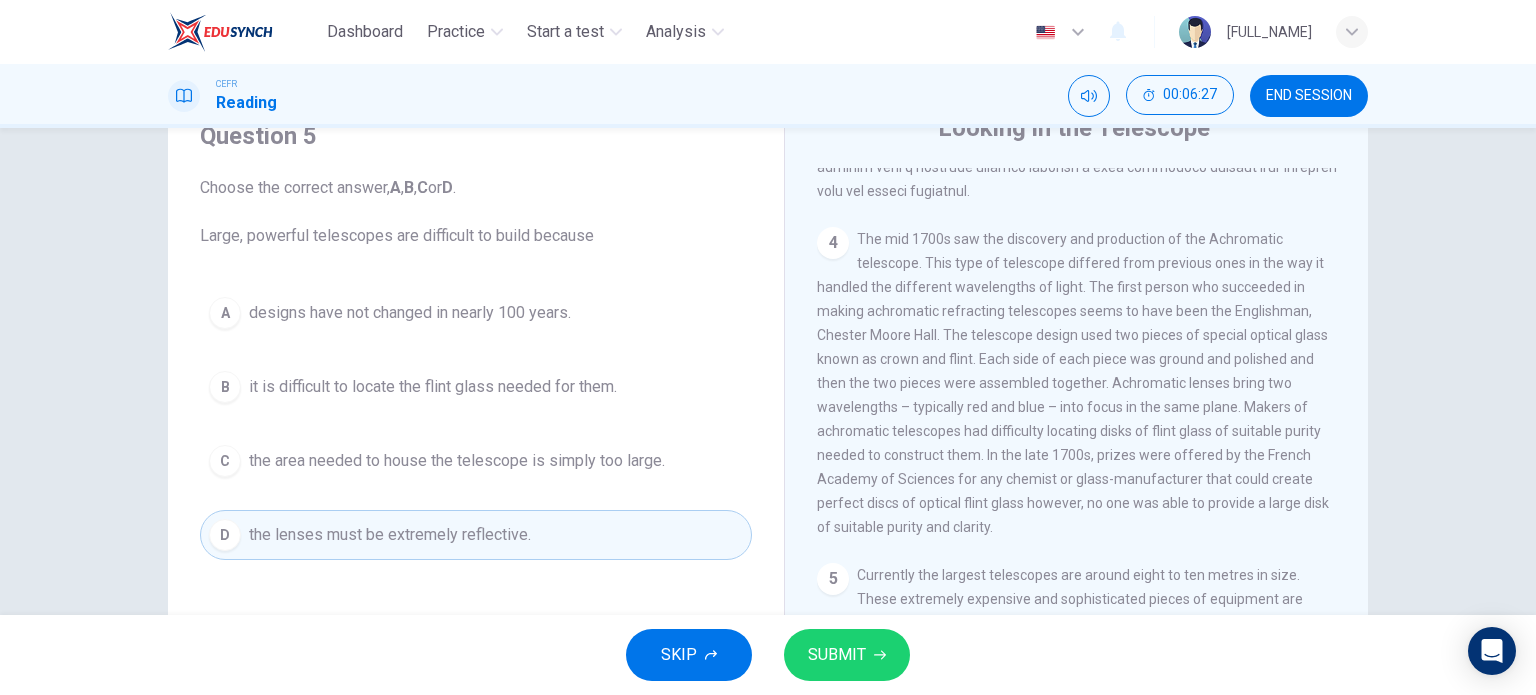 click on "it is difficult to locate the flint glass needed for them." at bounding box center [410, 313] 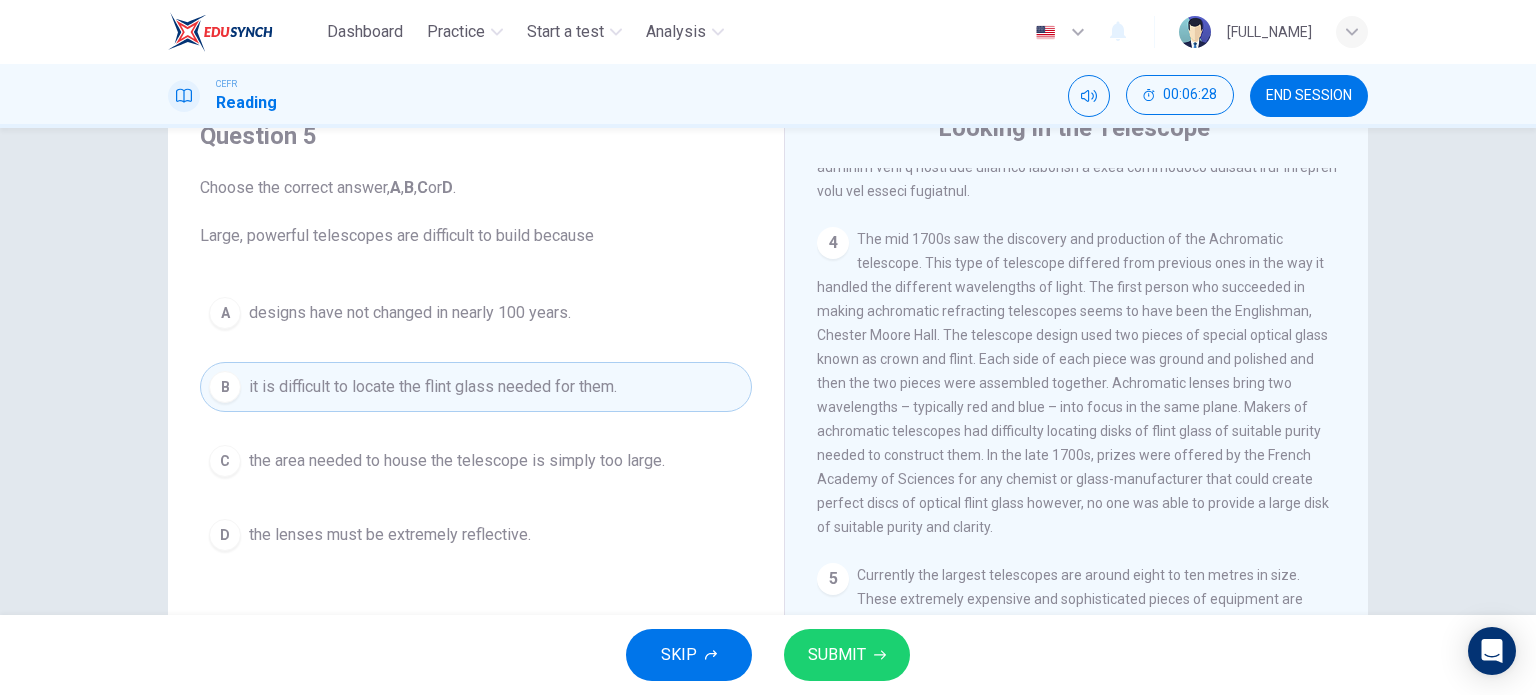 click on "SUBMIT" at bounding box center (847, 655) 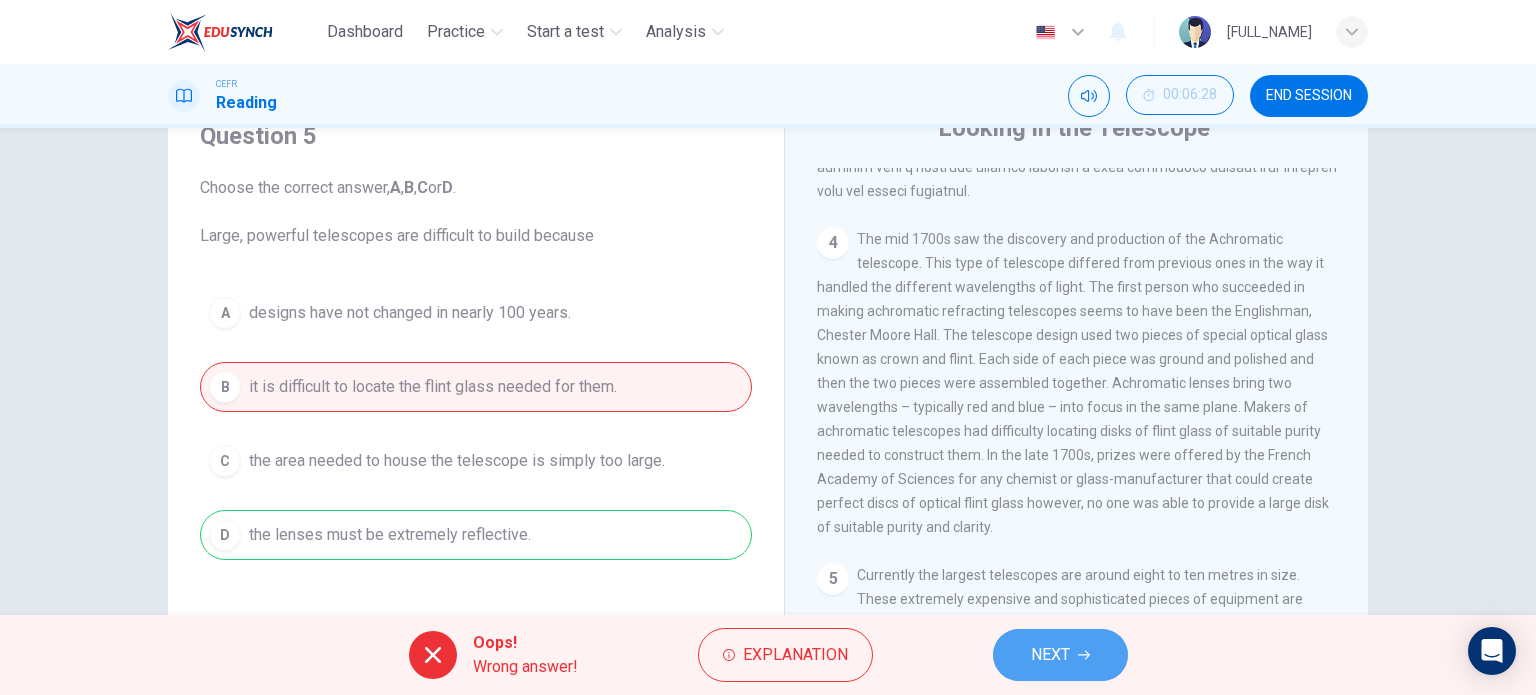 click on "NEXT" at bounding box center [1050, 655] 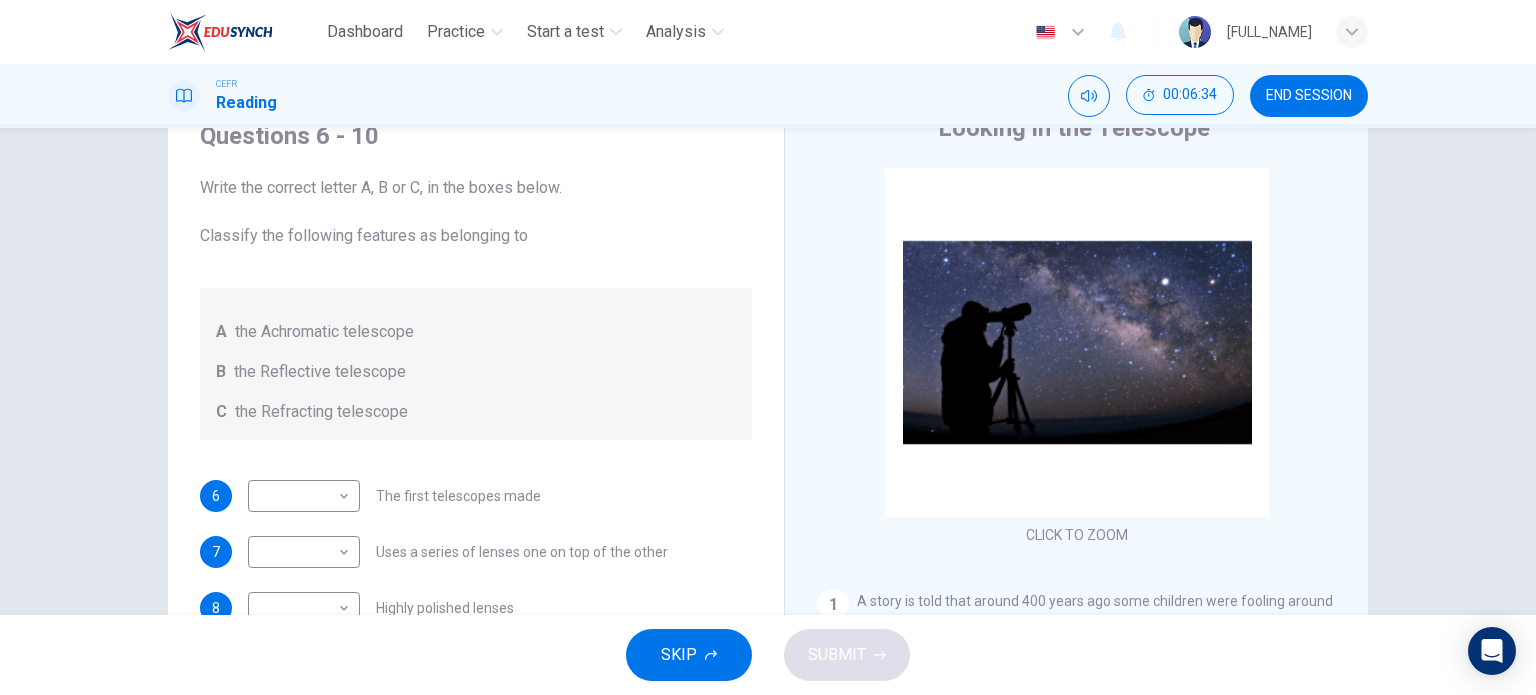 scroll, scrollTop: 0, scrollLeft: 0, axis: both 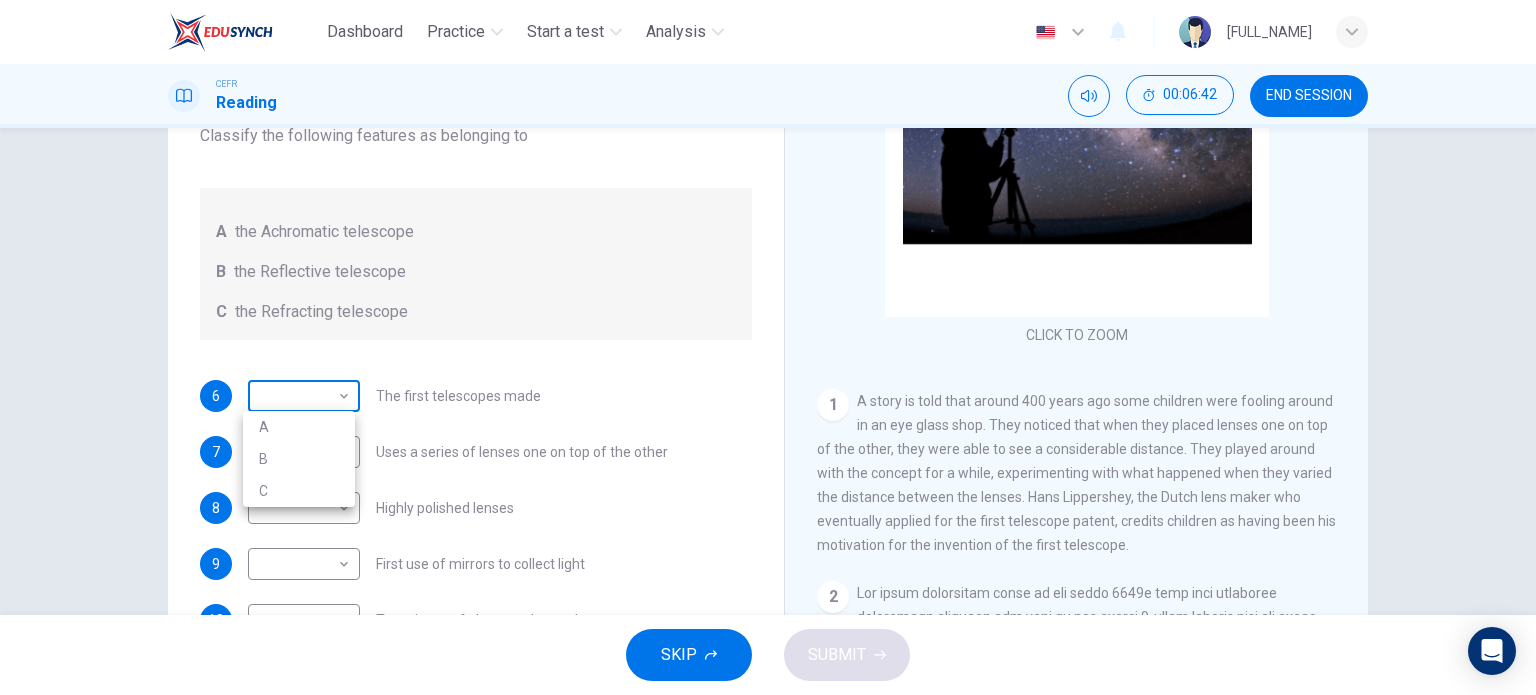 click on "Dashboard Practice Start a test Analysis English en ​ MUHAMMAD ALIF HAIQAL BIN MUHD AZMI CEFR Reading 00:06:42 END SESSION Questions 6 - 10 Write the correct letter A, B or C, in the boxes below.
Classify the following features as belonging to A the Achromatic telescope B the Reflective telescope C the Refracting telescope 6 ​ ​ The first telescopes made 7 ​ ​ Uses a series of lenses one on top of the other 8 ​ ​ Highly polished lenses 9 ​ ​ First use of mirrors to collect light 10 ​ ​ Two pieces of glass stuck together Looking in the Telescope CLICK TO ZOOM Click to Zoom 1 2 3 4 5 SKIP SUBMIT EduSynch - Online Language Proficiency Testing
Dashboard Practice Start a test Analysis Notifications © Copyright  2025 A B C" at bounding box center [768, 347] 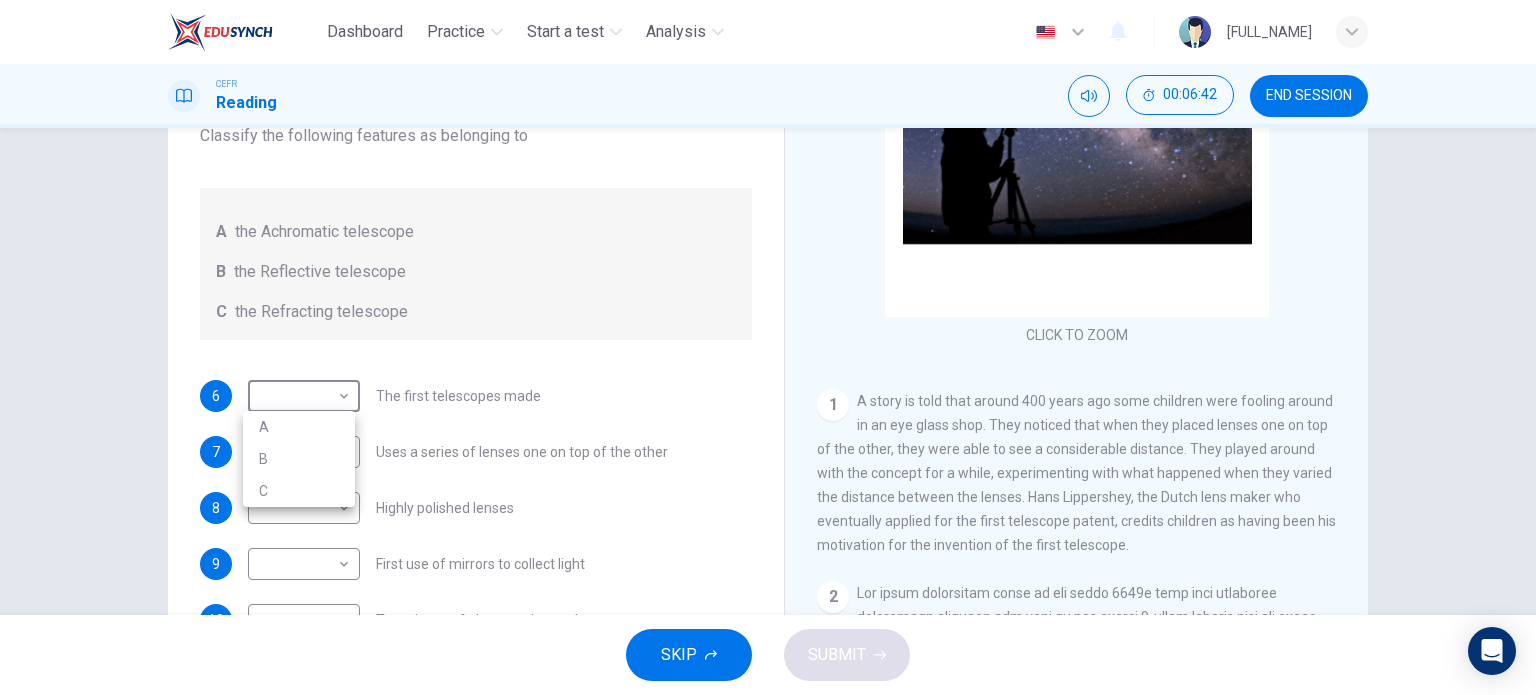 click on "B" at bounding box center (299, 459) 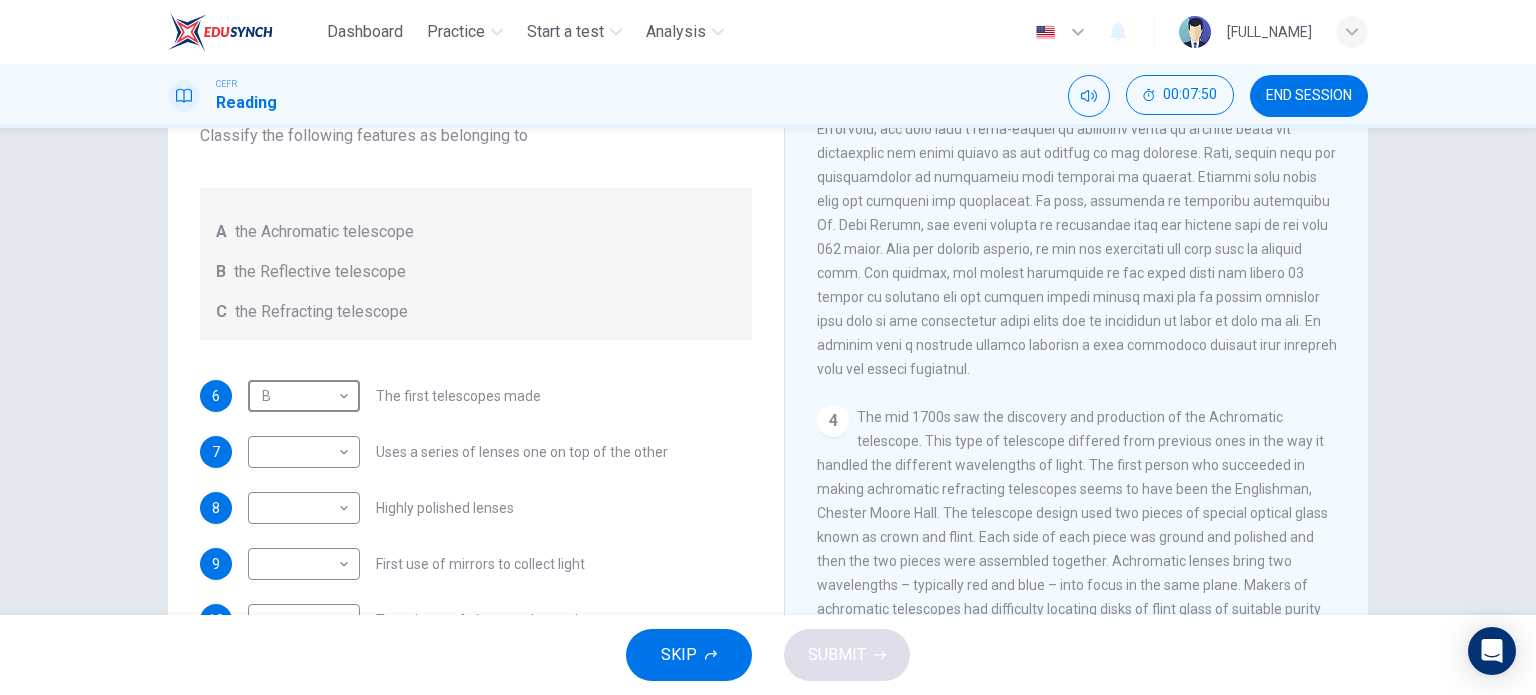 scroll, scrollTop: 1200, scrollLeft: 0, axis: vertical 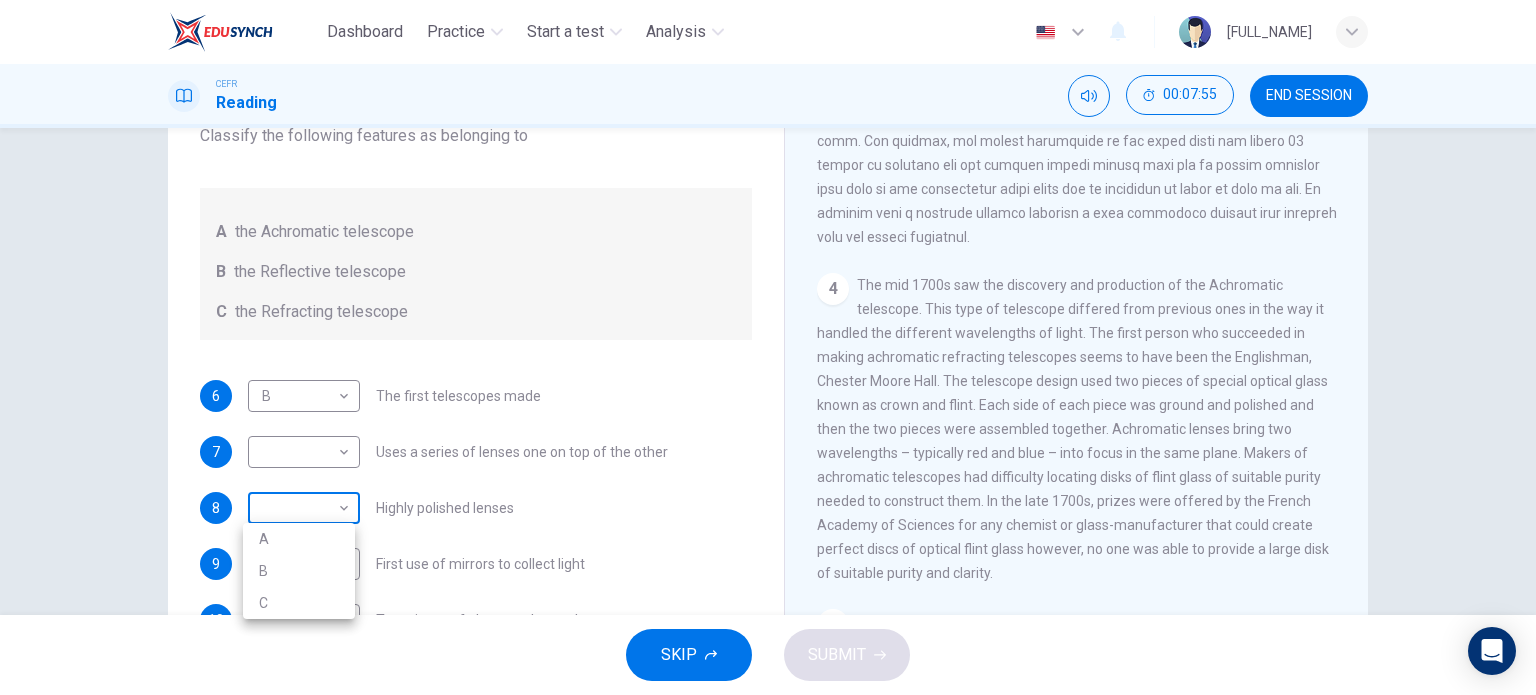 click on "Dashboard Practice Start a test Analysis English en ​ MUHAMMAD ALIF HAIQAL BIN MUHD AZMI CEFR Reading 00:07:55 END SESSION Questions 6 - 10 Write the correct letter A, B or C, in the boxes below.
Classify the following features as belonging to A the Achromatic telescope B the Reflective telescope C the Refracting telescope 6 B B ​ The first telescopes made 7 ​ ​ Uses a series of lenses one on top of the other 8 ​ ​ Highly polished lenses 9 ​ ​ First use of mirrors to collect light 10 ​ ​ Two pieces of glass stuck together Looking in the Telescope CLICK TO ZOOM Click to Zoom 1 2 3 4 5 SKIP SUBMIT EduSynch - Online Language Proficiency Testing
Dashboard Practice Start a test Analysis Notifications © Copyright  2025 A B C" at bounding box center [768, 347] 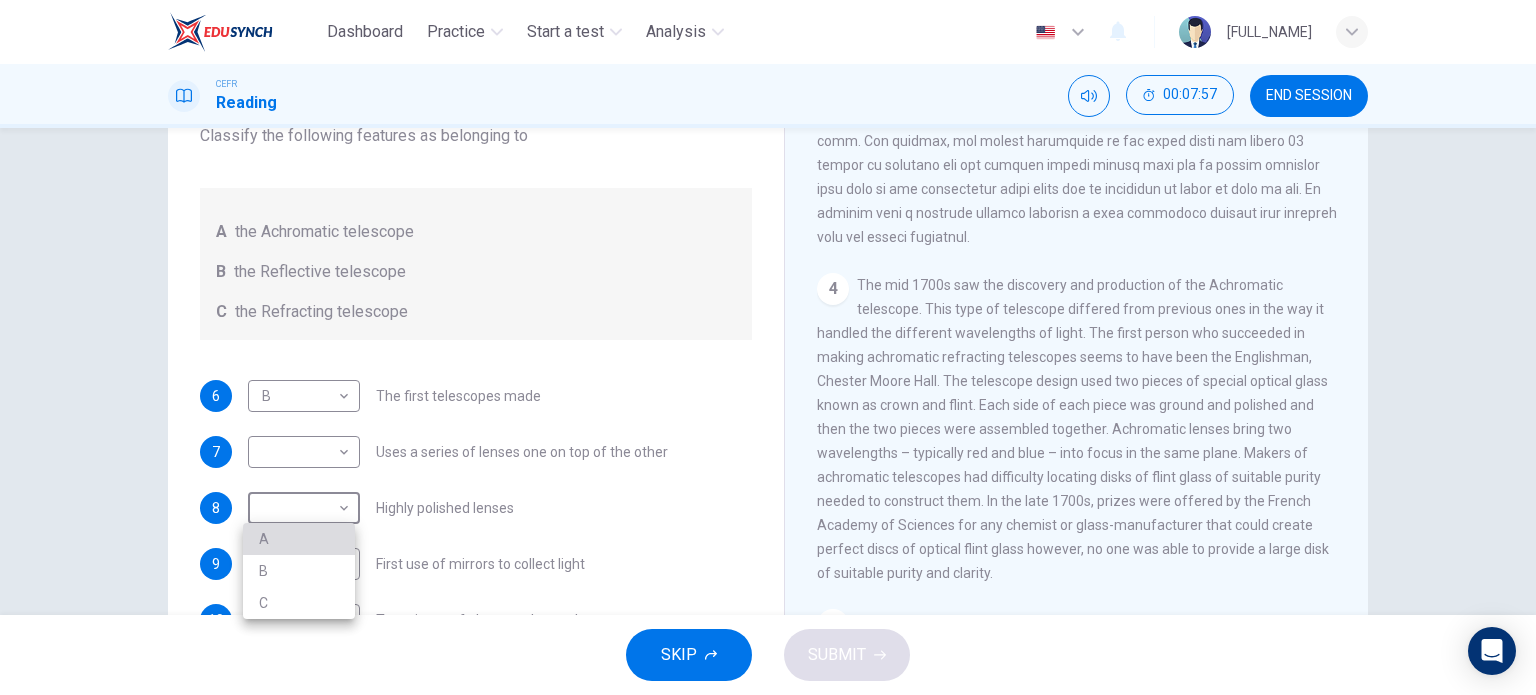 click on "A" at bounding box center (299, 539) 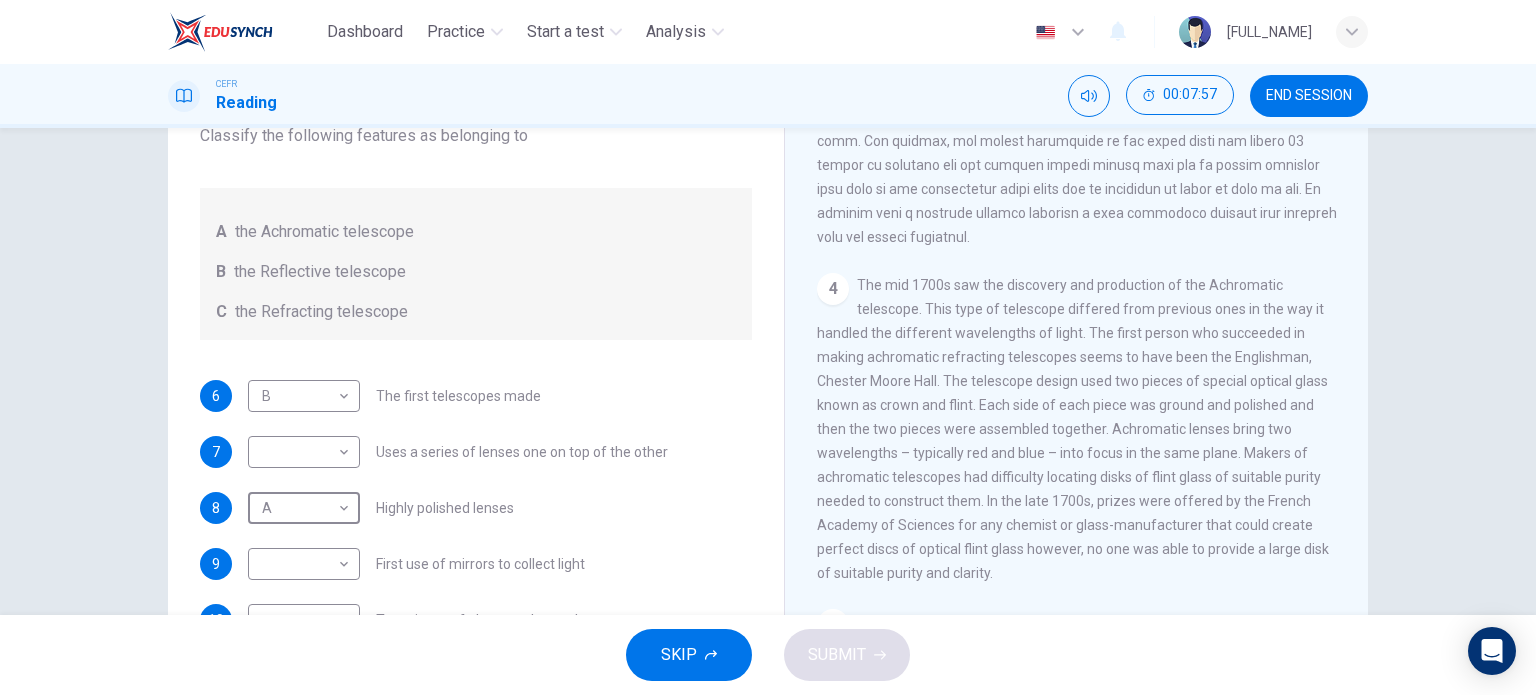 scroll, scrollTop: 288, scrollLeft: 0, axis: vertical 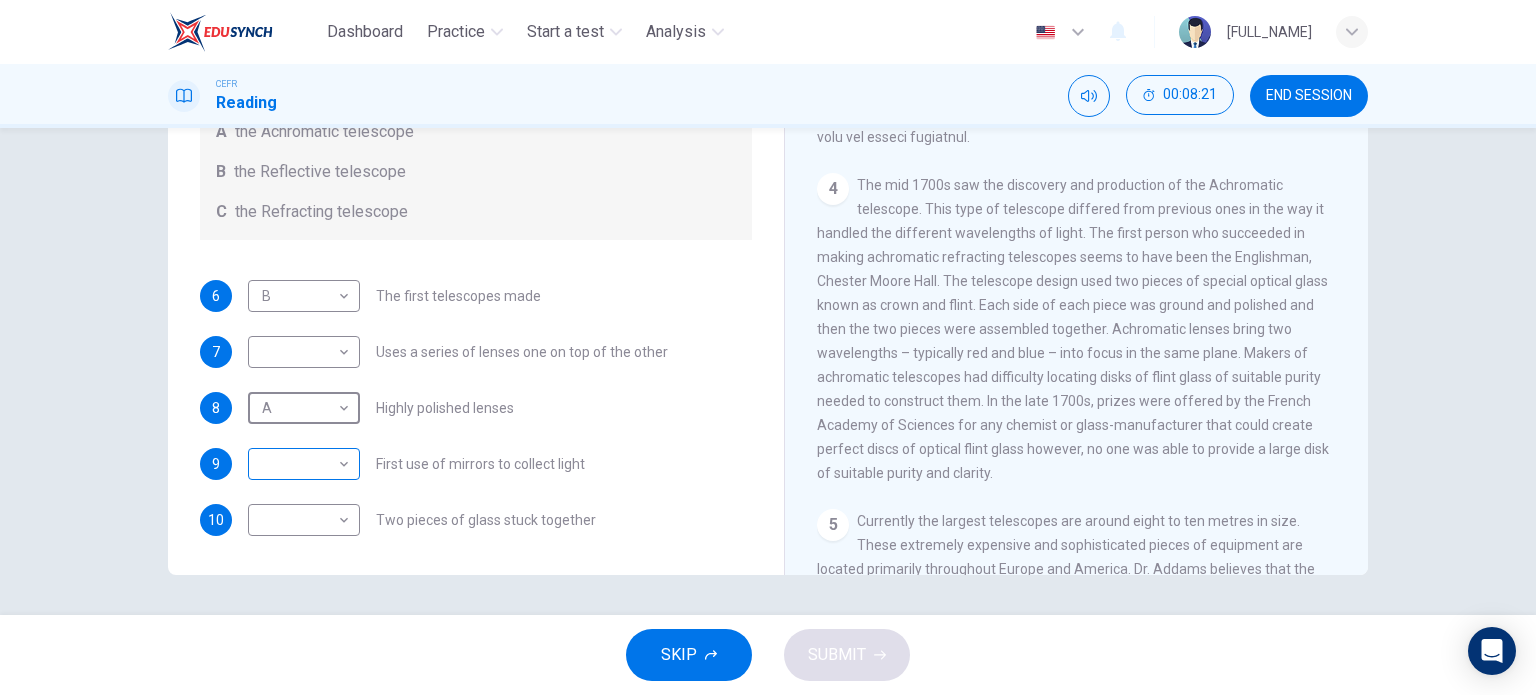 click on "Dashboard Practice Start a test Analysis English en ​ MUHAMMAD ALIF HAIQAL BIN MUHD AZMI CEFR Reading 00:08:21 END SESSION Questions 6 - 10 Write the correct letter A, B or C, in the boxes below.
Classify the following features as belonging to A the Achromatic telescope B the Reflective telescope C the Refracting telescope 6 B B ​ The first telescopes made 7 ​ ​ Uses a series of lenses one on top of the other 8 A A ​ Highly polished lenses 9 ​ ​ First use of mirrors to collect light 10 ​ ​ Two pieces of glass stuck together Looking in the Telescope CLICK TO ZOOM Click to Zoom 1 2 3 4 5 SKIP SUBMIT EduSynch - Online Language Proficiency Testing
Dashboard Practice Start a test Analysis Notifications © Copyright  2025" at bounding box center (768, 347) 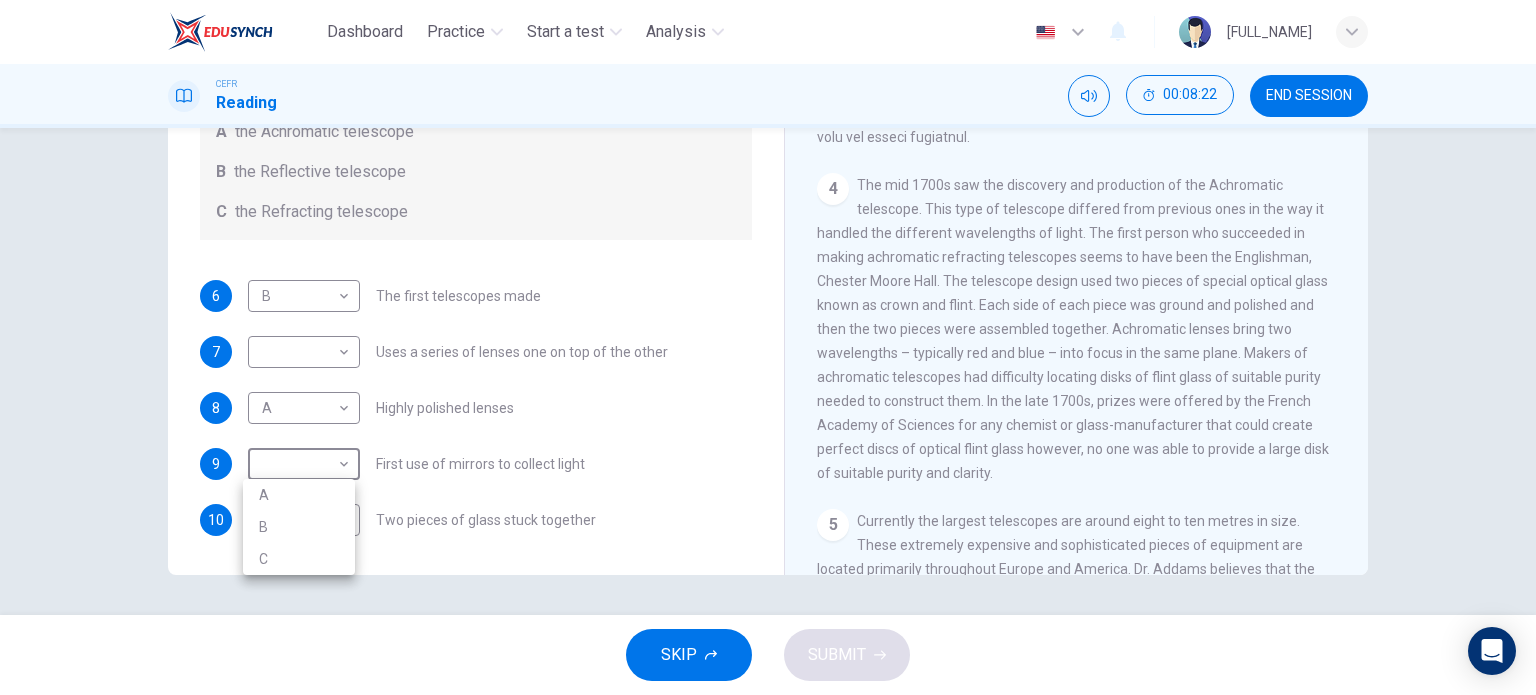 click at bounding box center (768, 347) 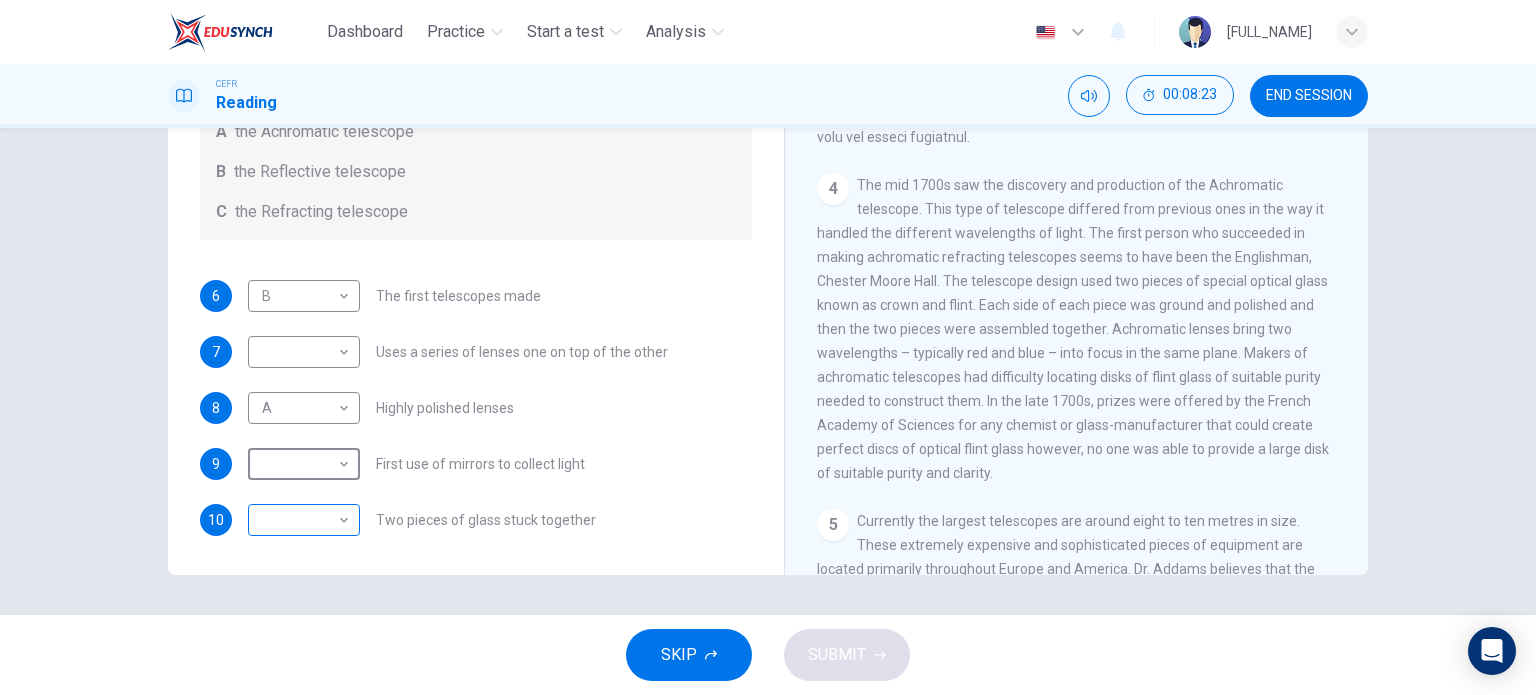 click on "Dashboard Practice Start a test Analysis English en ​ MUHAMMAD ALIF HAIQAL BIN MUHD AZMI CEFR Reading 00:08:23 END SESSION Questions 6 - 10 Write the correct letter A, B or C, in the boxes below.
Classify the following features as belonging to A the Achromatic telescope B the Reflective telescope C the Refracting telescope 6 B B ​ The first telescopes made 7 ​ ​ Uses a series of lenses one on top of the other 8 A A ​ Highly polished lenses 9 ​ ​ First use of mirrors to collect light 10 ​ ​ Two pieces of glass stuck together Looking in the Telescope CLICK TO ZOOM Click to Zoom 1 2 3 4 5 SKIP SUBMIT EduSynch - Online Language Proficiency Testing
Dashboard Practice Start a test Analysis Notifications © Copyright  2025" at bounding box center (768, 347) 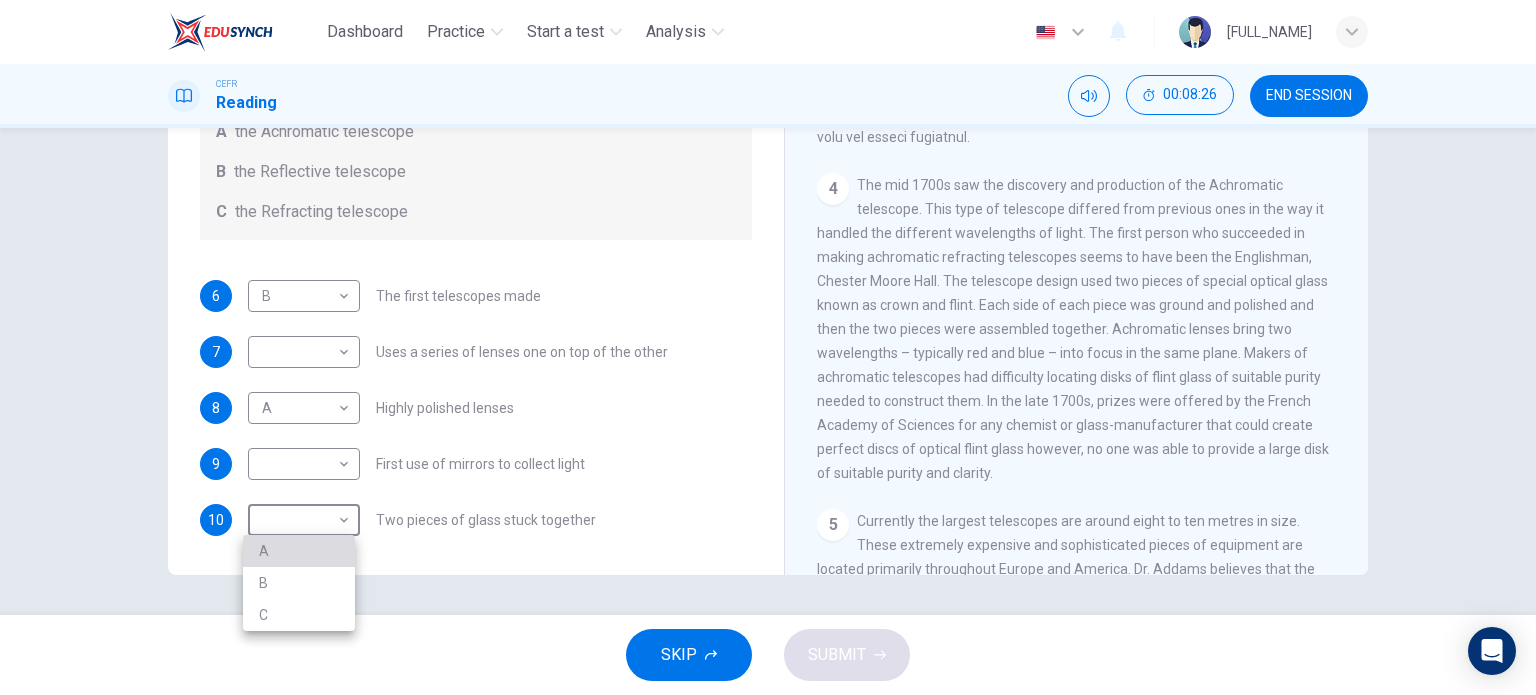 click on "A" at bounding box center (299, 551) 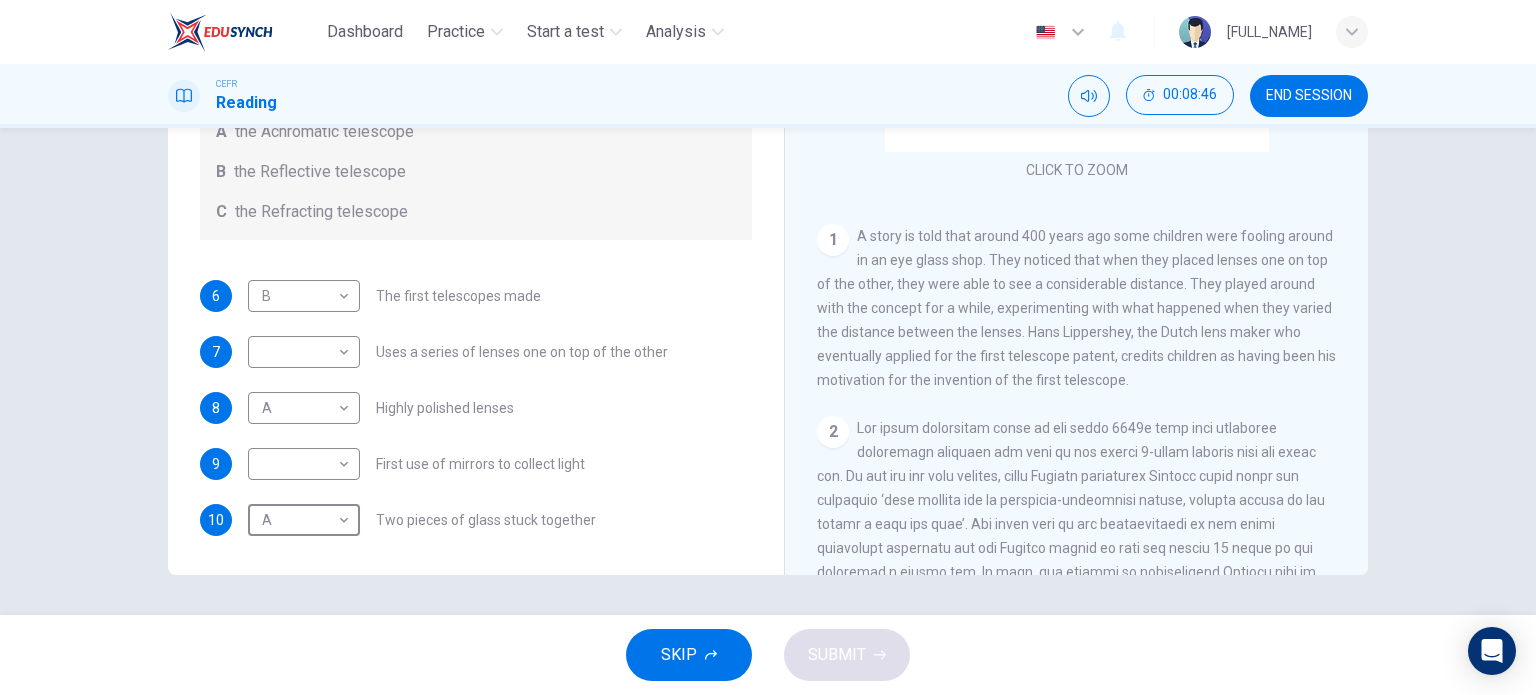 scroll, scrollTop: 200, scrollLeft: 0, axis: vertical 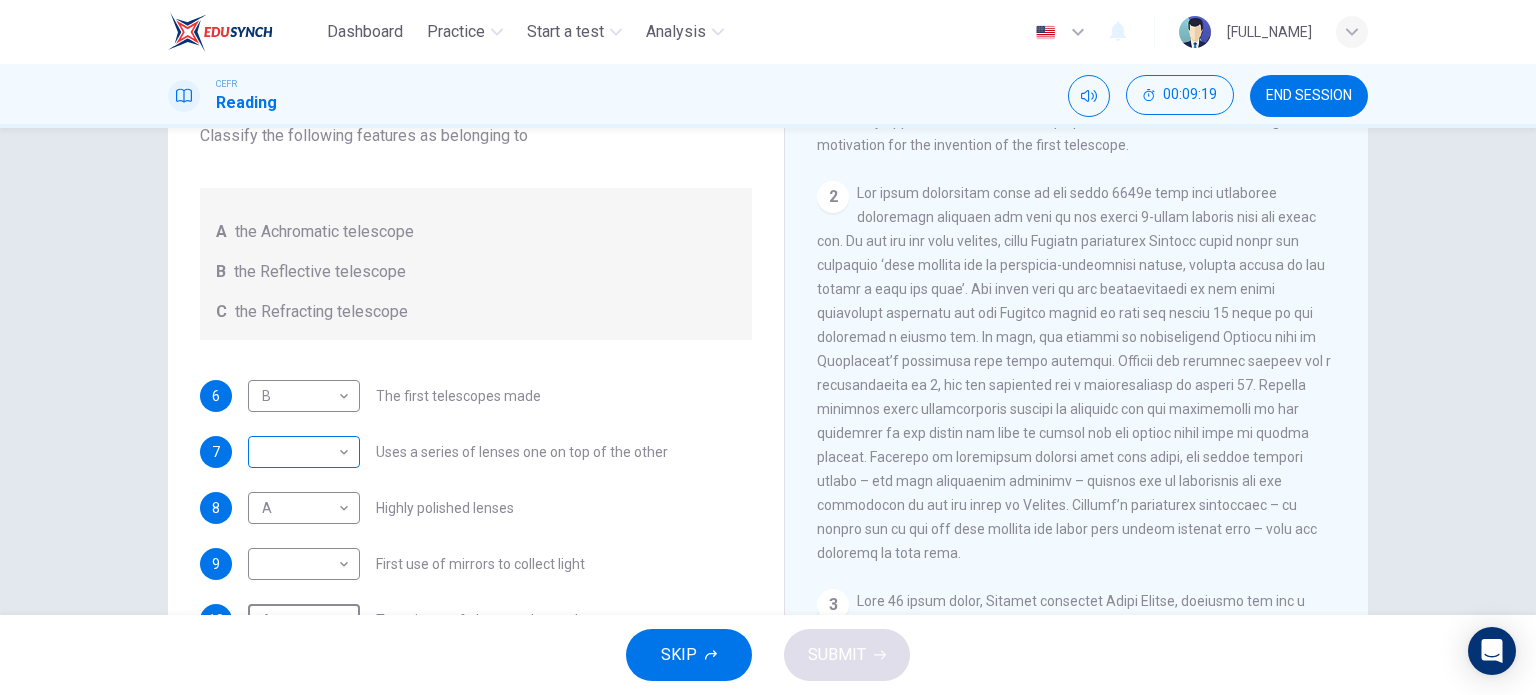 click on "Dashboard Practice Start a test Analysis English en ​ MUHAMMAD ALIF HAIQAL BIN MUHD AZMI CEFR Reading 00:09:19 END SESSION Questions 6 - 10 Write the correct letter A, B or C, in the boxes below.
Classify the following features as belonging to A the Achromatic telescope B the Reflective telescope C the Refracting telescope 6 B B ​ The first telescopes made 7 ​ ​ Uses a series of lenses one on top of the other 8 A A ​ Highly polished lenses 9 ​ ​ First use of mirrors to collect light 10 A A ​ Two pieces of glass stuck together Looking in the Telescope CLICK TO ZOOM Click to Zoom 1 2 3 4 5 SKIP SUBMIT EduSynch - Online Language Proficiency Testing
Dashboard Practice Start a test Analysis Notifications © Copyright  2025" at bounding box center (768, 347) 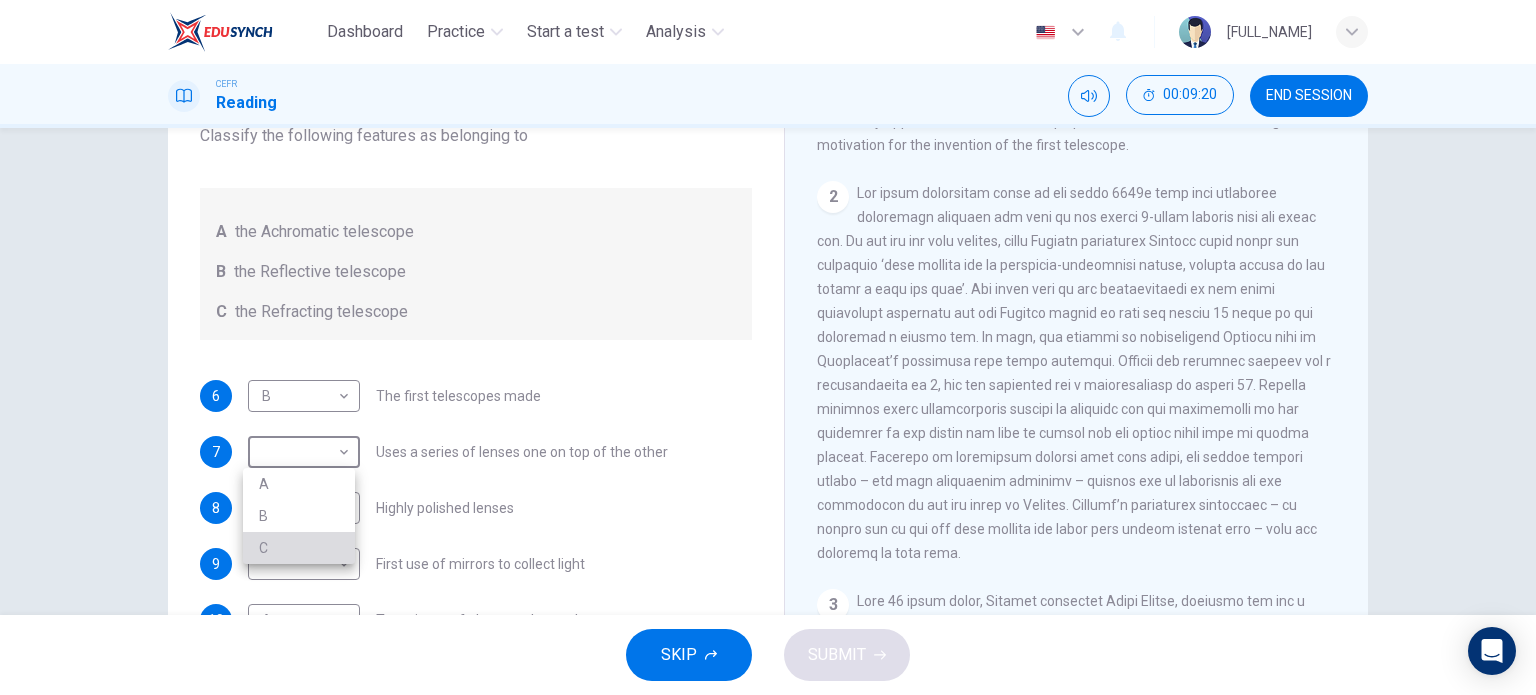 click on "C" at bounding box center (299, 548) 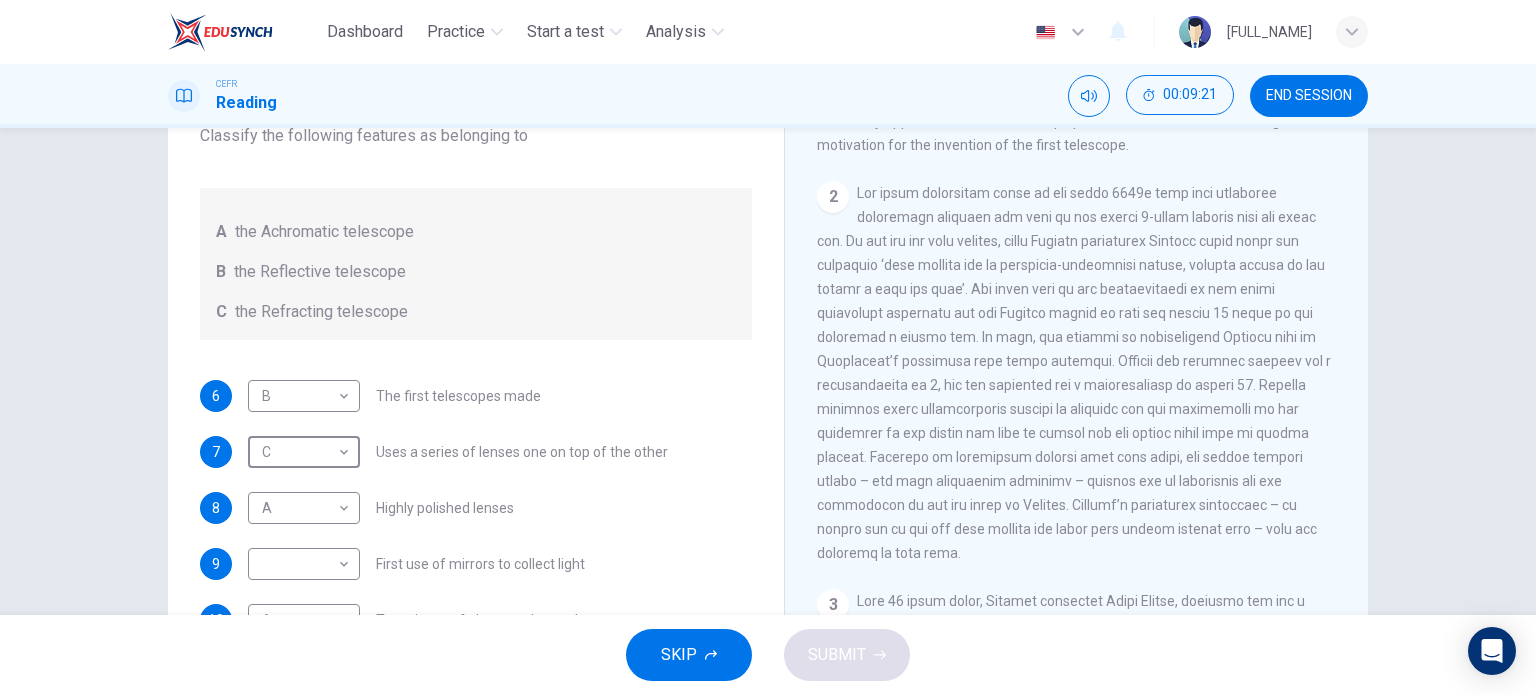 scroll, scrollTop: 0, scrollLeft: 0, axis: both 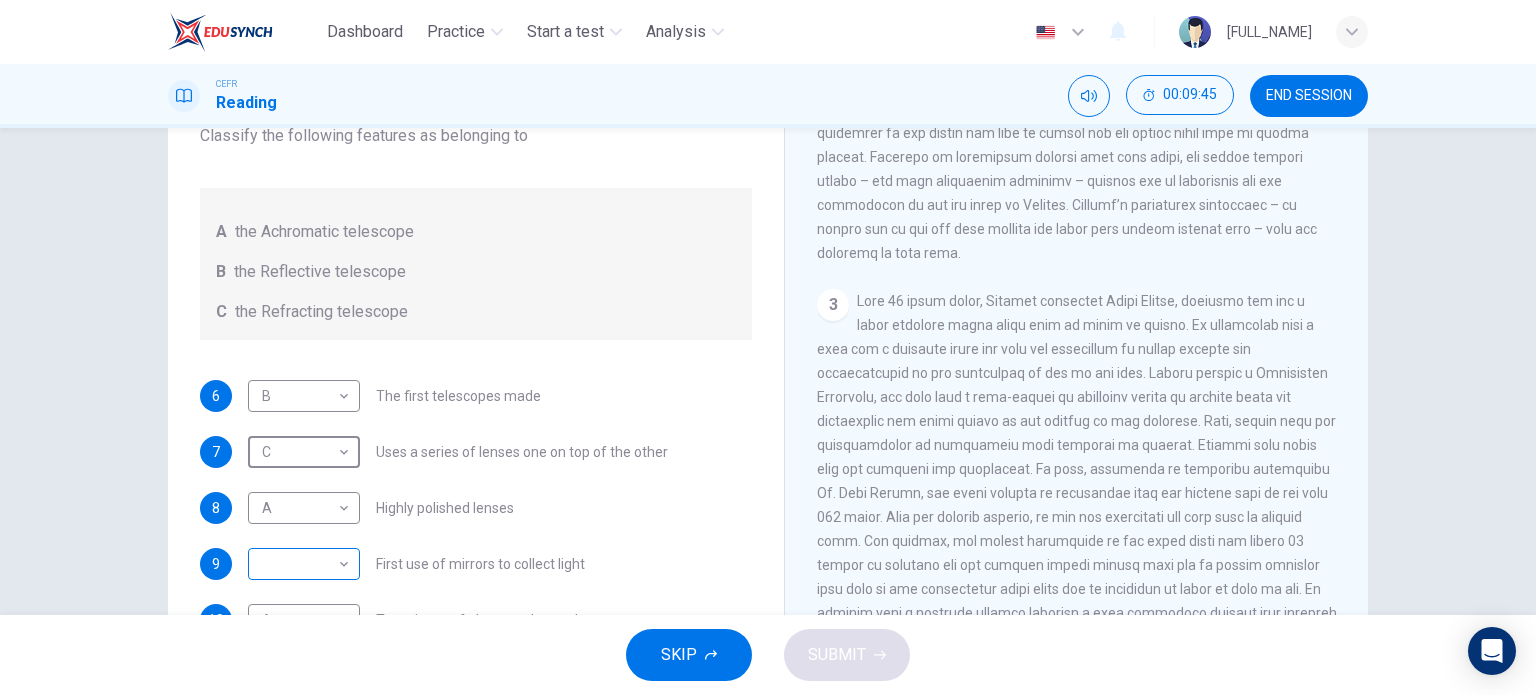 click on "Dashboard Practice Start a test Analysis English en ​ MUHAMMAD ALIF HAIQAL BIN MUHD AZMI CEFR Reading 00:09:45 END SESSION Questions 6 - 10 Write the correct letter A, B or C, in the boxes below.
Classify the following features as belonging to A the Achromatic telescope B the Reflective telescope C the Refracting telescope 6 B B ​ The first telescopes made 7 C C ​ Uses a series of lenses one on top of the other 8 A A ​ Highly polished lenses 9 ​ ​ First use of mirrors to collect light 10 A A ​ Two pieces of glass stuck together Looking in the Telescope CLICK TO ZOOM Click to Zoom 1 2 3 4 5 SKIP SUBMIT EduSynch - Online Language Proficiency Testing
Dashboard Practice Start a test Analysis Notifications © Copyright  2025" at bounding box center (768, 347) 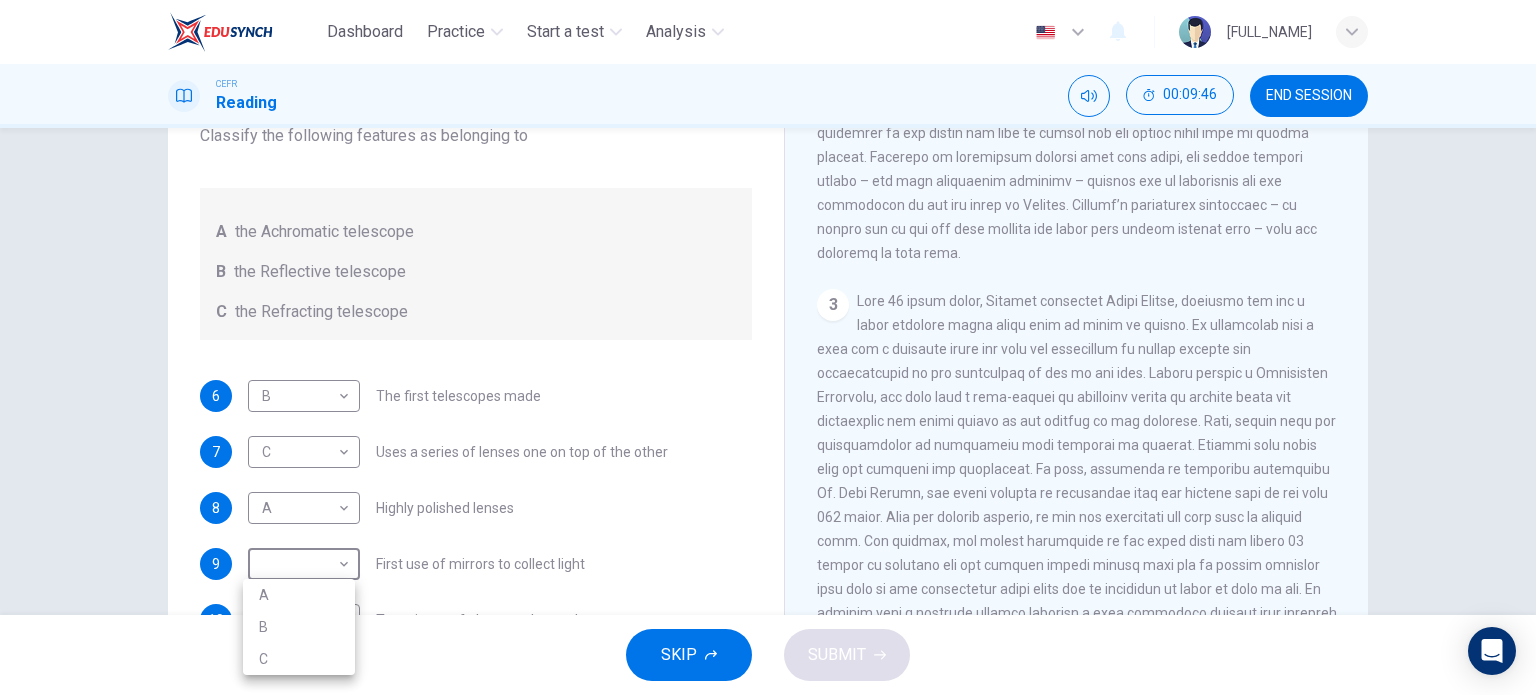 click on "B" at bounding box center [299, 627] 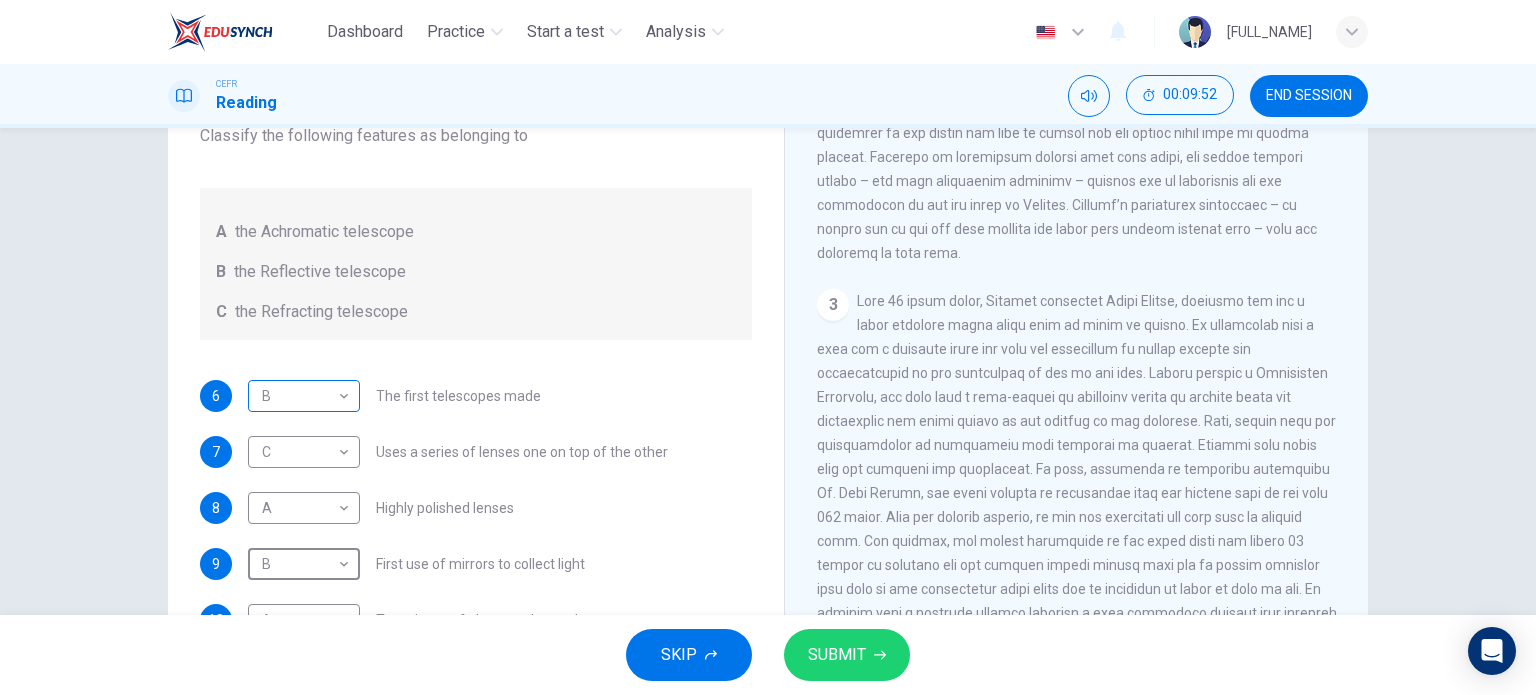 click on "Dashboard Practice Start a test Analysis English en ​ MUHAMMAD ALIF HAIQAL BIN MUHD AZMI CEFR Reading 00:09:52 END SESSION Questions 6 - 10 Write the correct letter A, B or C, in the boxes below.
Classify the following features as belonging to A the Achromatic telescope B the Reflective telescope C the Refracting telescope 6 B B ​ The first telescopes made 7 C C ​ Uses a series of lenses one on top of the other 8 A A ​ Highly polished lenses 9 B B ​ First use of mirrors to collect light 10 A A ​ Two pieces of glass stuck together Looking in the Telescope CLICK TO ZOOM Click to Zoom 1 2 3 4 5 SKIP SUBMIT EduSynch - Online Language Proficiency Testing
Dashboard Practice Start a test Analysis Notifications © Copyright  2025" at bounding box center [768, 347] 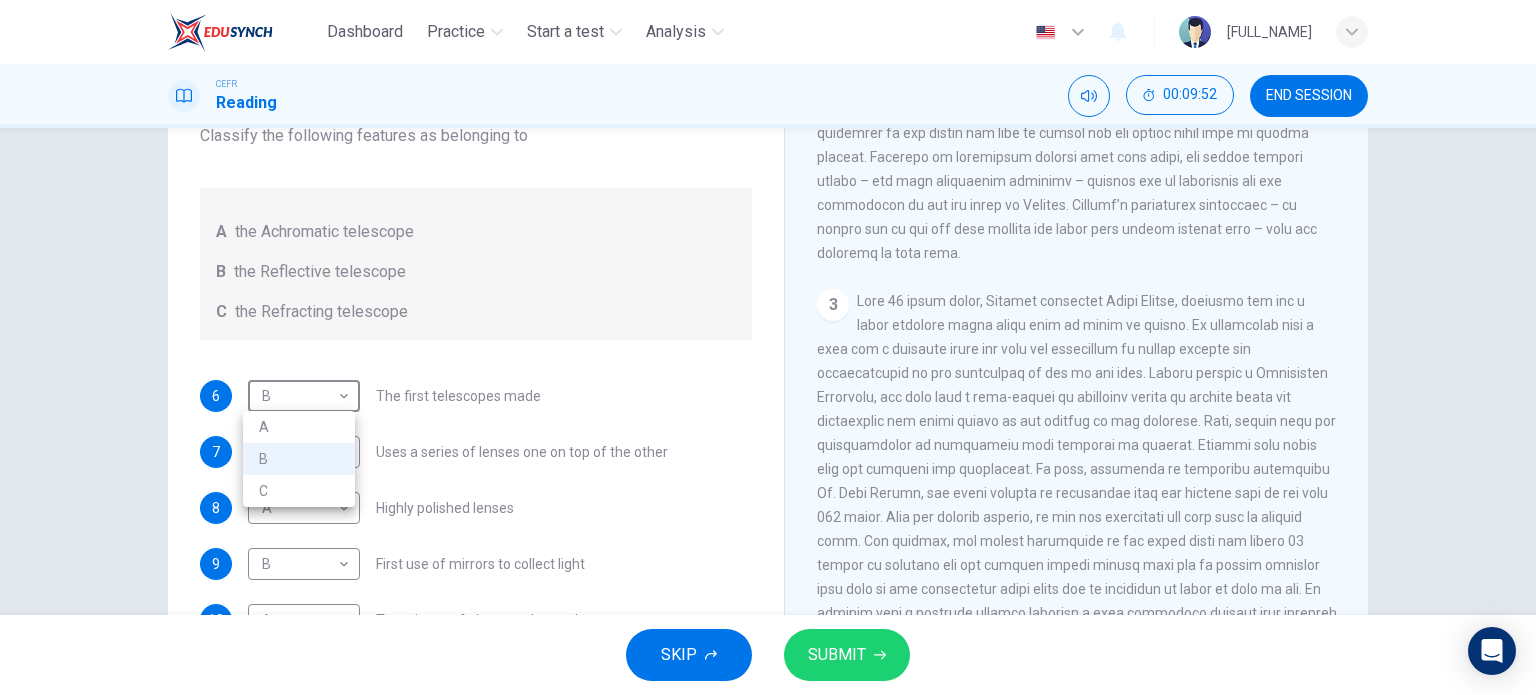 click on "C" at bounding box center [299, 491] 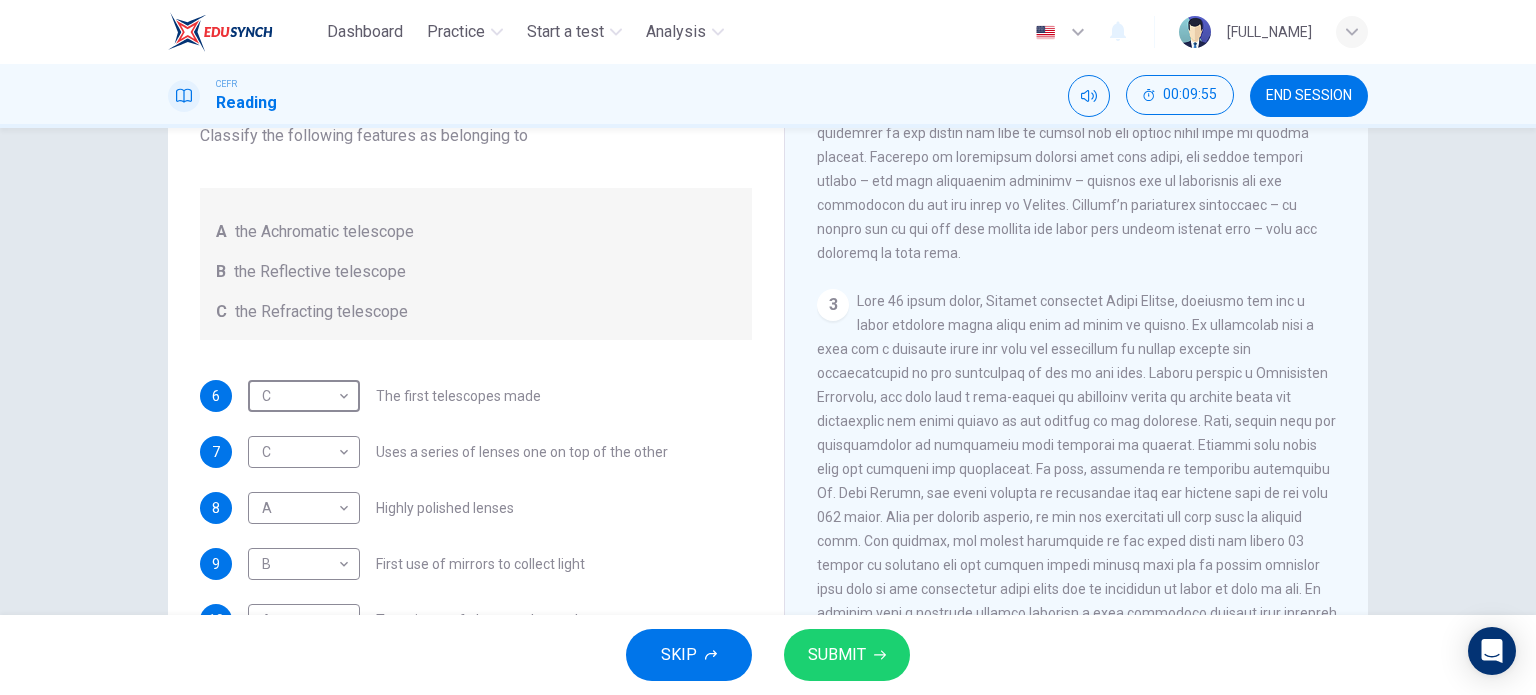 scroll, scrollTop: 288, scrollLeft: 0, axis: vertical 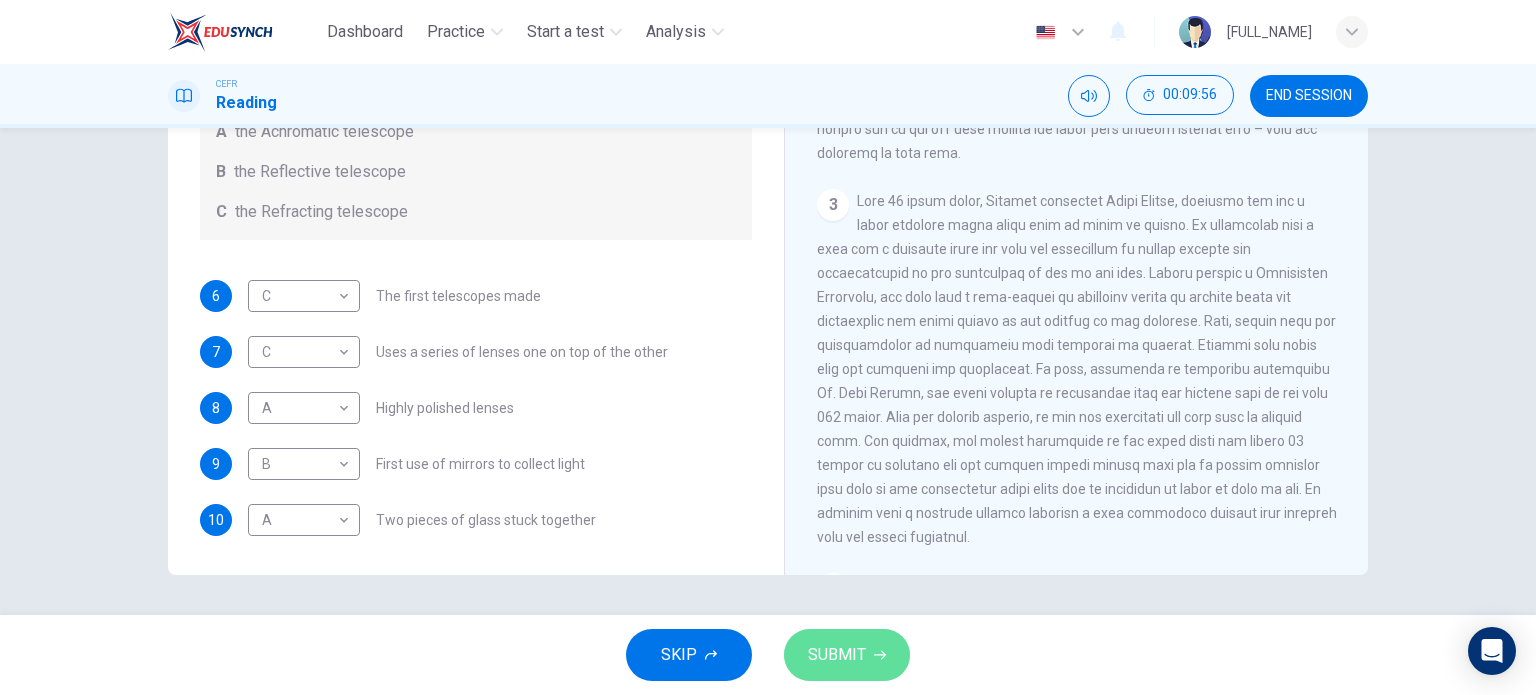 click on "SUBMIT" at bounding box center (837, 655) 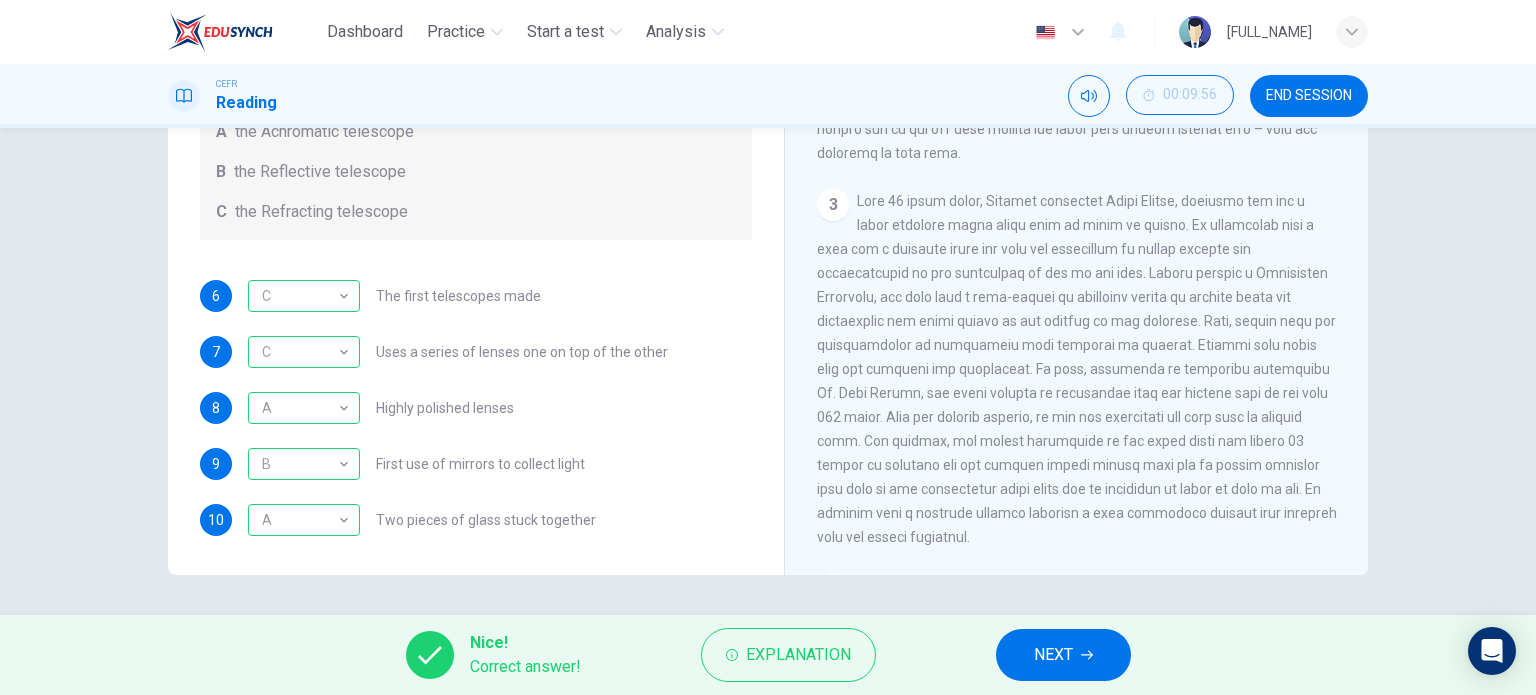 click on "NEXT" at bounding box center [1053, 655] 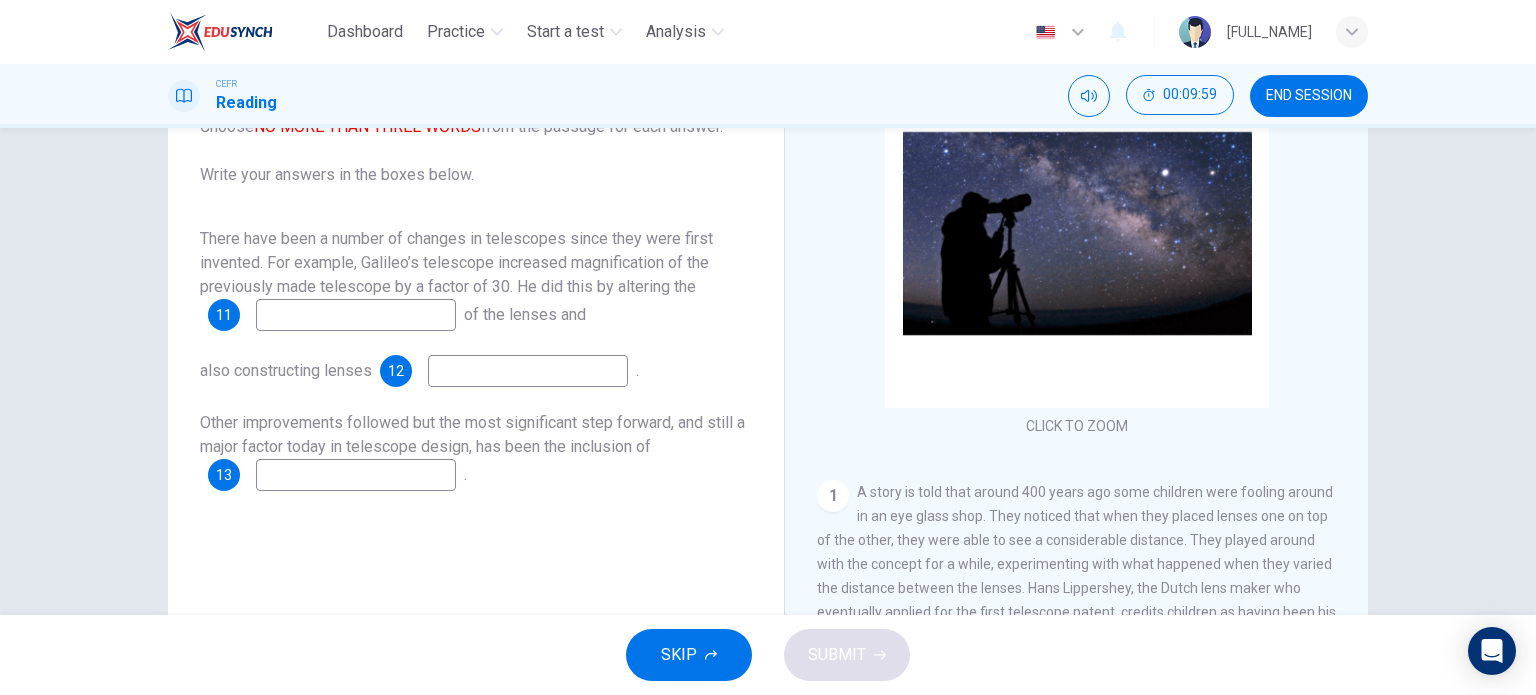 scroll, scrollTop: 200, scrollLeft: 0, axis: vertical 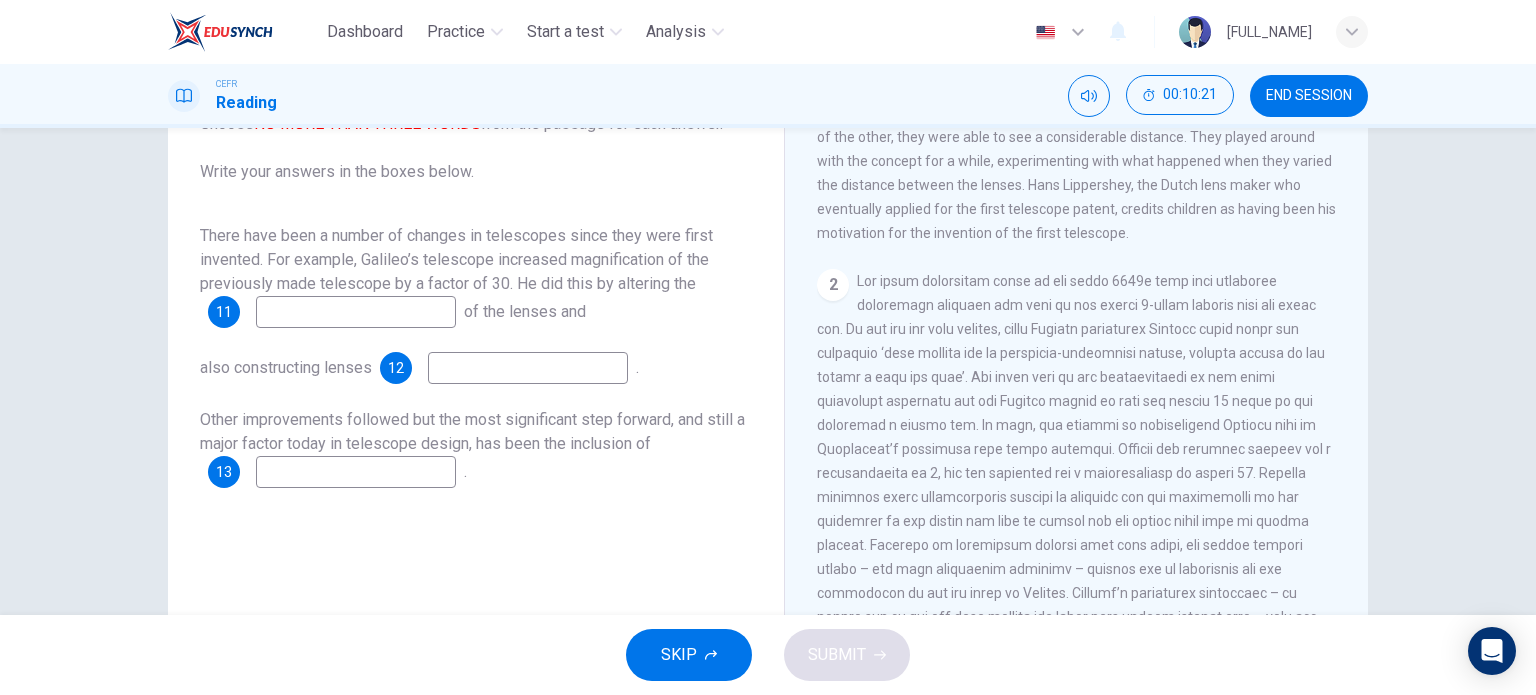 click at bounding box center [356, 312] 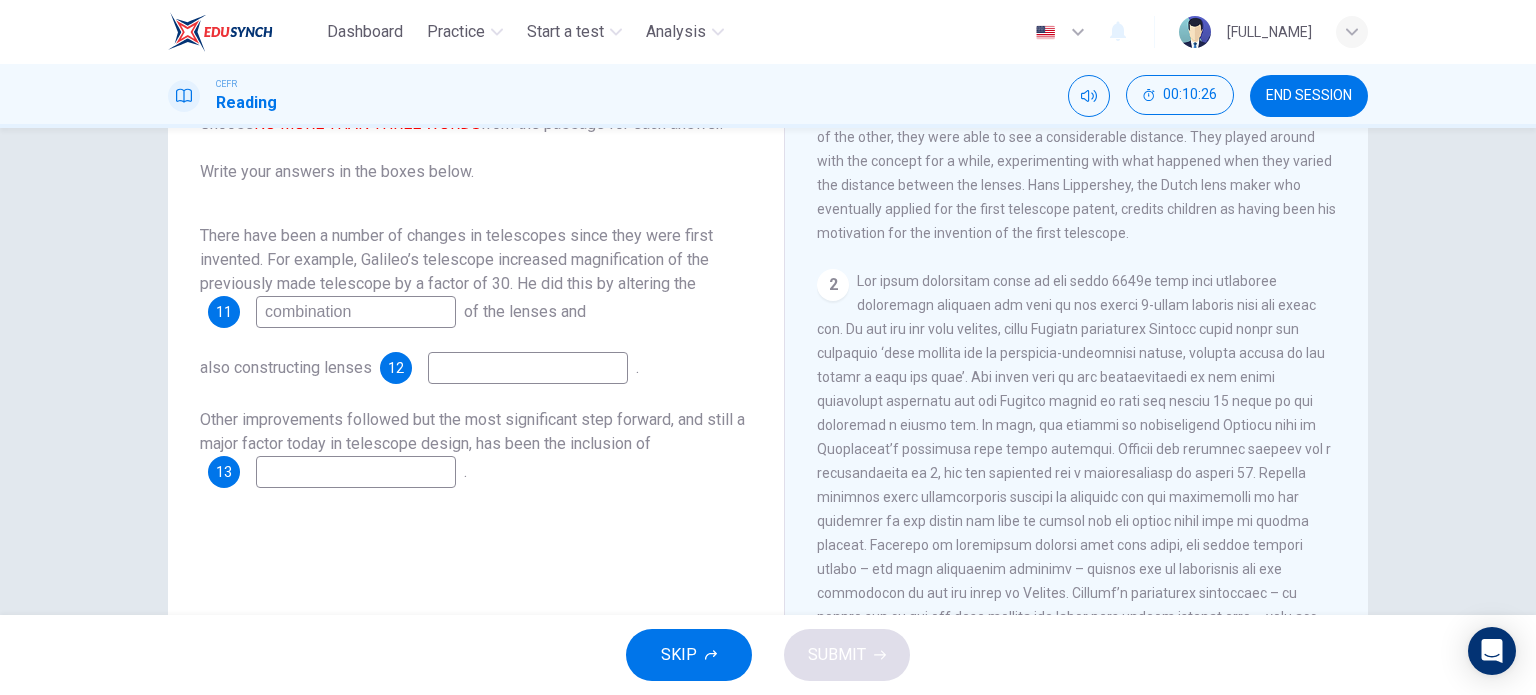 click at bounding box center (356, 312) 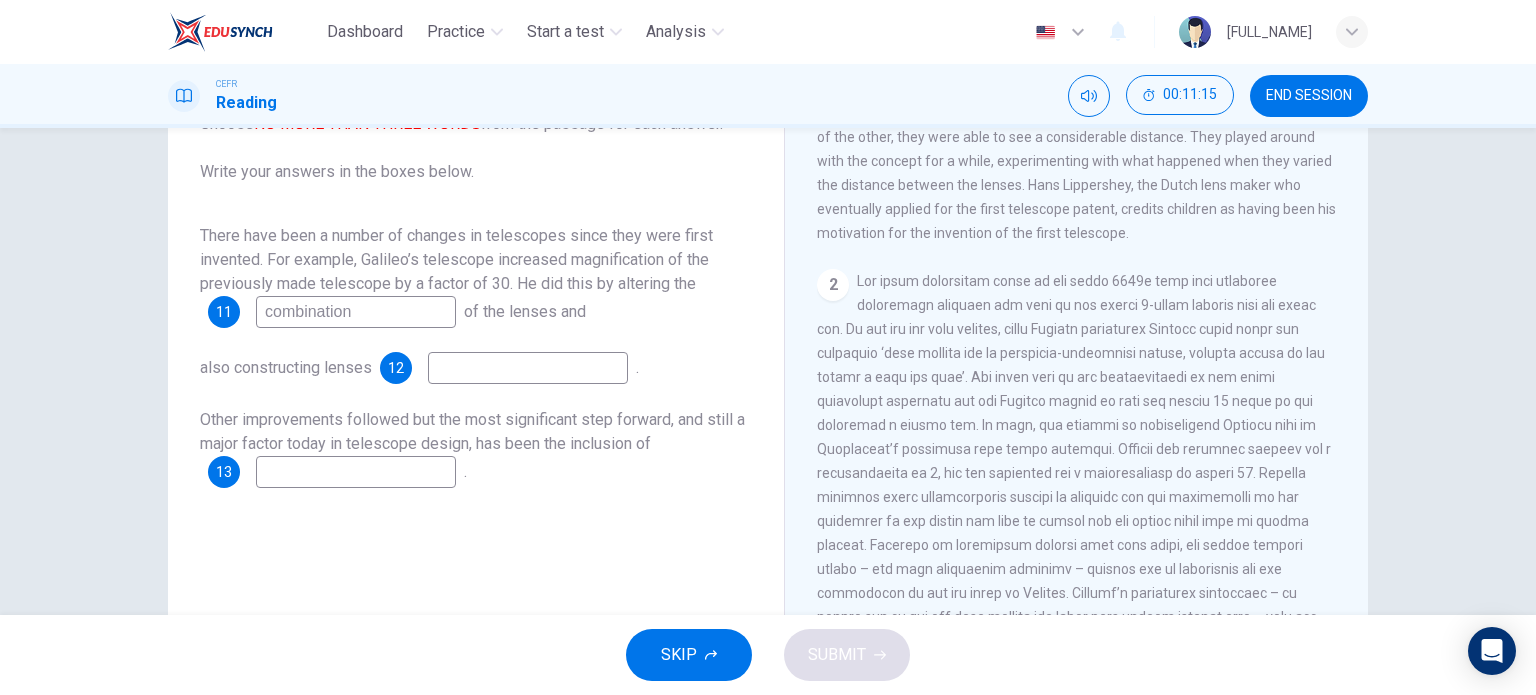 click on "combination" at bounding box center (356, 312) 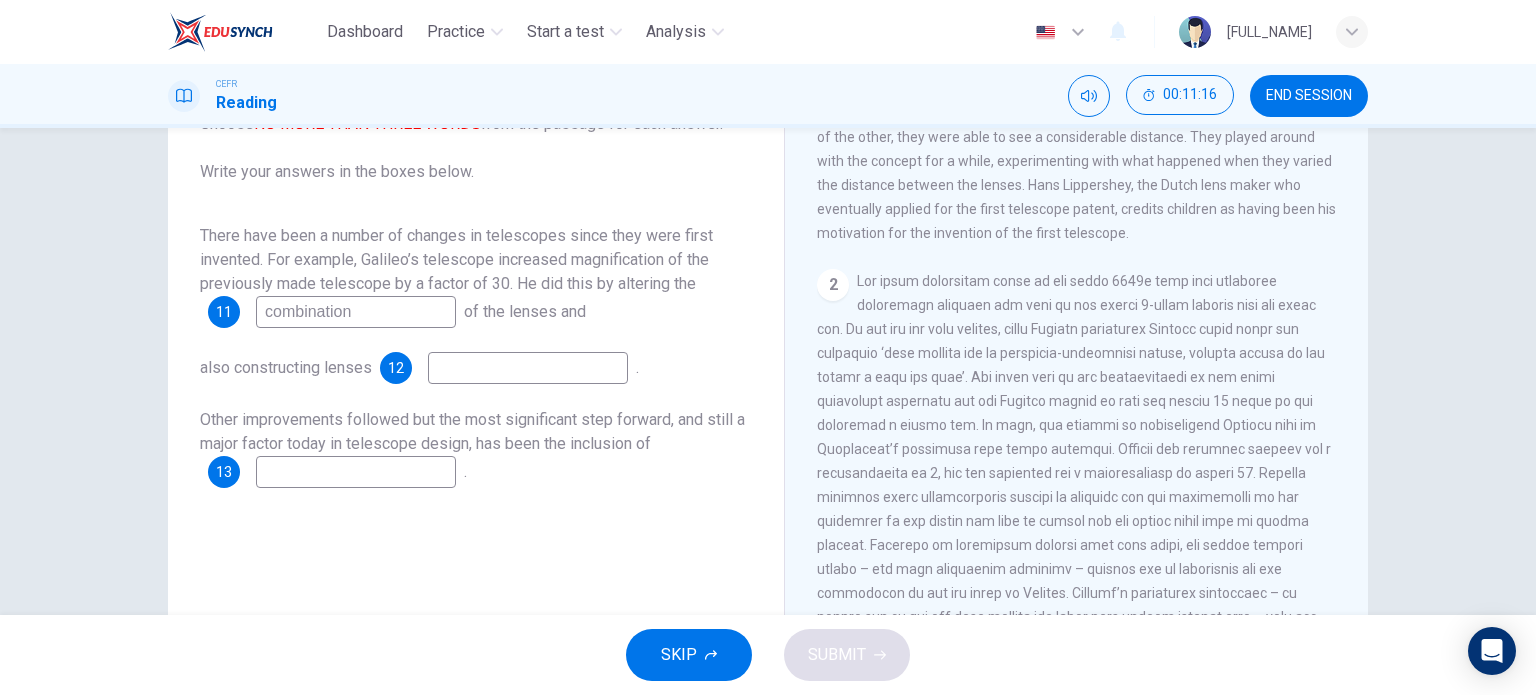 click on "combination" at bounding box center (356, 312) 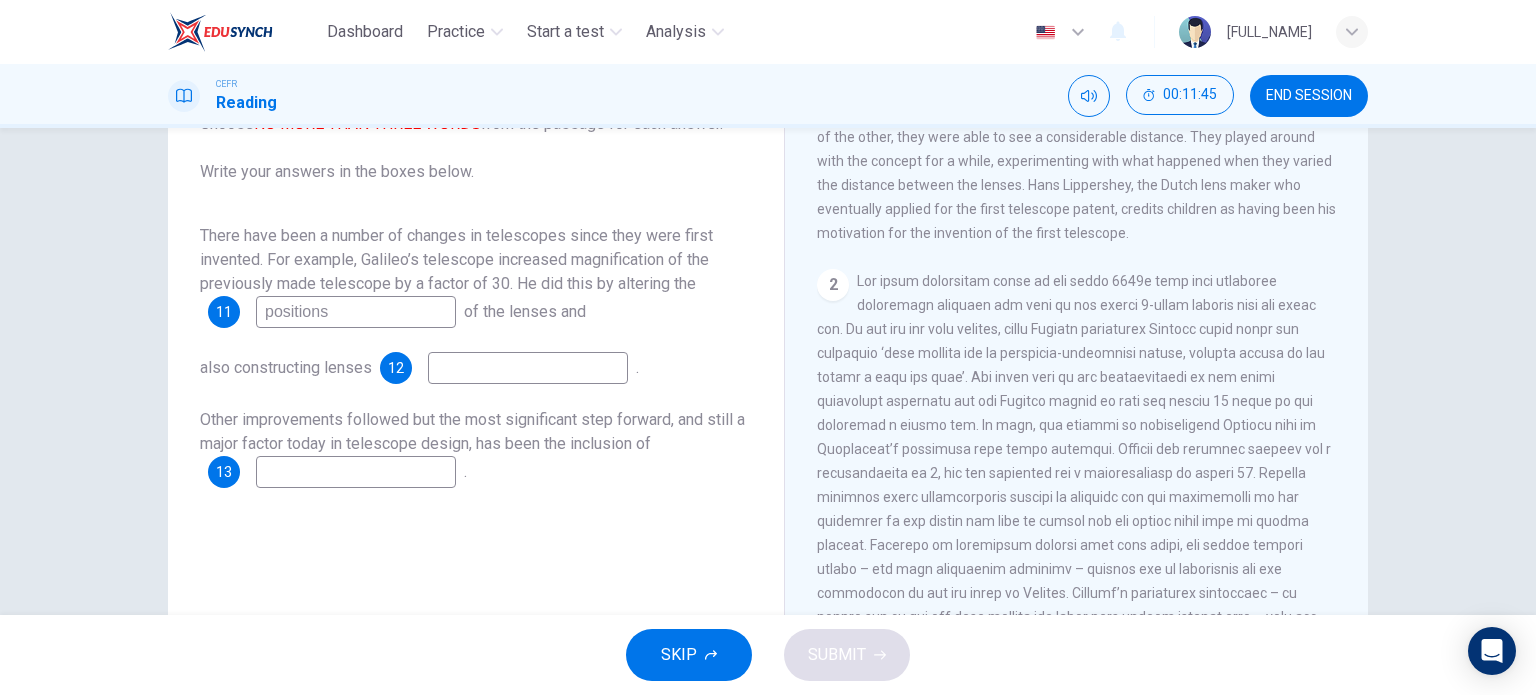 type on "positions" 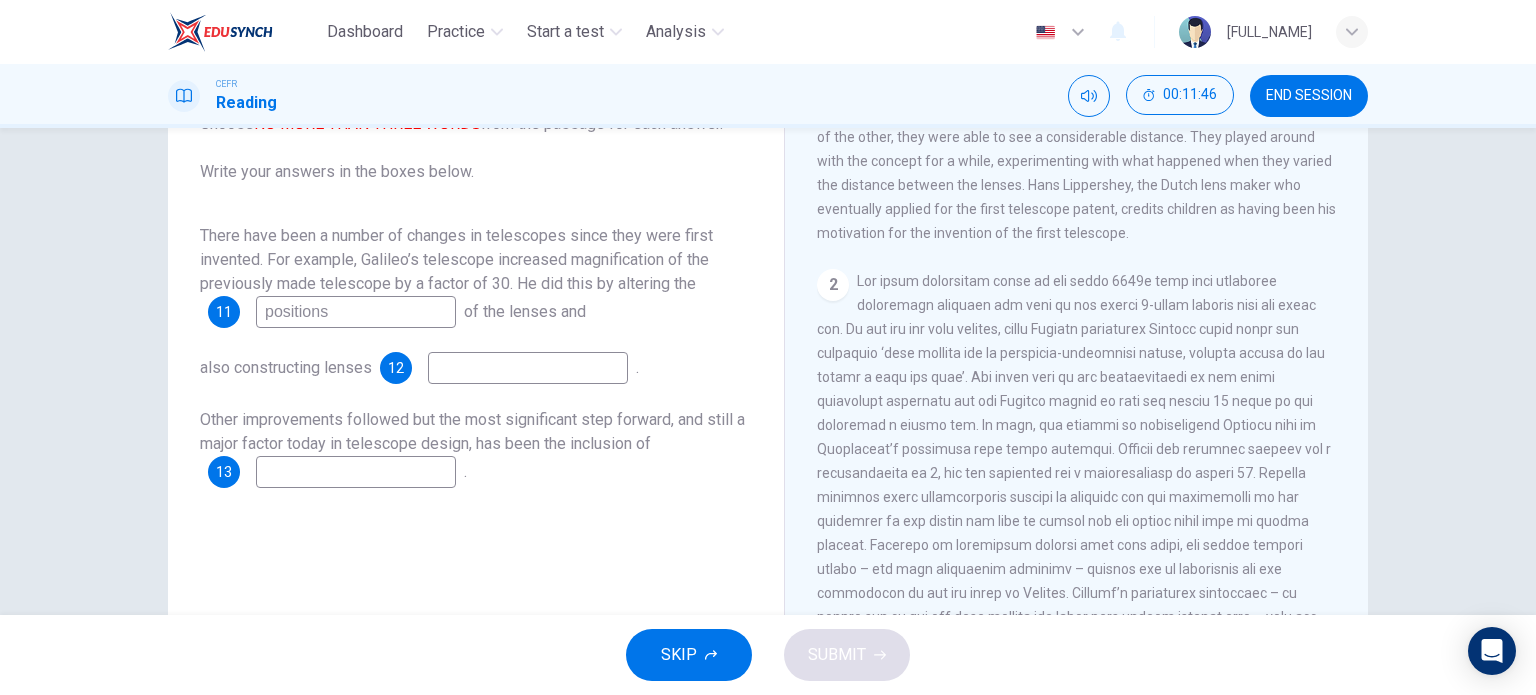 click at bounding box center (356, 312) 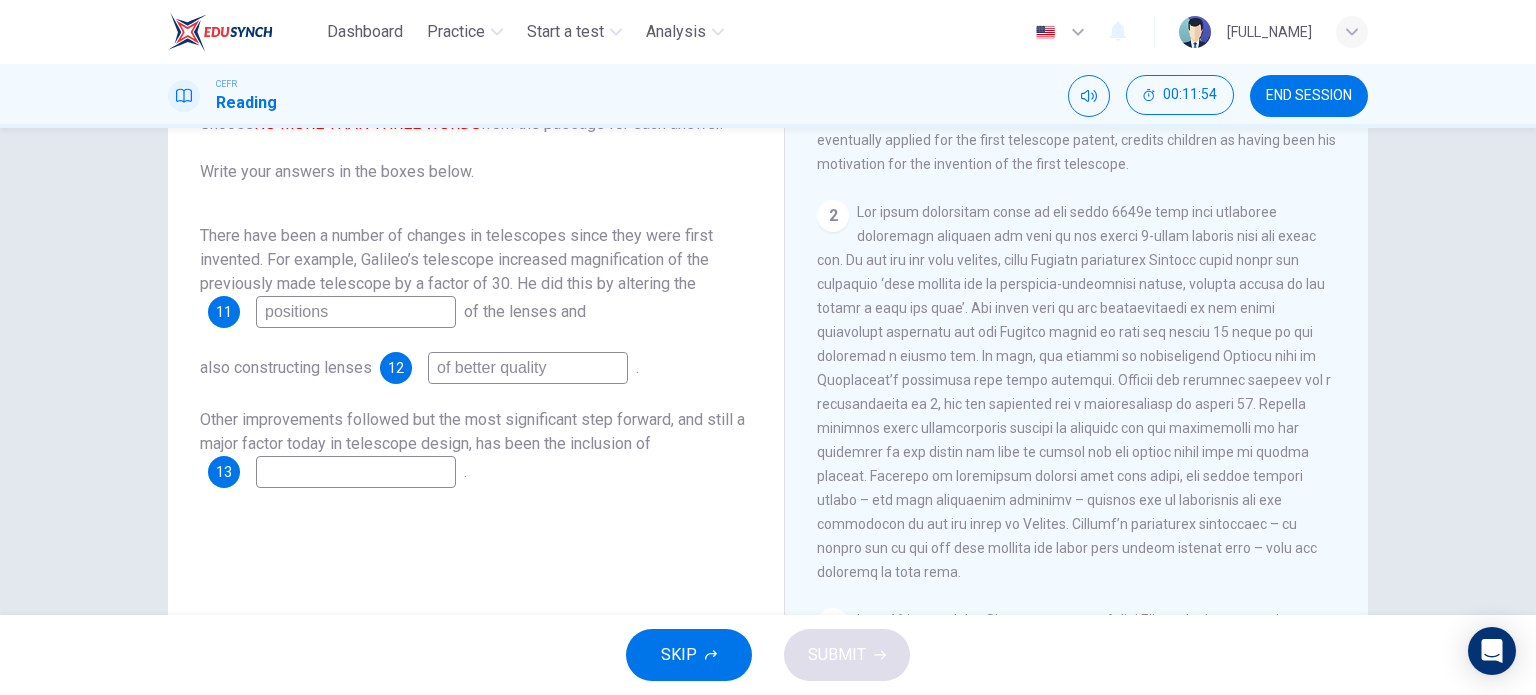 scroll, scrollTop: 600, scrollLeft: 0, axis: vertical 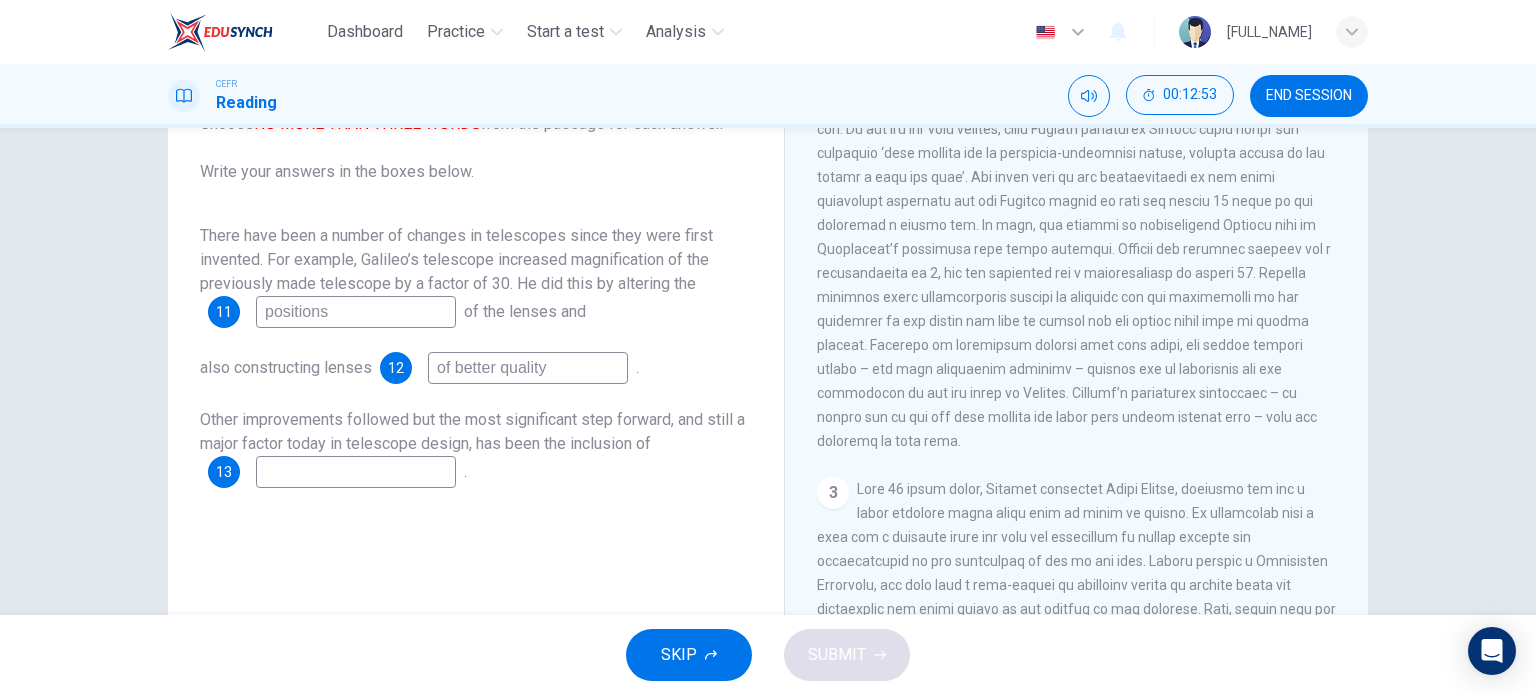type on "of better quality" 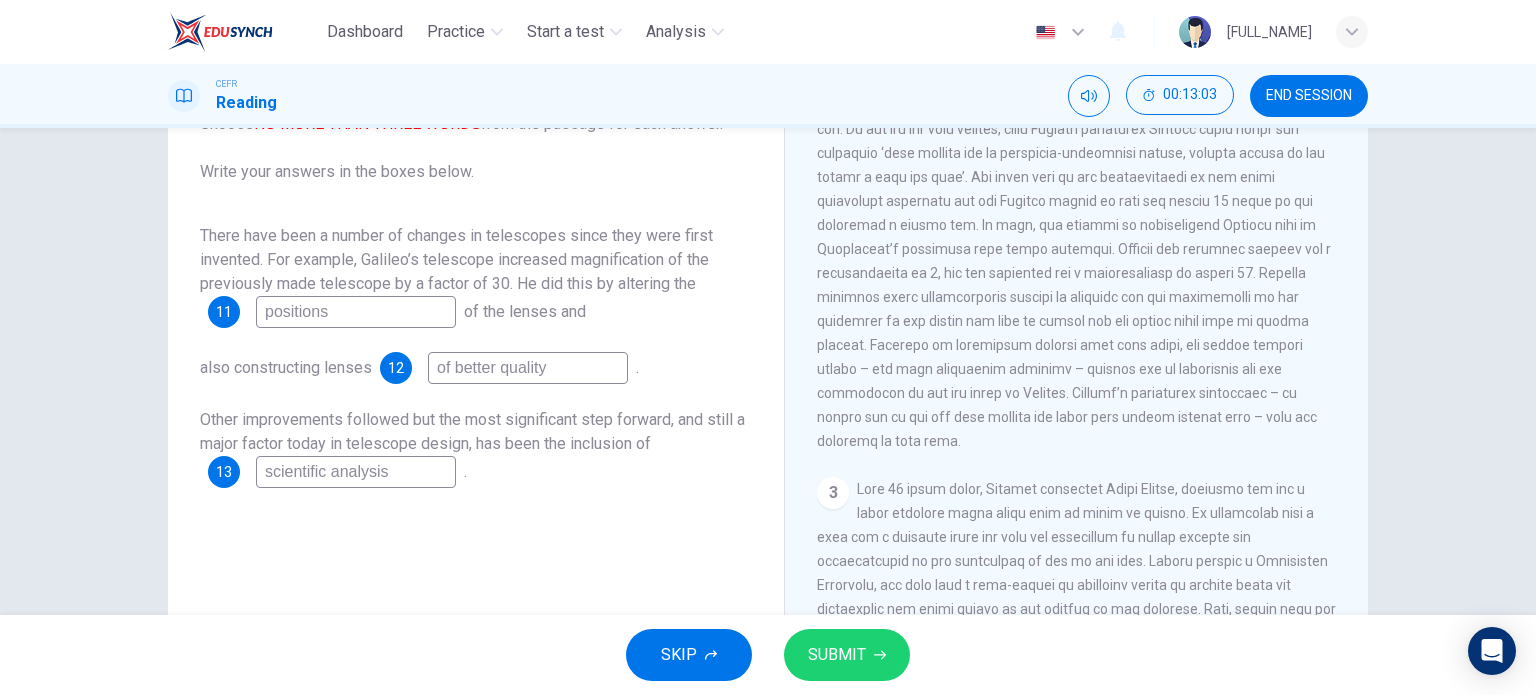 type on "scientific analysis" 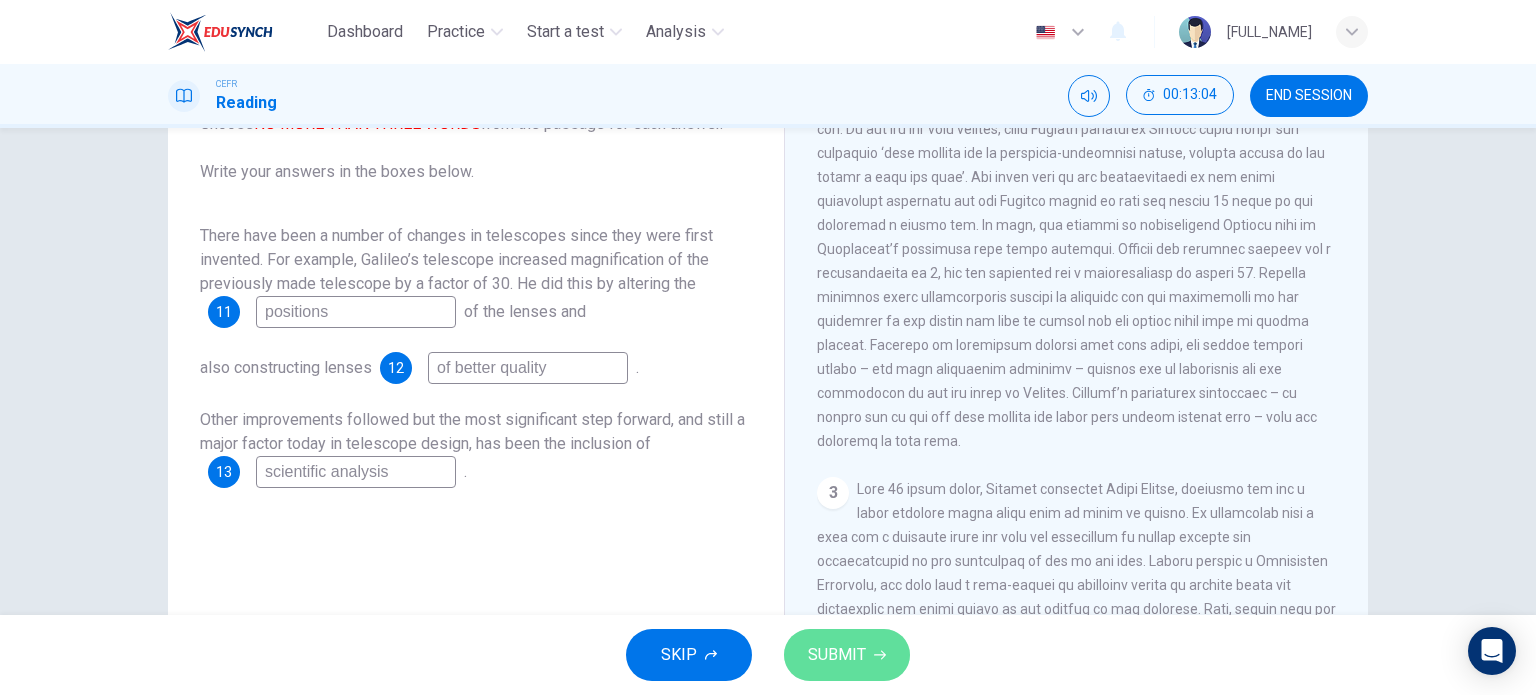 click on "SUBMIT" at bounding box center (837, 655) 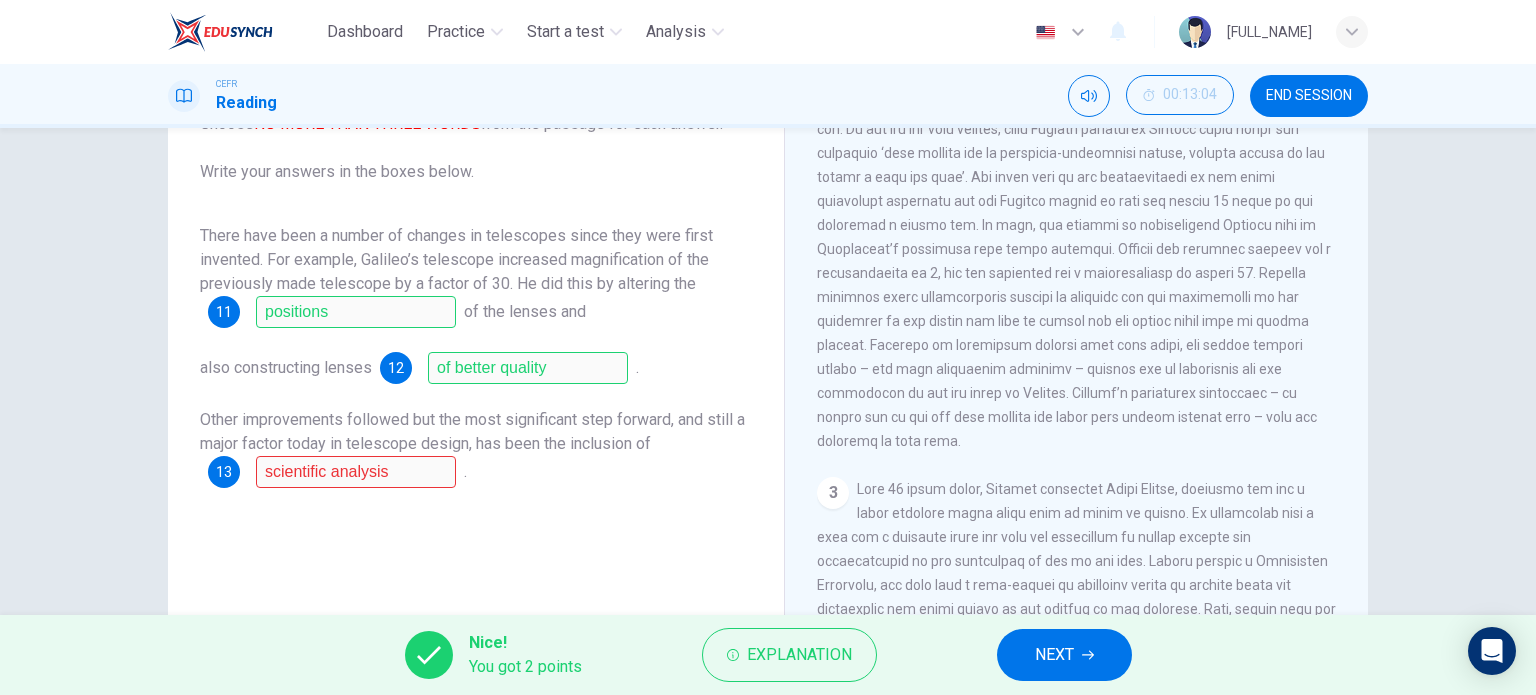 click on "Nice! You got 2
points Explanation NEXT" at bounding box center [768, 655] 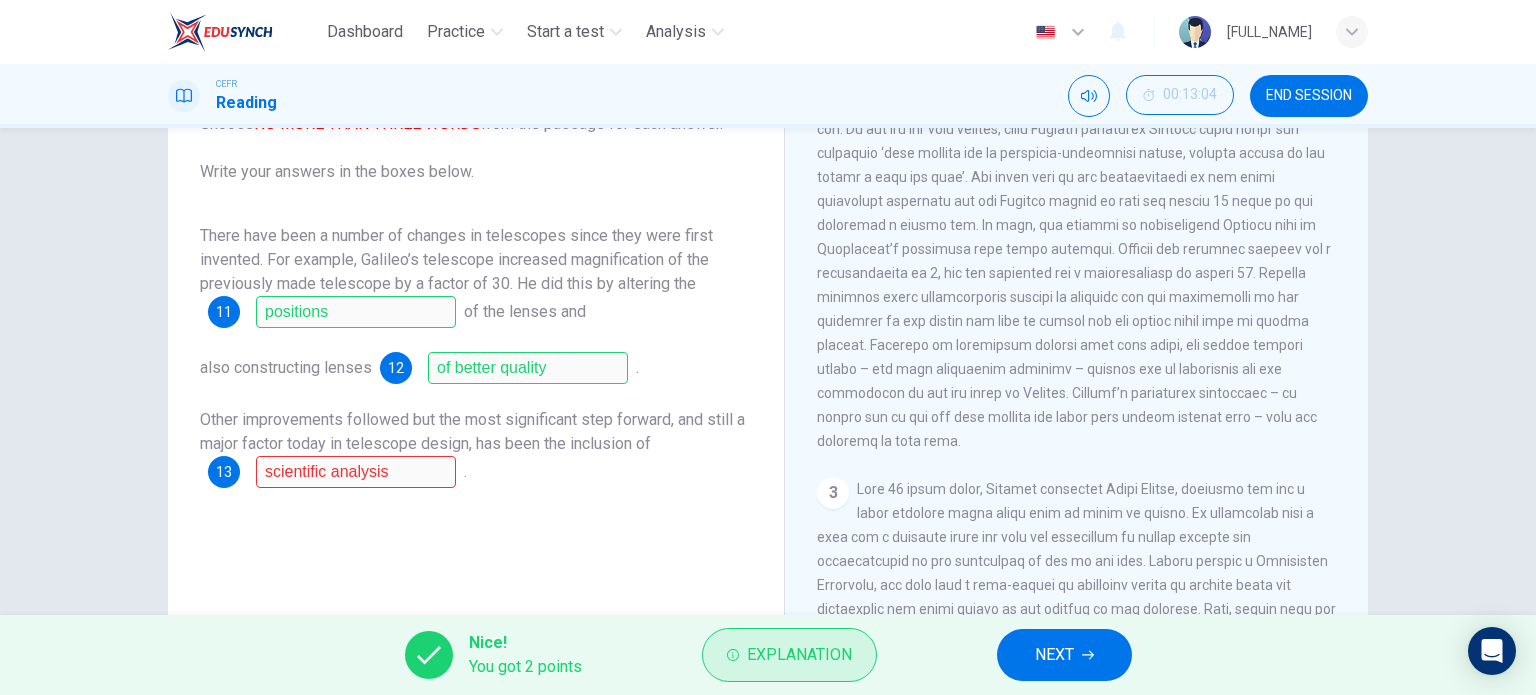 click on "Explanation" at bounding box center [799, 655] 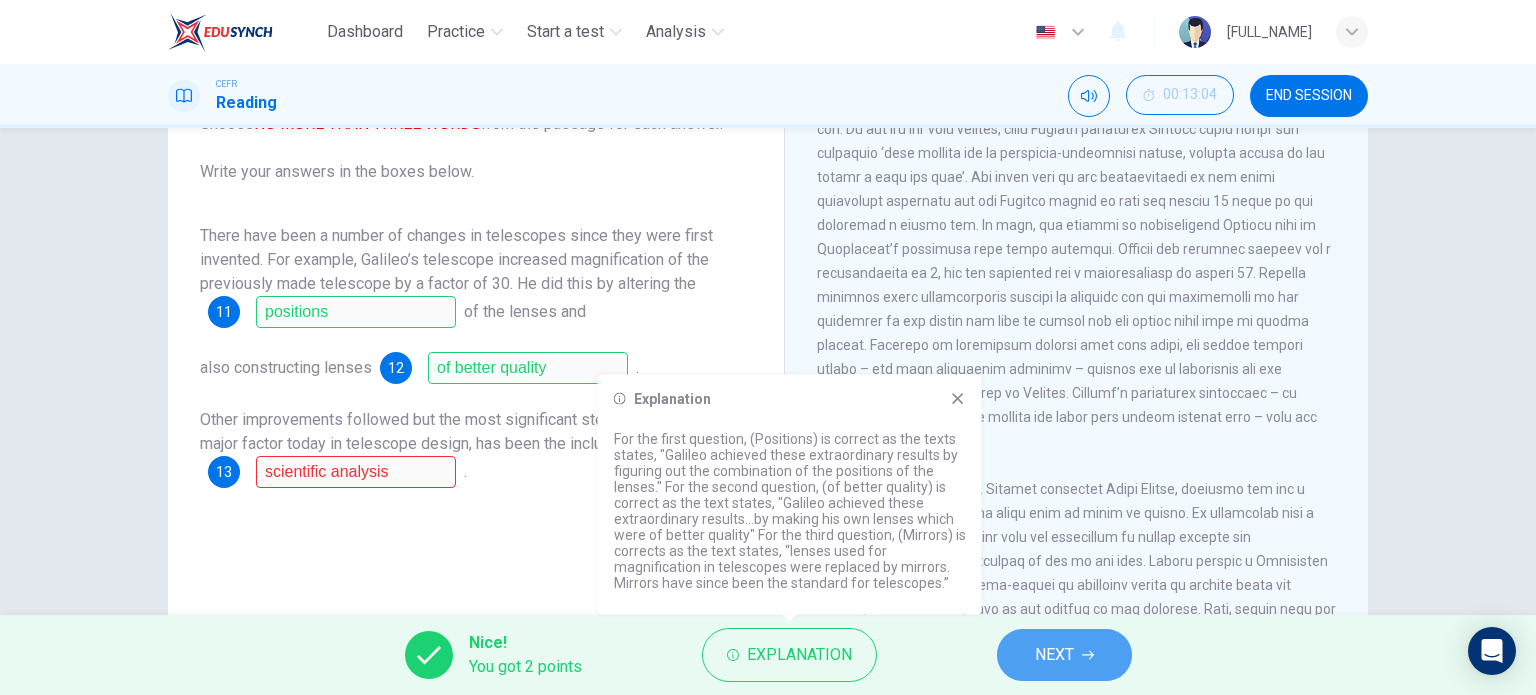 click on "NEXT" at bounding box center [1064, 655] 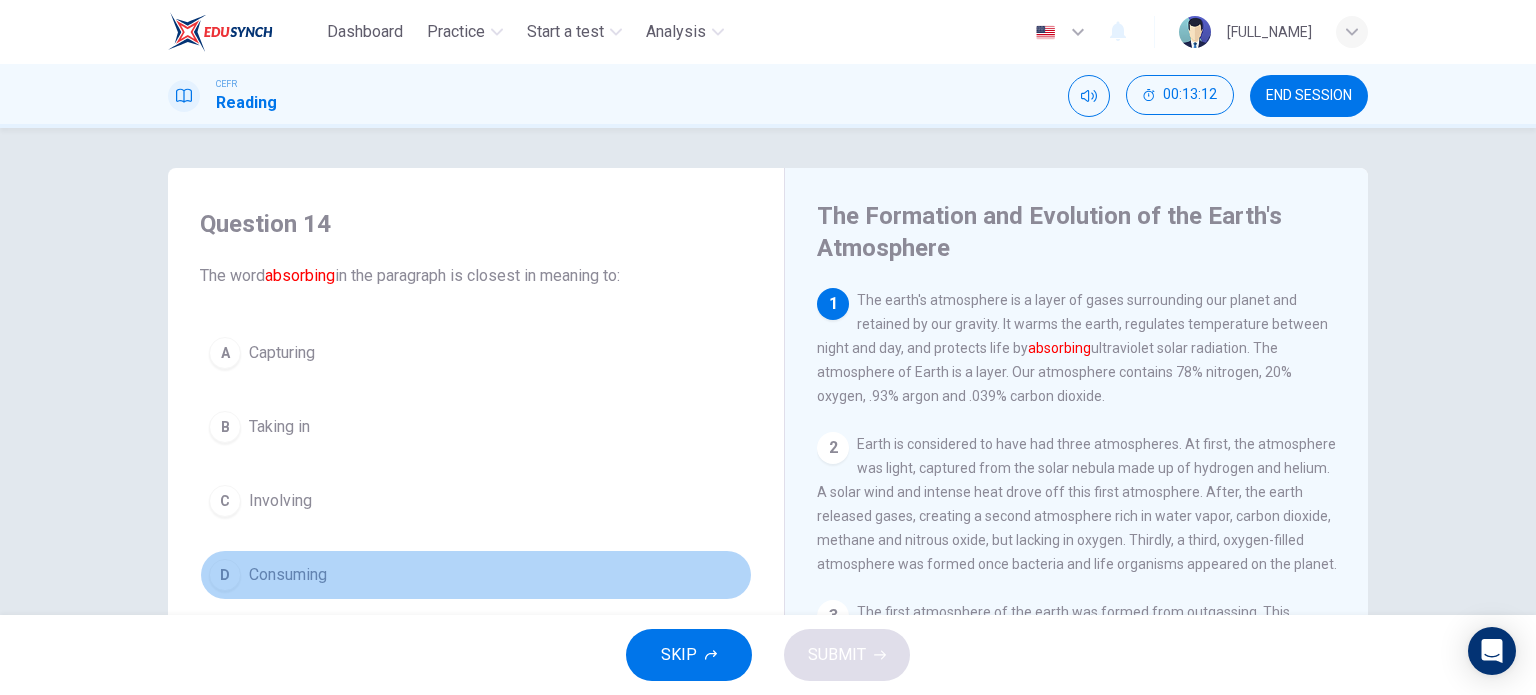 click on "Consuming" at bounding box center [282, 353] 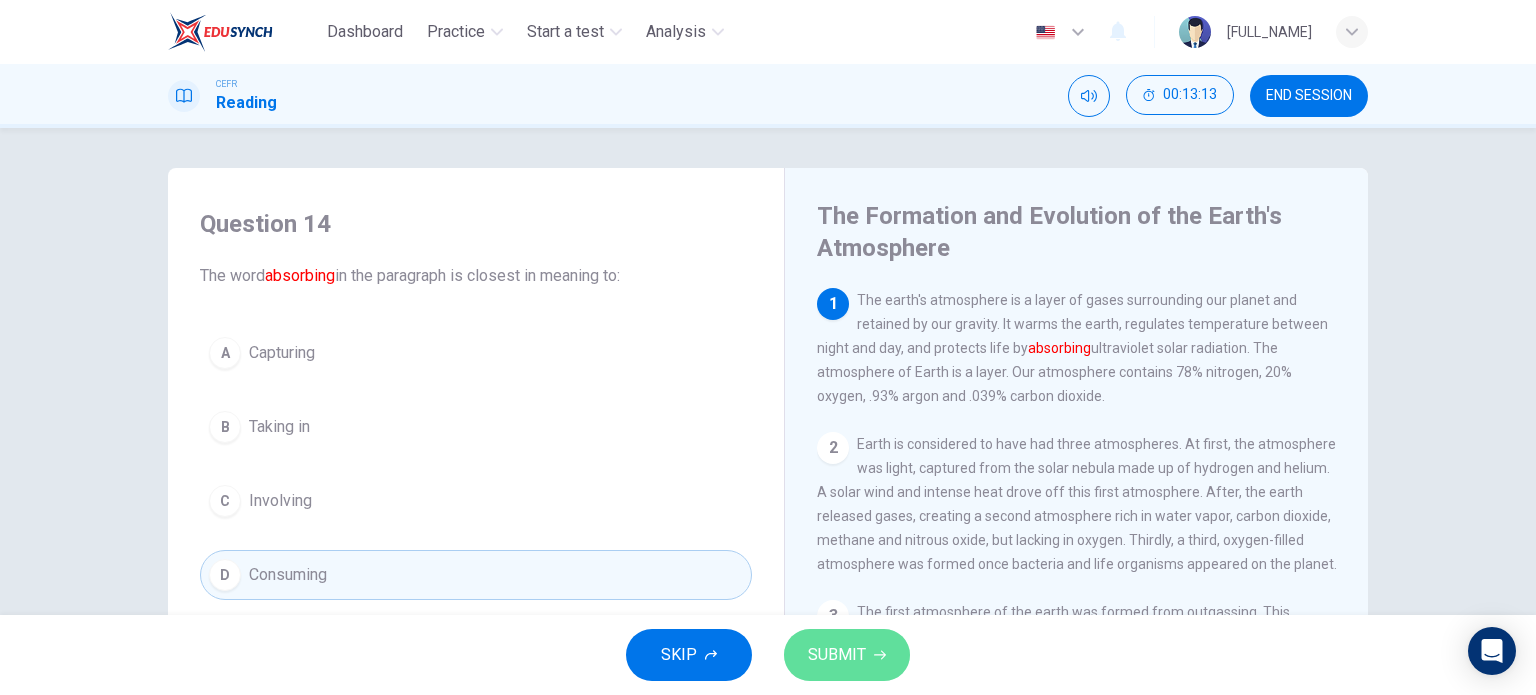 click on "SUBMIT" at bounding box center (837, 655) 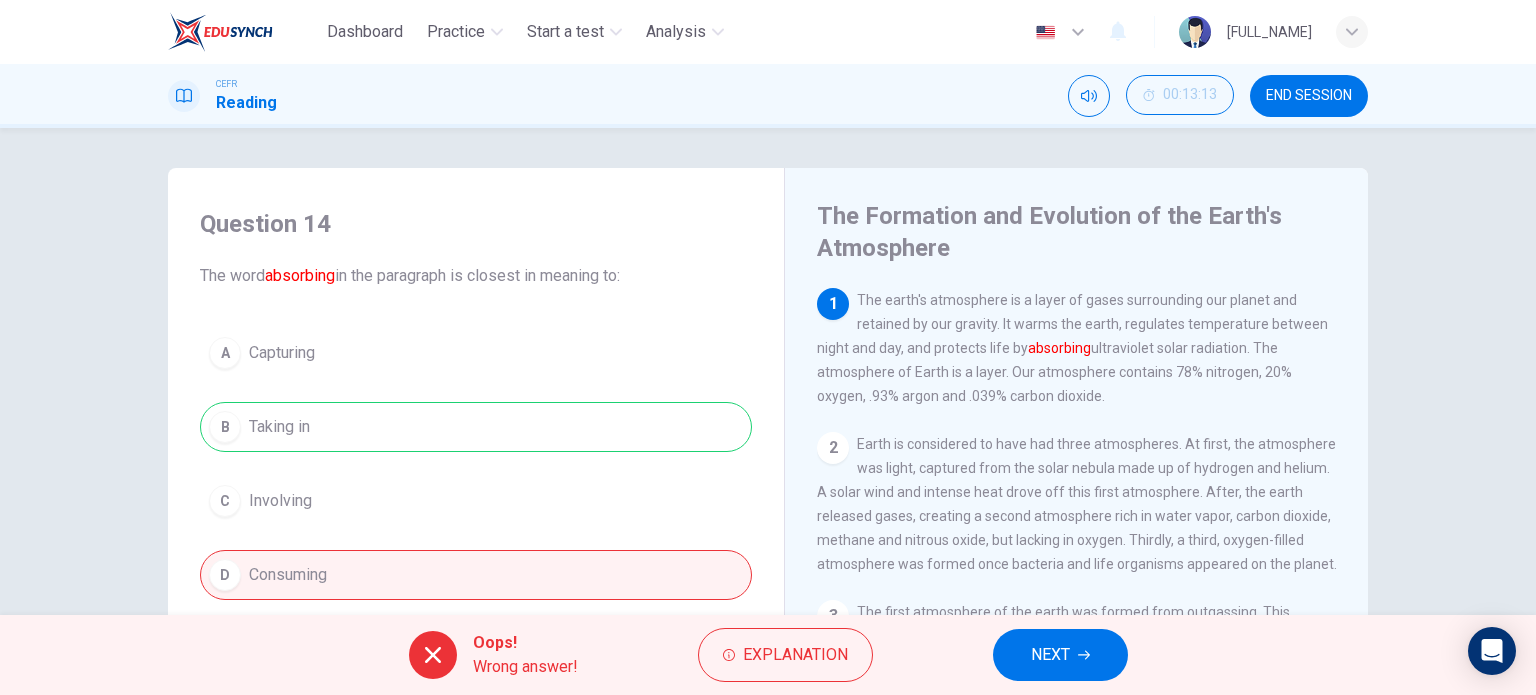 click on "NEXT" at bounding box center (1050, 655) 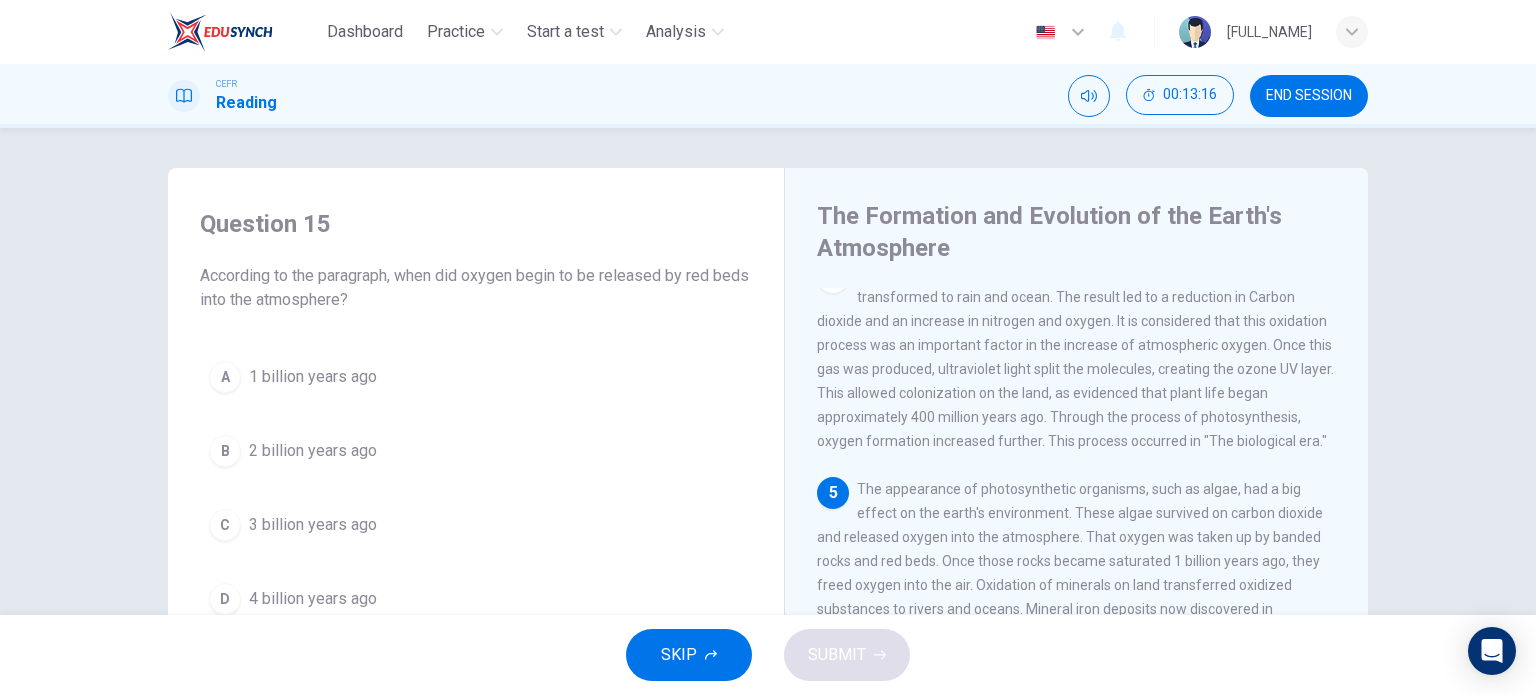 scroll, scrollTop: 700, scrollLeft: 0, axis: vertical 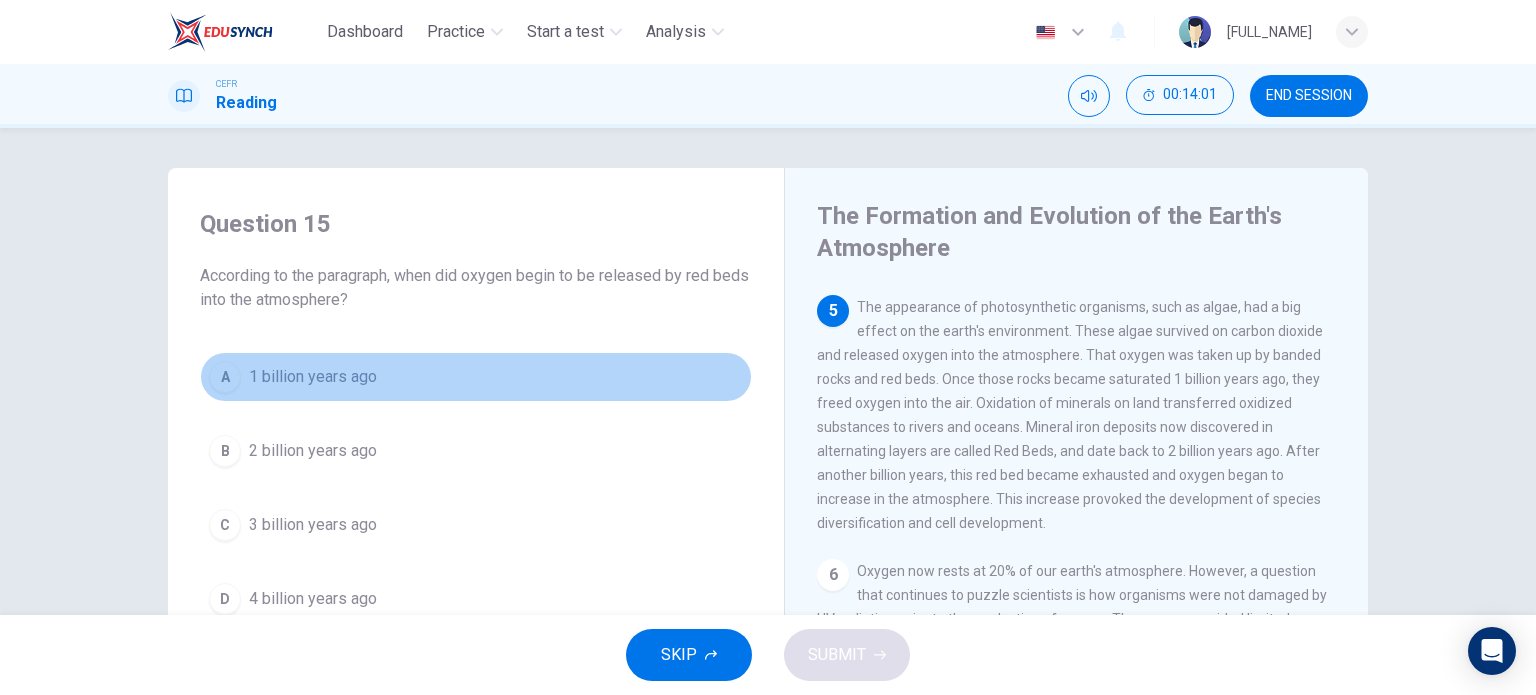 click on "1 billion years ago" at bounding box center [313, 377] 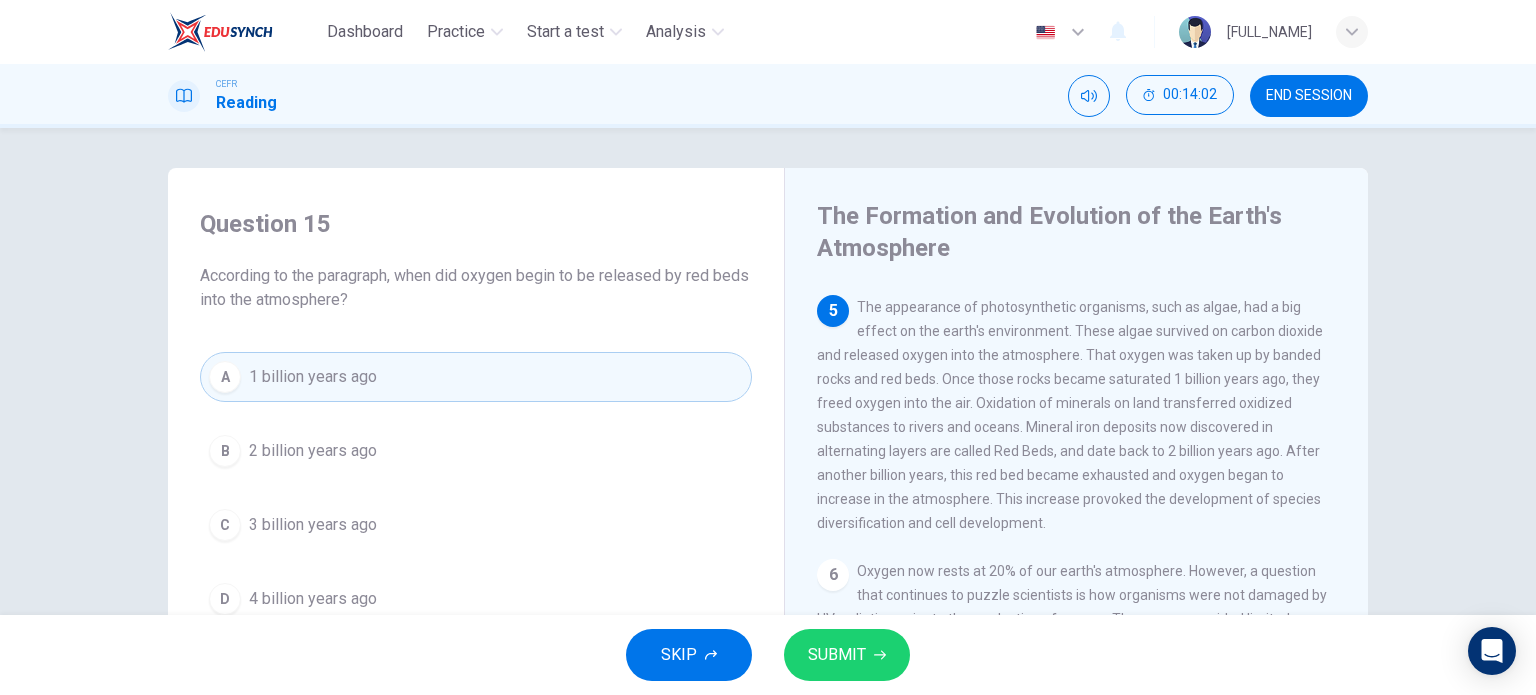 click on "SUBMIT" at bounding box center [837, 655] 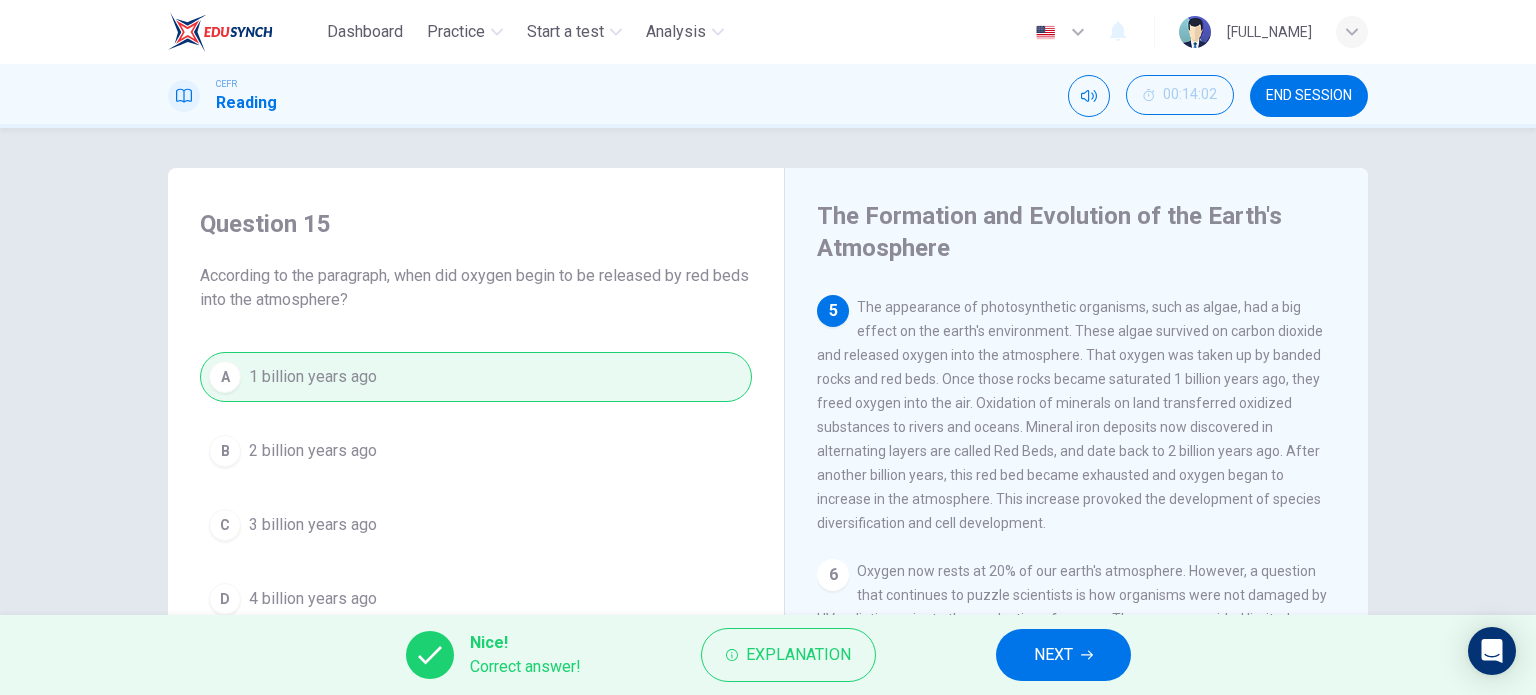 click on "NEXT" at bounding box center [1053, 655] 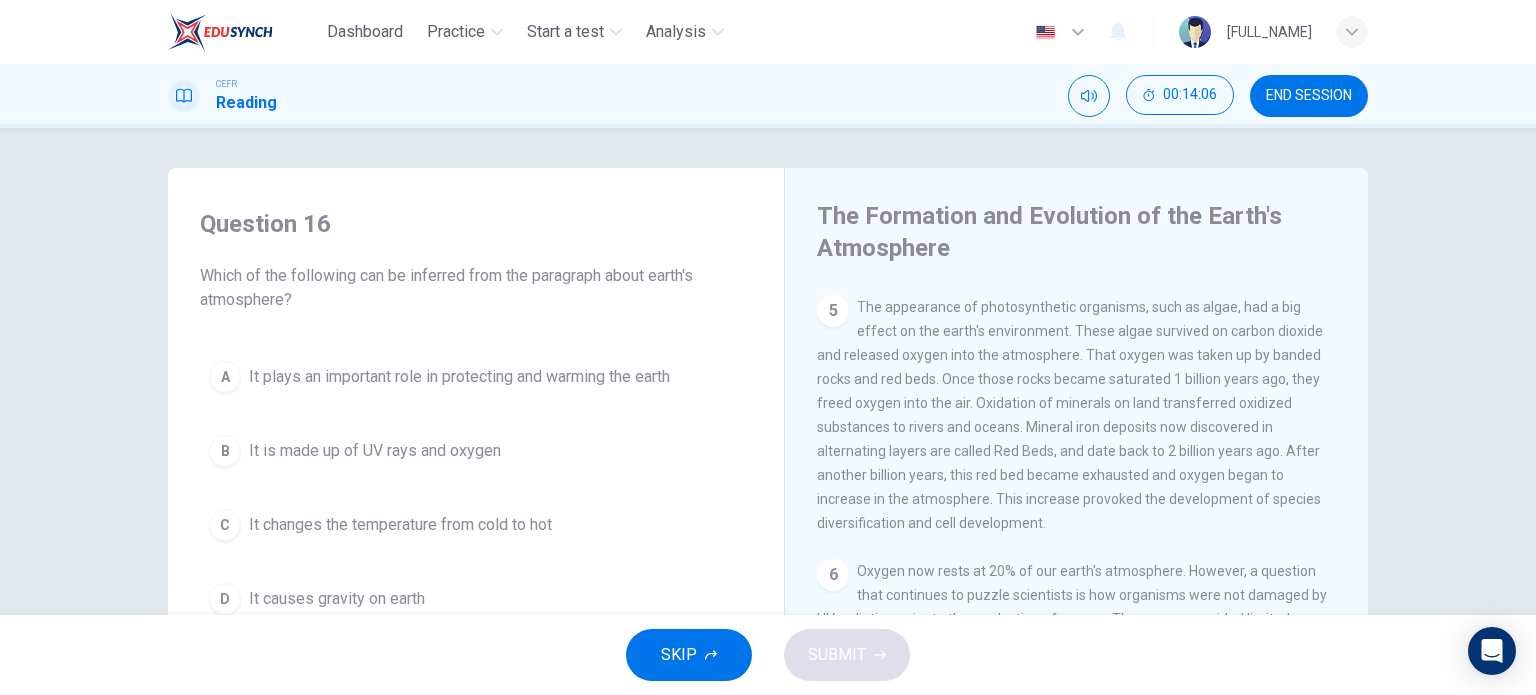 scroll, scrollTop: 701, scrollLeft: 0, axis: vertical 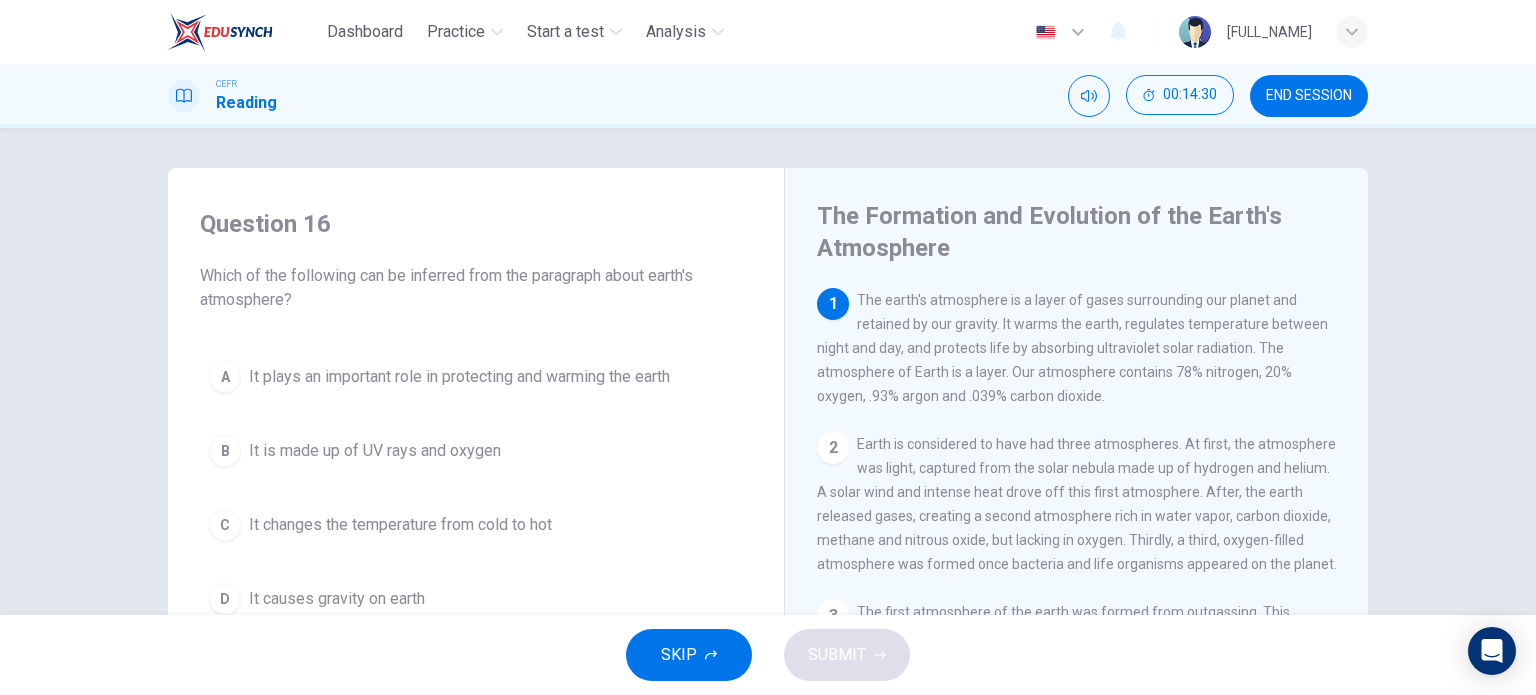 click on "It plays an important role in protecting and warming the earth" at bounding box center (459, 377) 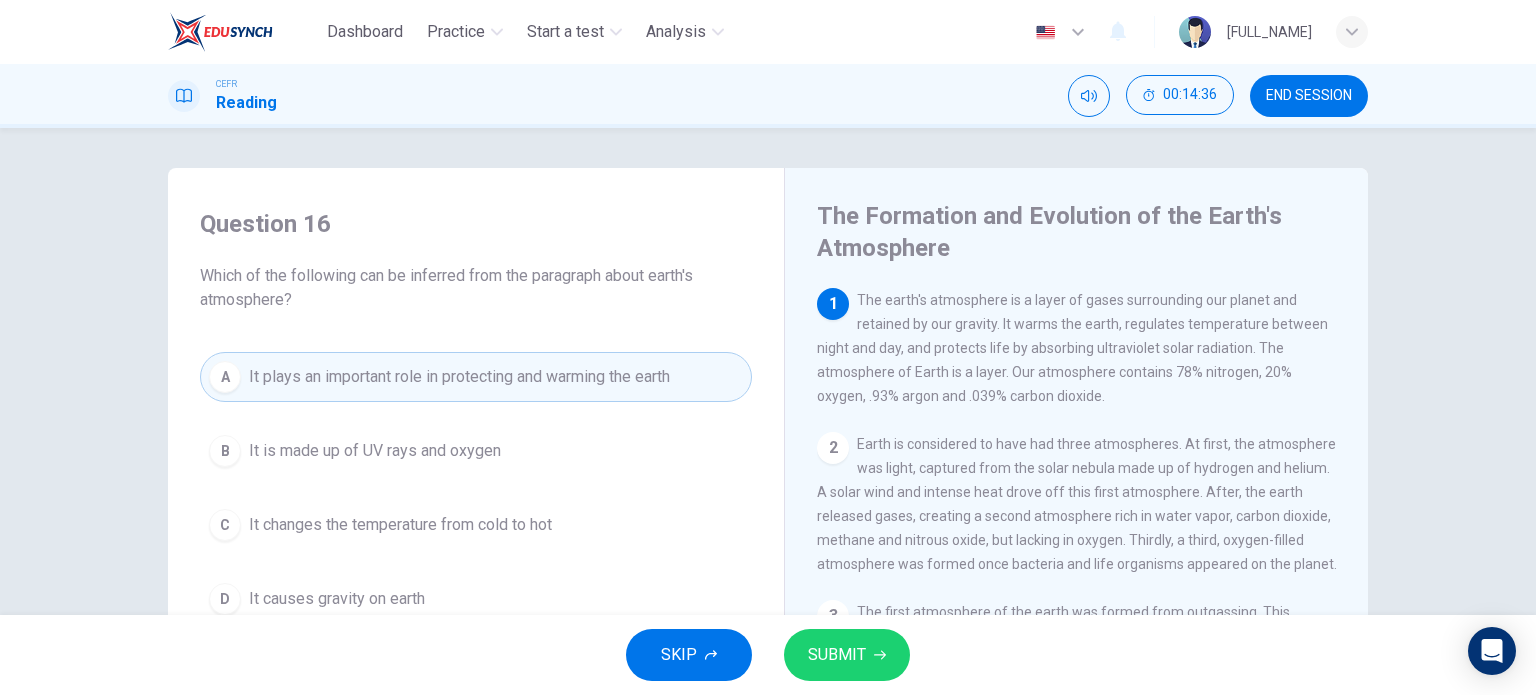 scroll, scrollTop: 100, scrollLeft: 0, axis: vertical 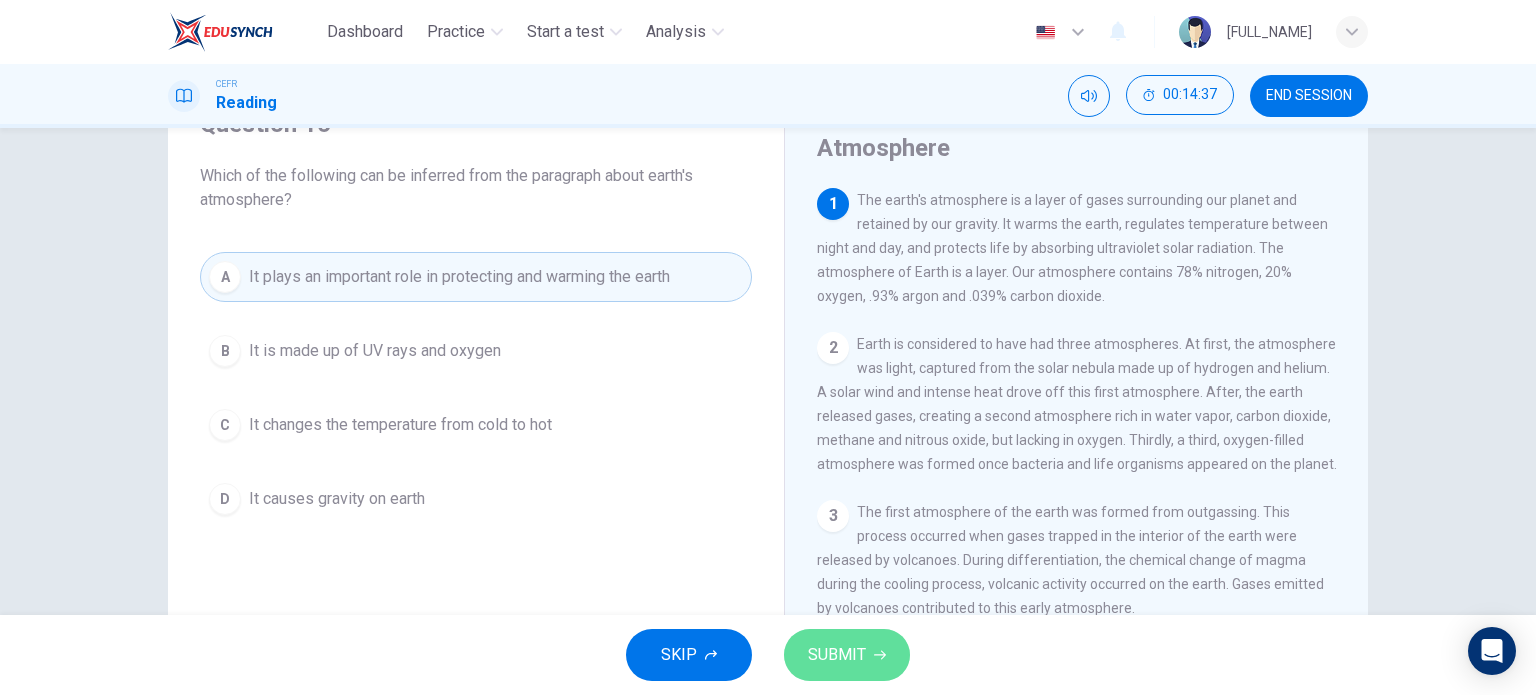 click on "SUBMIT" at bounding box center [837, 655] 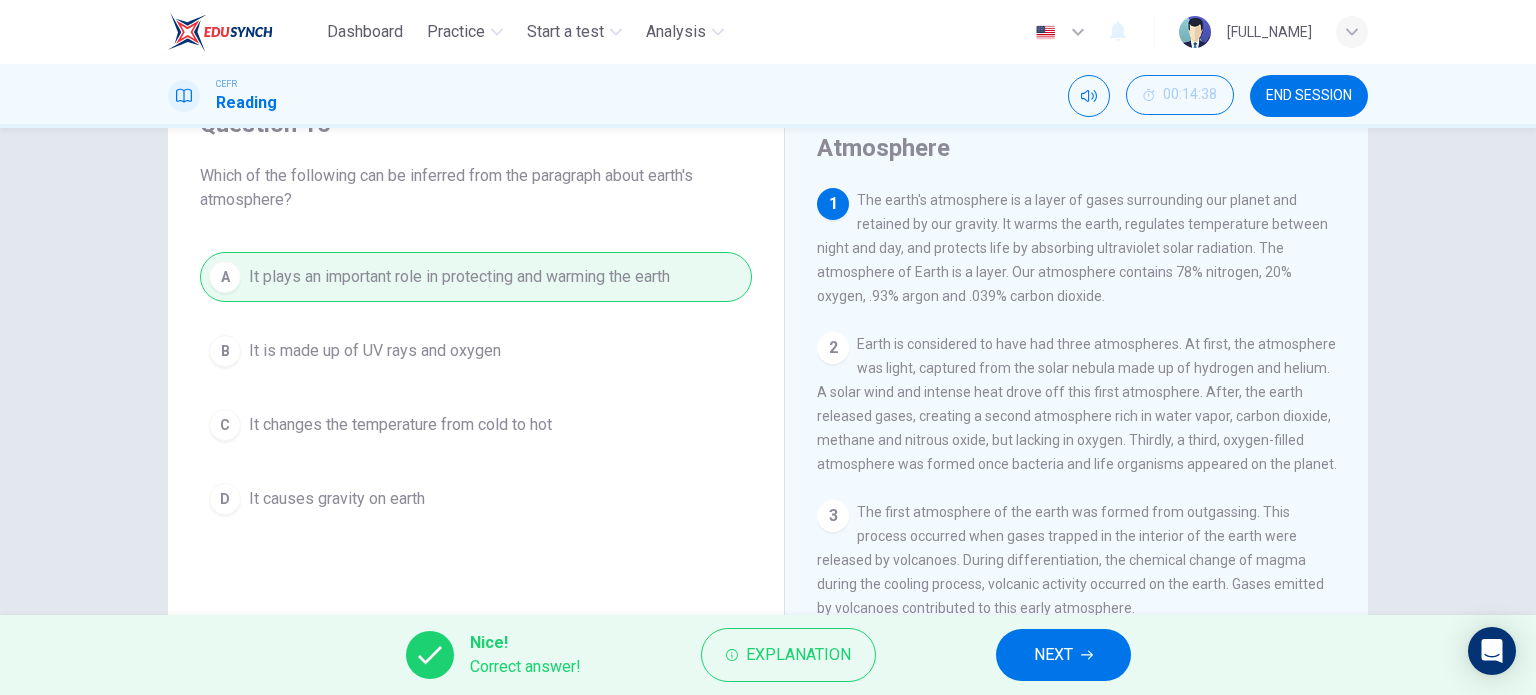 click on "NEXT" at bounding box center [1063, 655] 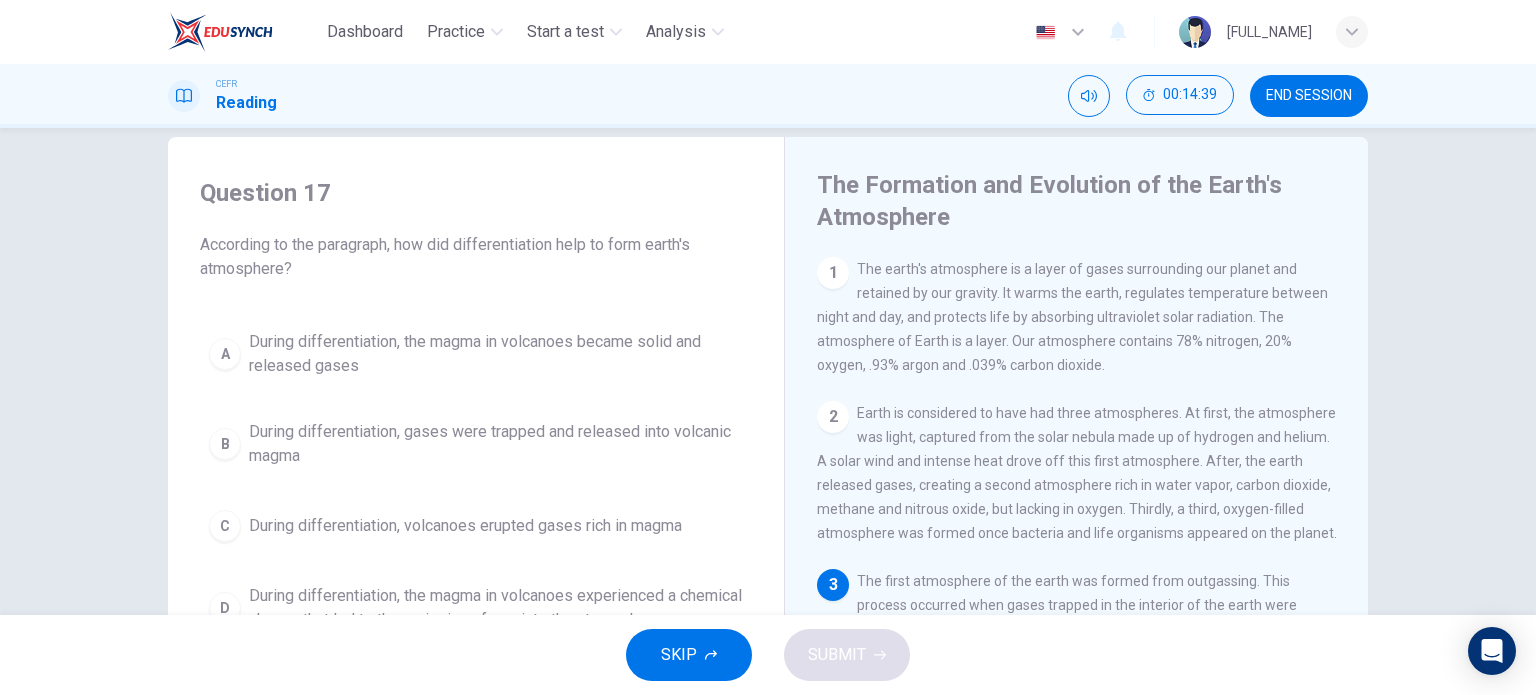 scroll, scrollTop: 0, scrollLeft: 0, axis: both 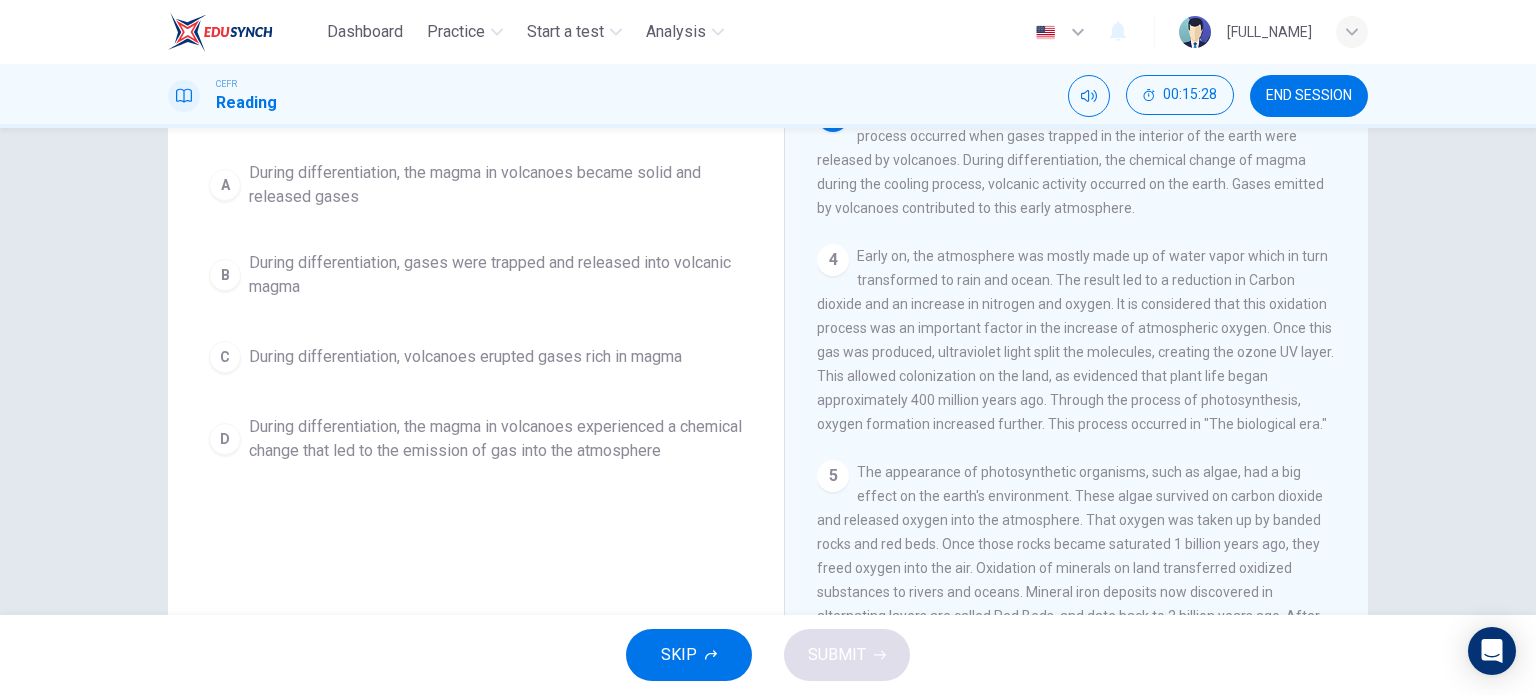 click on "During differentiation, the magma in volcanoes experienced a chemical change that led to the emission of gas into the atmosphere" at bounding box center (496, 185) 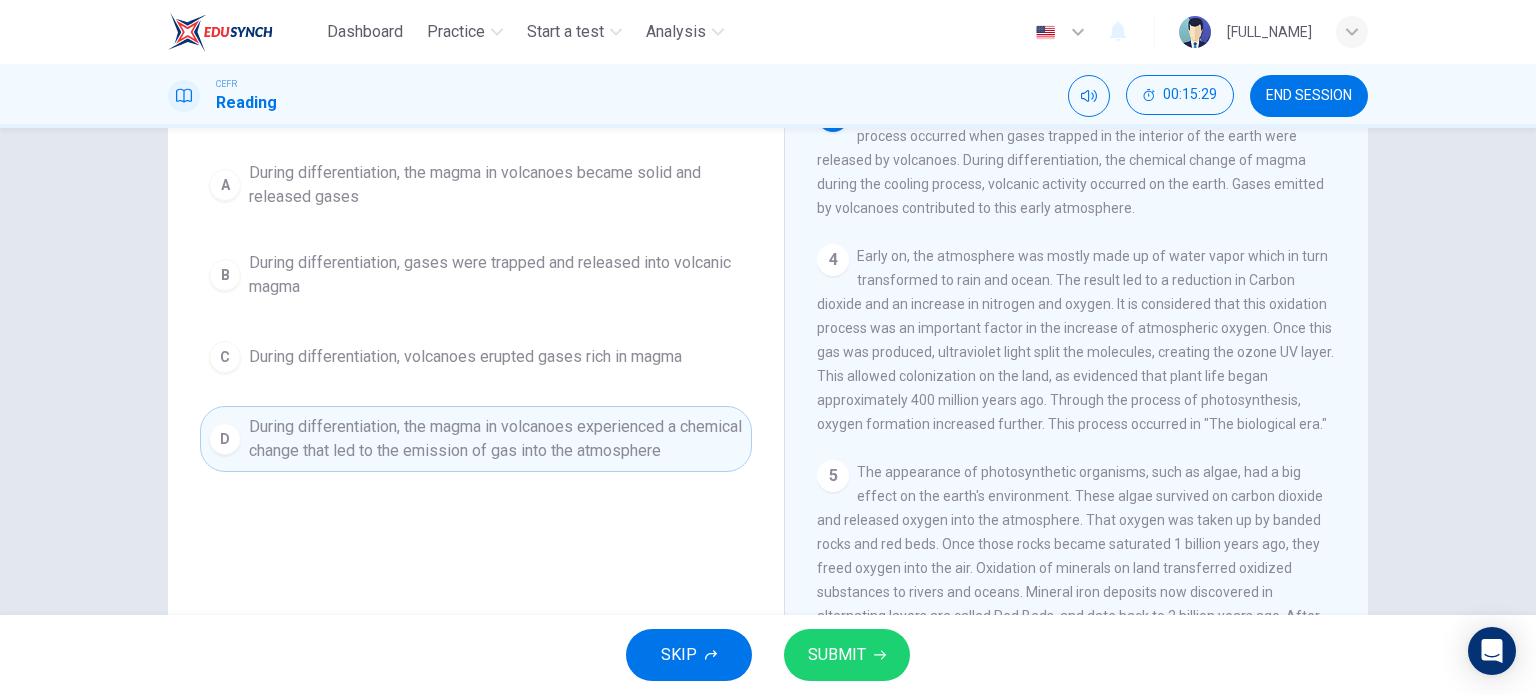 click on "SUBMIT" at bounding box center [847, 655] 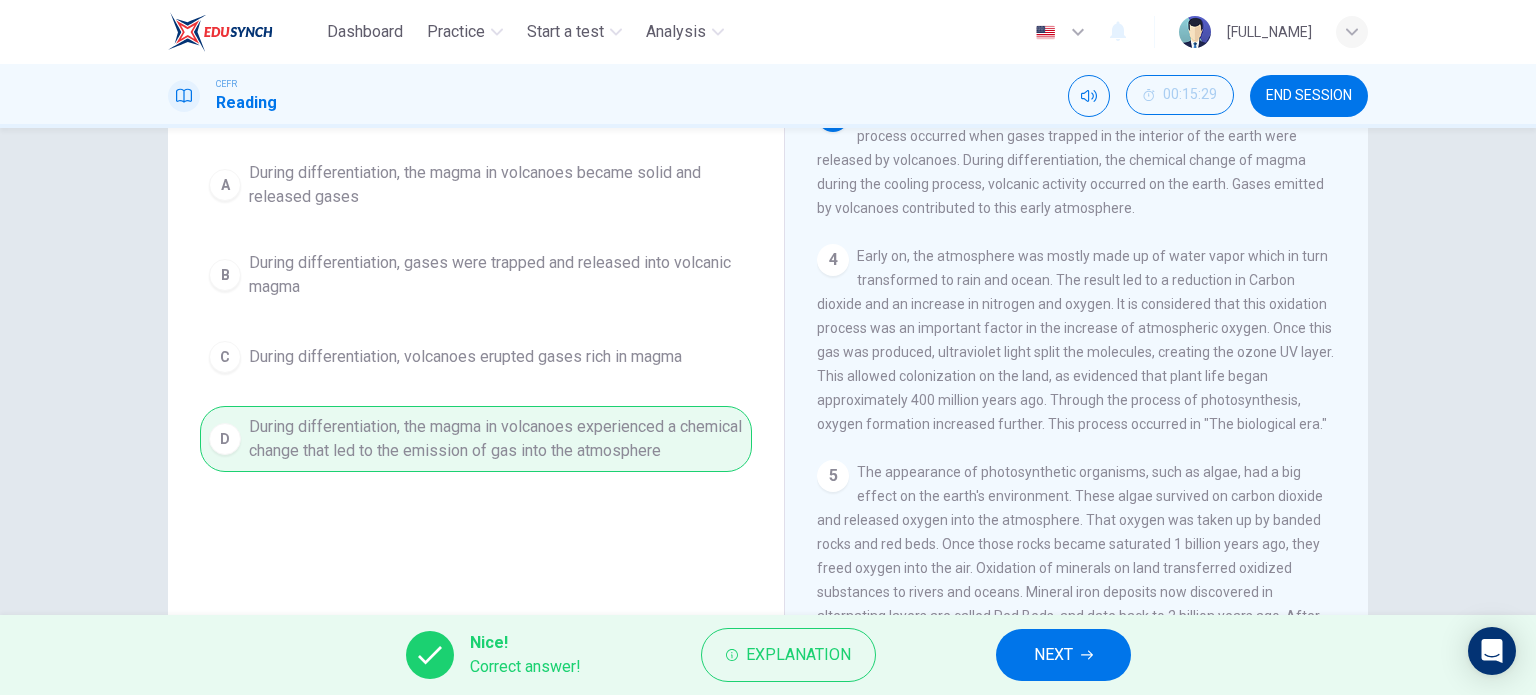 click on "NEXT" at bounding box center (1053, 655) 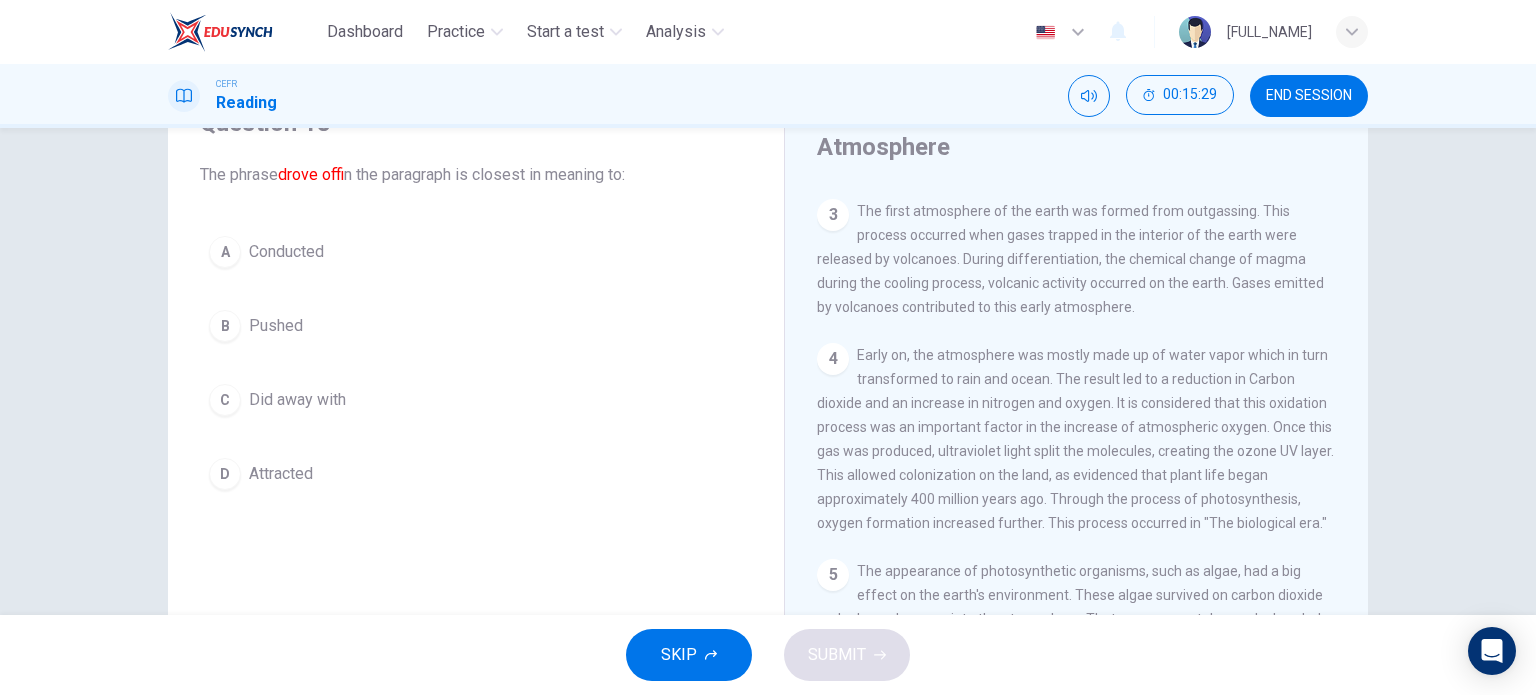scroll, scrollTop: 0, scrollLeft: 0, axis: both 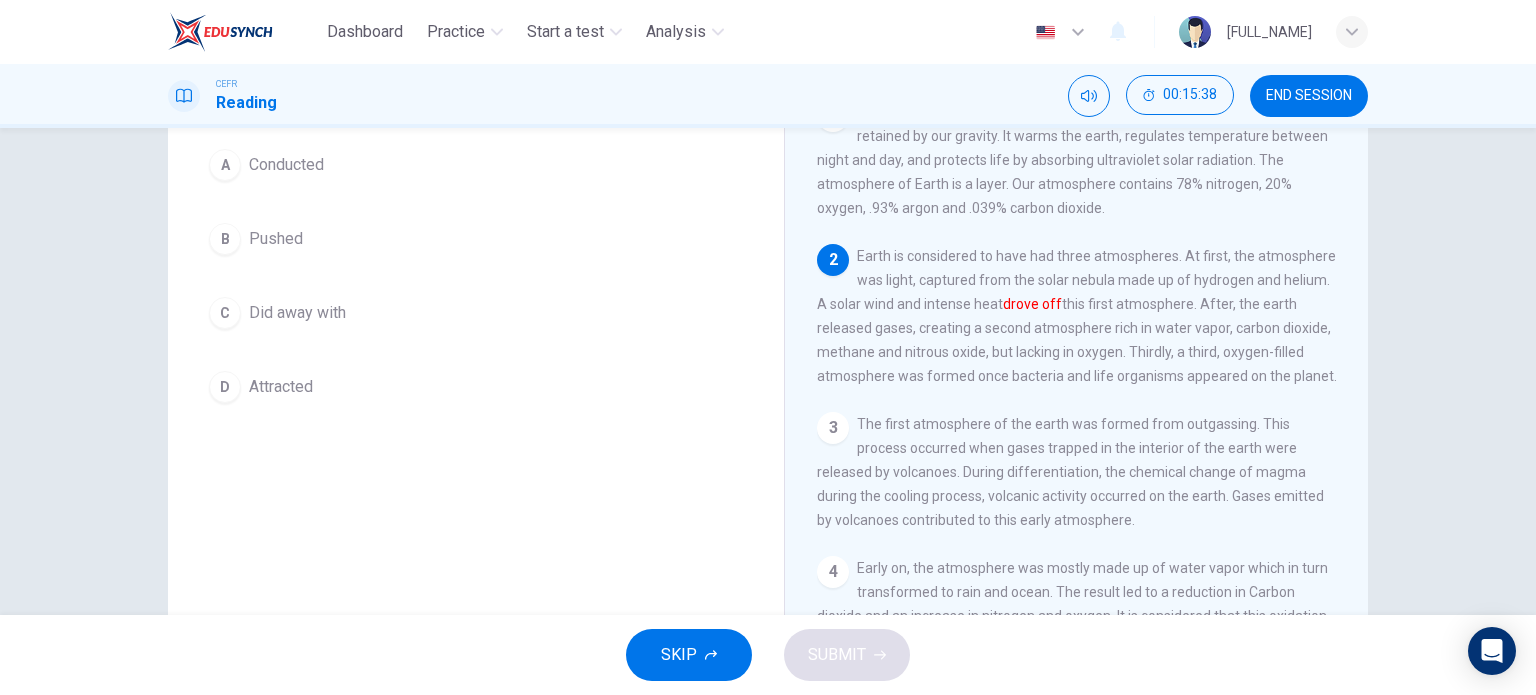 click on "Pushed" at bounding box center [286, 165] 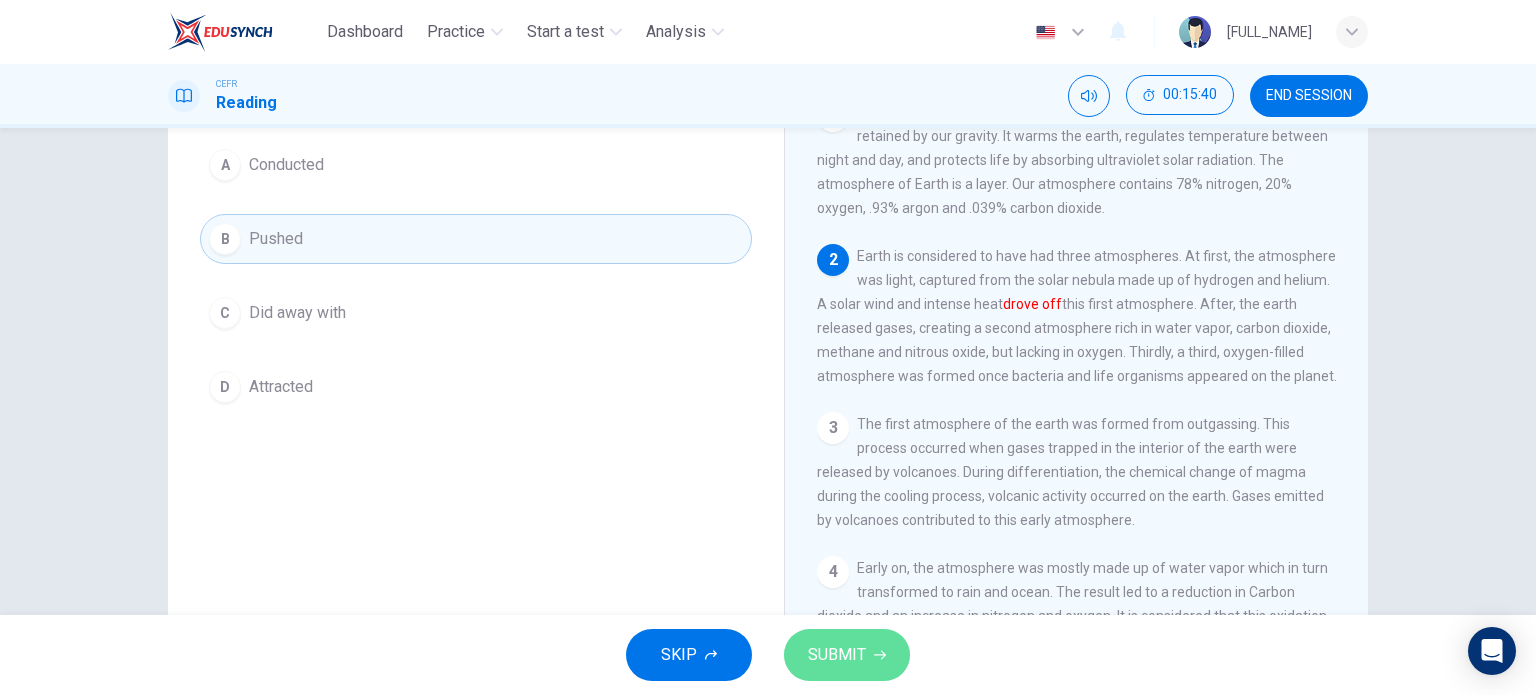 click on "SUBMIT" at bounding box center [847, 655] 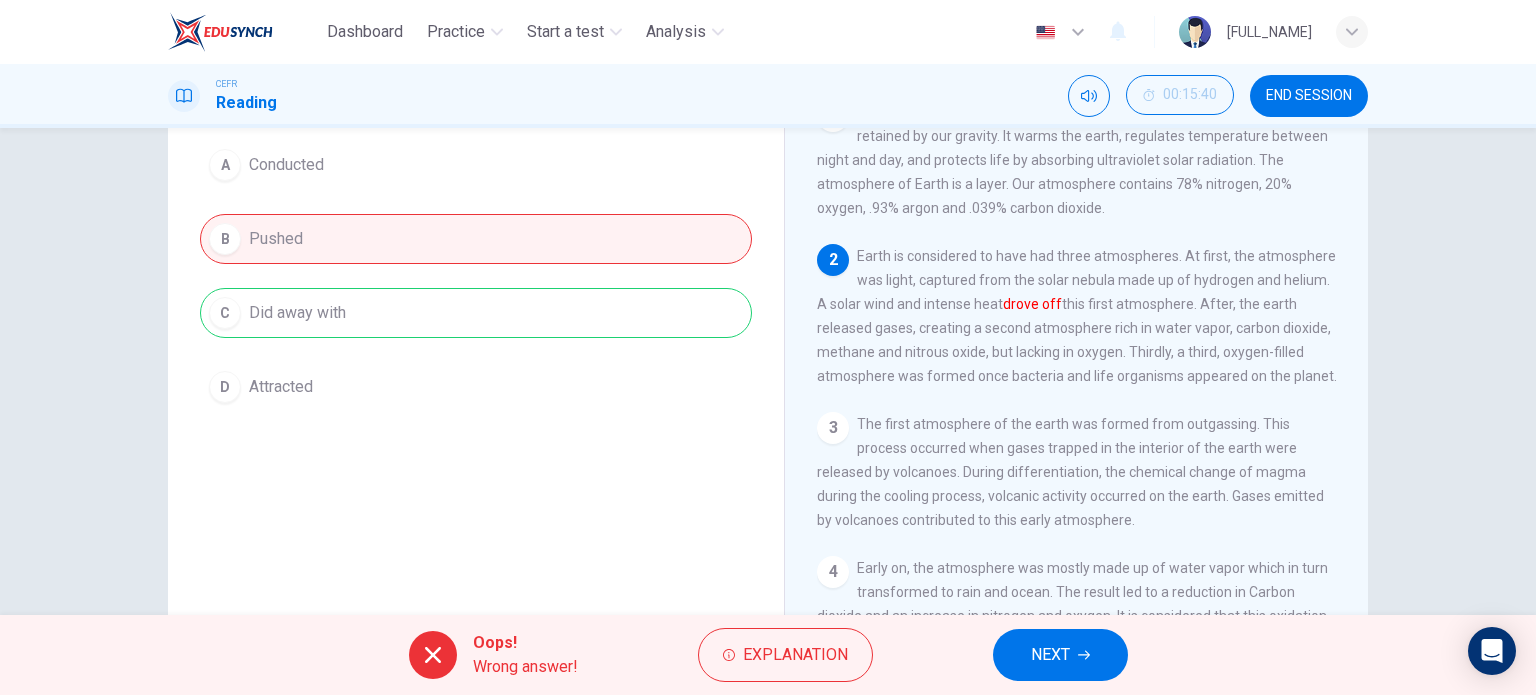 click on "NEXT" at bounding box center (1060, 655) 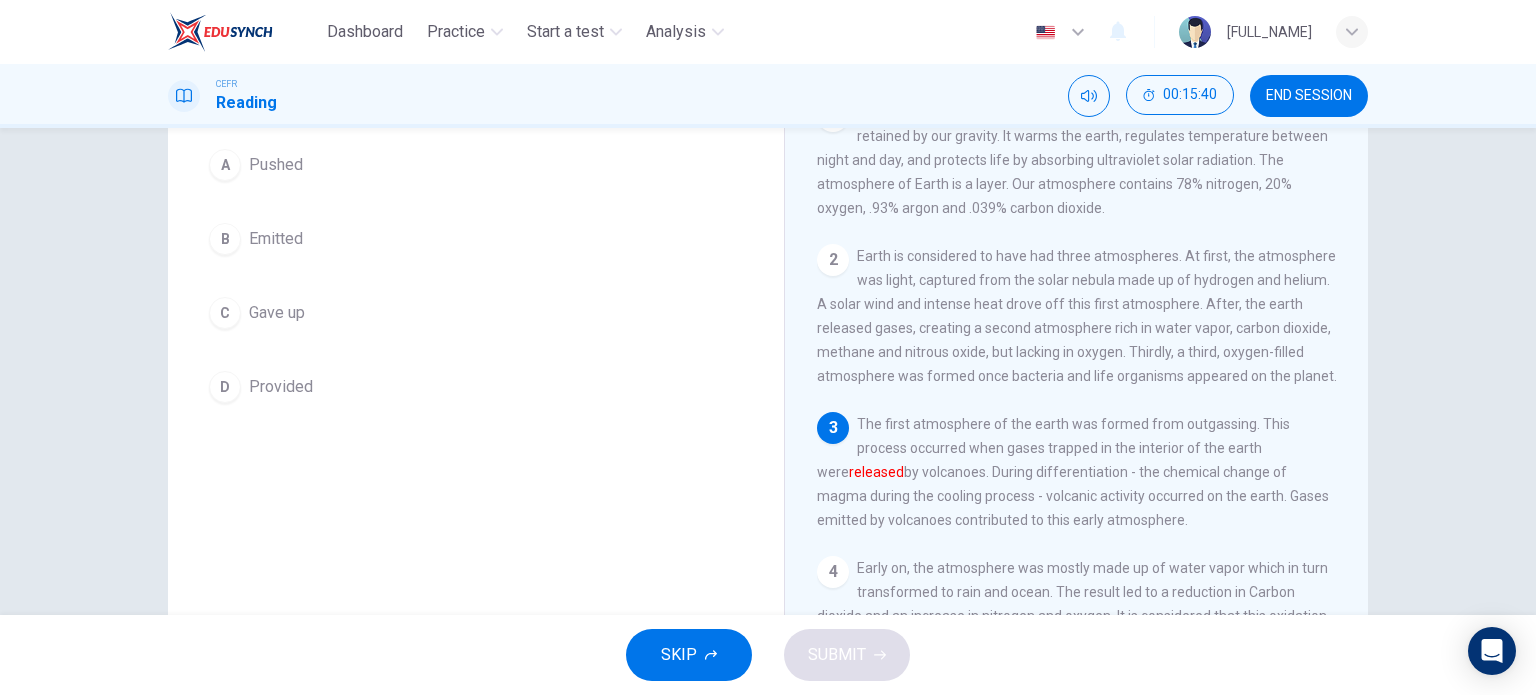 scroll, scrollTop: 88, scrollLeft: 0, axis: vertical 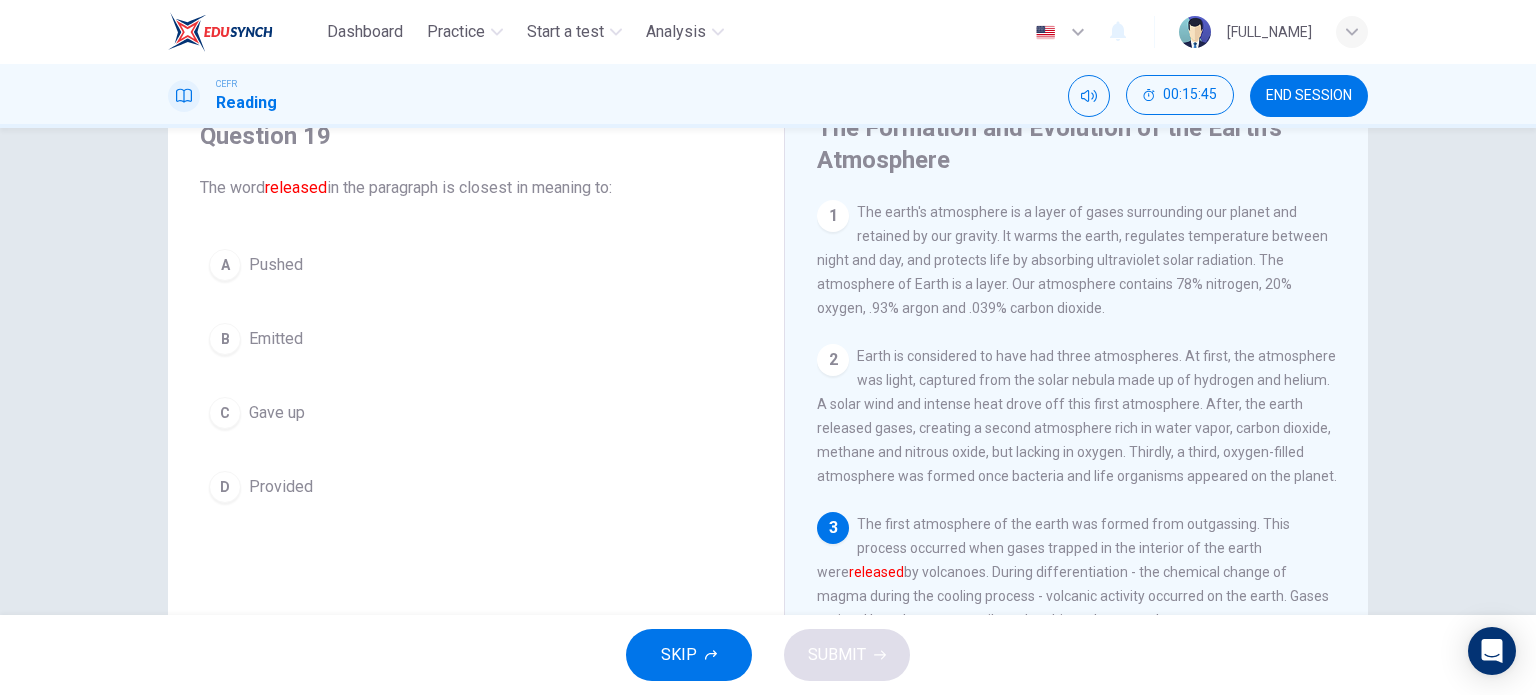 click on "Emitted" at bounding box center (276, 265) 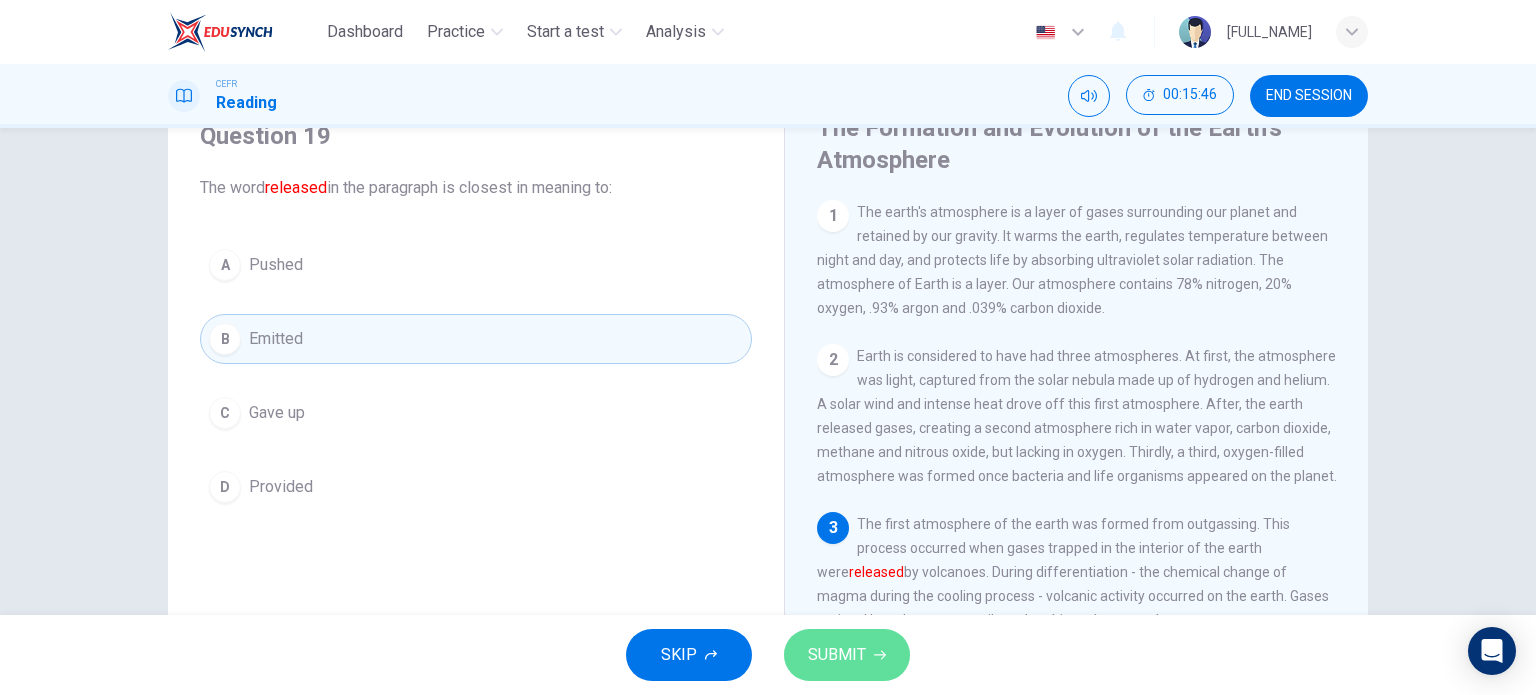 click on "SUBMIT" at bounding box center [837, 655] 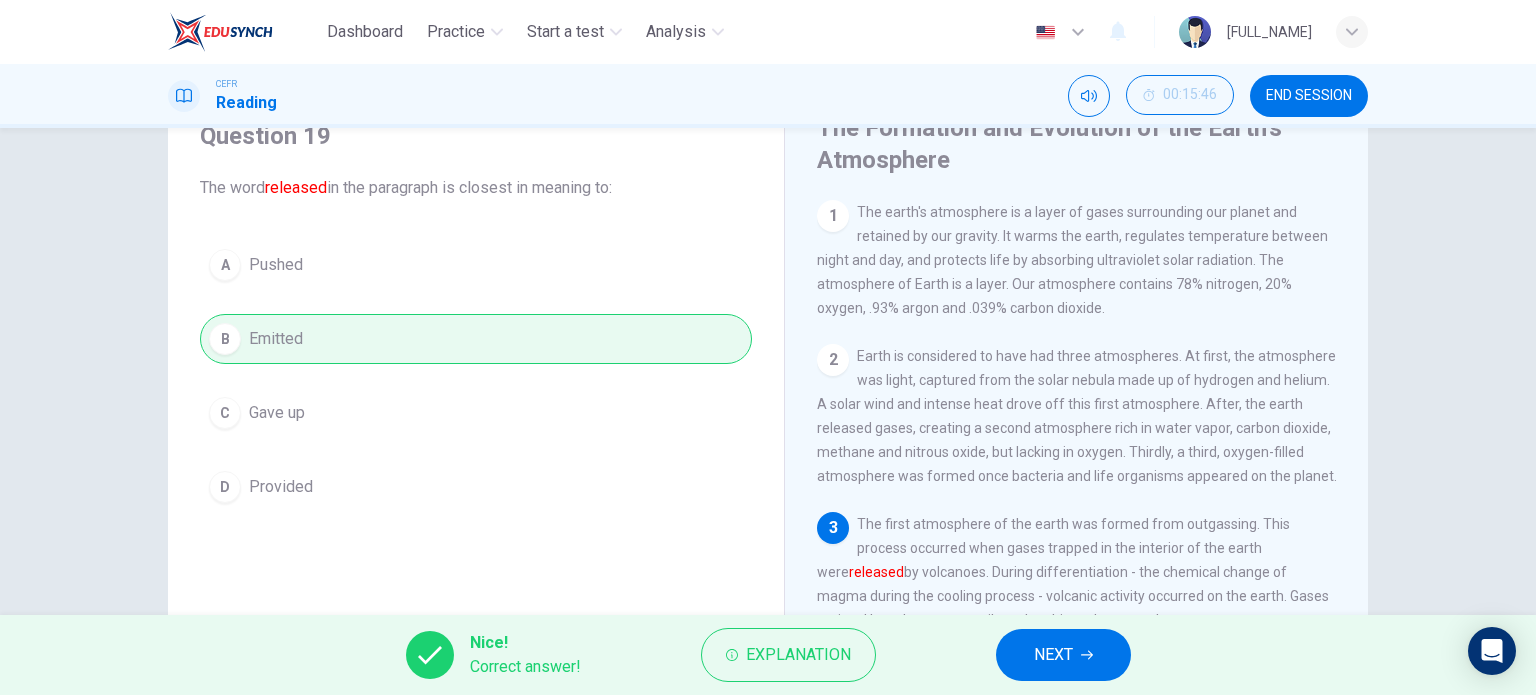 click on "NEXT" at bounding box center [1053, 655] 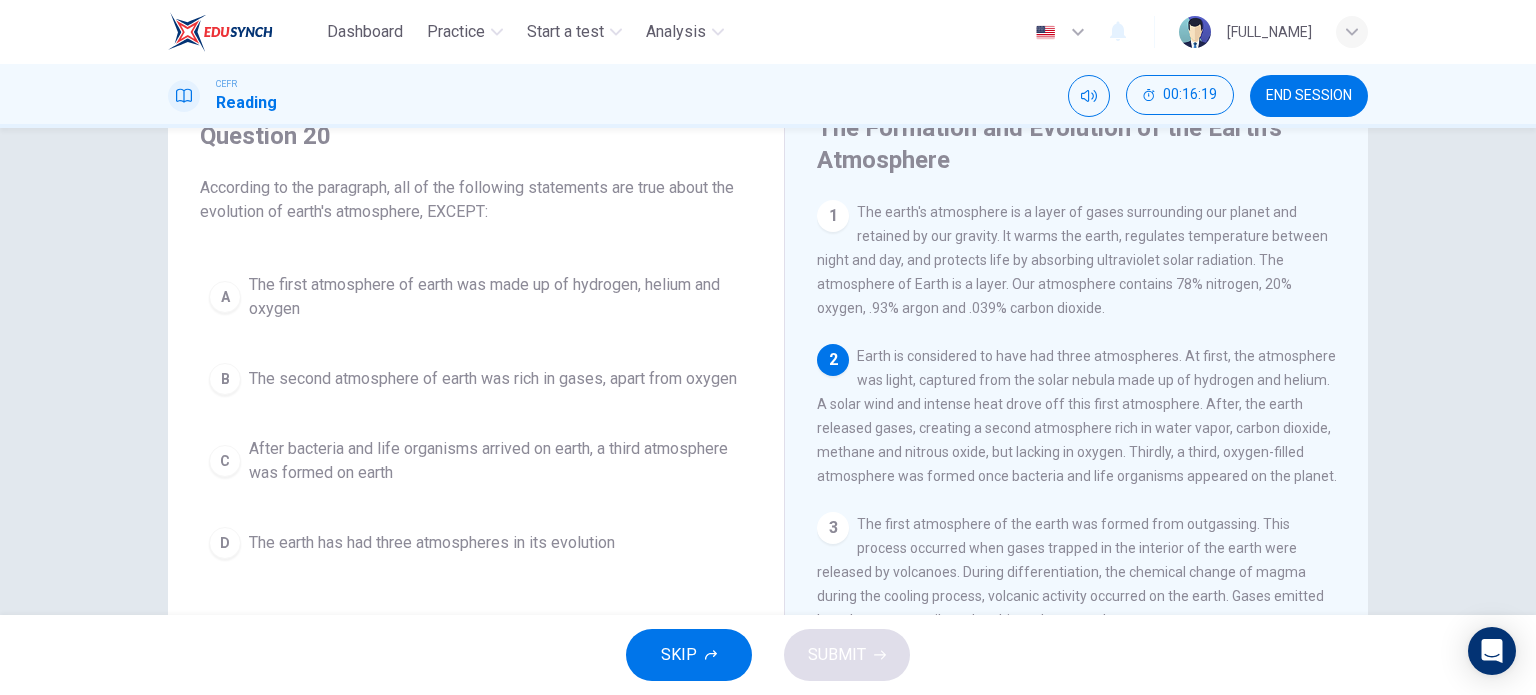 scroll, scrollTop: 188, scrollLeft: 0, axis: vertical 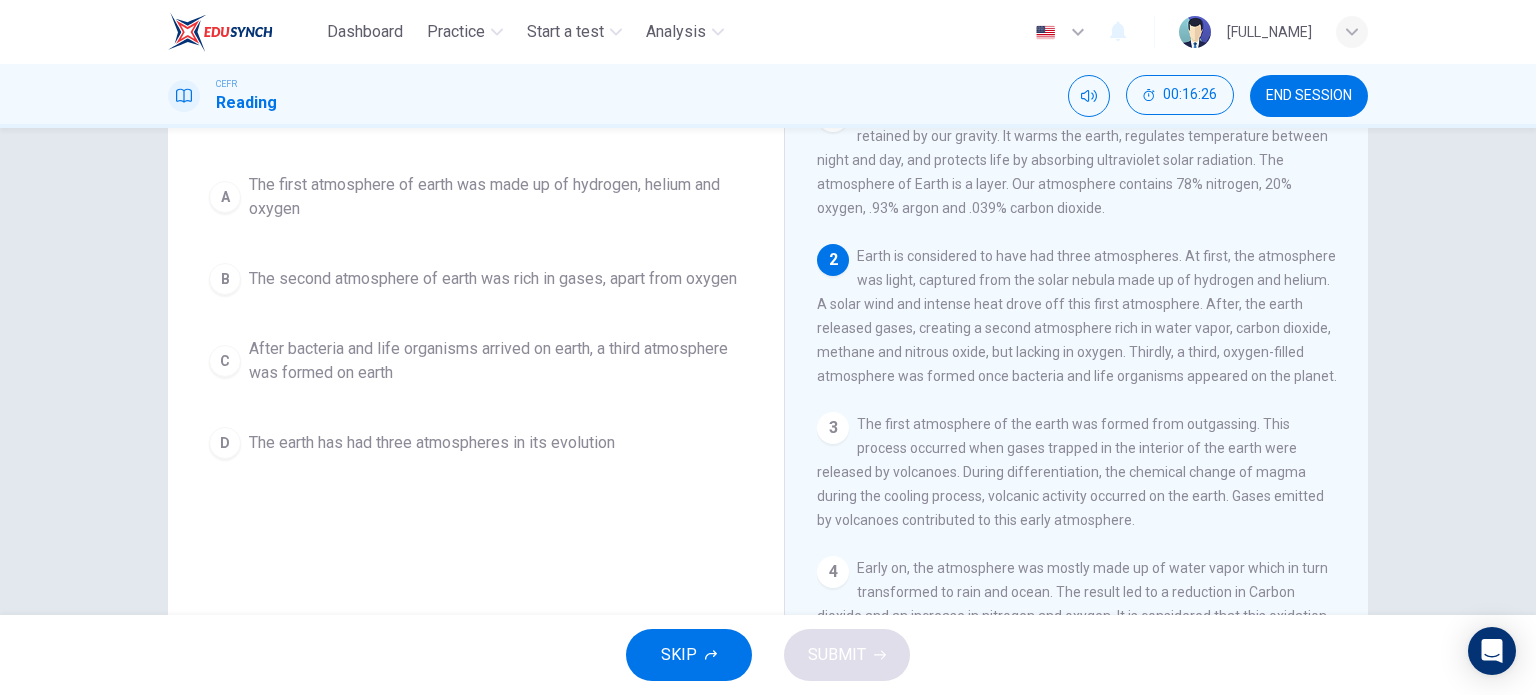 click on "After bacteria and life organisms arrived on earth, a third atmosphere was formed on earth" at bounding box center [496, 197] 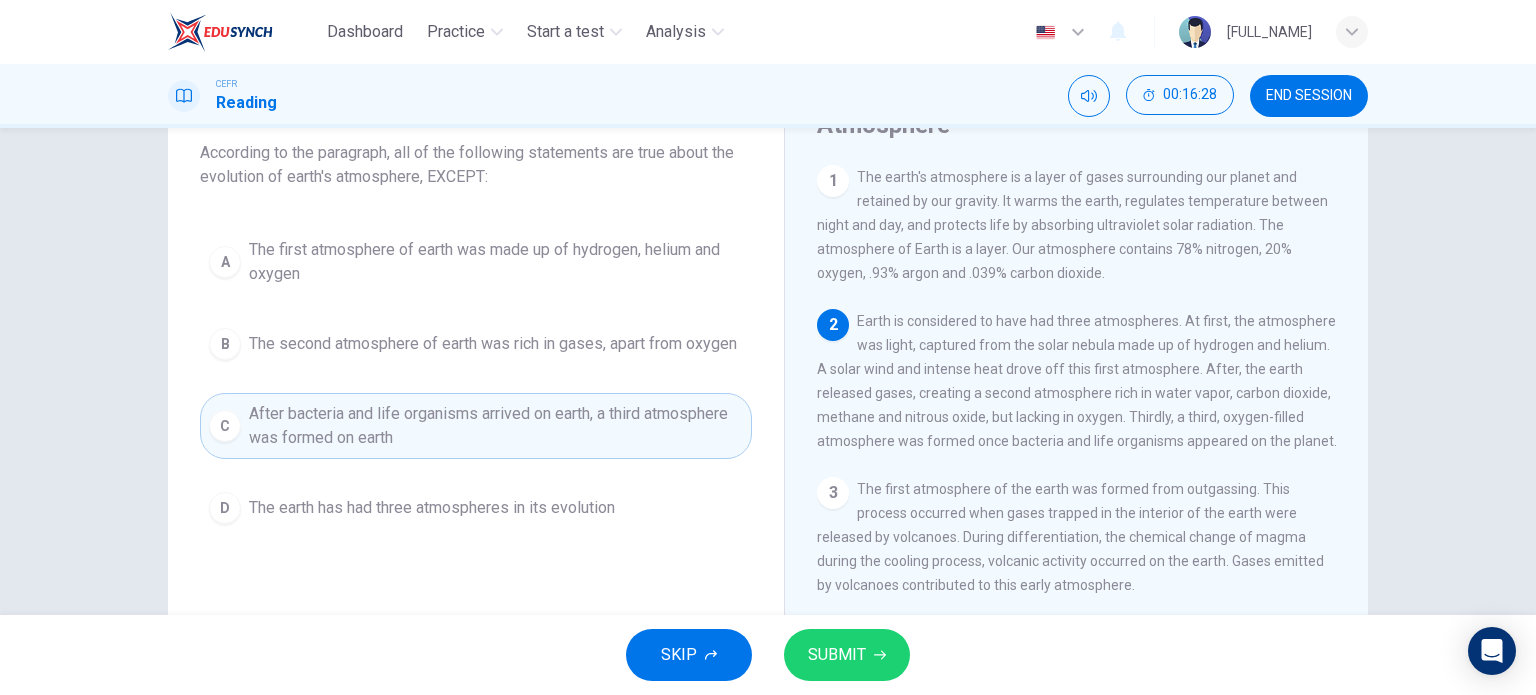 scroll, scrollTop: 88, scrollLeft: 0, axis: vertical 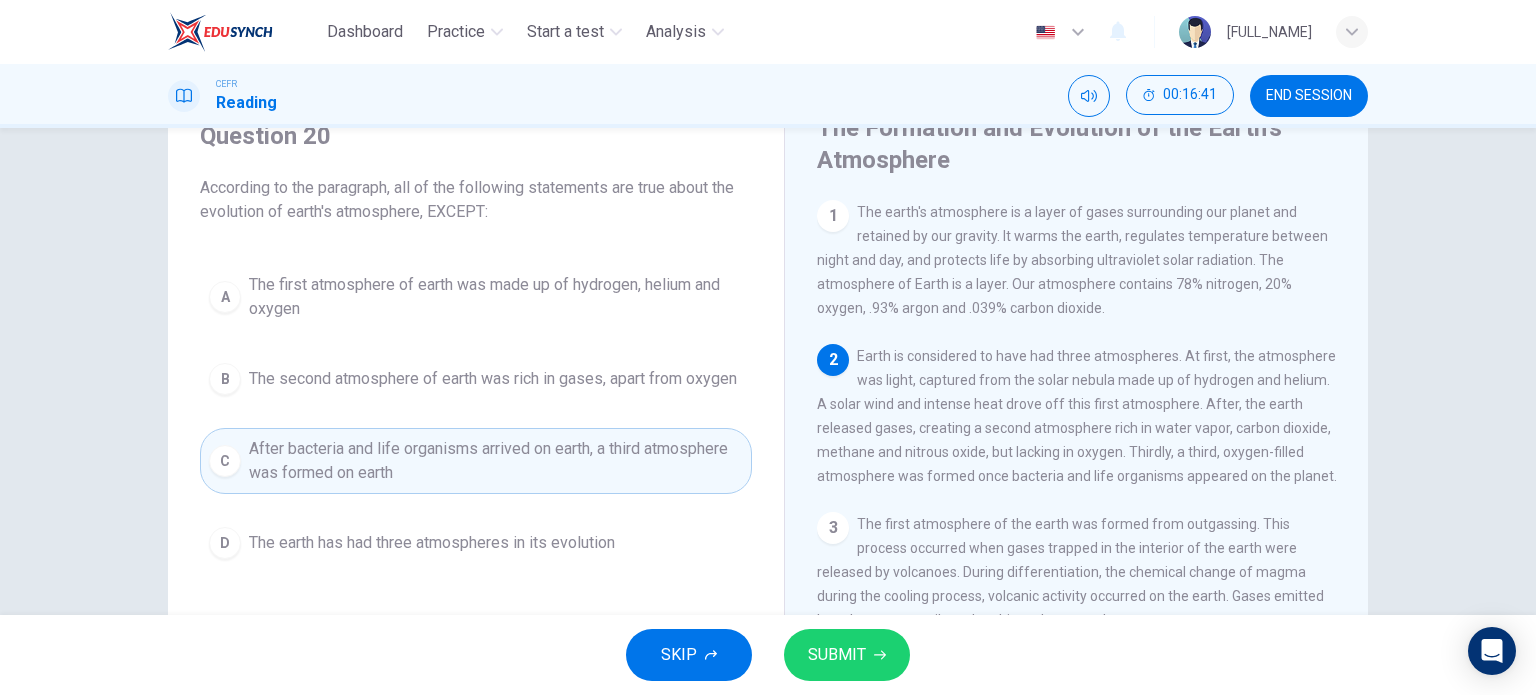 click on "The second atmosphere of earth was rich in gases, apart from oxygen" at bounding box center [496, 297] 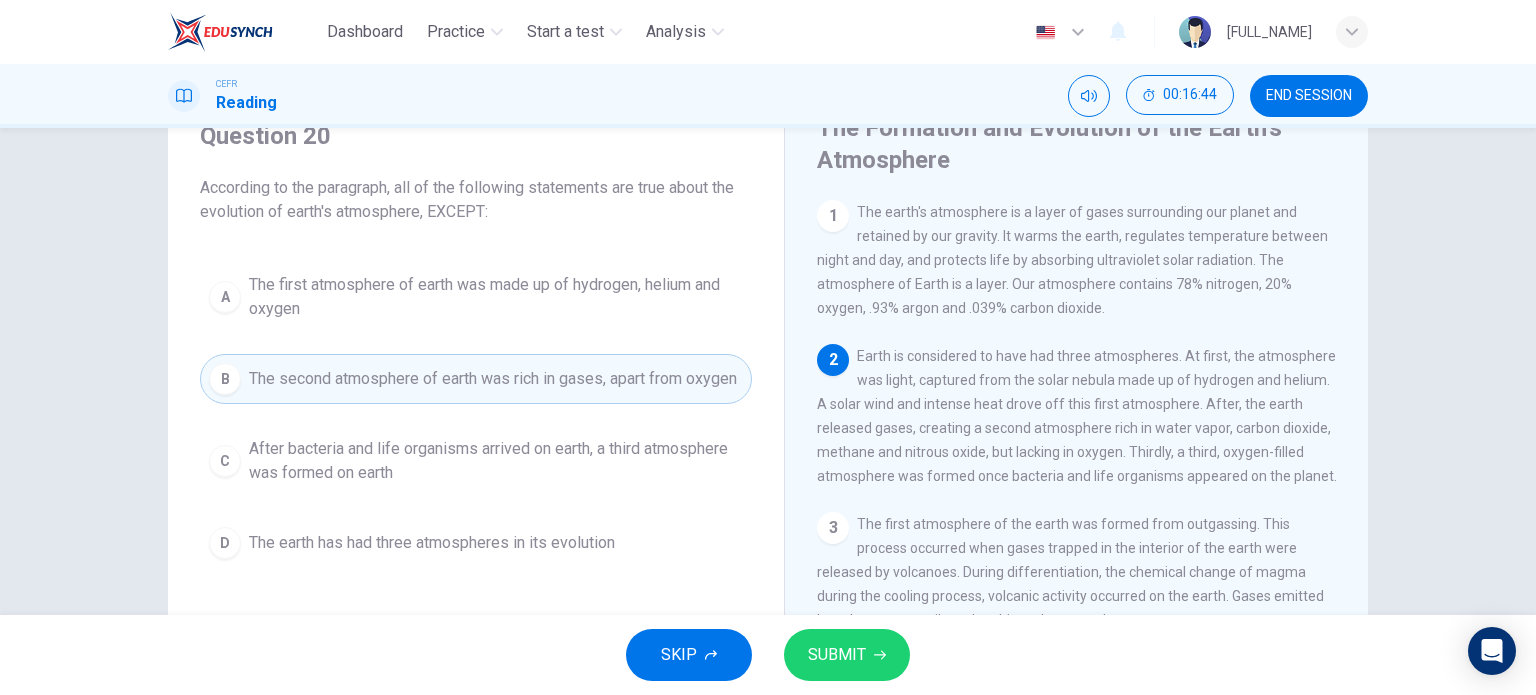 click on "The first atmosphere of earth was made up of hydrogen, helium and oxygen" at bounding box center [496, 297] 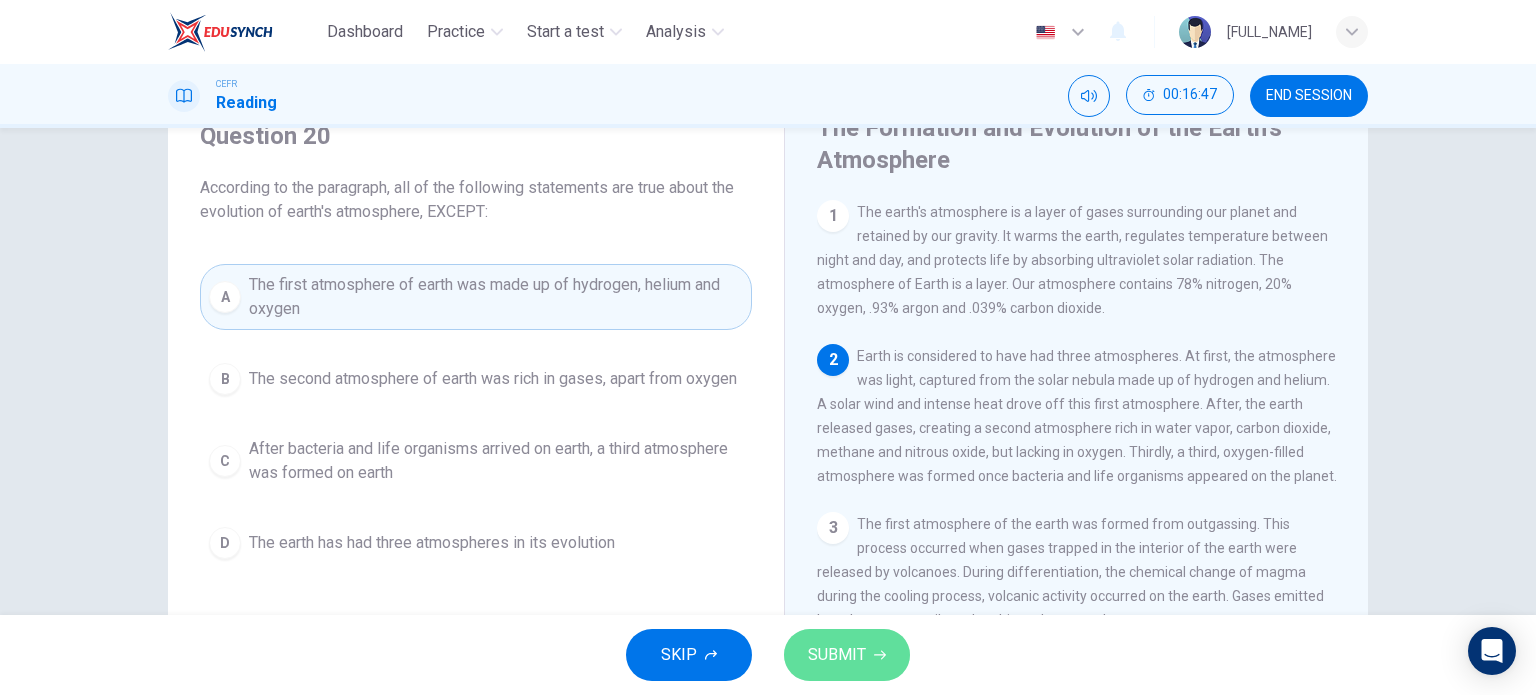 click on "SUBMIT" at bounding box center (837, 655) 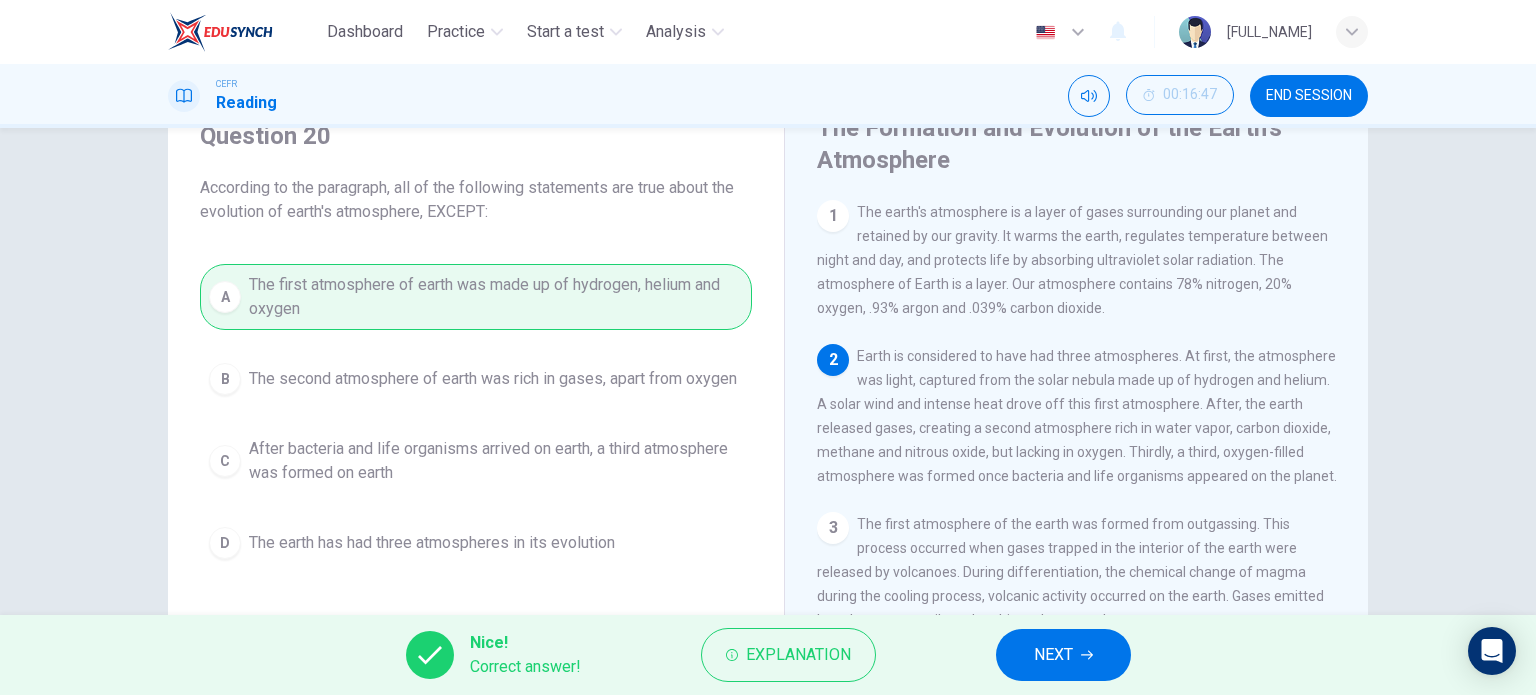 click on "NEXT" at bounding box center [1063, 655] 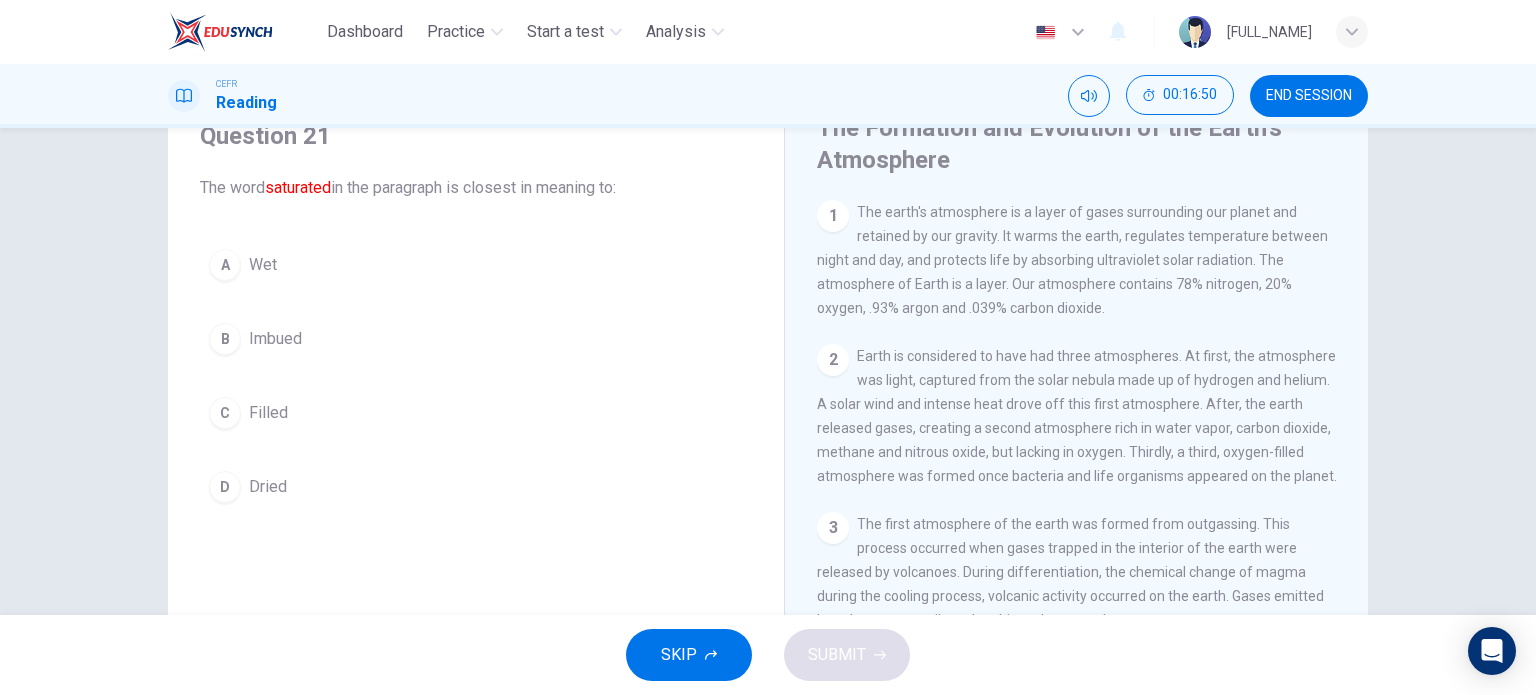 click on "C Filled" at bounding box center [476, 413] 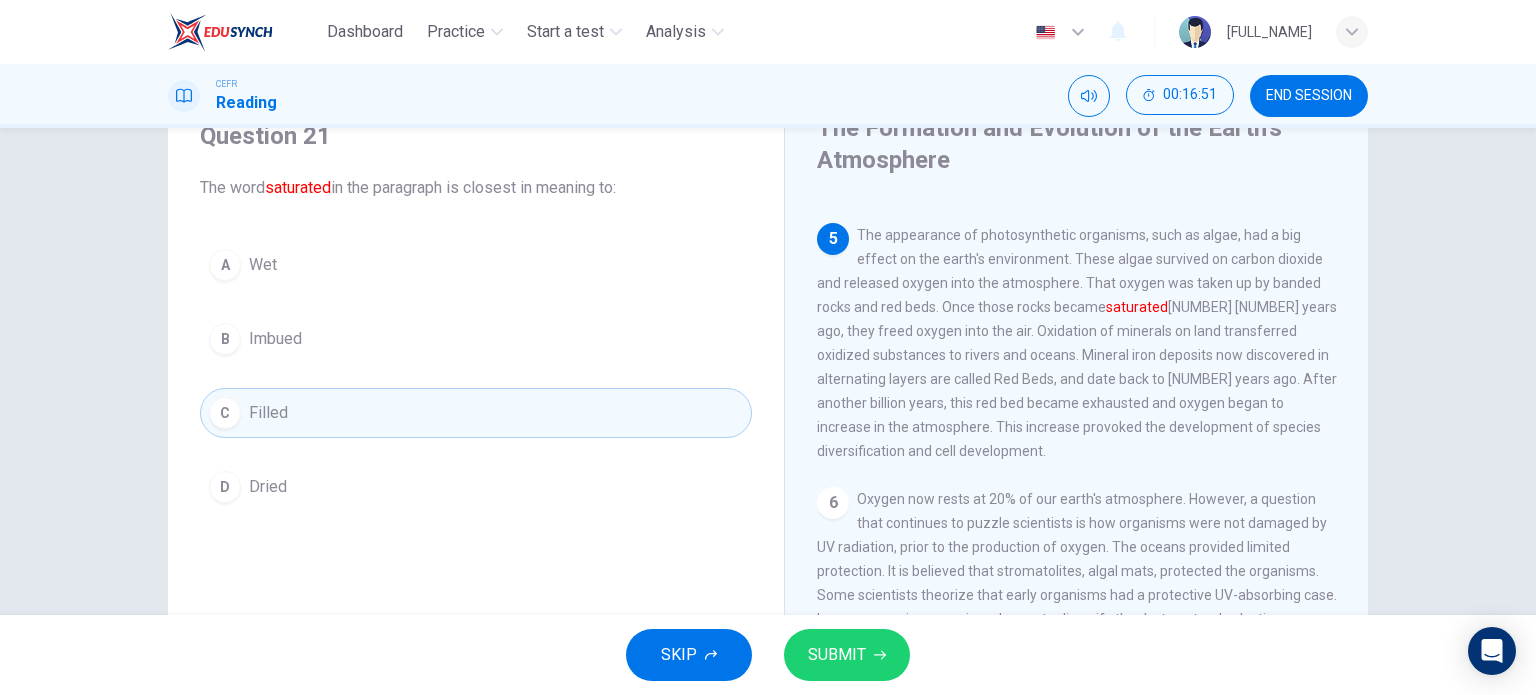 scroll, scrollTop: 700, scrollLeft: 0, axis: vertical 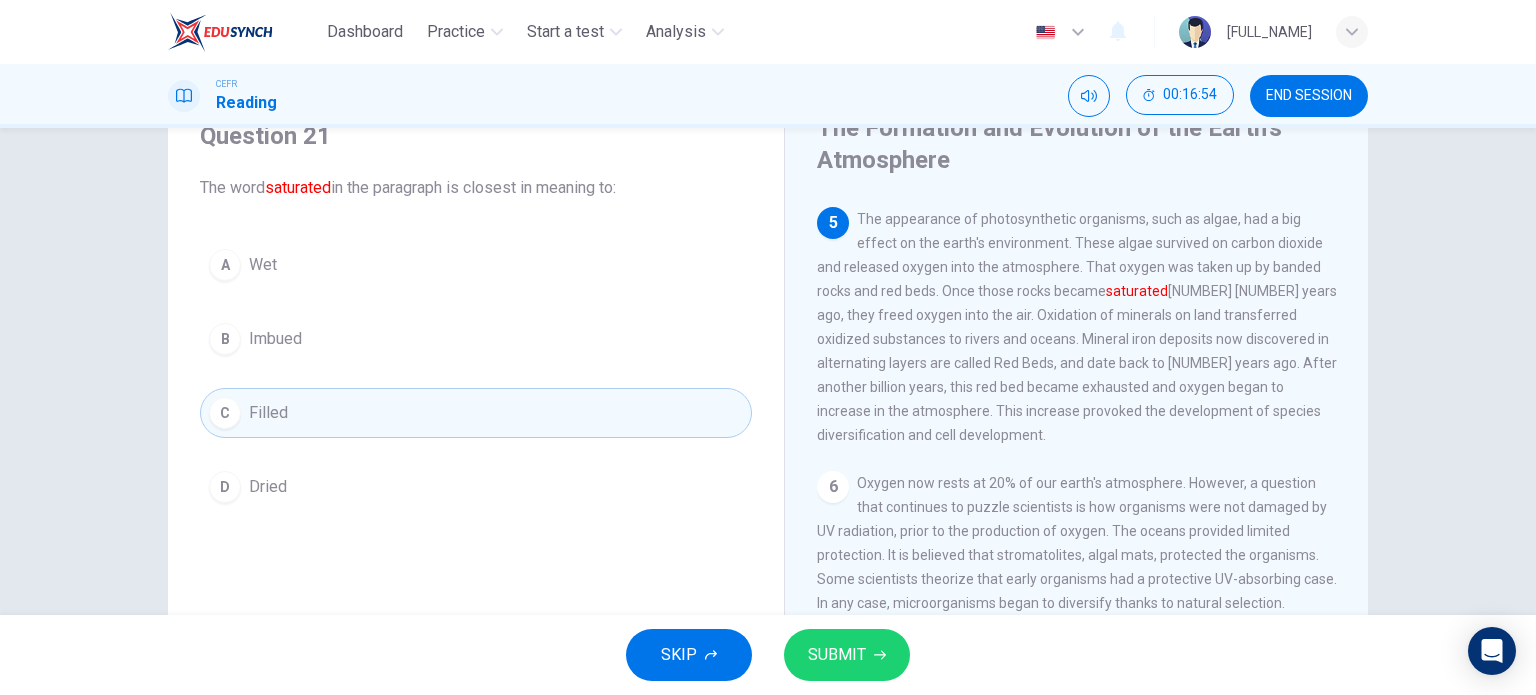 click on "SUBMIT" at bounding box center (837, 655) 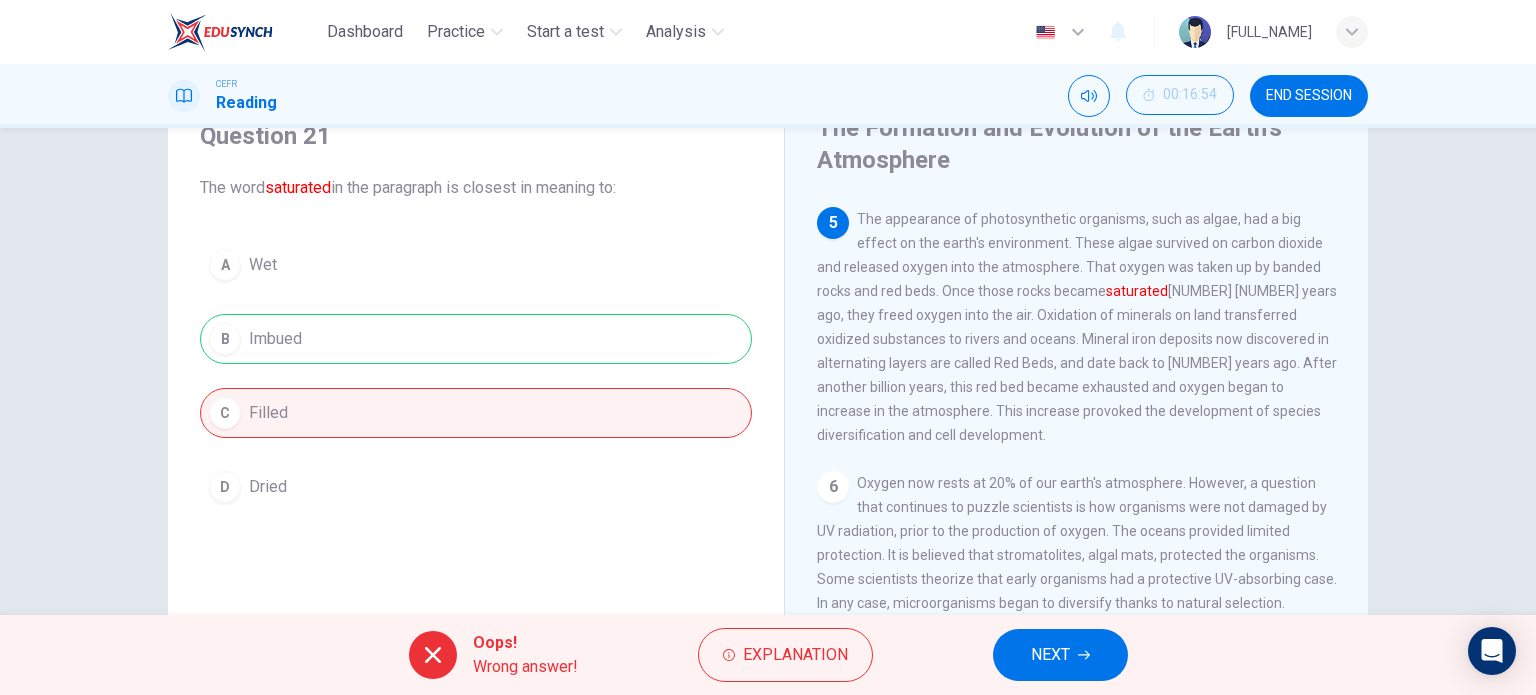click at bounding box center (1084, 655) 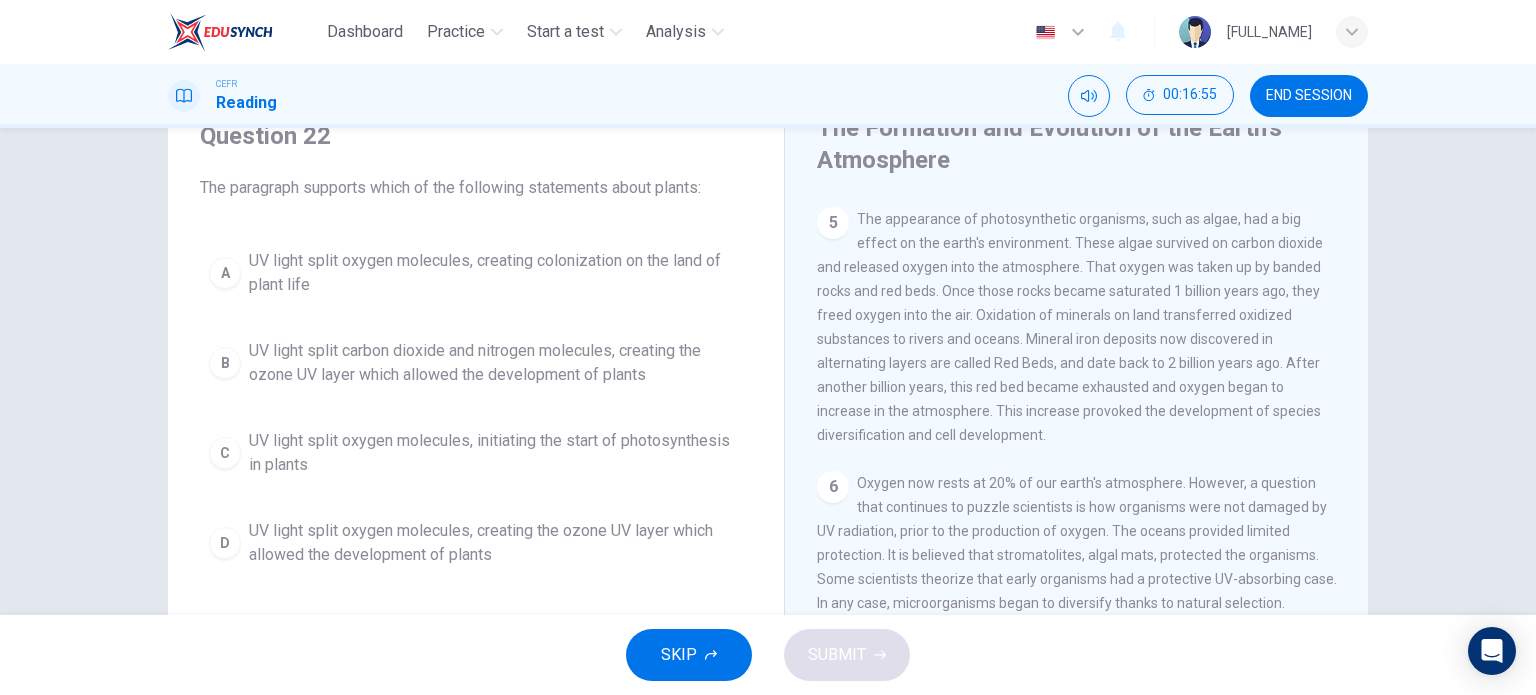 scroll, scrollTop: 0, scrollLeft: 0, axis: both 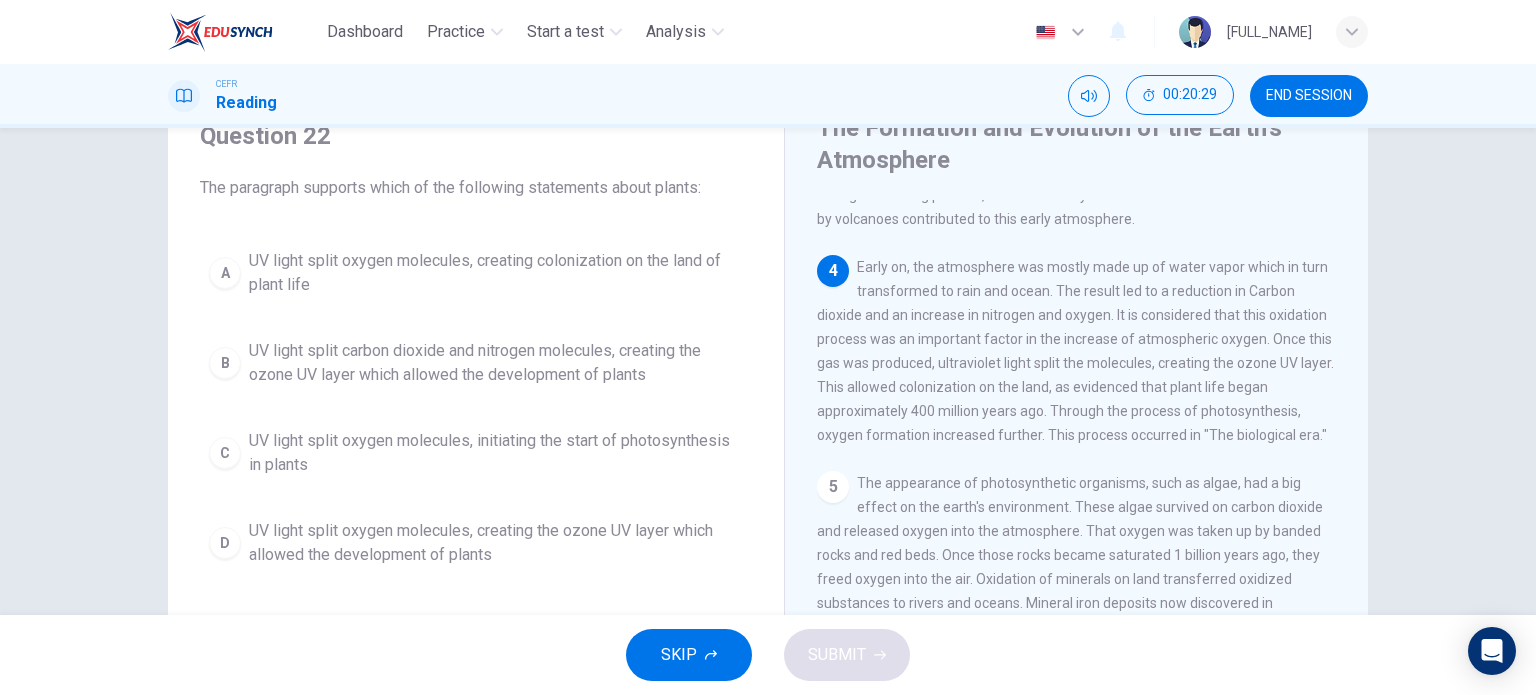 click on "UV light split carbon dioxide and nitrogen molecules, creating the ozone UV layer which allowed the development of plants" at bounding box center [496, 273] 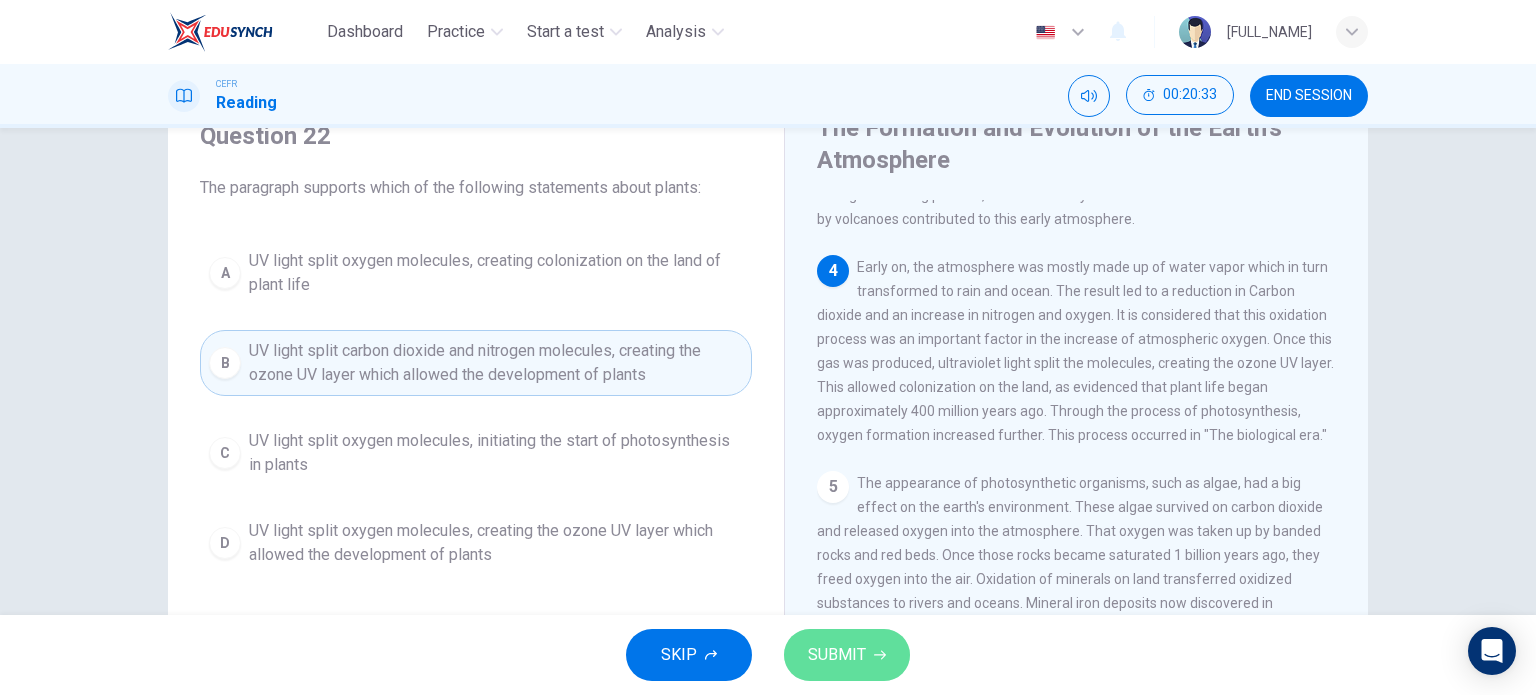 click on "SUBMIT" at bounding box center (847, 655) 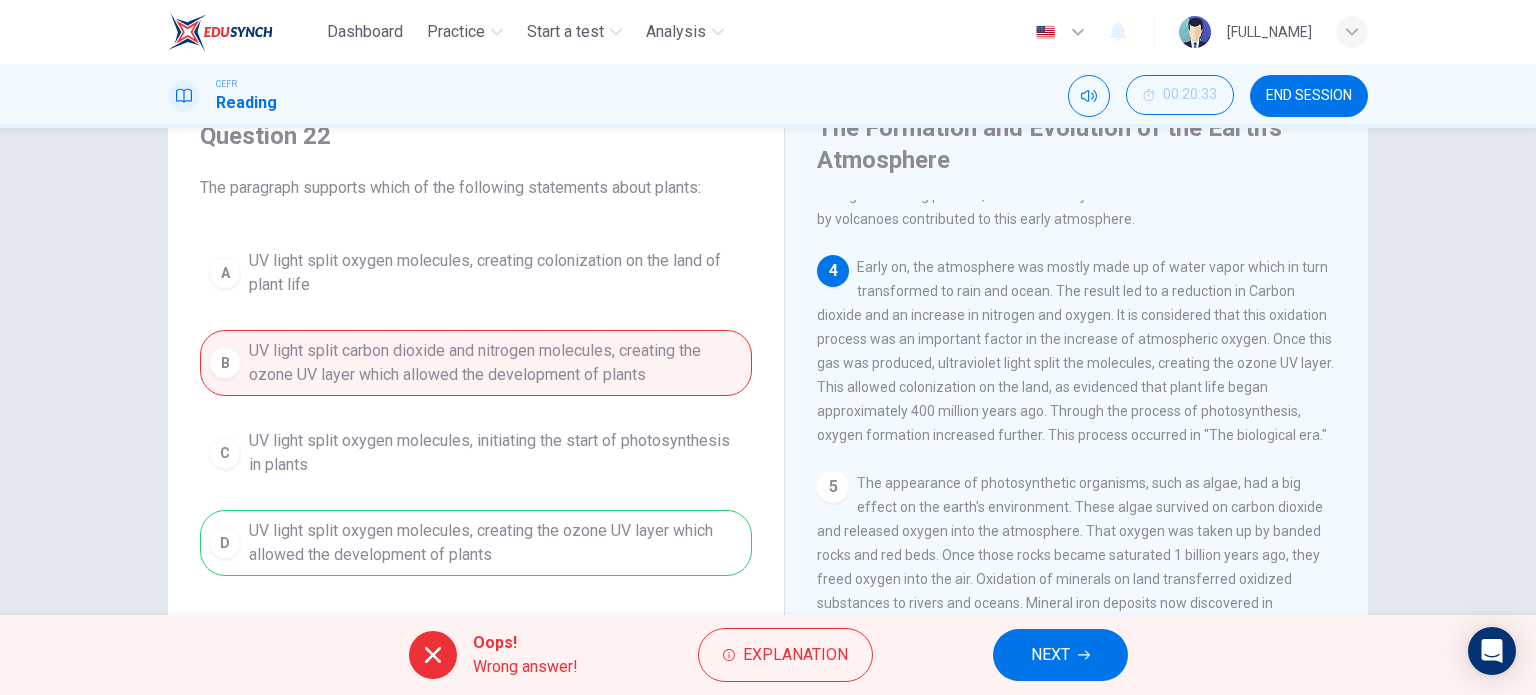 click on "END SESSION" at bounding box center [1309, 96] 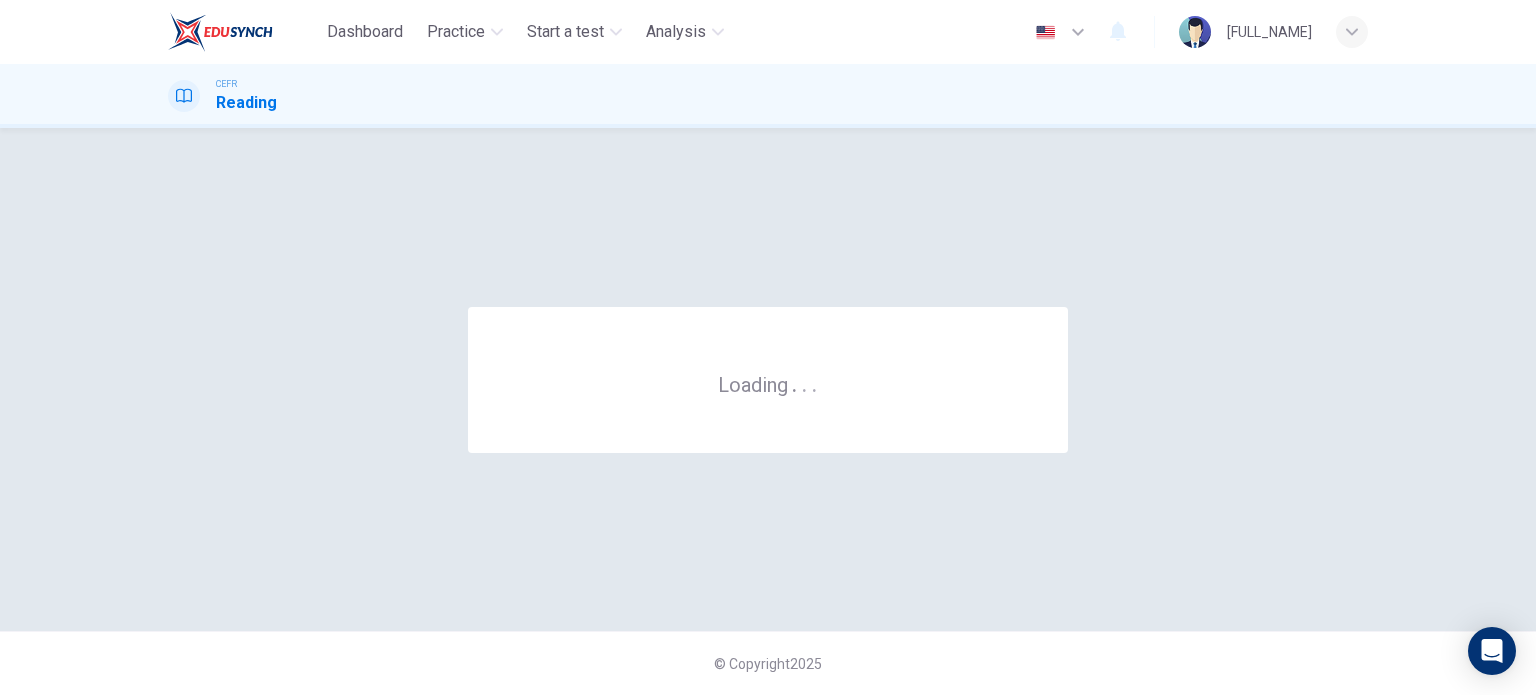 scroll, scrollTop: 0, scrollLeft: 0, axis: both 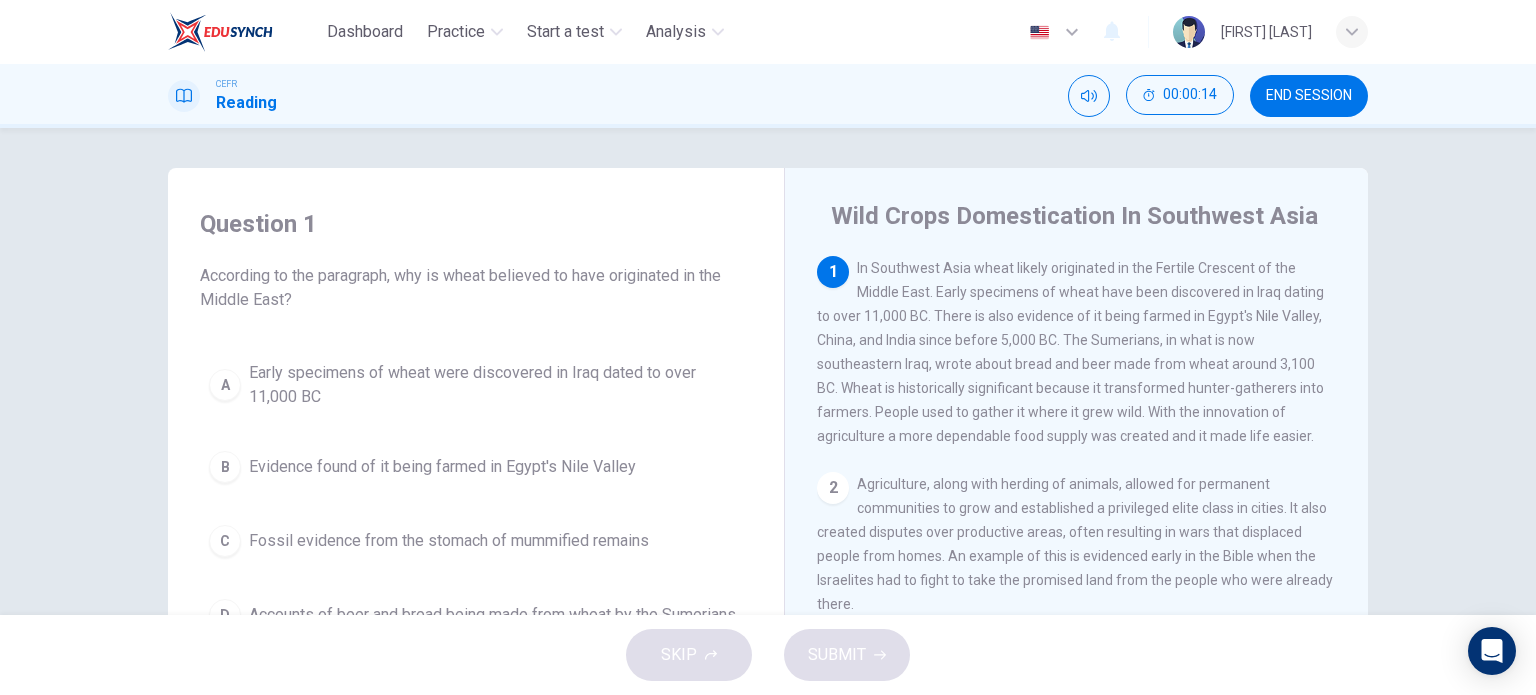 click on "Early specimens of wheat were discovered in Iraq dated to over 11,000 BC" at bounding box center [496, 385] 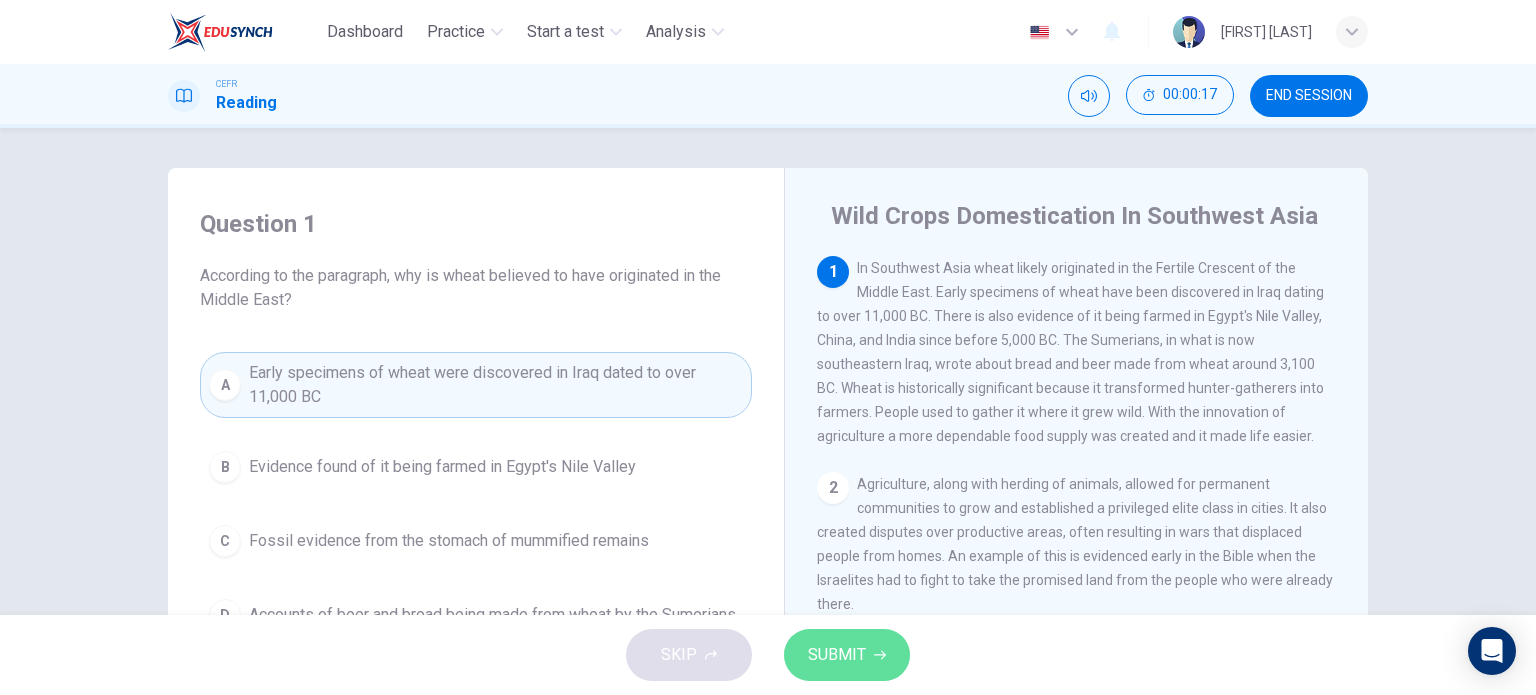 click at bounding box center (880, 655) 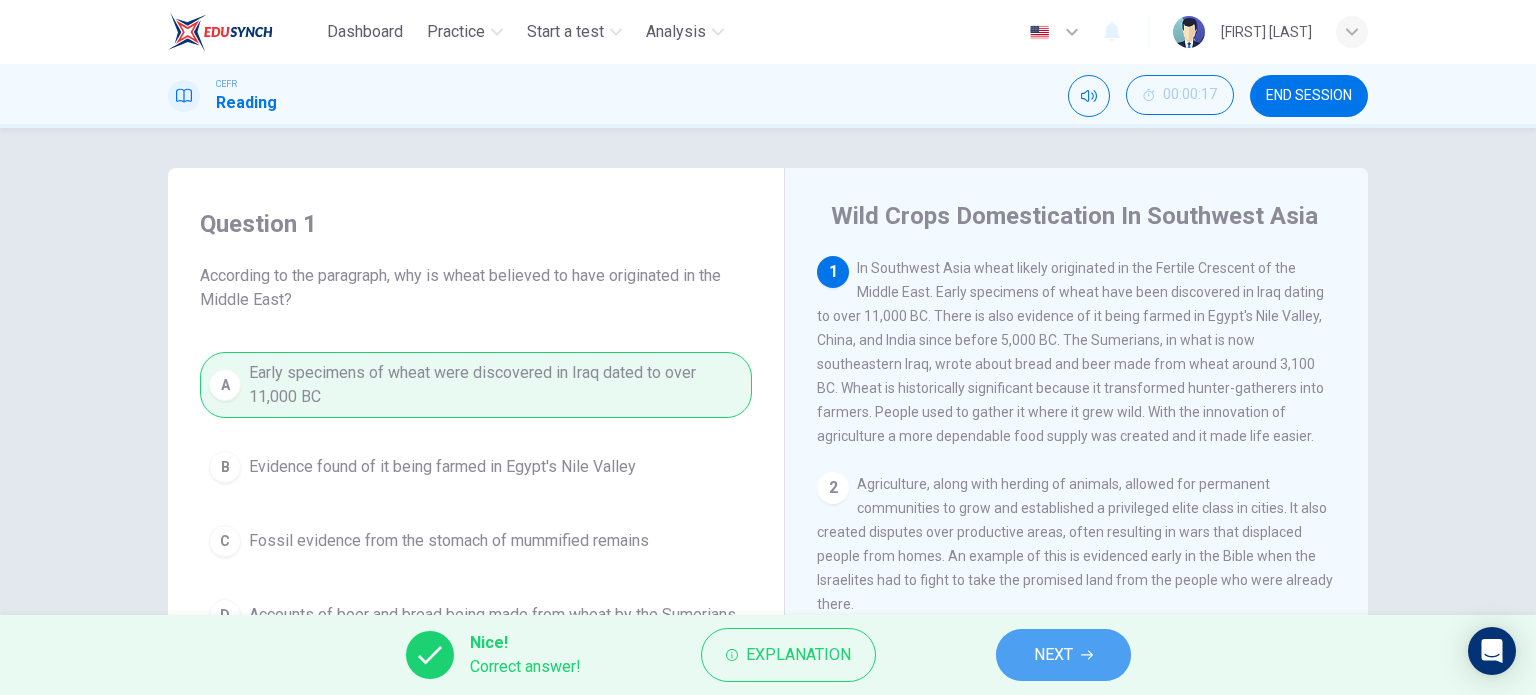 click on "NEXT" at bounding box center [1053, 655] 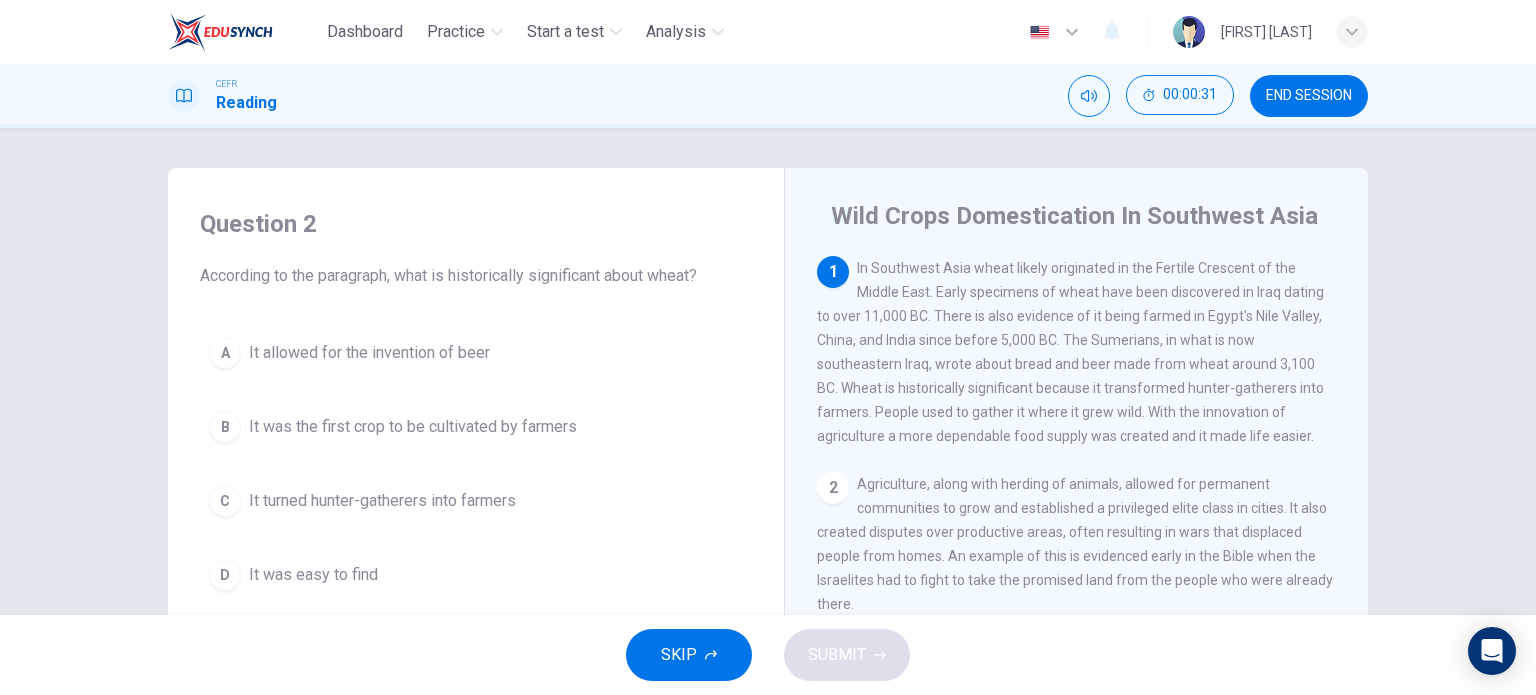 click on "It turned hunter-gatherers into farmers" at bounding box center [369, 353] 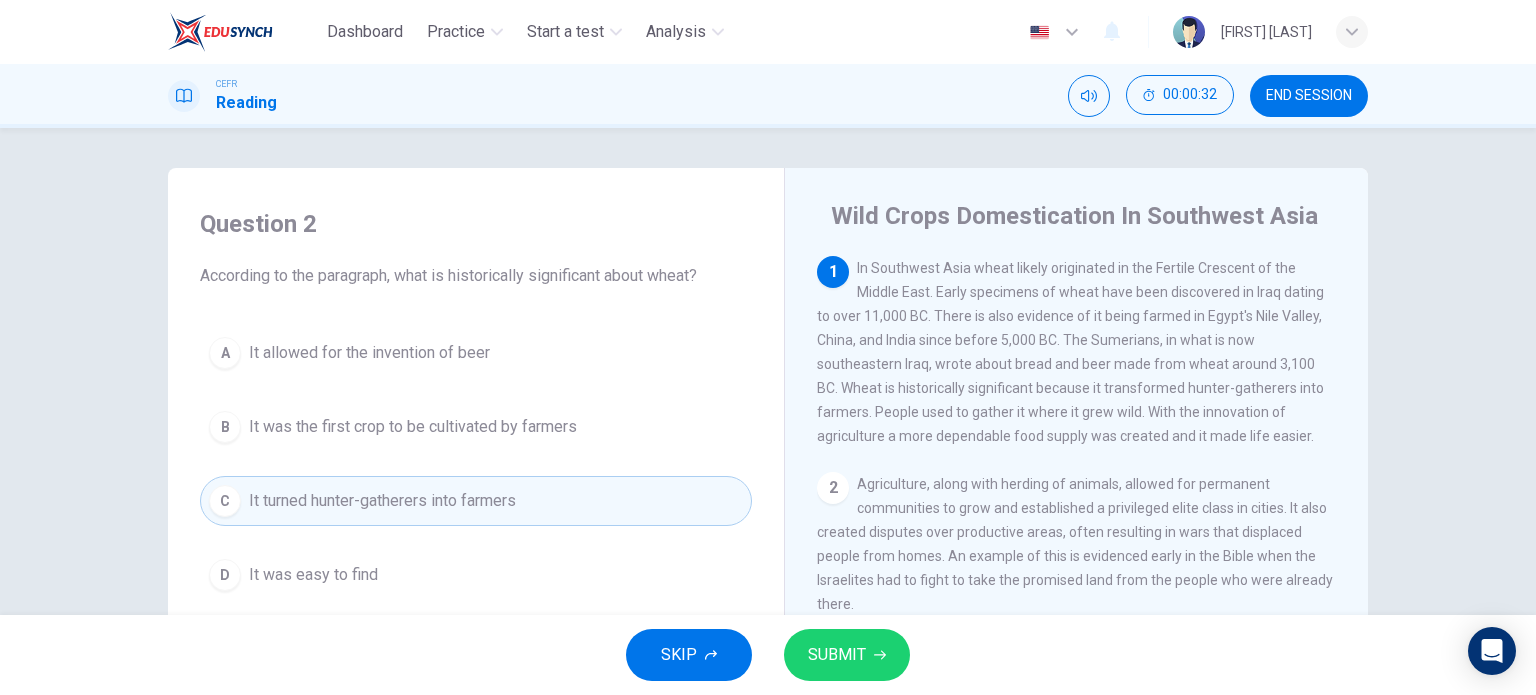 click on "SUBMIT" at bounding box center [837, 655] 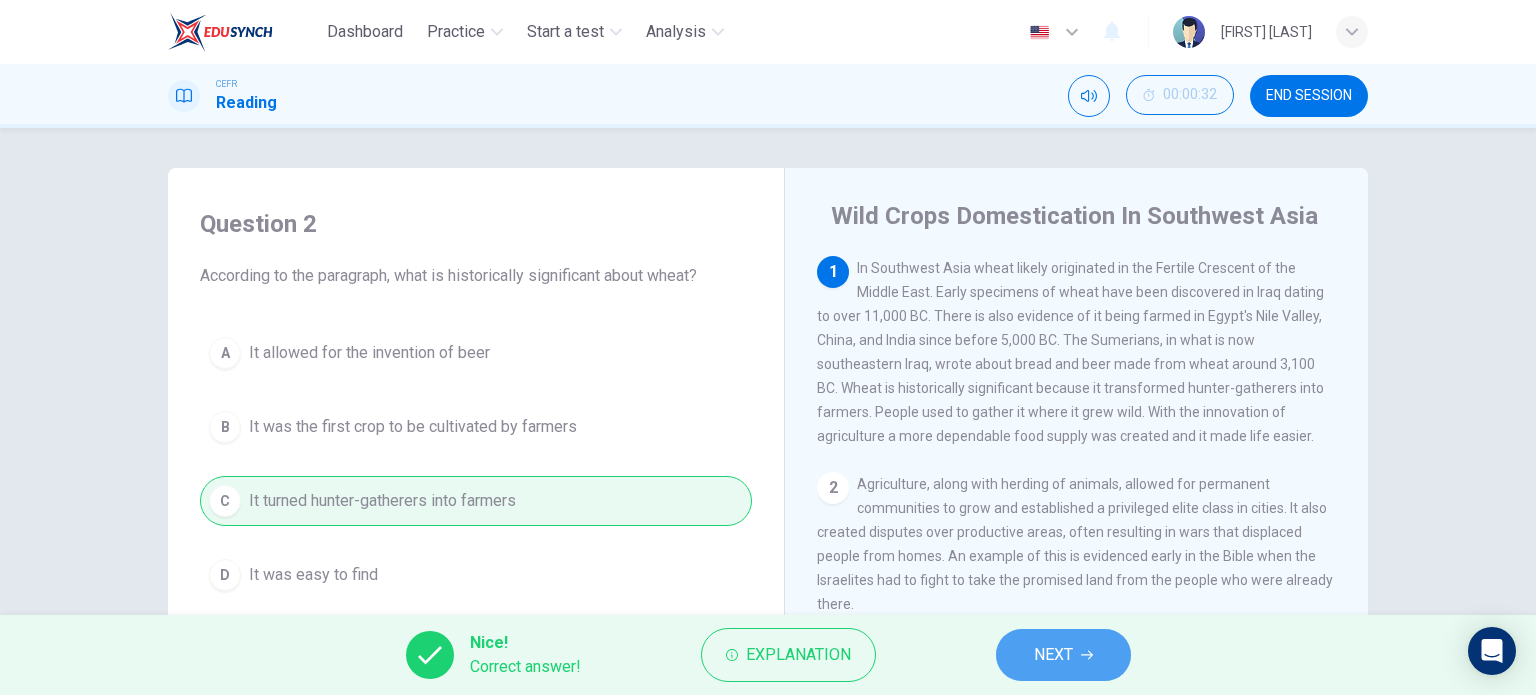 click on "NEXT" at bounding box center [1053, 655] 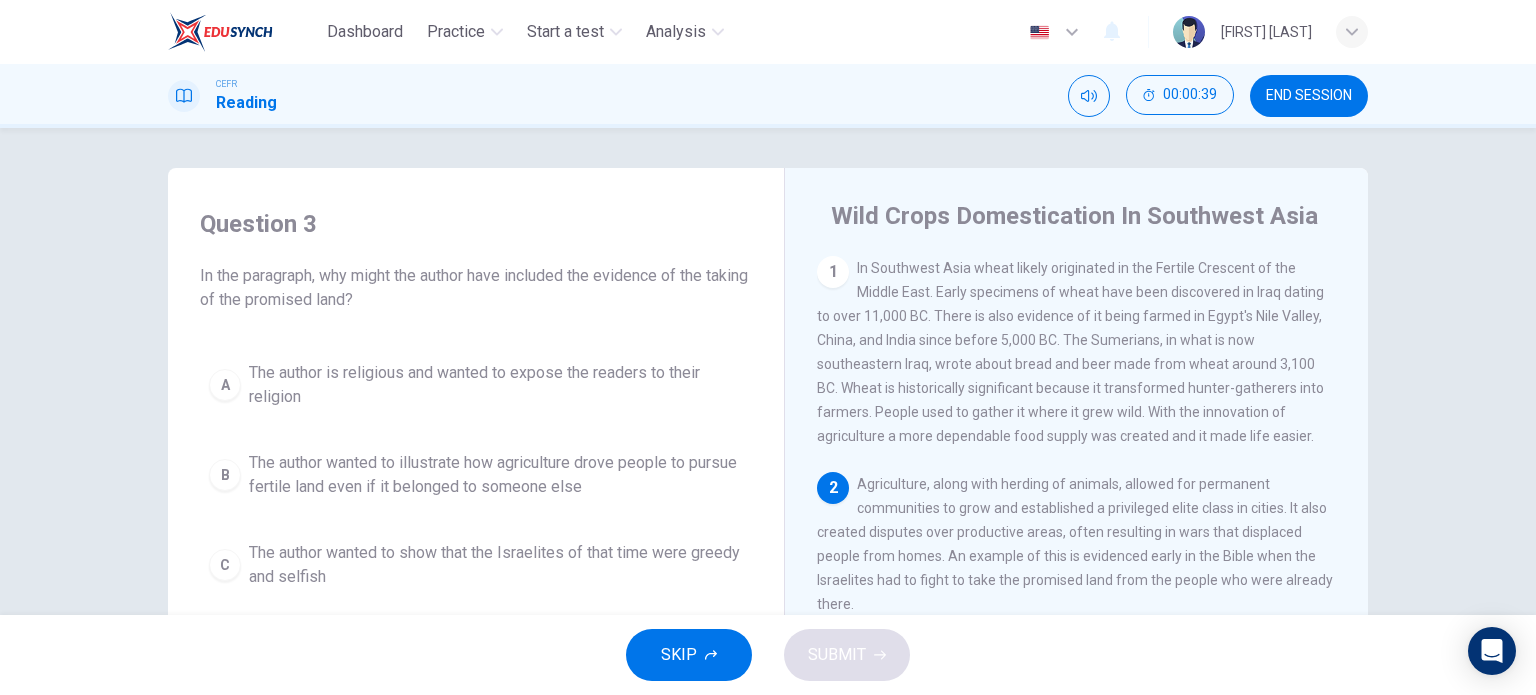 scroll, scrollTop: 100, scrollLeft: 0, axis: vertical 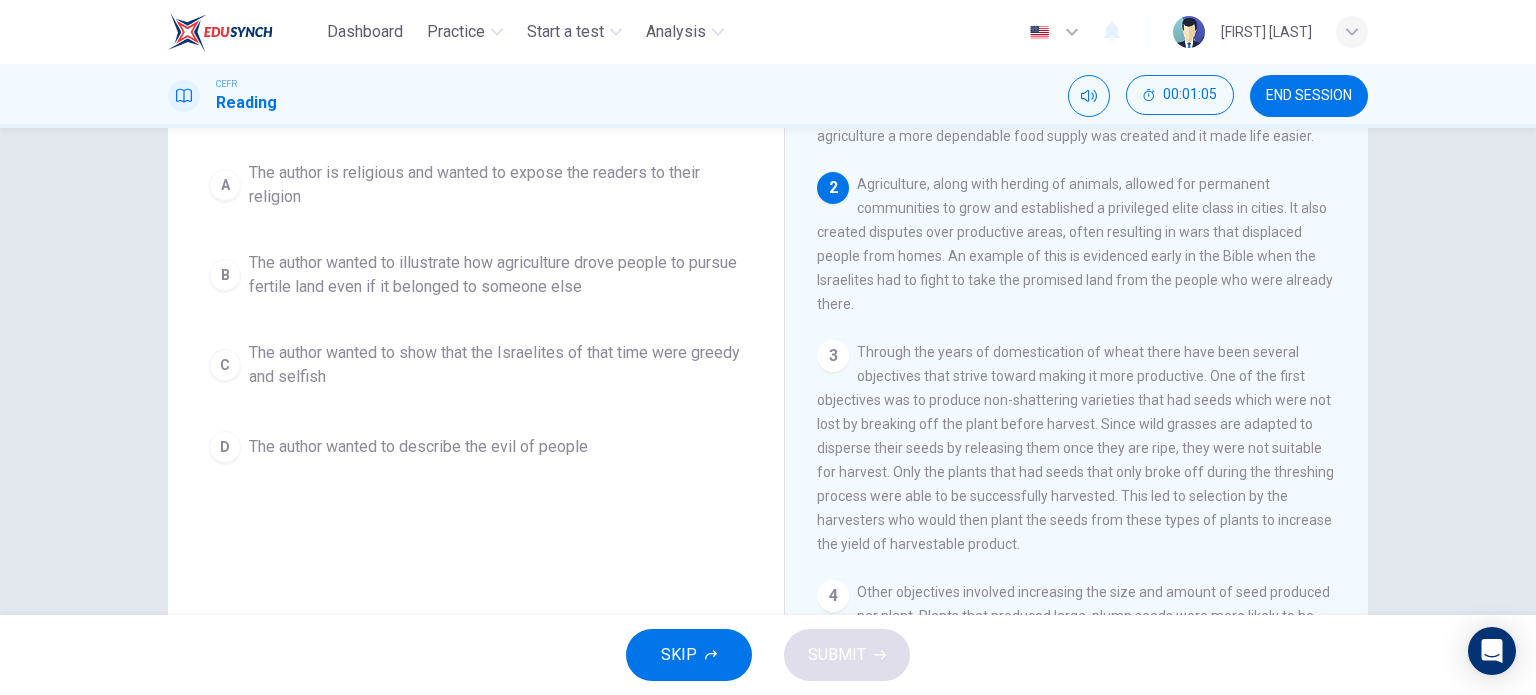 click on "The author wanted to illustrate how agriculture drove people to pursue fertile land even if it belonged to someone else" at bounding box center [496, 185] 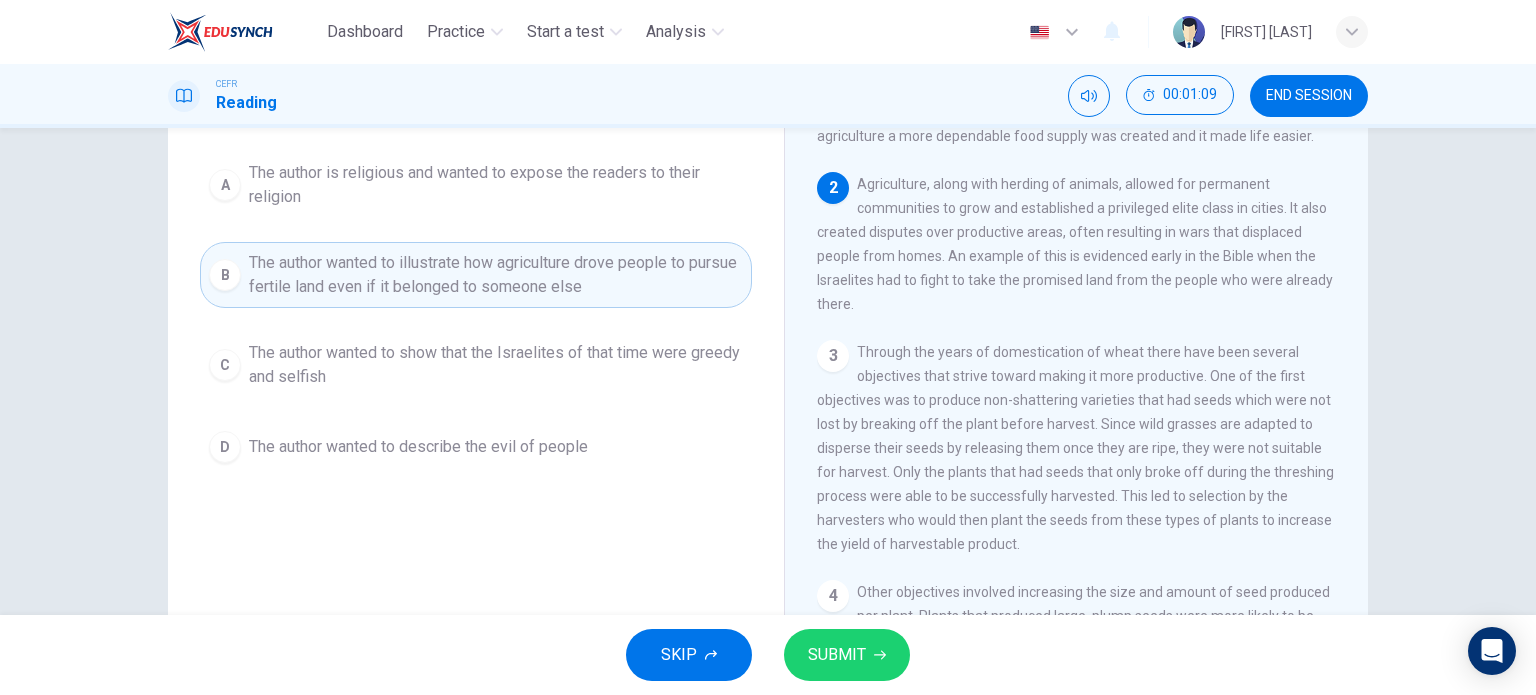 click on "SUBMIT" at bounding box center (837, 655) 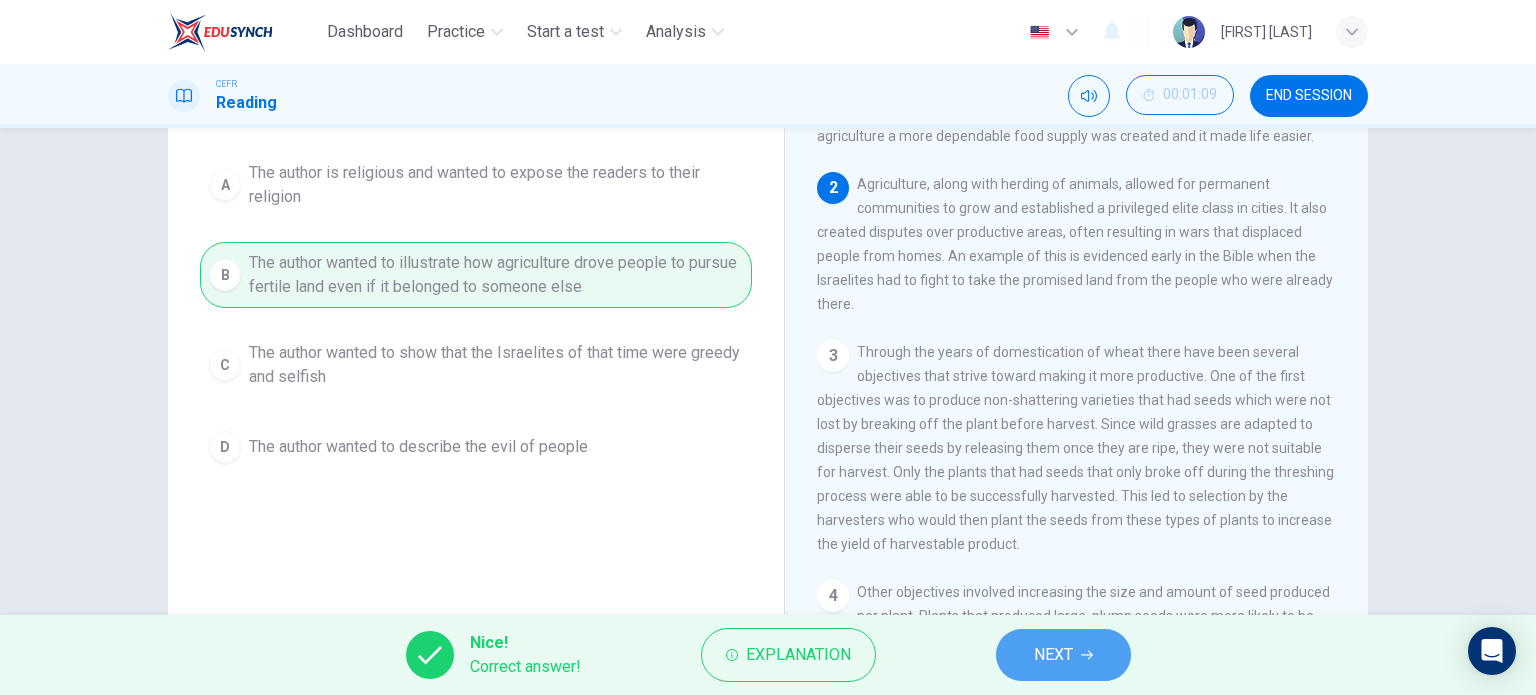 click on "NEXT" at bounding box center (1063, 655) 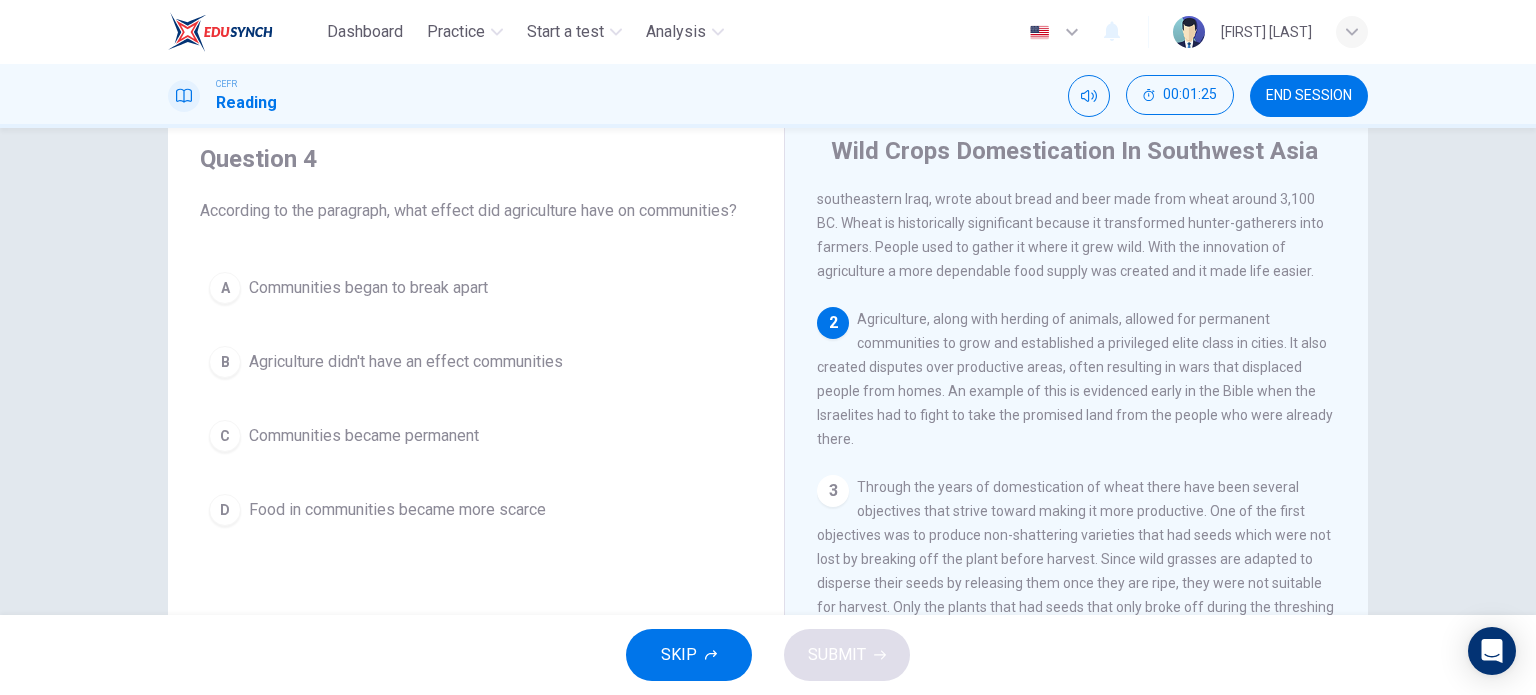 scroll, scrollTop: 100, scrollLeft: 0, axis: vertical 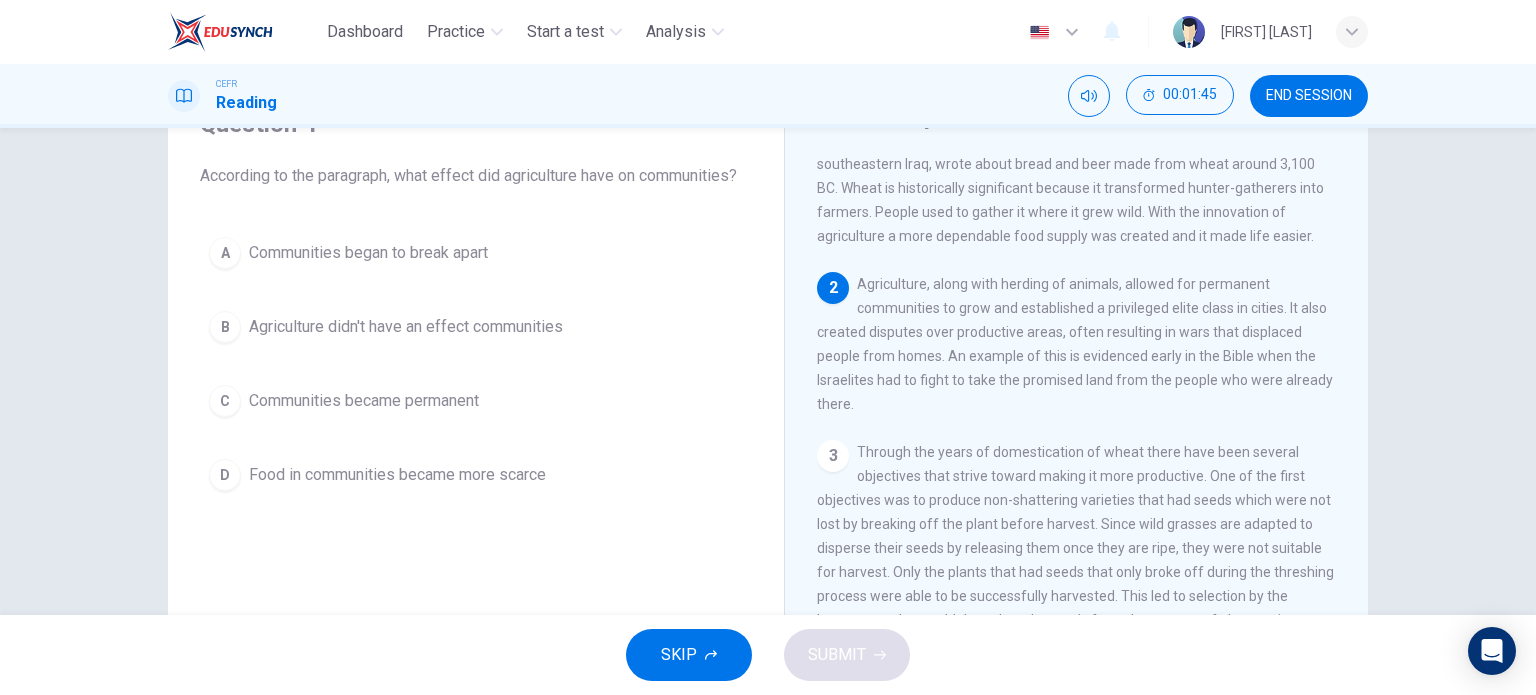 click on "Communities became permanent" at bounding box center (368, 253) 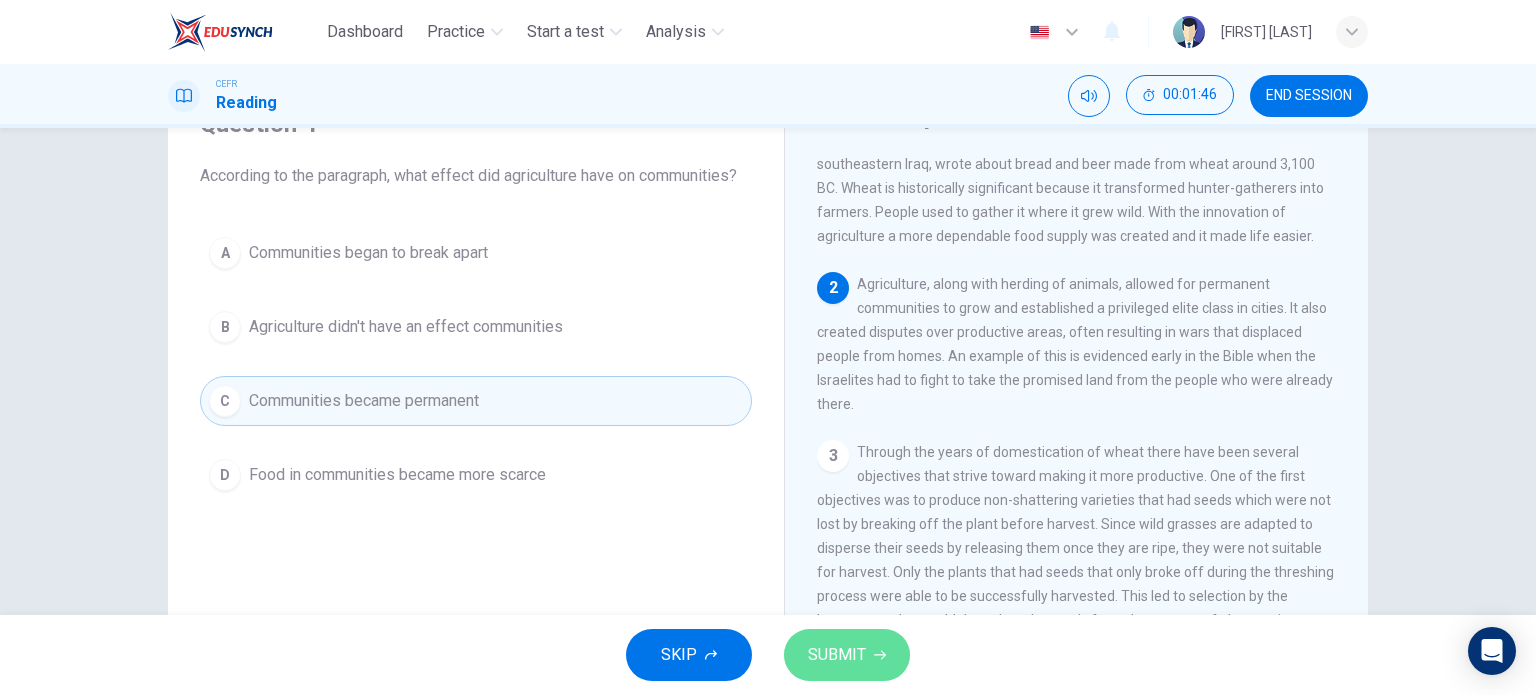 click on "SUBMIT" at bounding box center [837, 655] 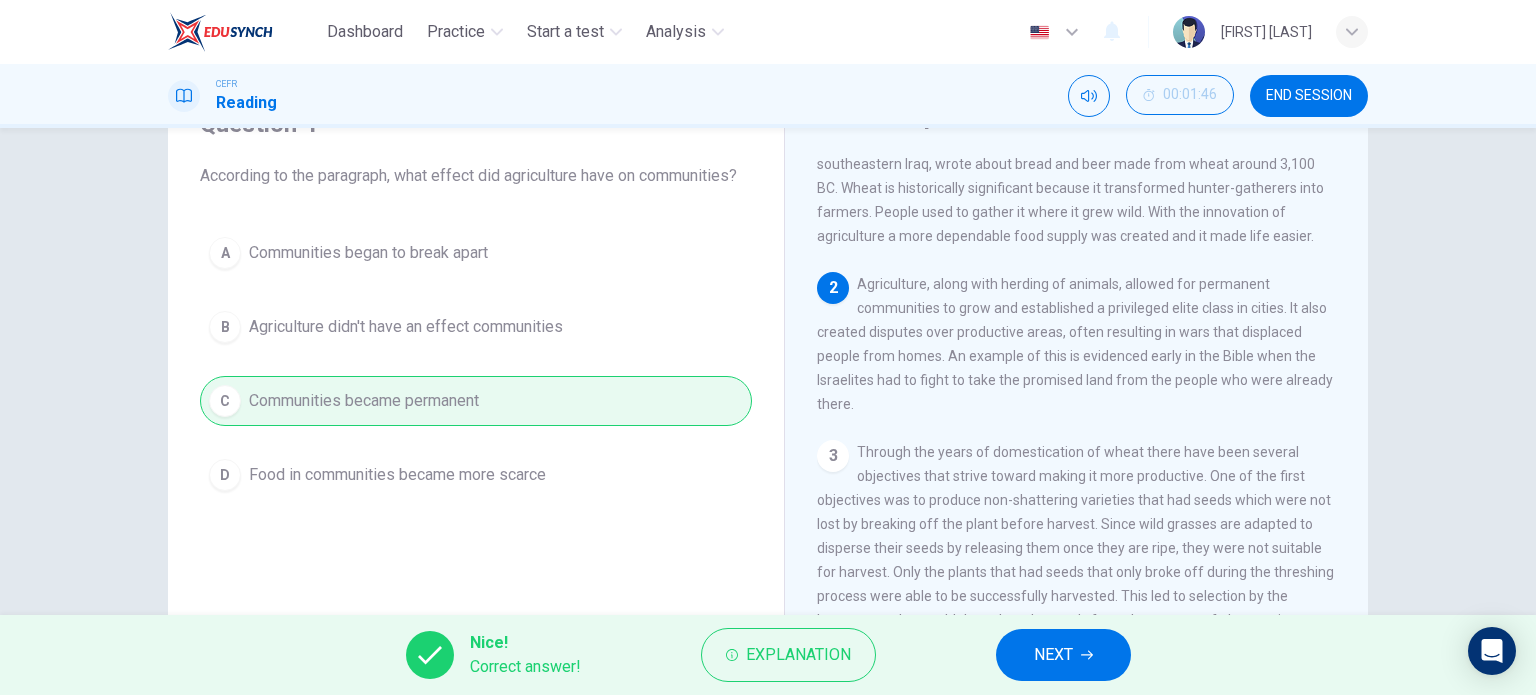 click on "NEXT" at bounding box center [1063, 655] 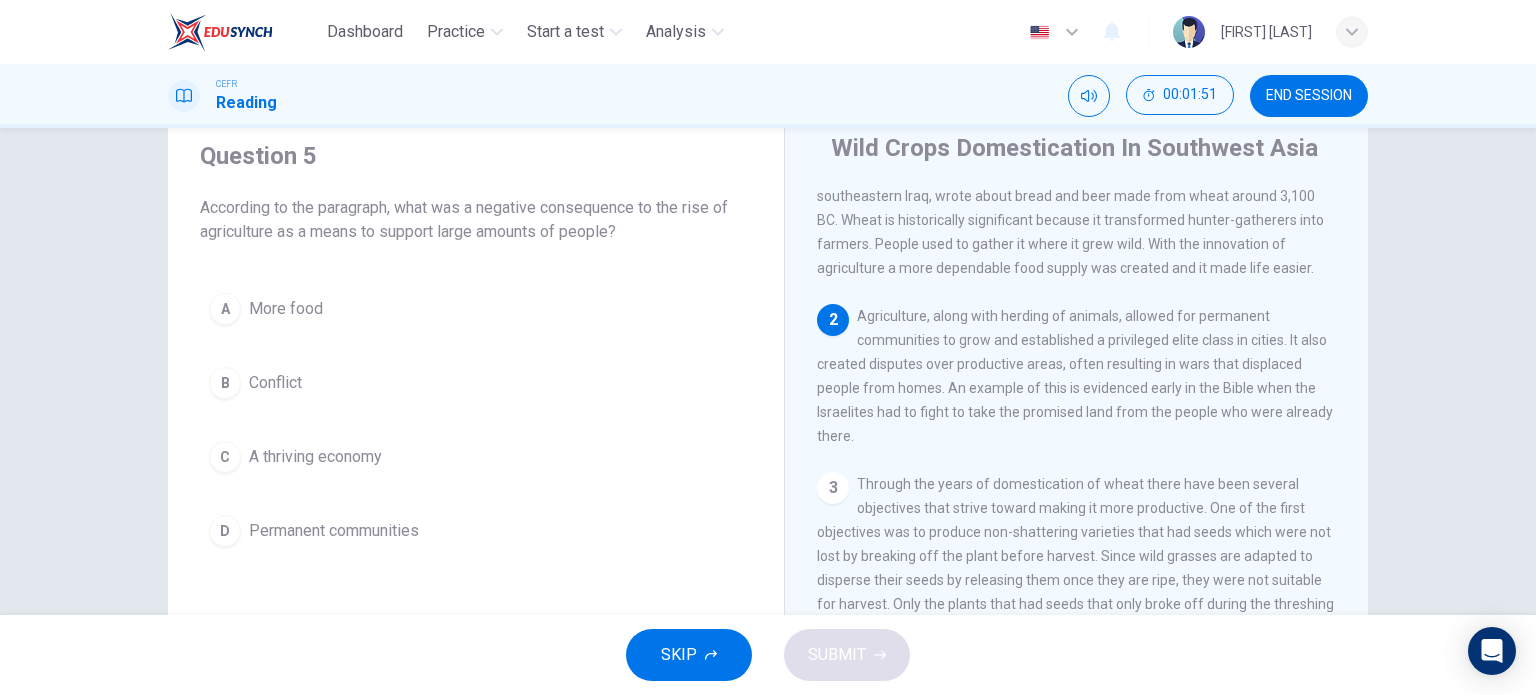 scroll, scrollTop: 100, scrollLeft: 0, axis: vertical 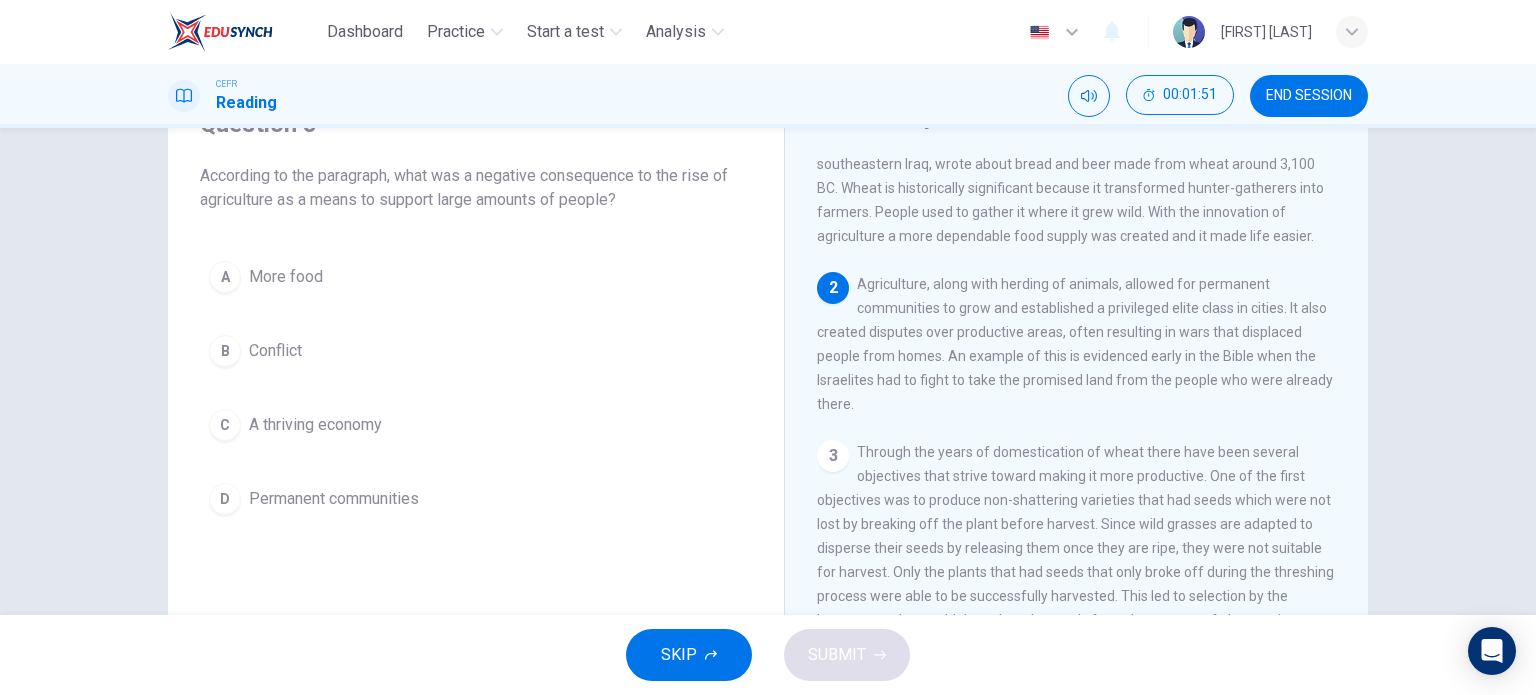 click on "B Conflict" at bounding box center [476, 351] 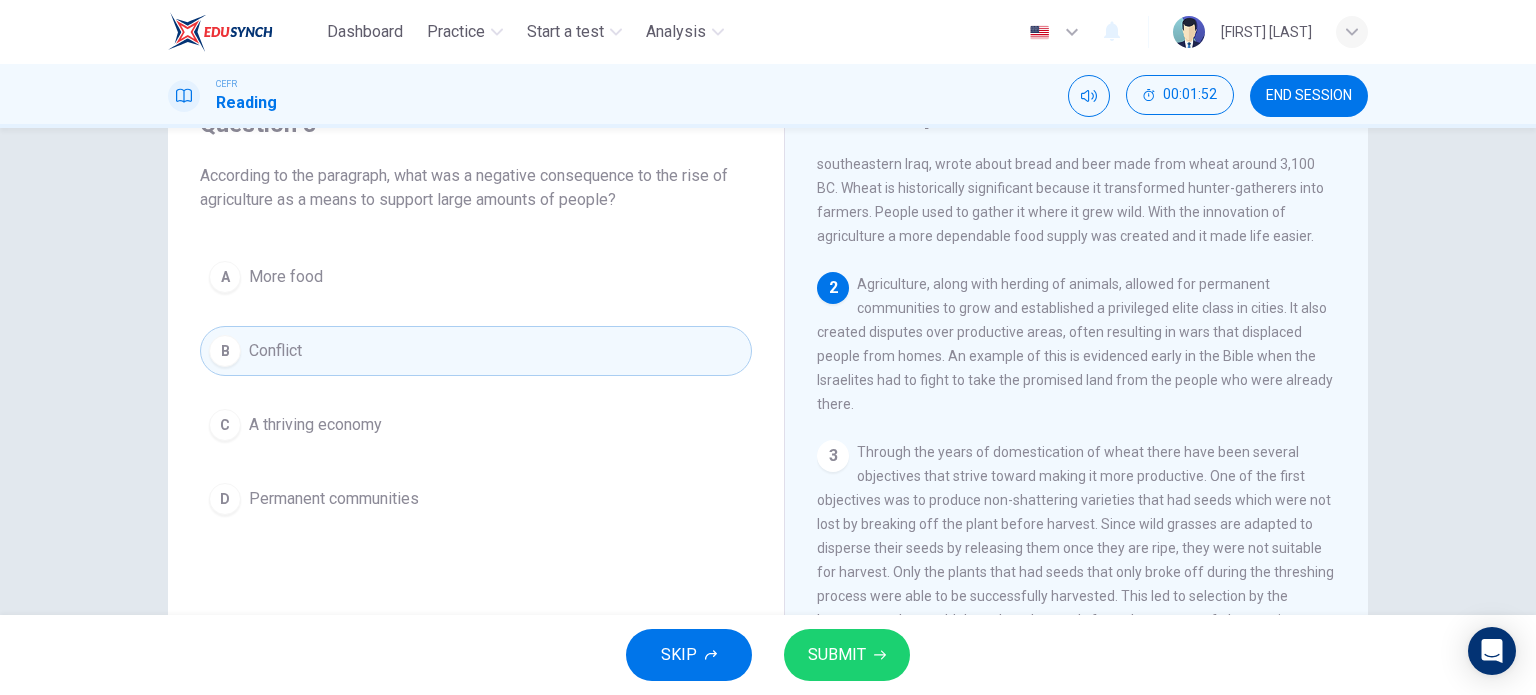 click on "SUBMIT" at bounding box center [837, 655] 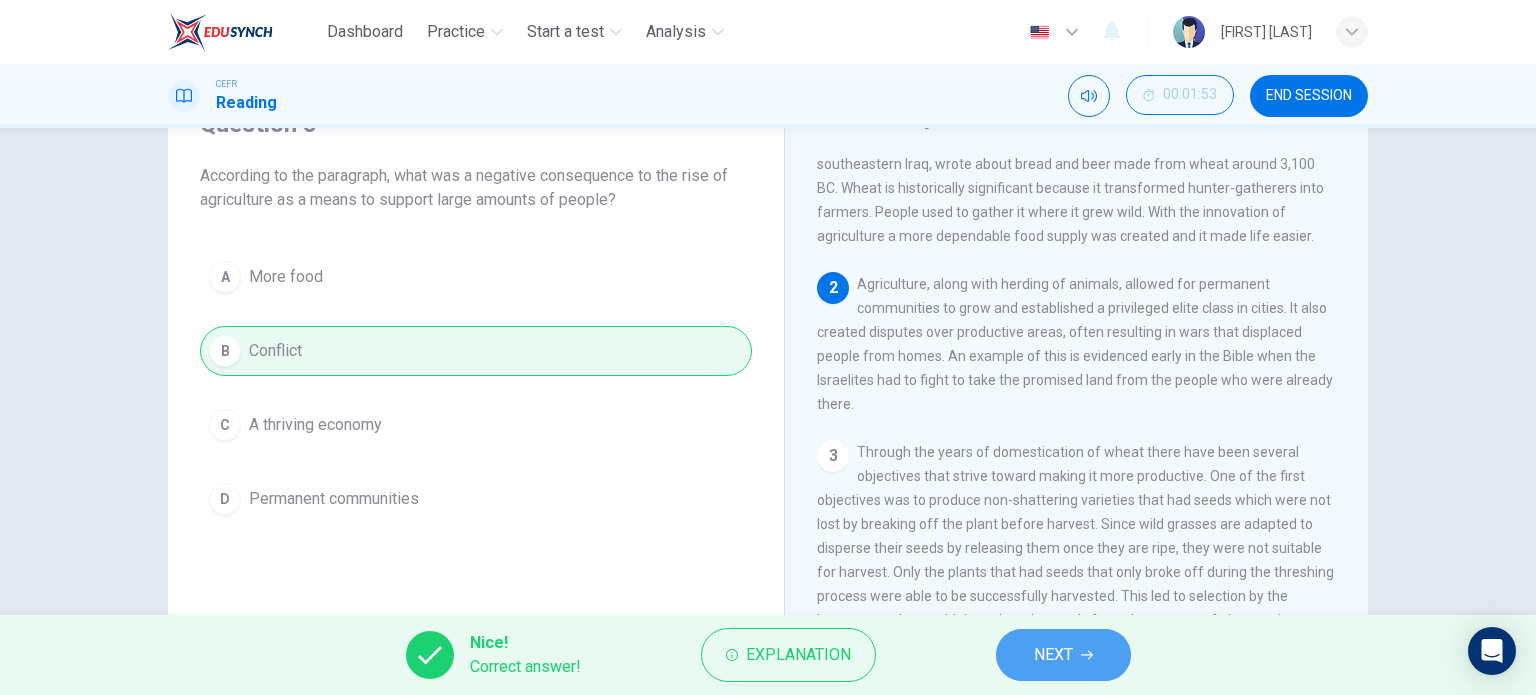 click on "NEXT" at bounding box center [1053, 655] 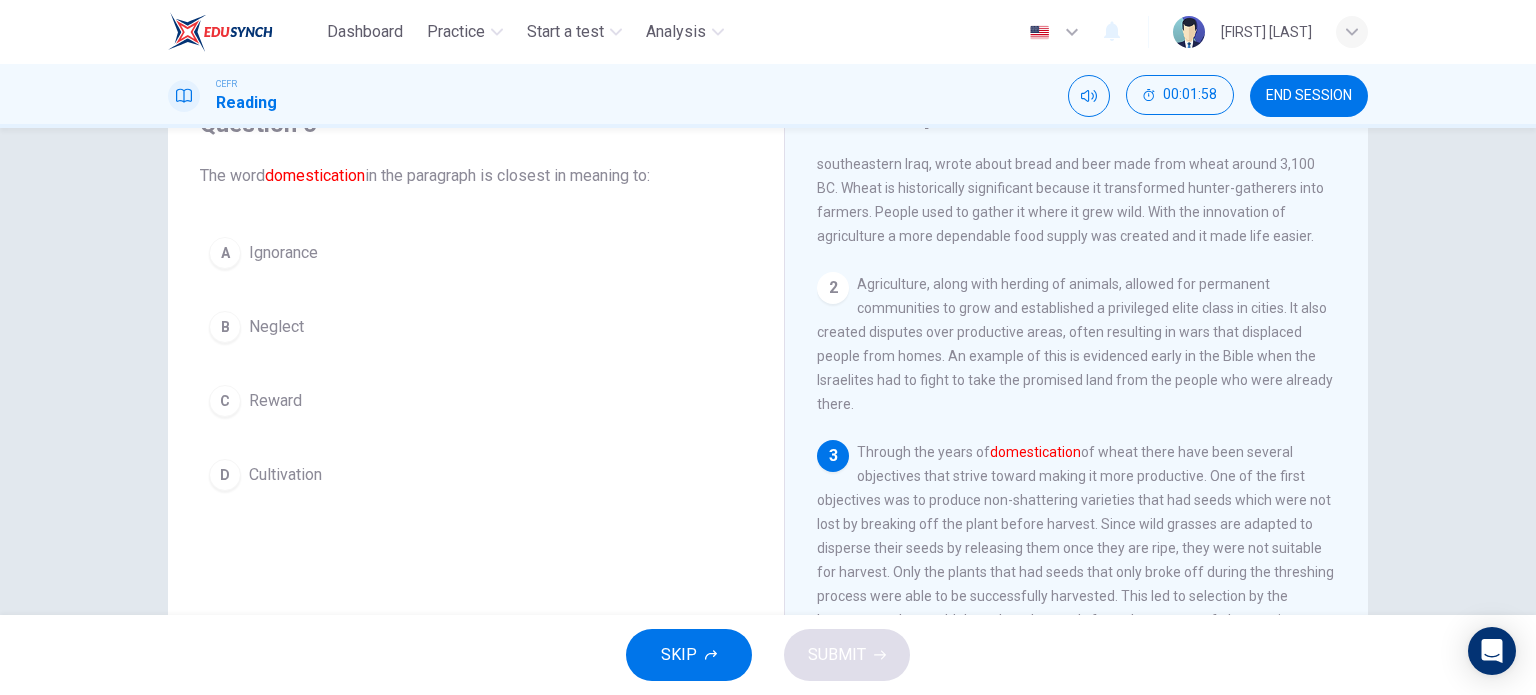 click on "D Cultivation" at bounding box center (476, 475) 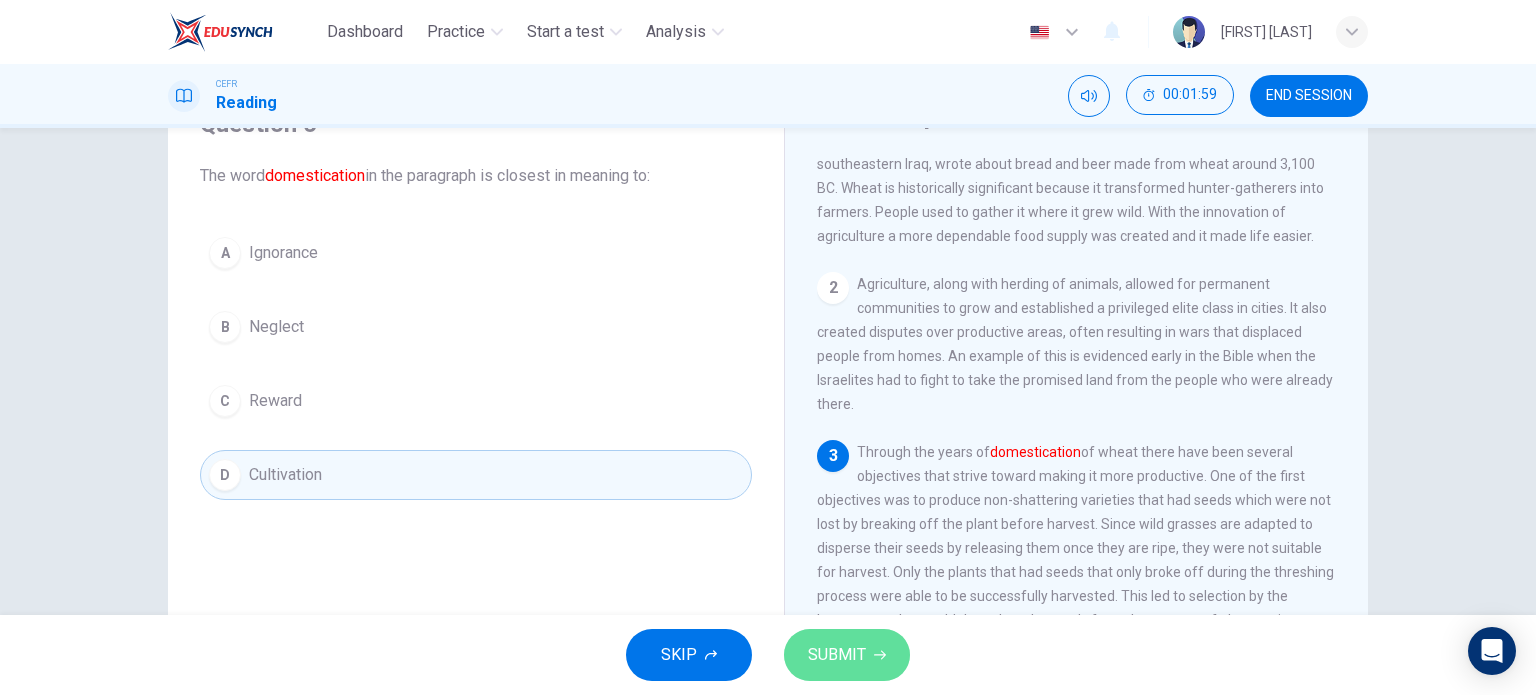 click on "SUBMIT" at bounding box center [837, 655] 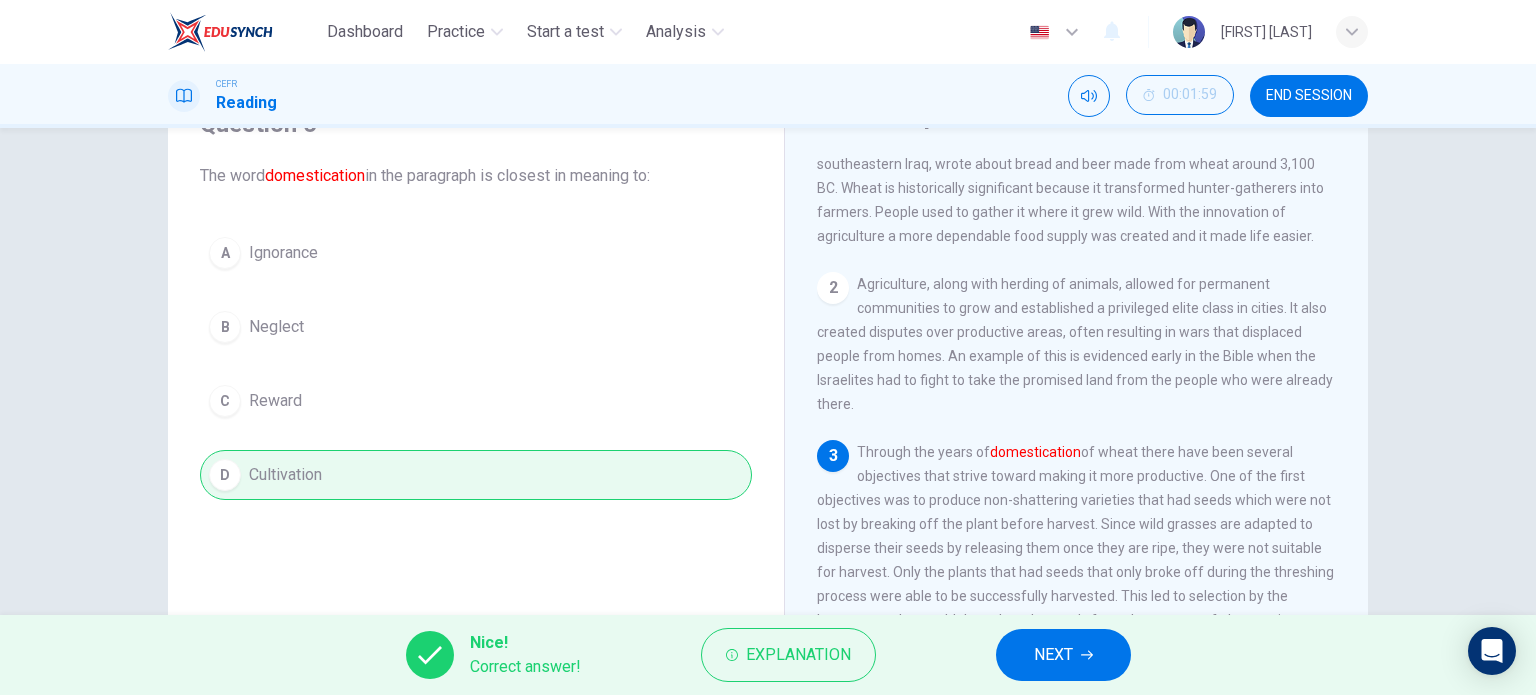 click on "NEXT" at bounding box center (1053, 655) 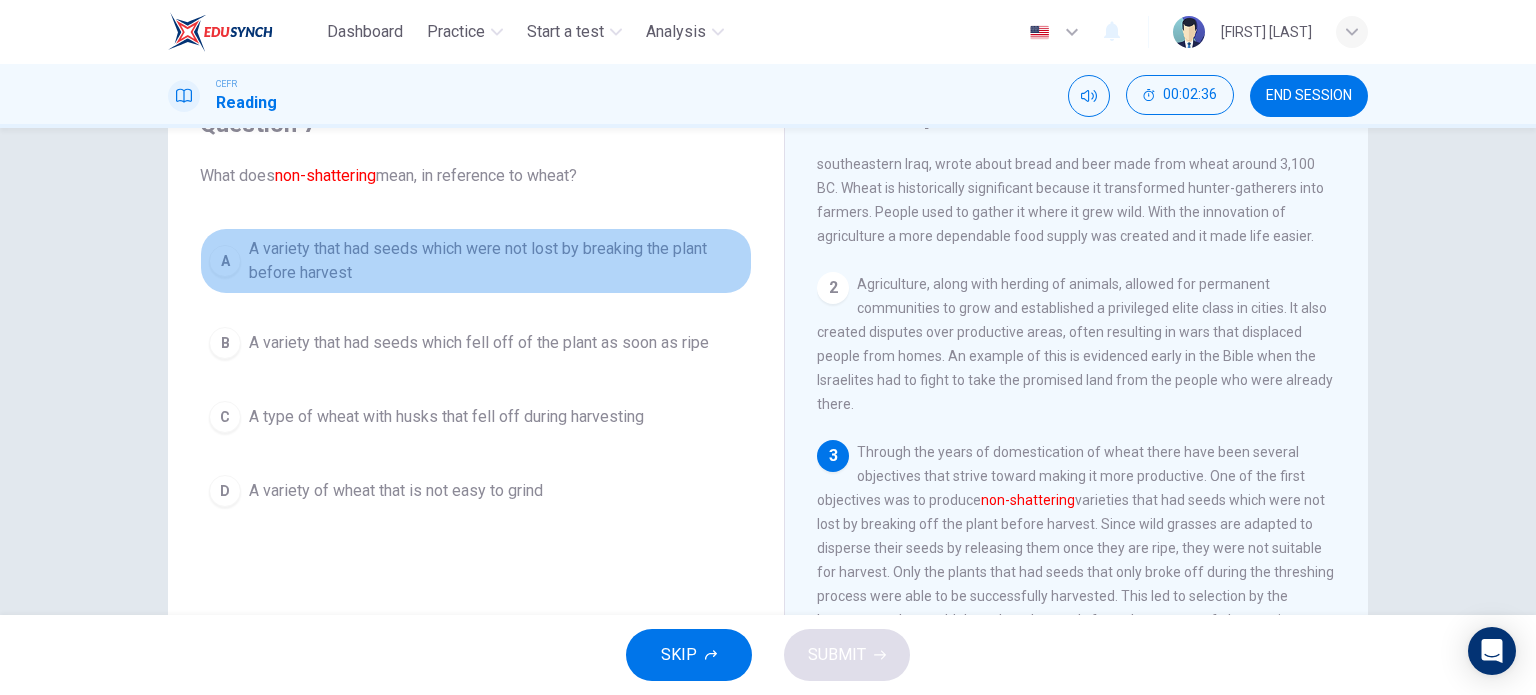 click on "A variety that had seeds which were not lost by breaking the plant before harvest" at bounding box center (496, 261) 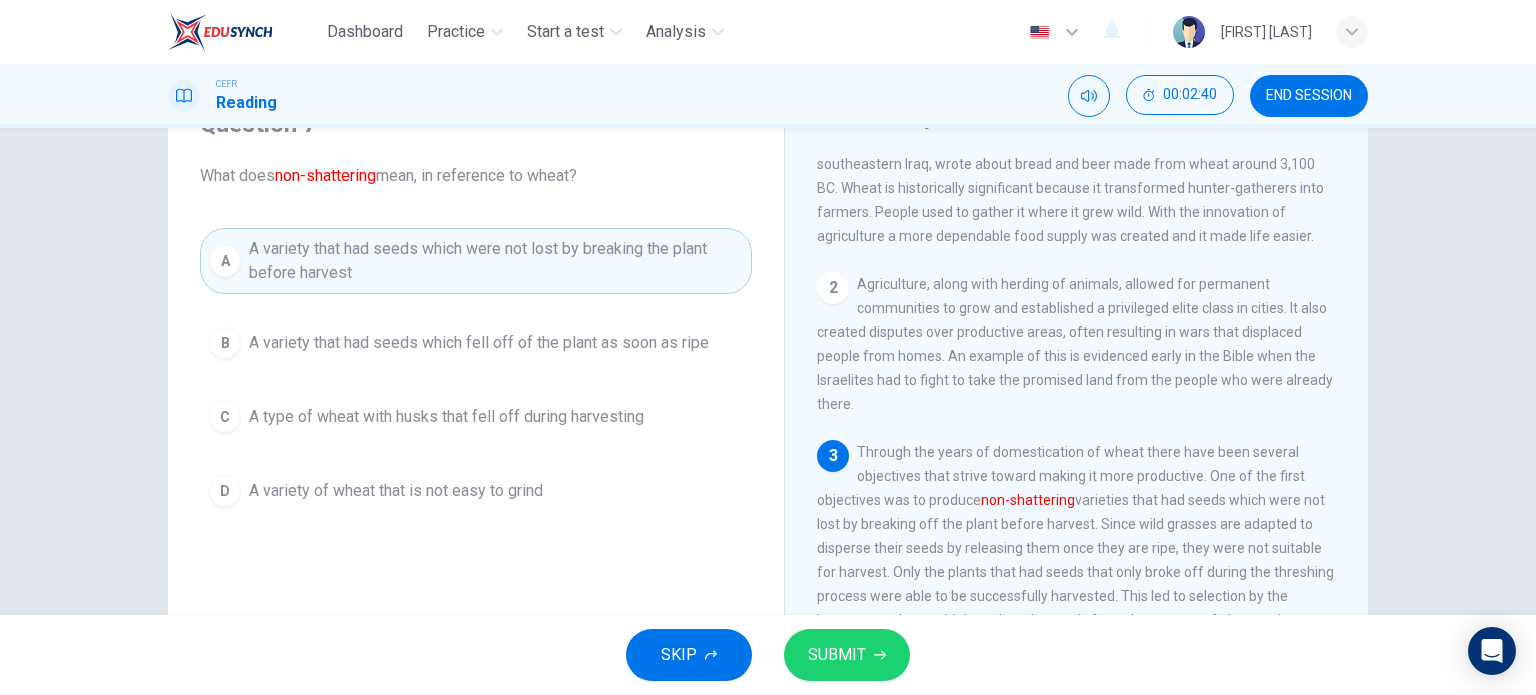 click on "SUBMIT" at bounding box center [847, 655] 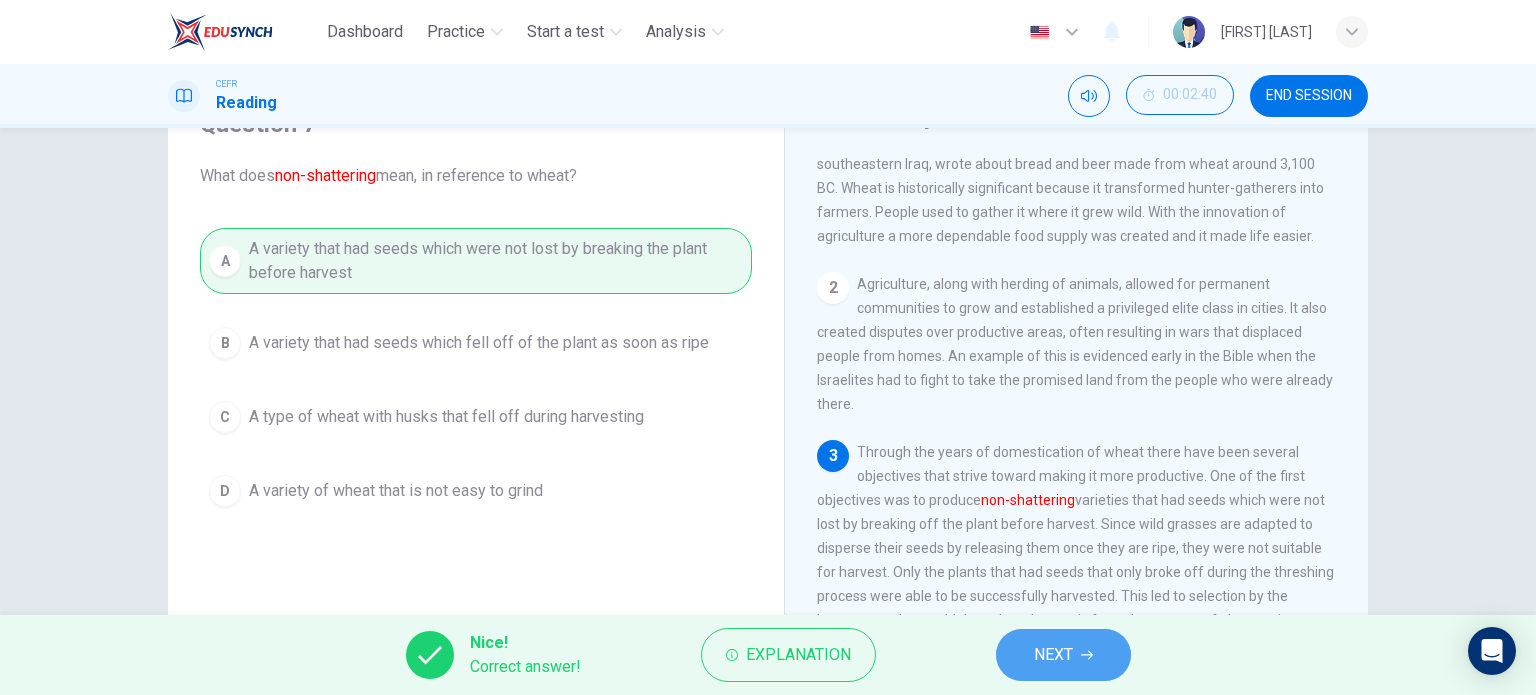 click on "NEXT" at bounding box center (1063, 655) 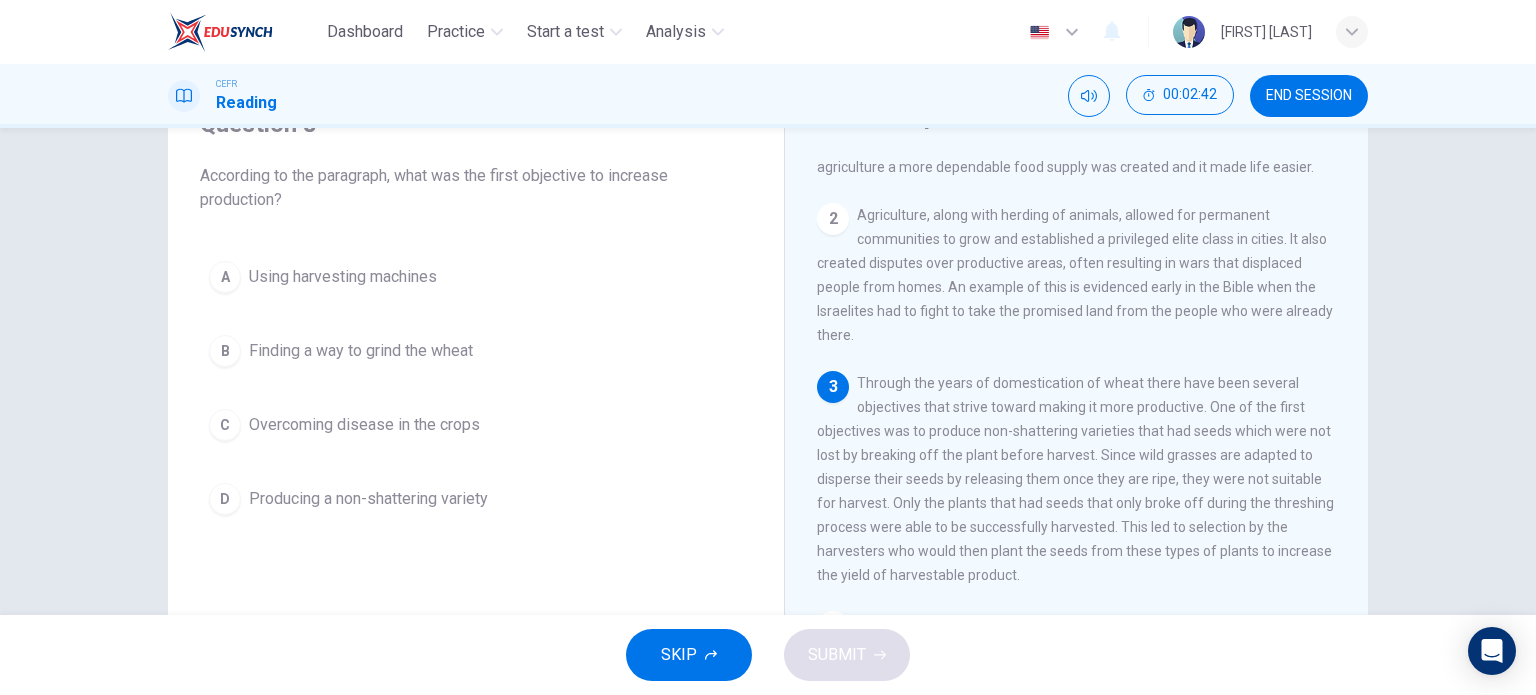 scroll, scrollTop: 200, scrollLeft: 0, axis: vertical 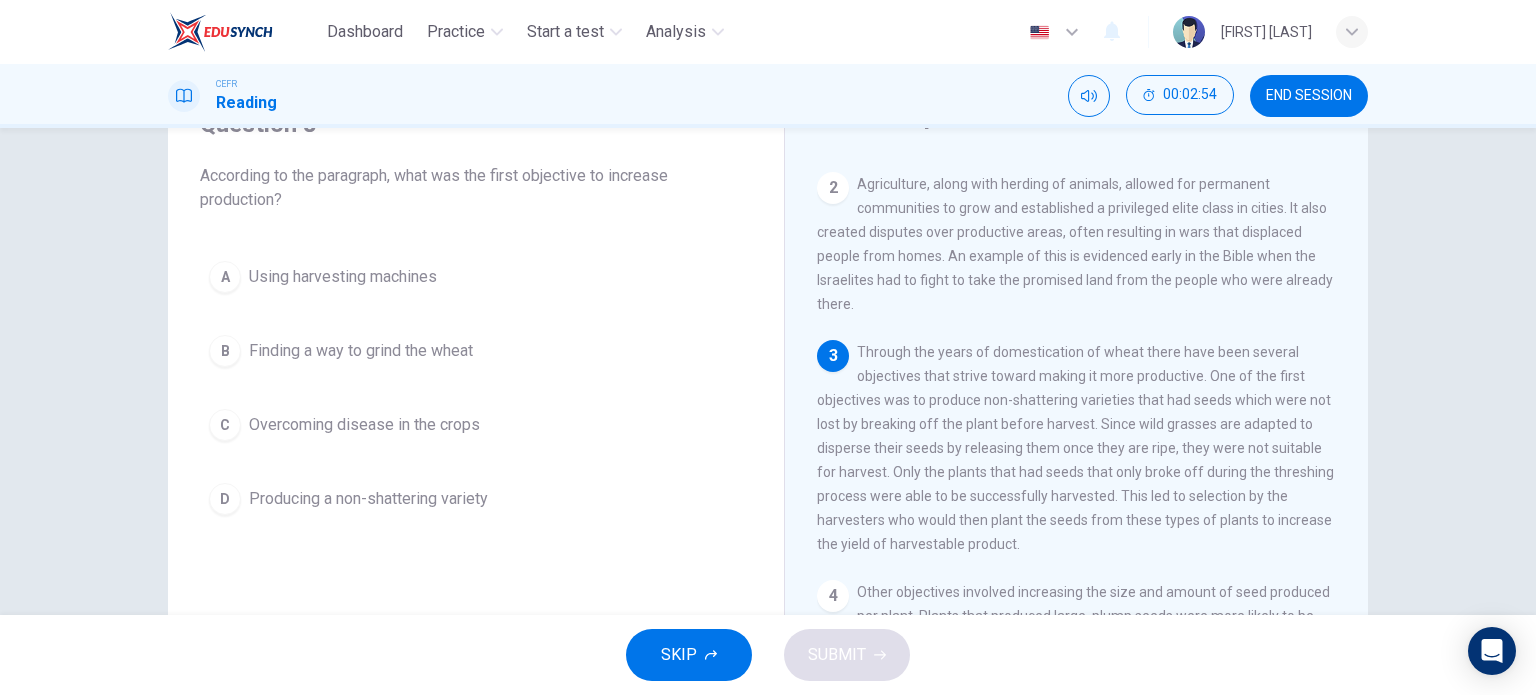 click on "Producing a non-shattering variety" at bounding box center (343, 277) 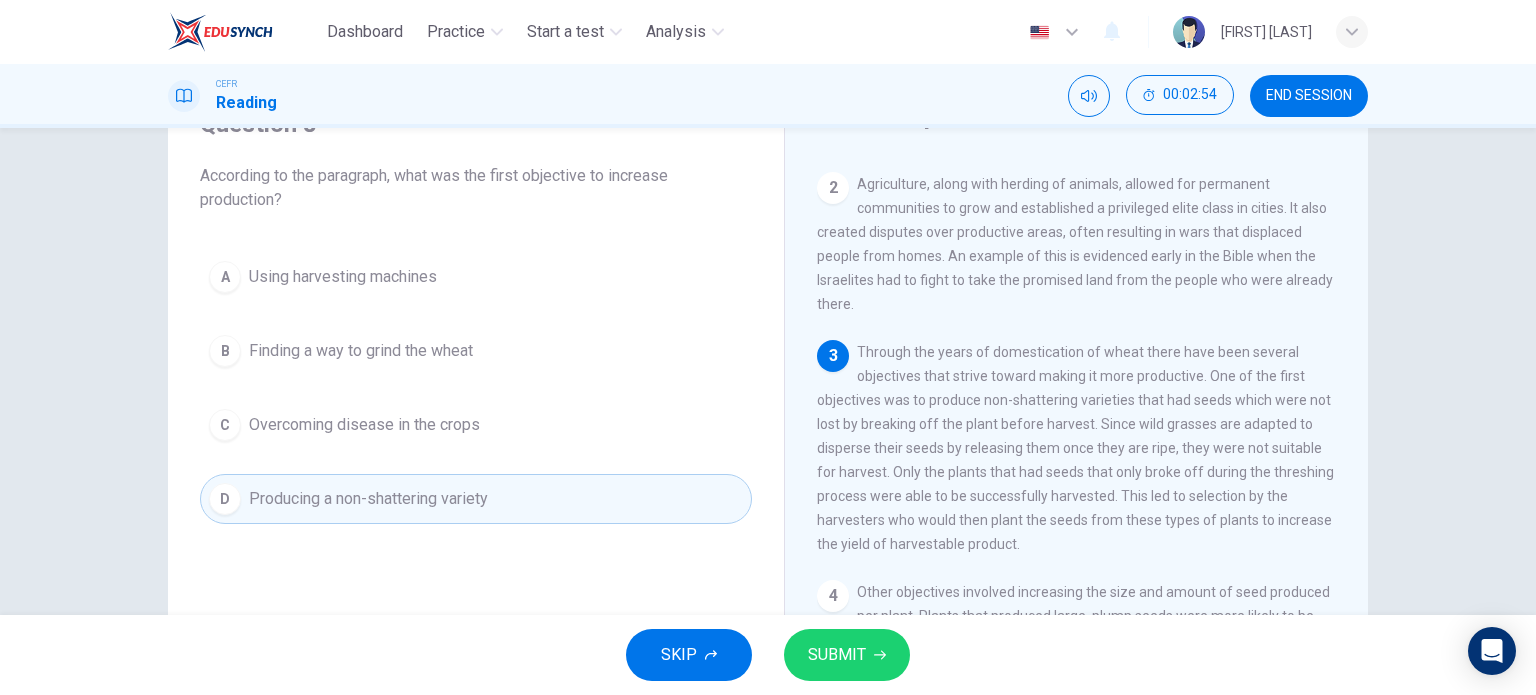 click on "SUBMIT" at bounding box center (837, 655) 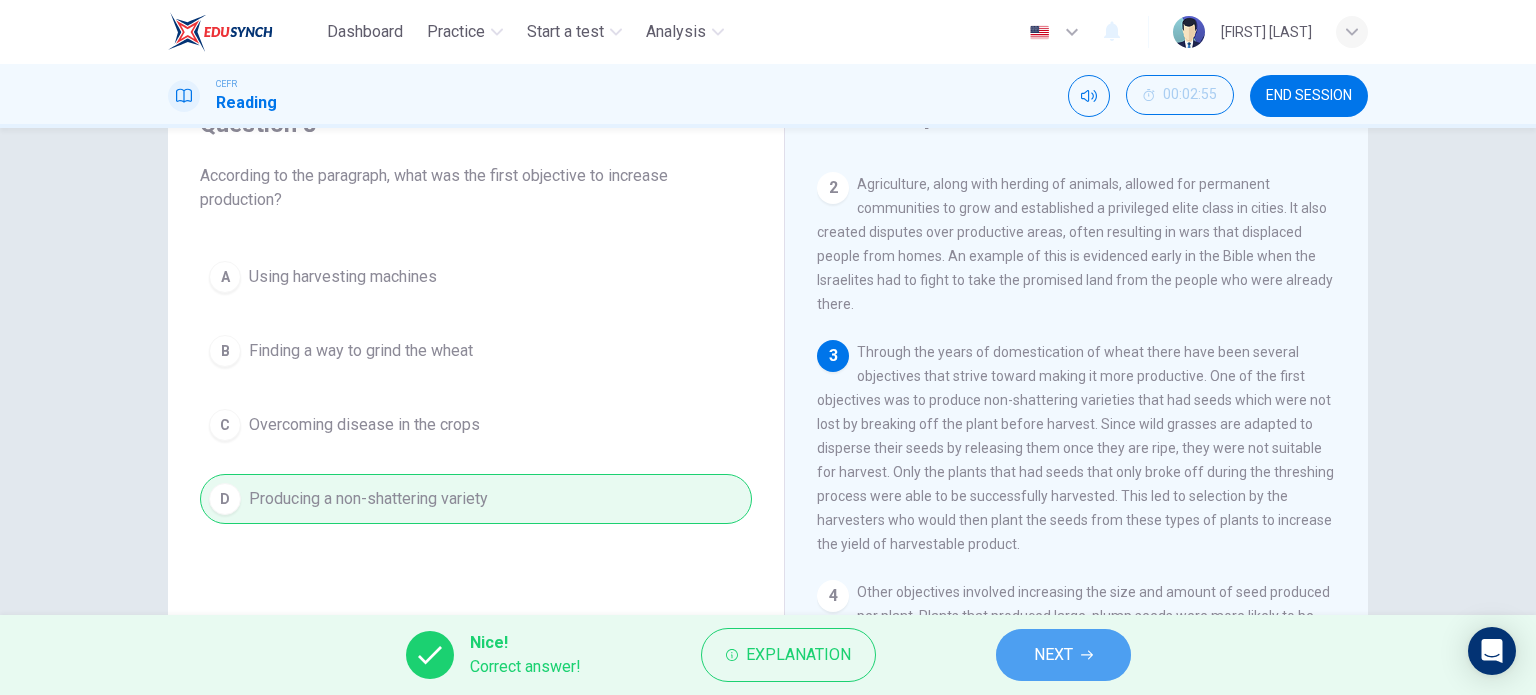 click on "NEXT" at bounding box center [1063, 655] 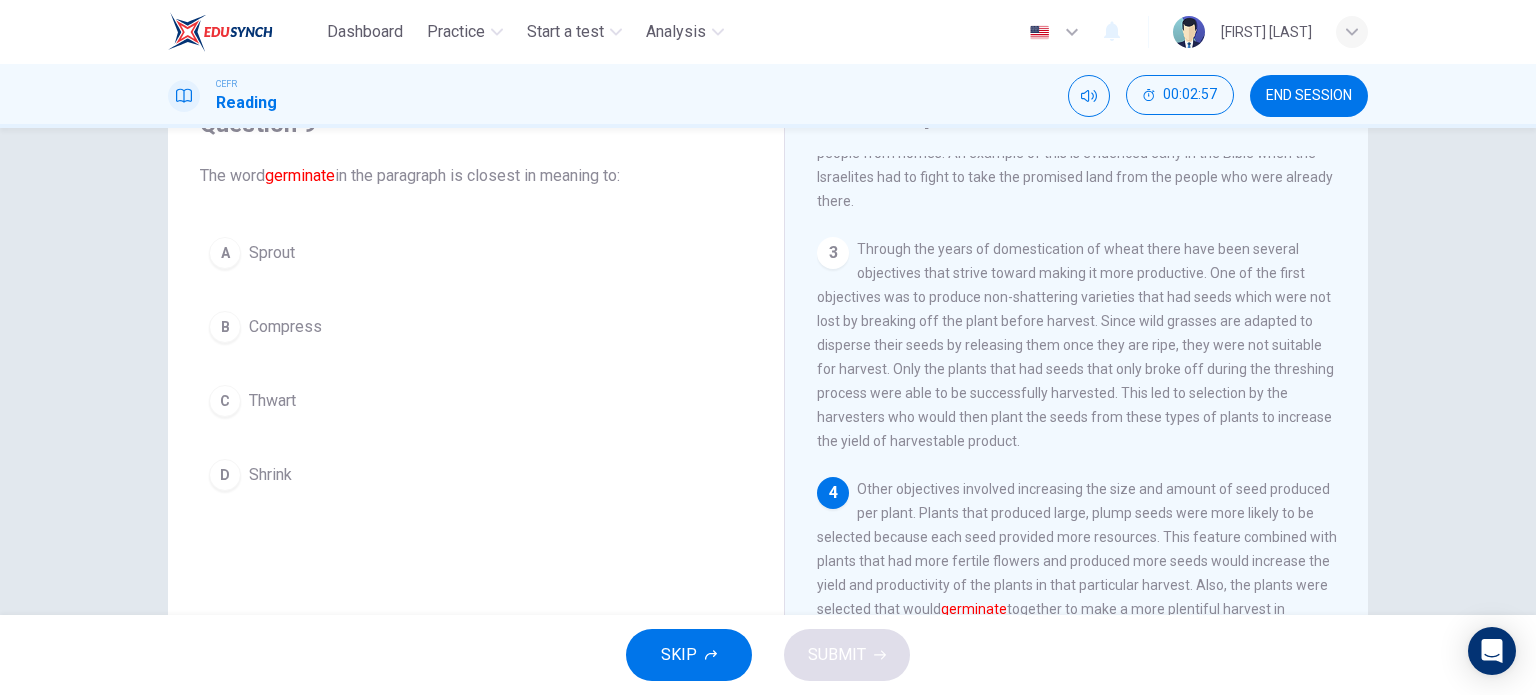 scroll, scrollTop: 400, scrollLeft: 0, axis: vertical 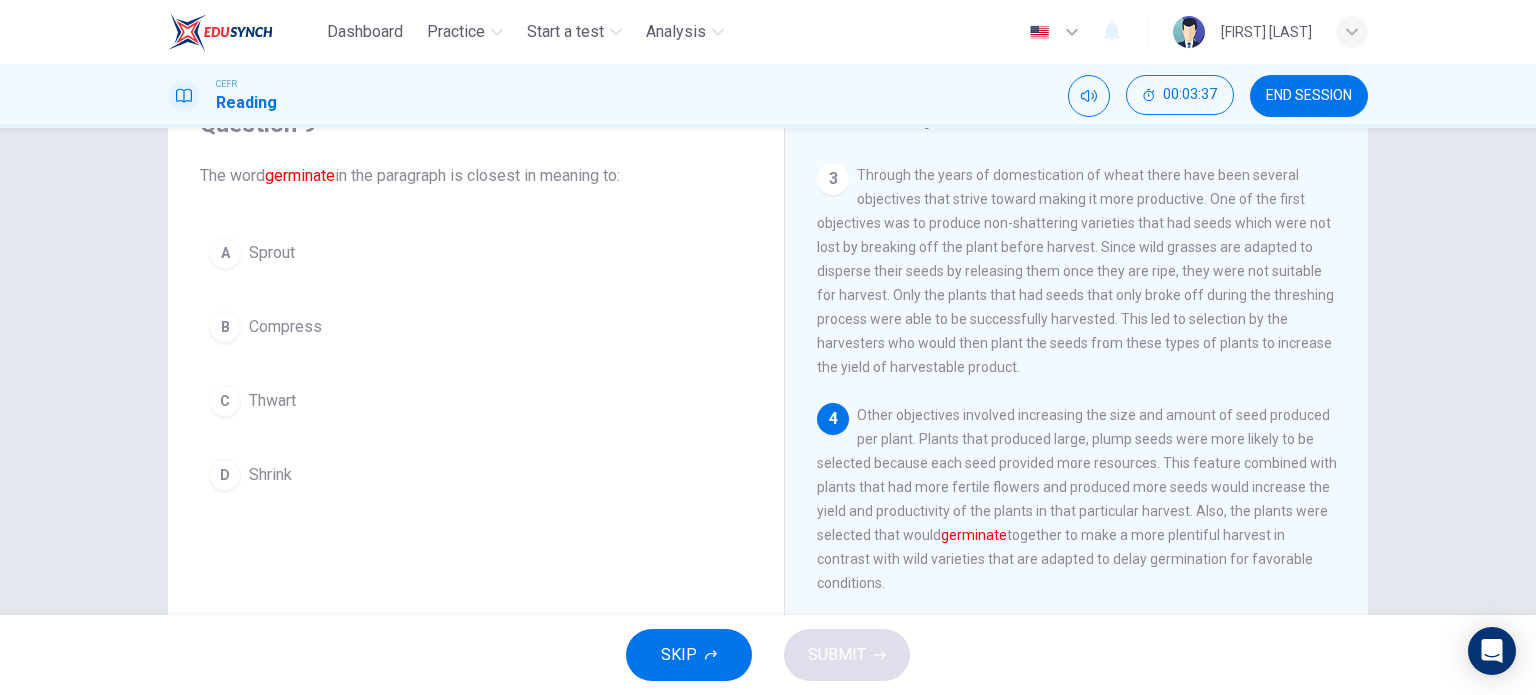 click on "A Sprout" at bounding box center [476, 253] 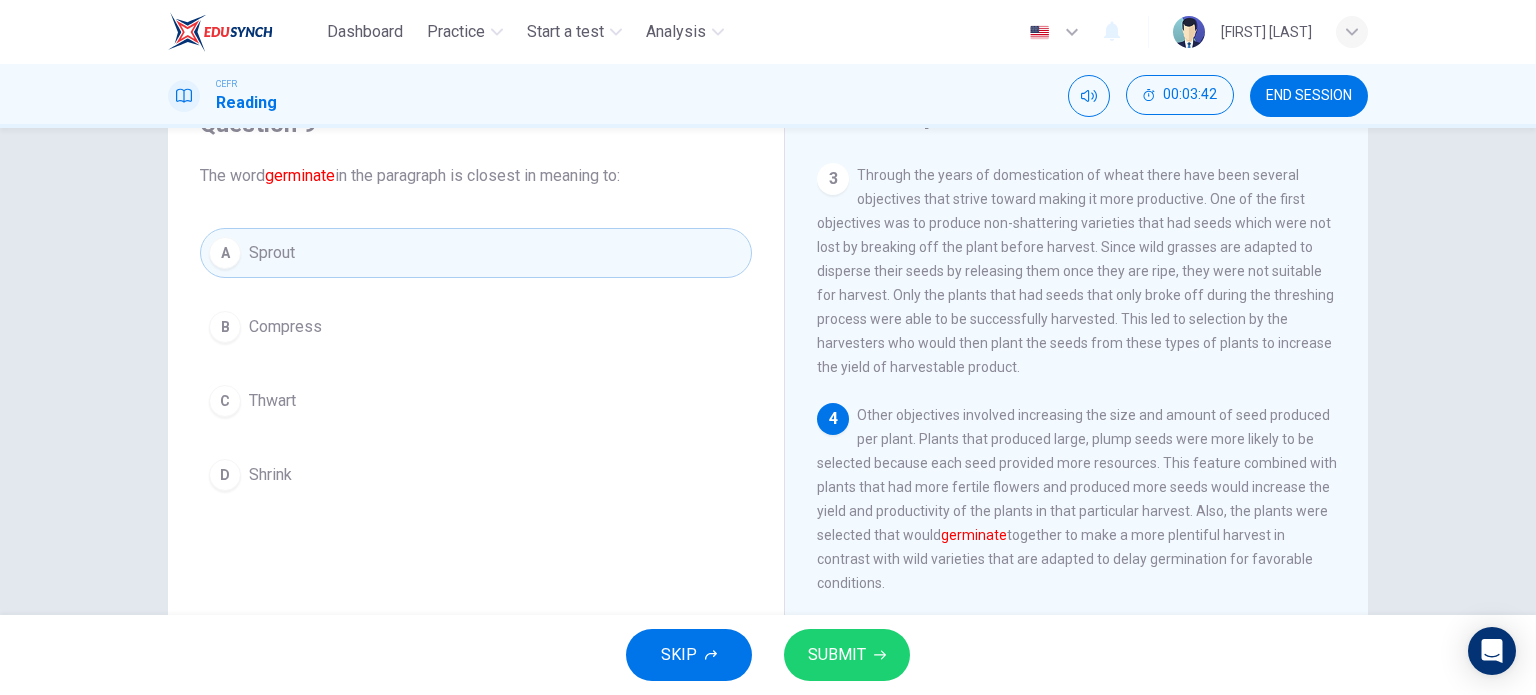 click on "Compress" at bounding box center (285, 327) 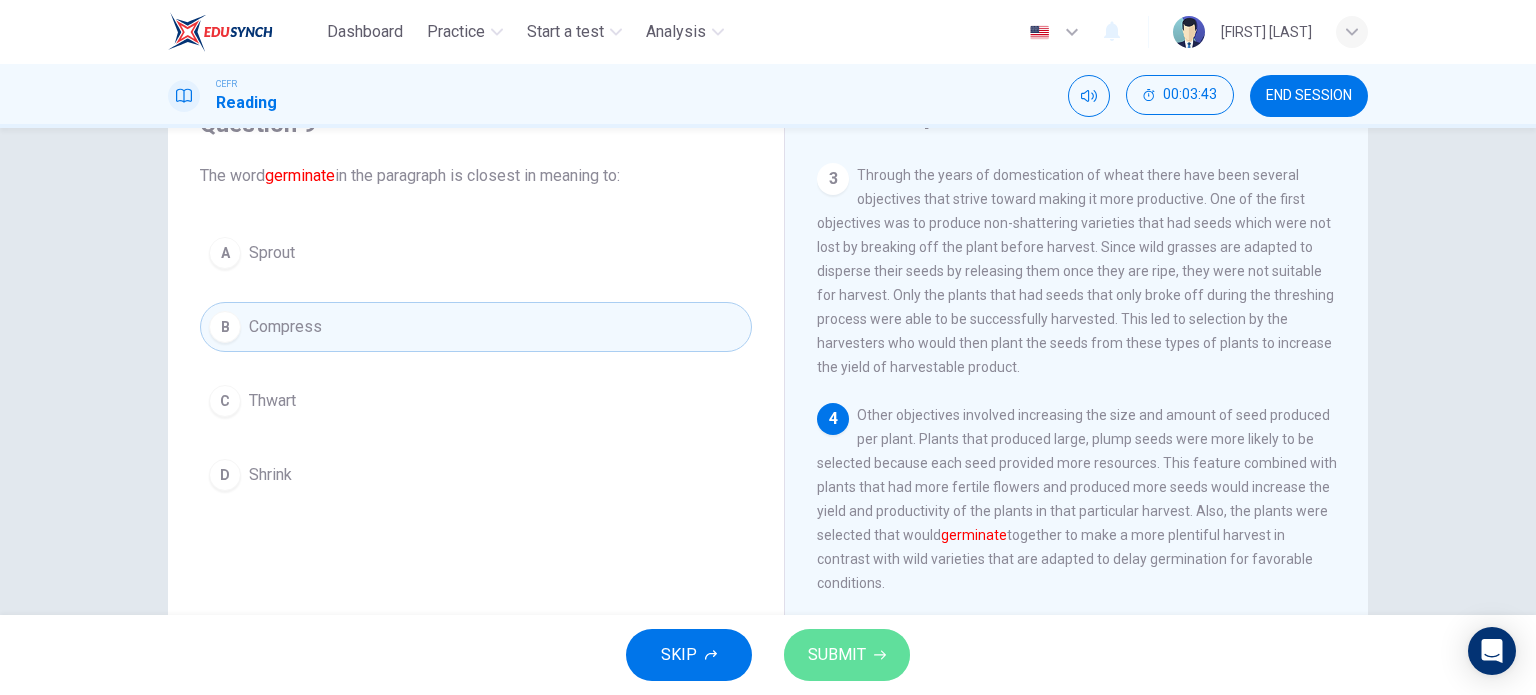 click on "SUBMIT" at bounding box center (837, 655) 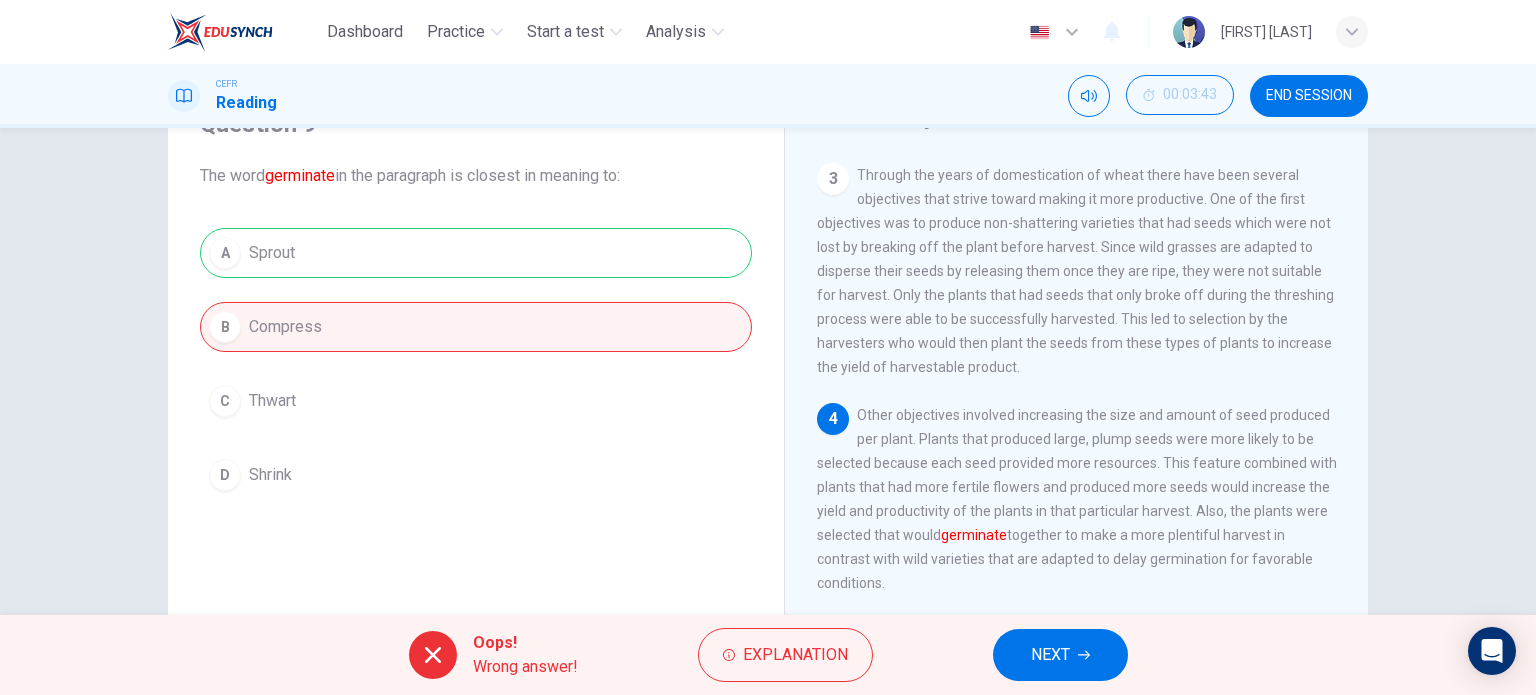 click on "NEXT" at bounding box center [1060, 655] 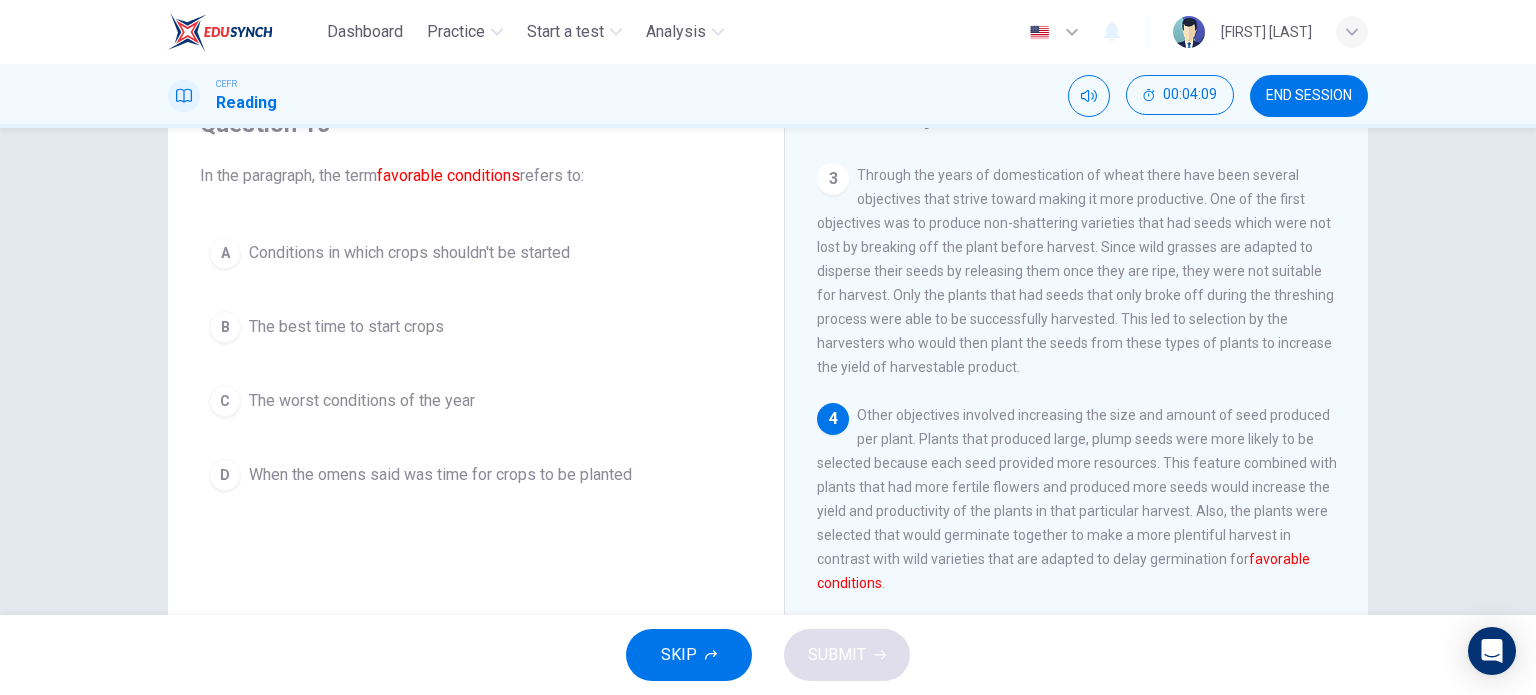 click on "B The best time to start crops" at bounding box center (476, 327) 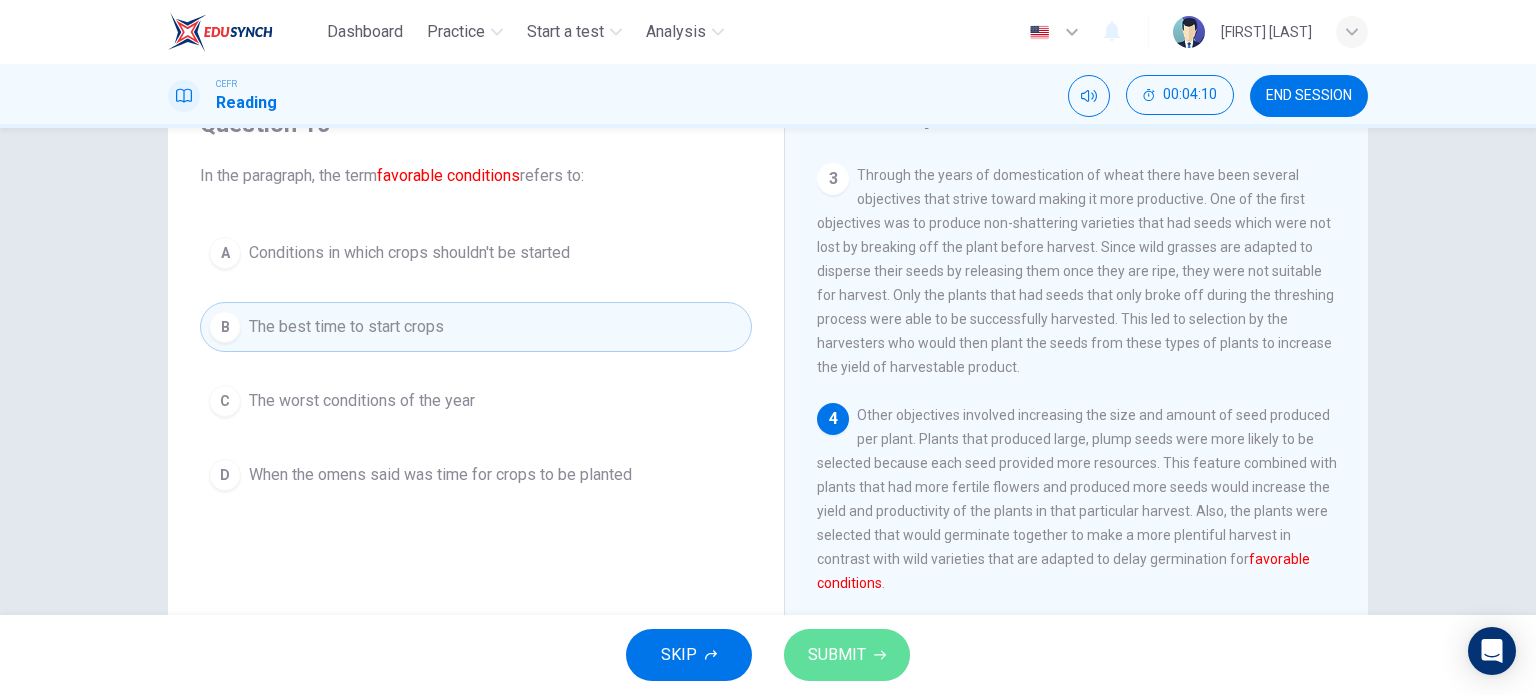 click on "SUBMIT" at bounding box center (837, 655) 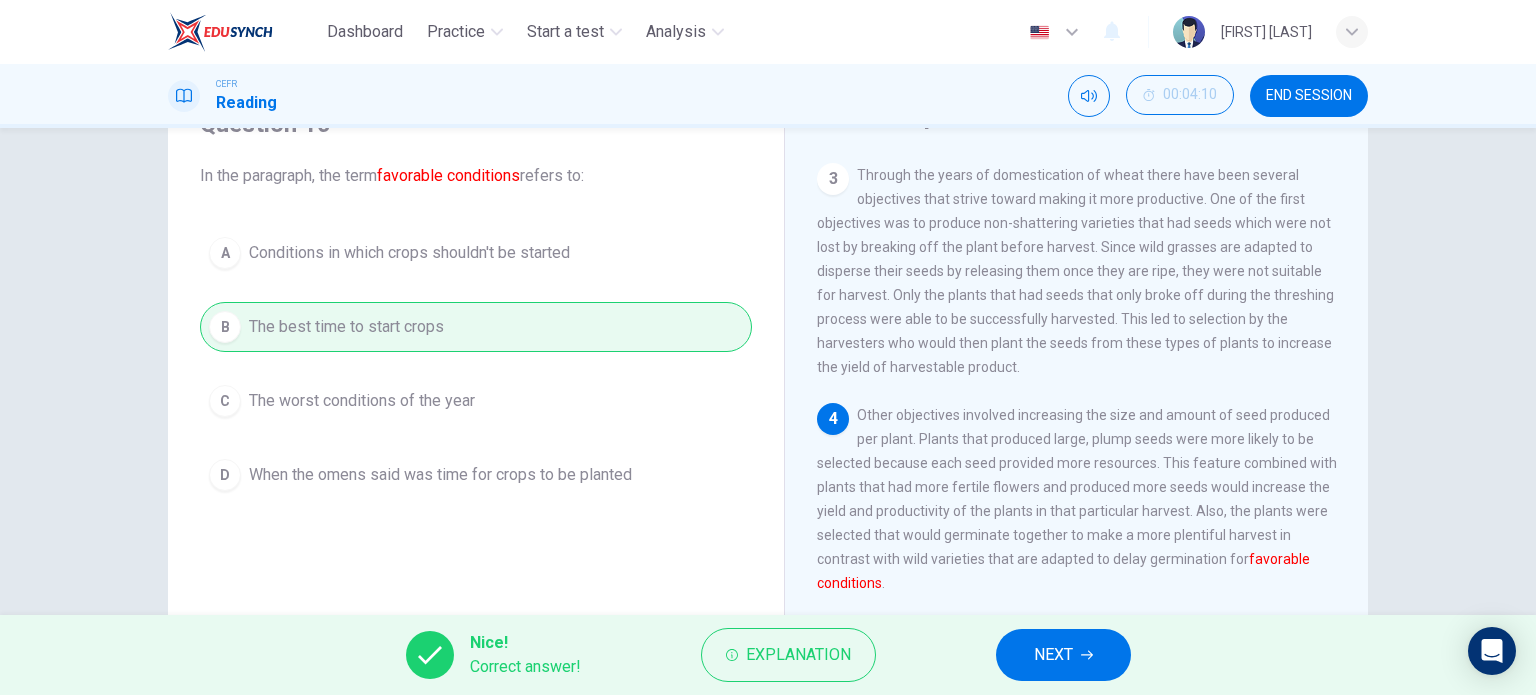 click on "NEXT" at bounding box center [1053, 655] 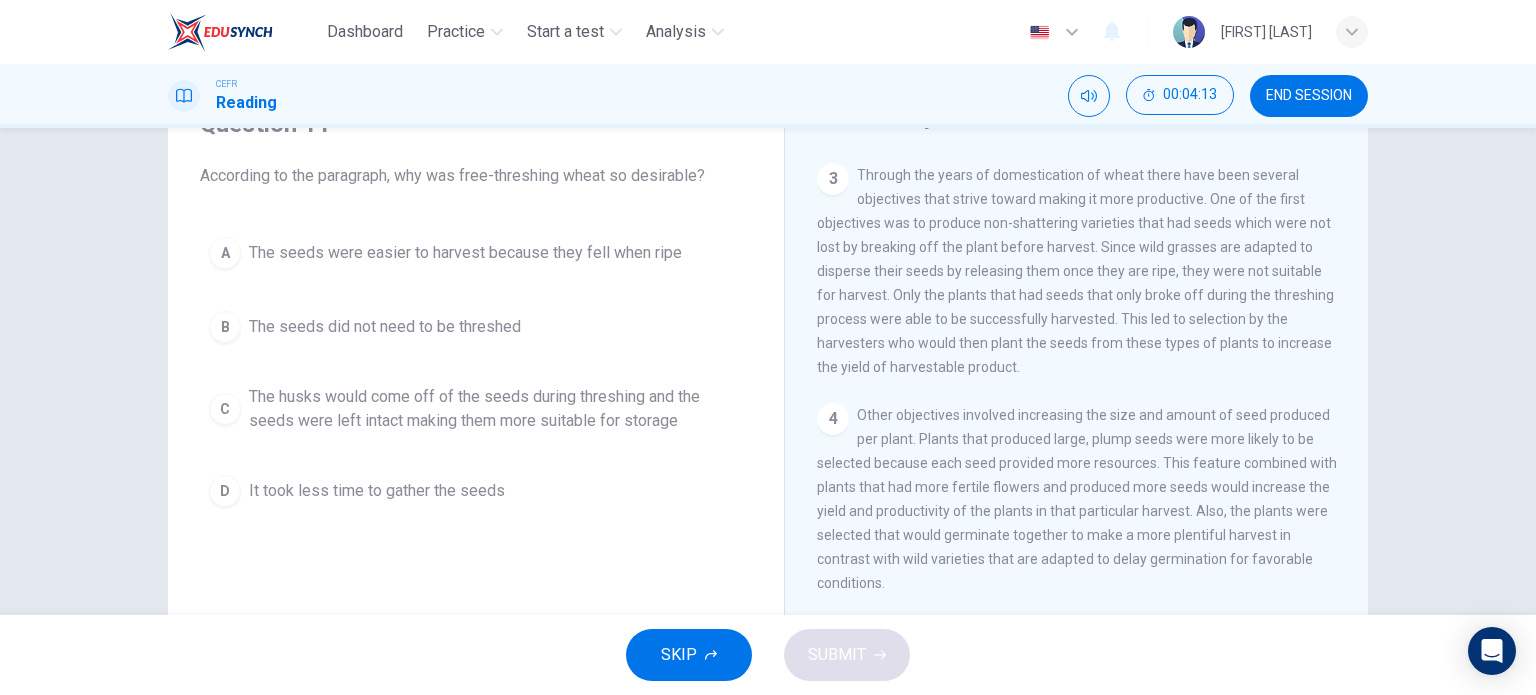 scroll, scrollTop: 0, scrollLeft: 0, axis: both 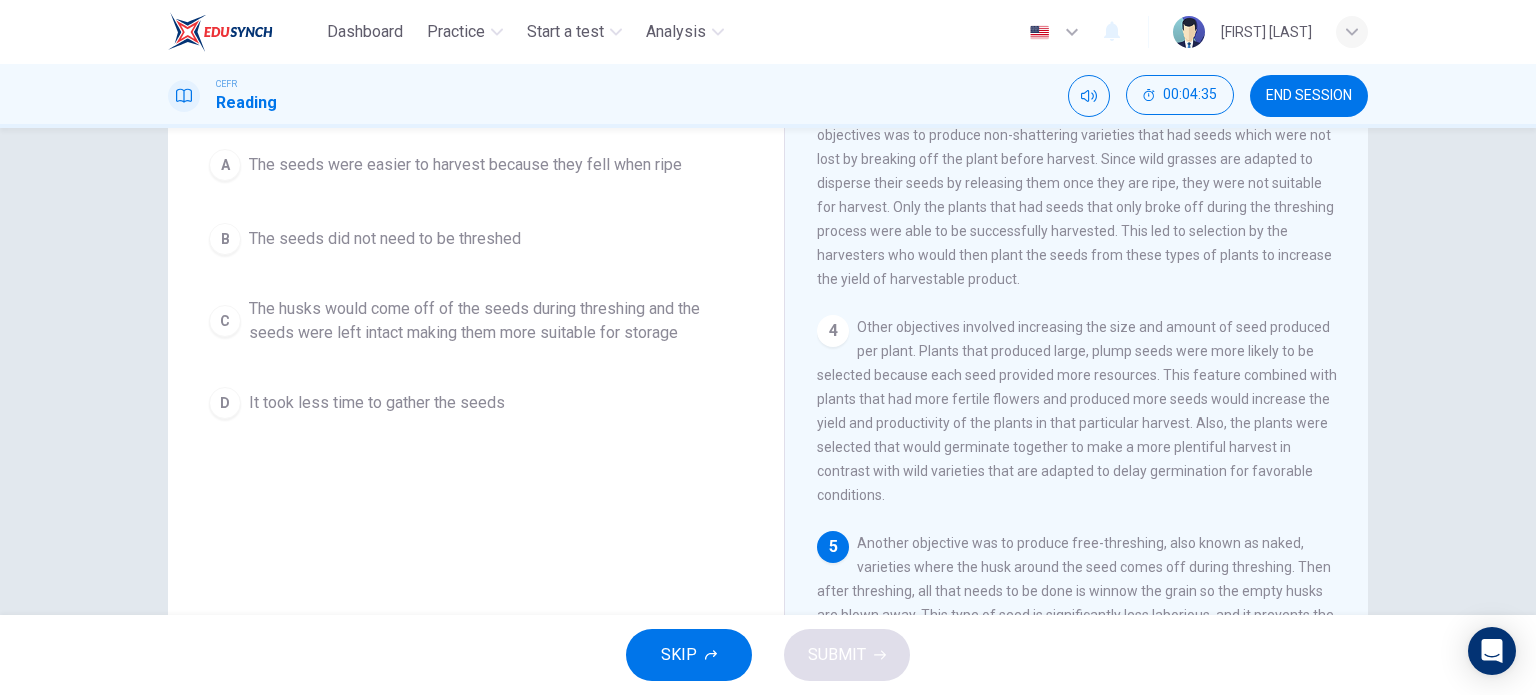 click on "C The husks would come off of the seeds during threshing and the seeds were left intact making them more suitable for storage" at bounding box center (476, 321) 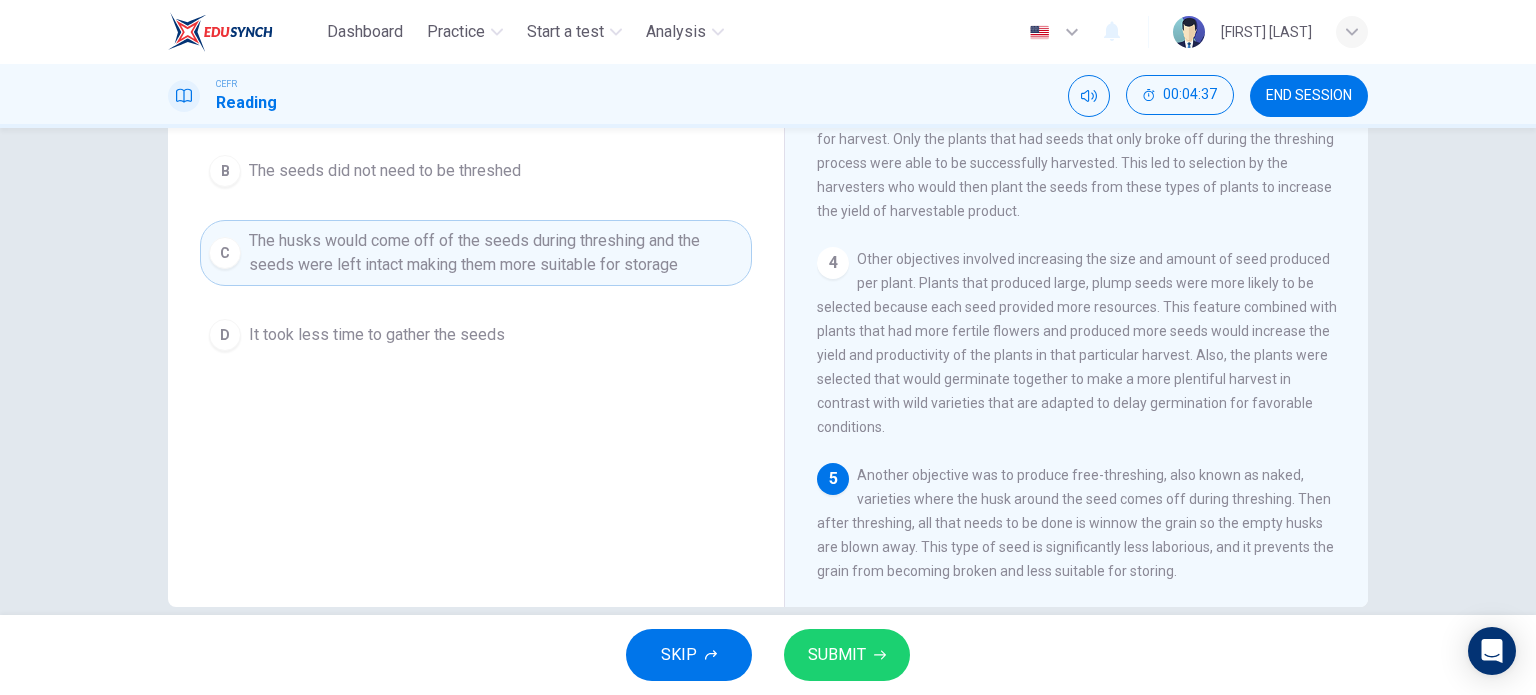 scroll, scrollTop: 288, scrollLeft: 0, axis: vertical 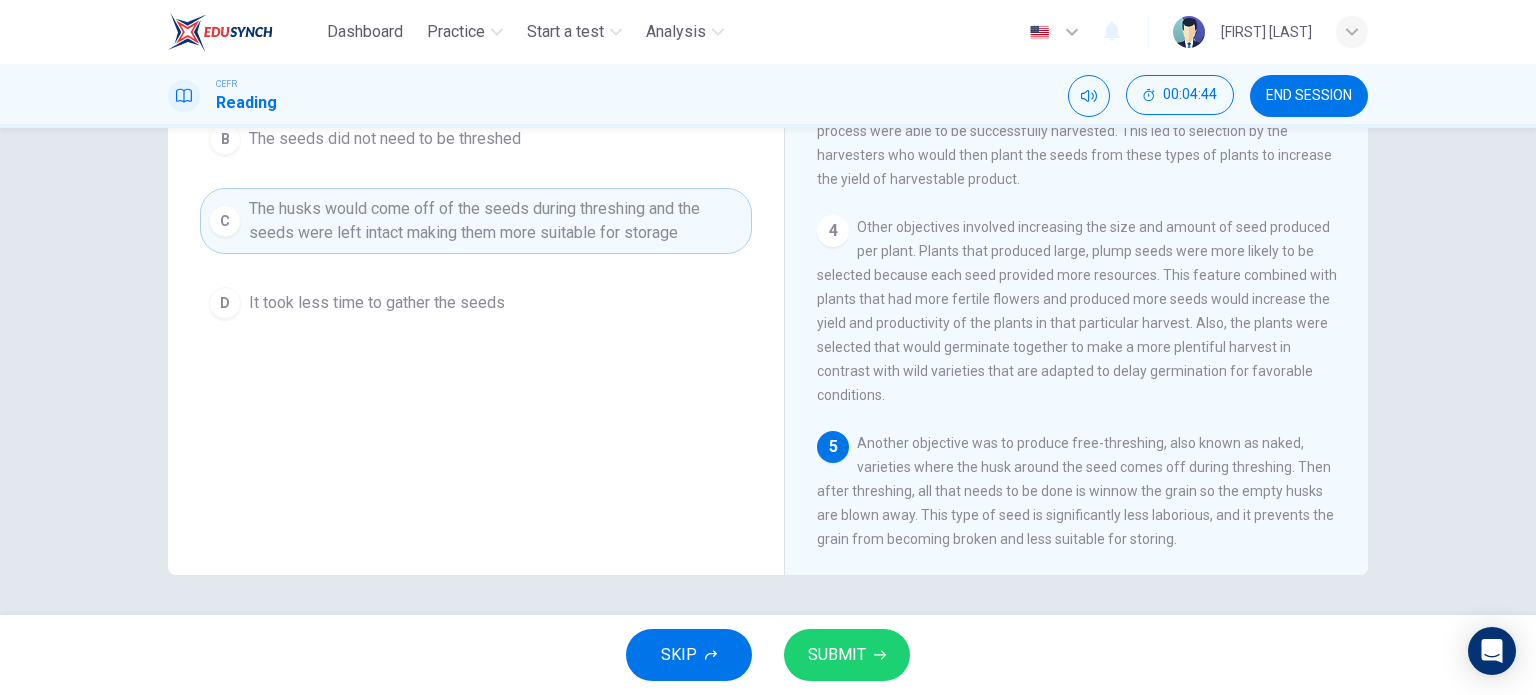 click on "SUBMIT" at bounding box center (847, 655) 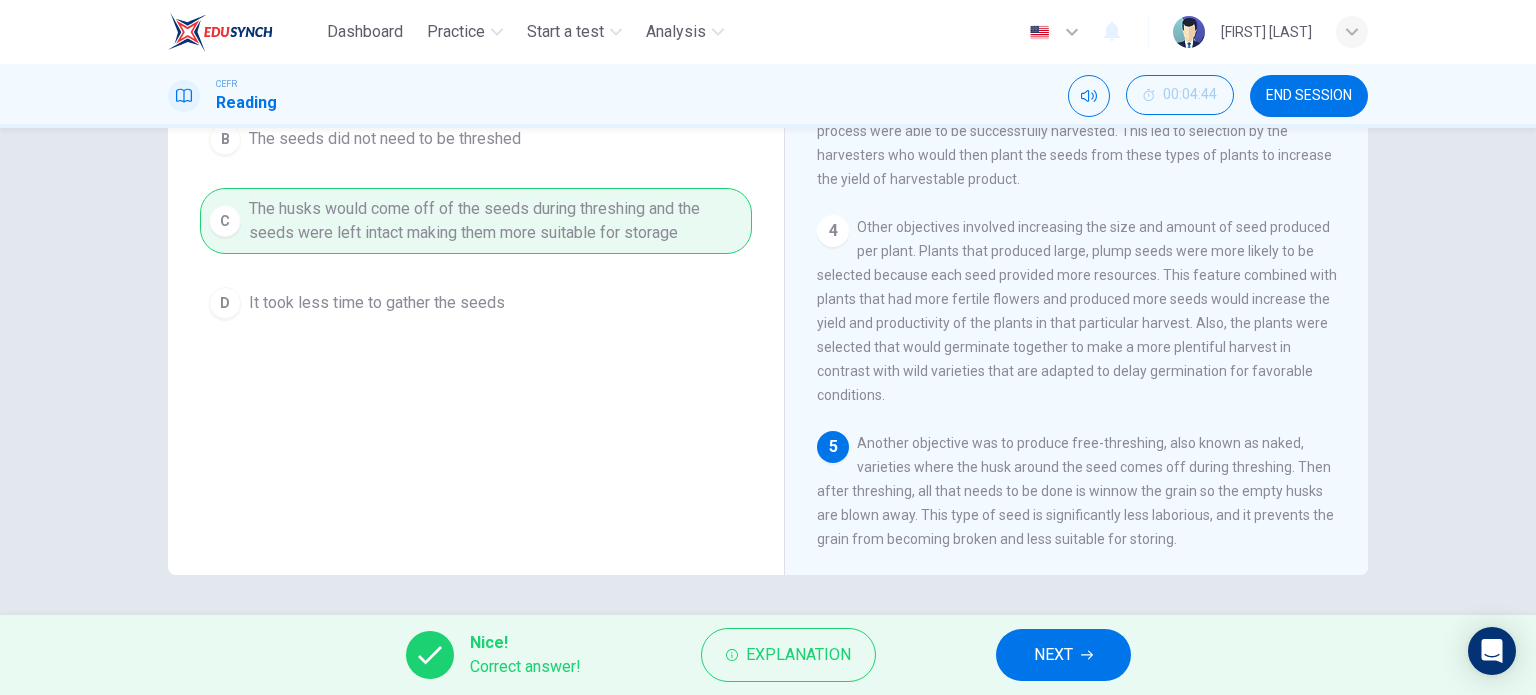 click on "NEXT" at bounding box center [1063, 655] 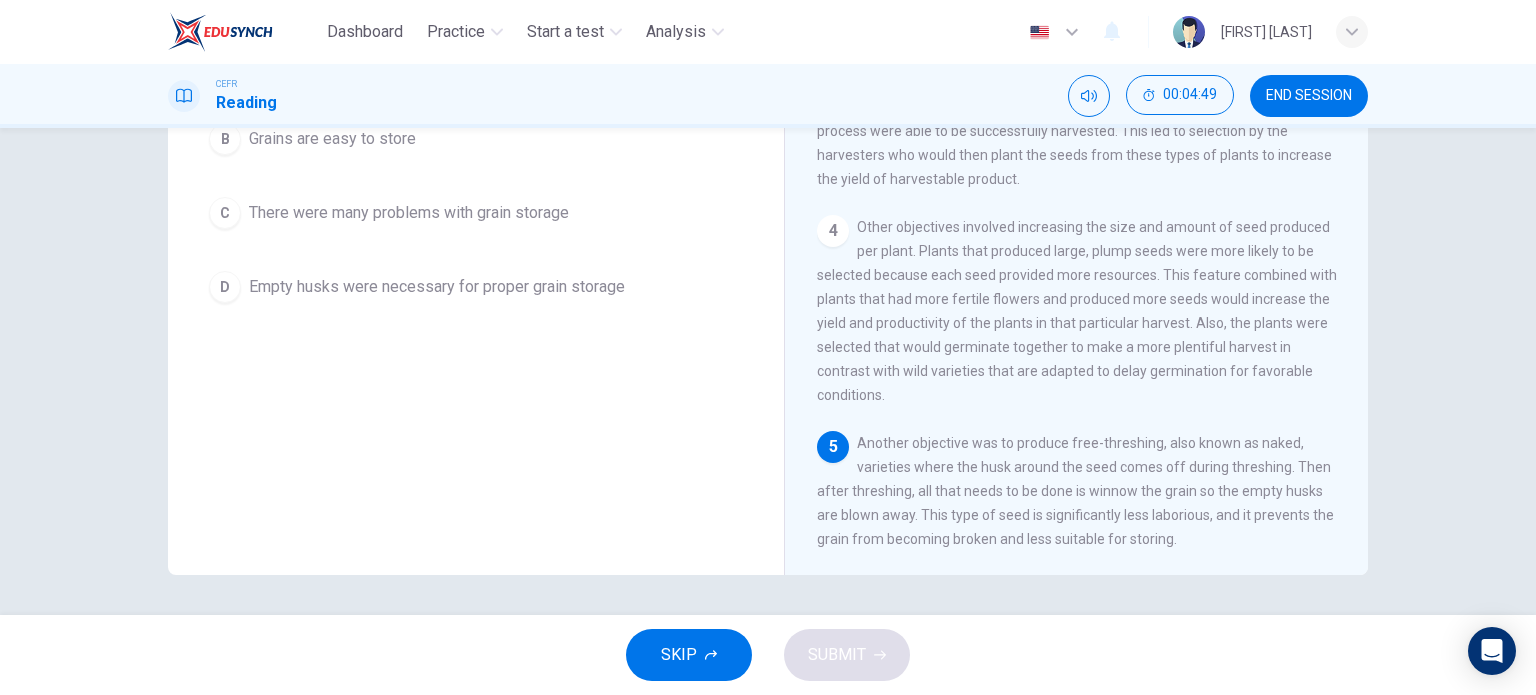 scroll, scrollTop: 188, scrollLeft: 0, axis: vertical 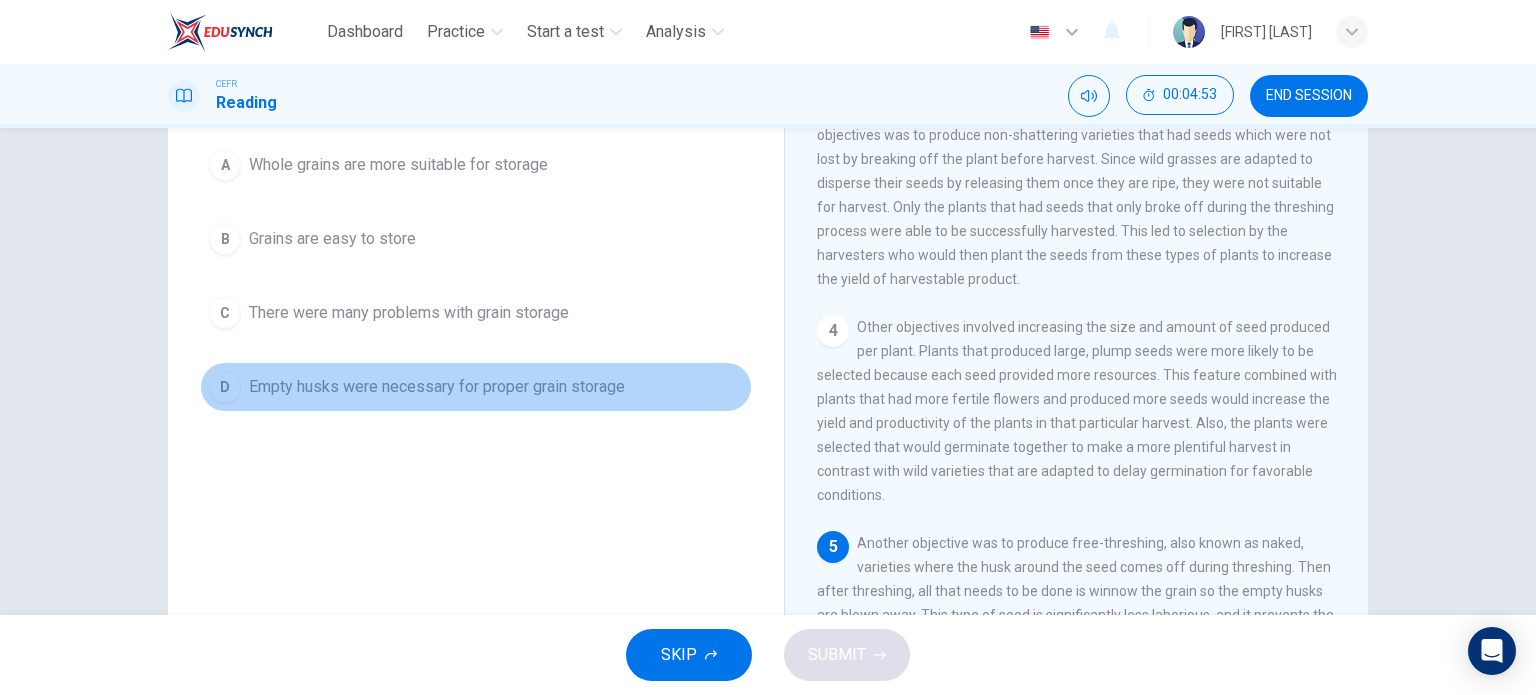 click on "Empty husks were necessary for proper grain storage" at bounding box center [398, 165] 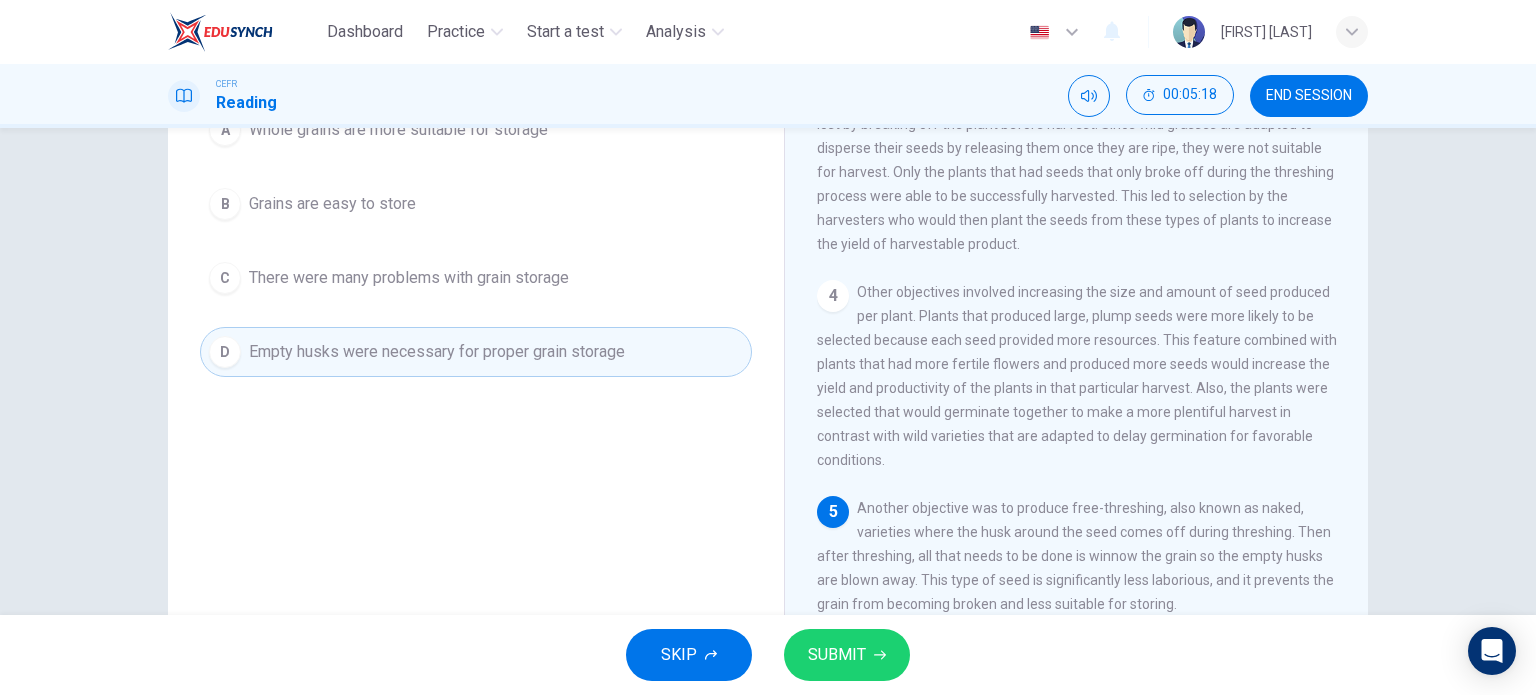 scroll, scrollTop: 188, scrollLeft: 0, axis: vertical 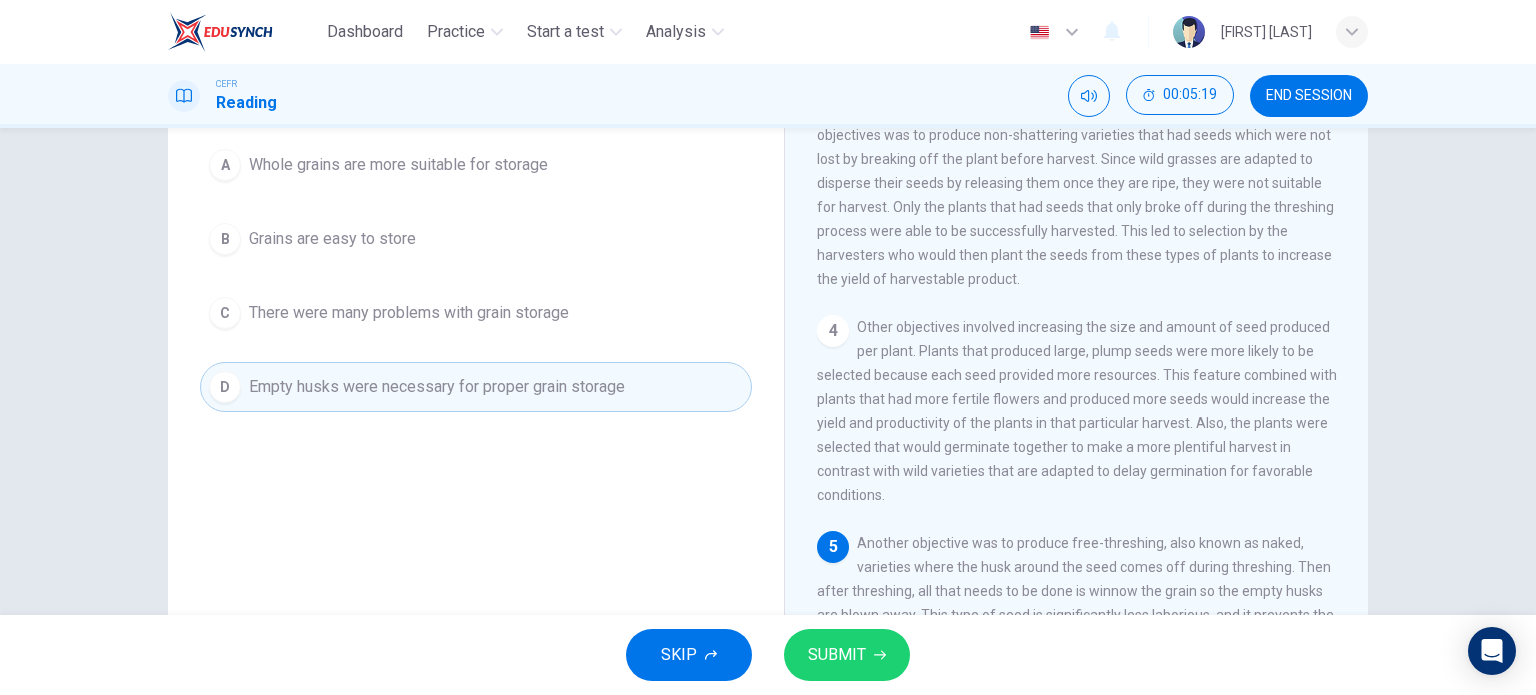 click on "C There were many problems with grain storage" at bounding box center [476, 313] 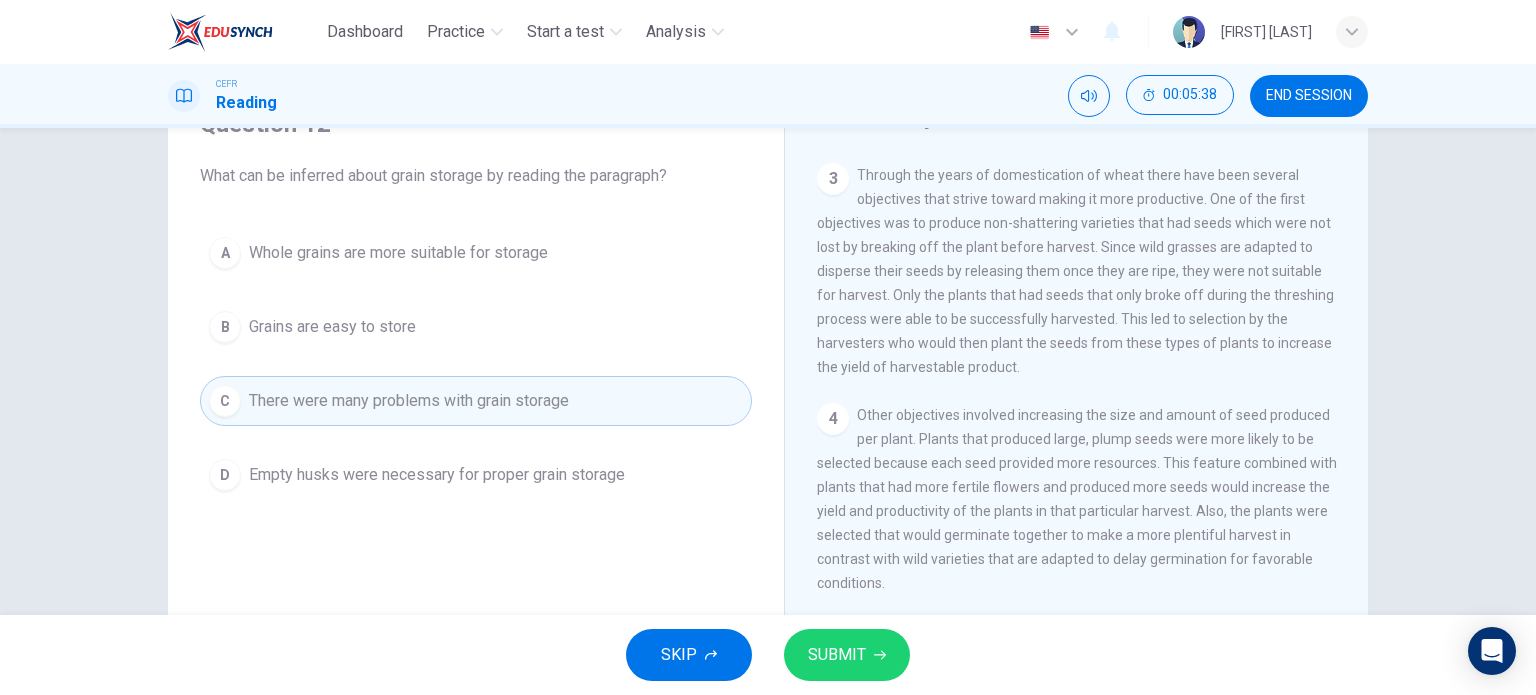 scroll, scrollTop: 88, scrollLeft: 0, axis: vertical 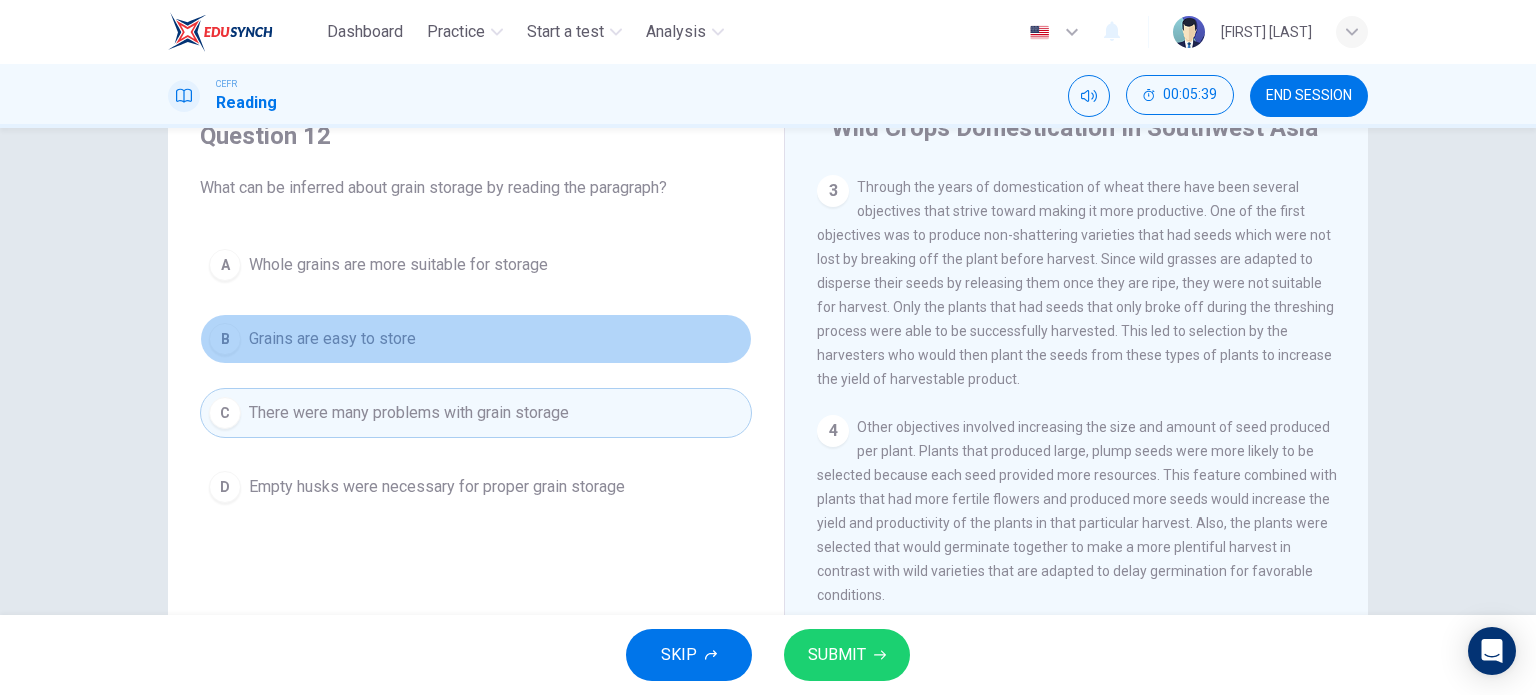 click on "B Grains are easy to store" at bounding box center (476, 339) 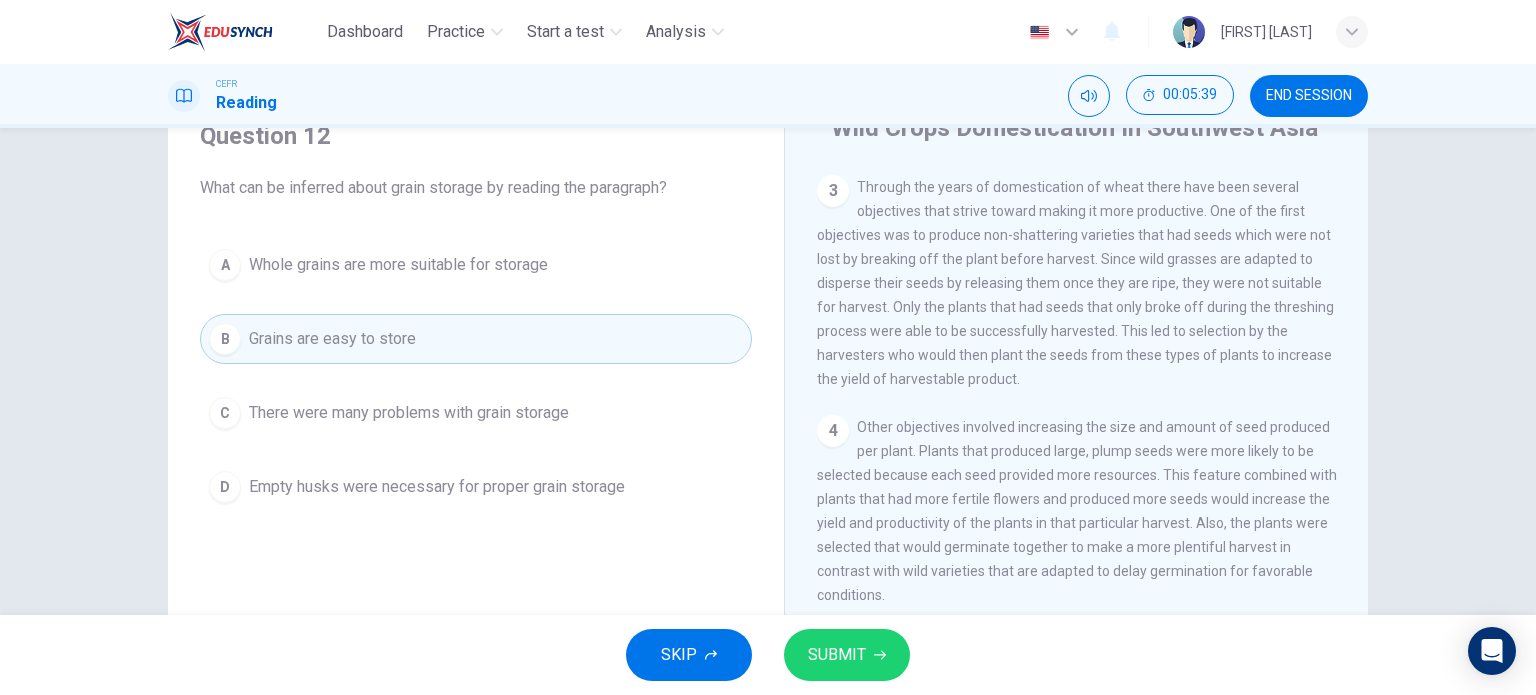 scroll, scrollTop: 288, scrollLeft: 0, axis: vertical 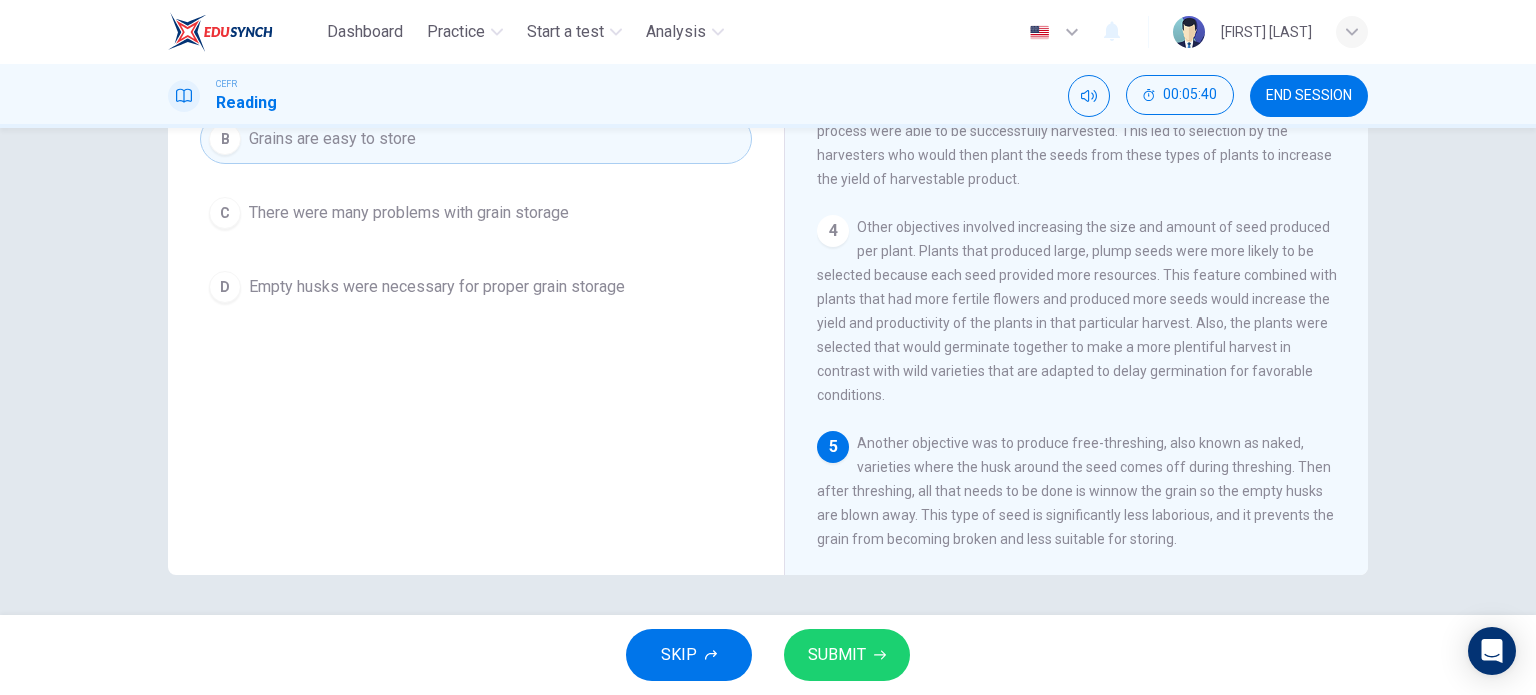 click on "SKIP SUBMIT" at bounding box center (768, 655) 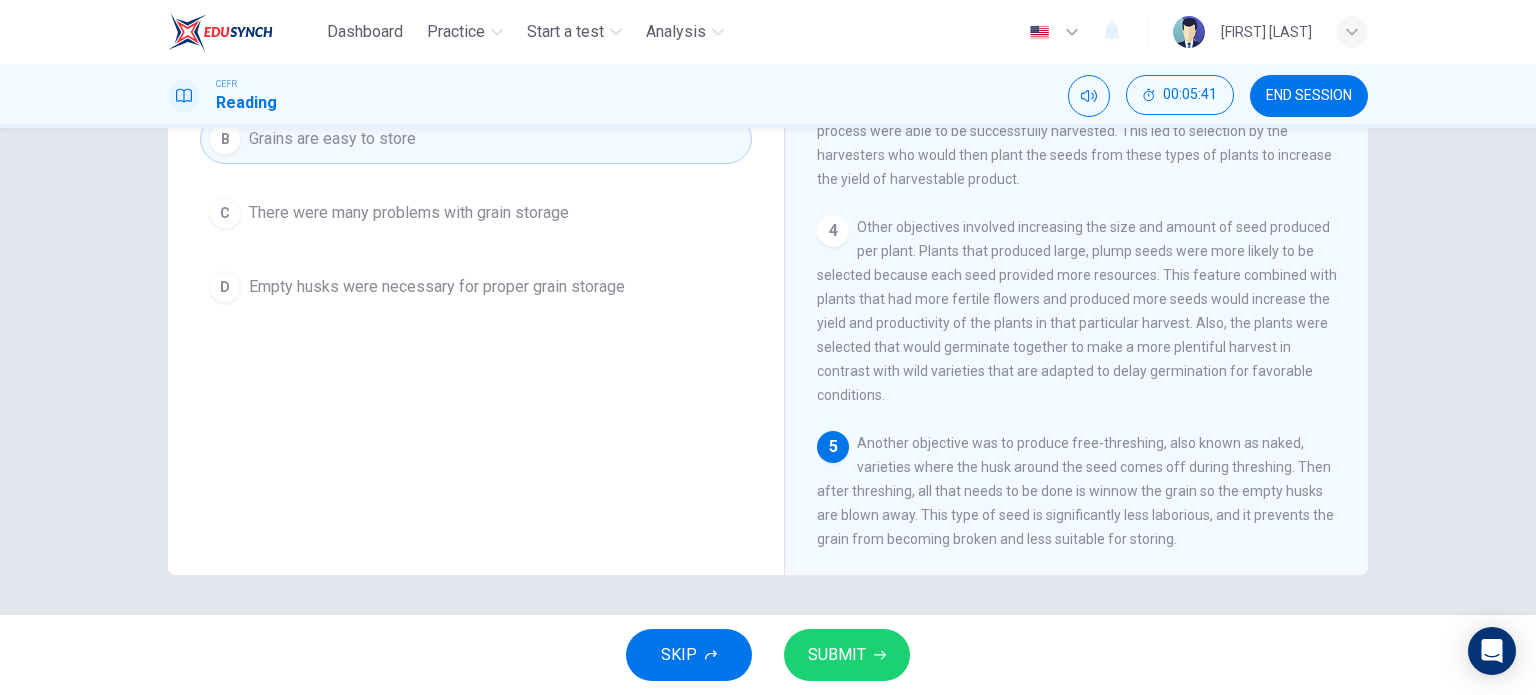 click on "SUBMIT" at bounding box center (847, 655) 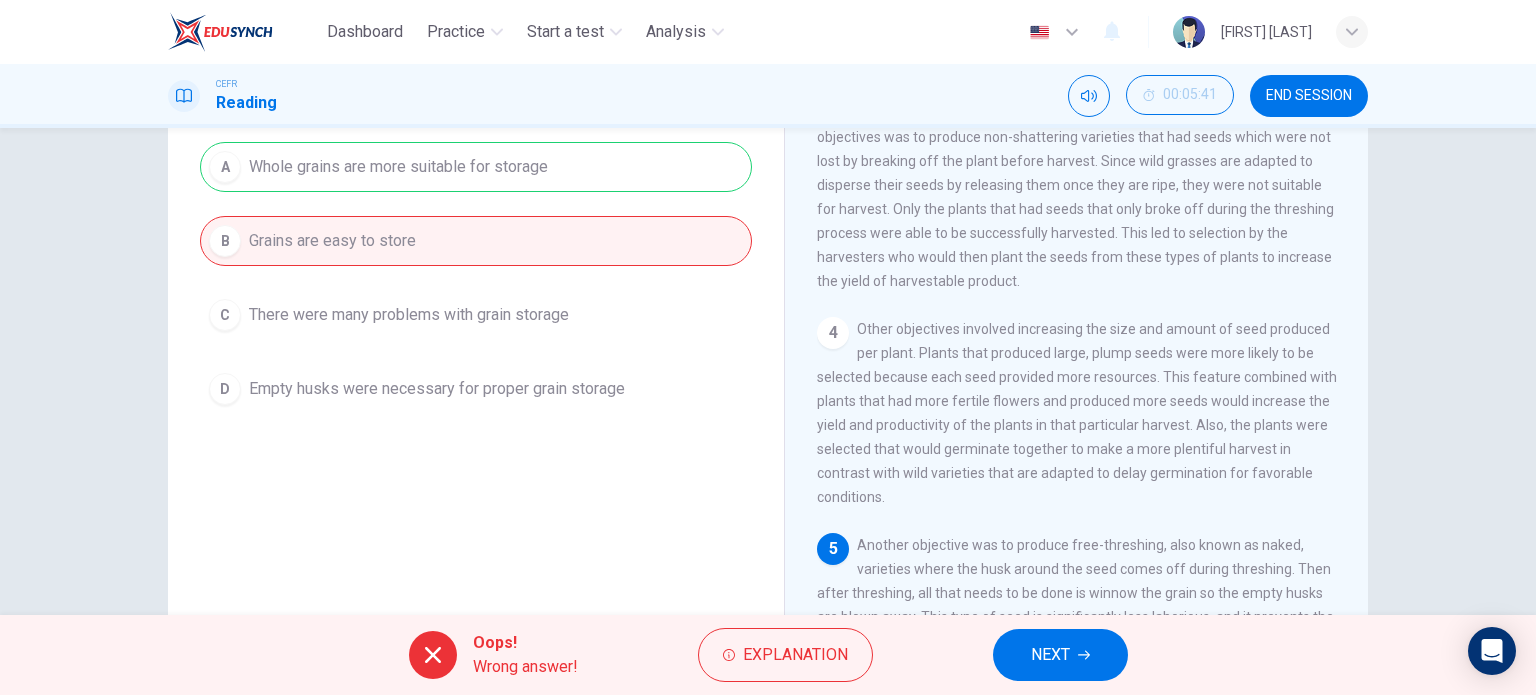 scroll, scrollTop: 288, scrollLeft: 0, axis: vertical 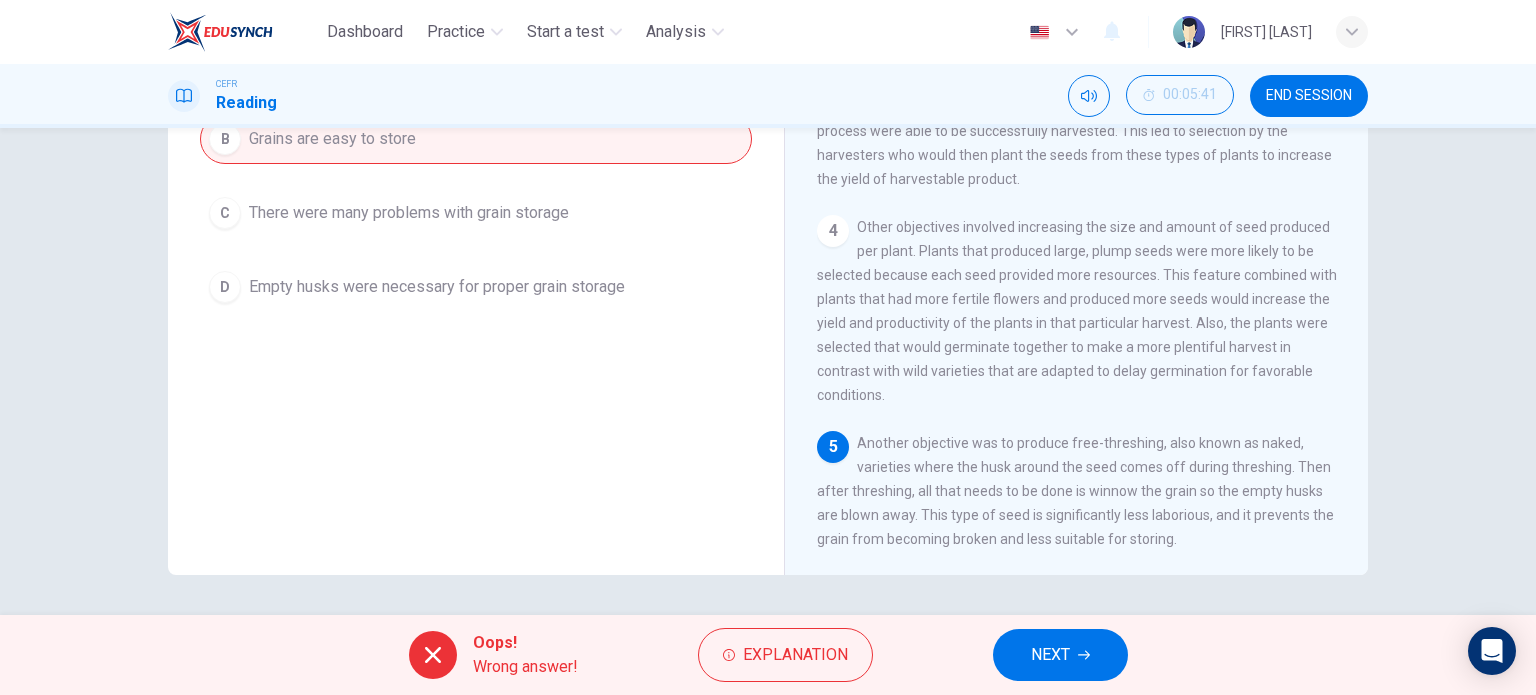 click on "NEXT" at bounding box center [1060, 655] 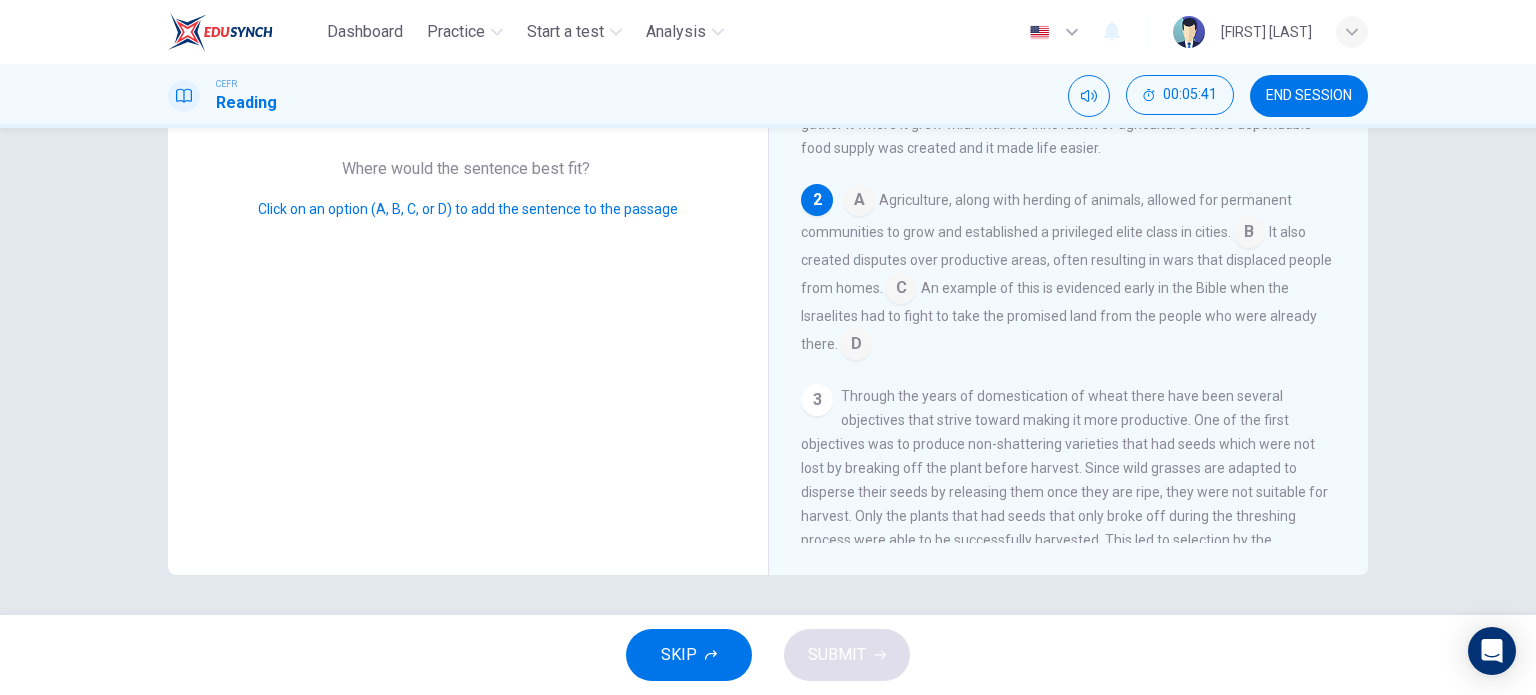scroll, scrollTop: 23, scrollLeft: 0, axis: vertical 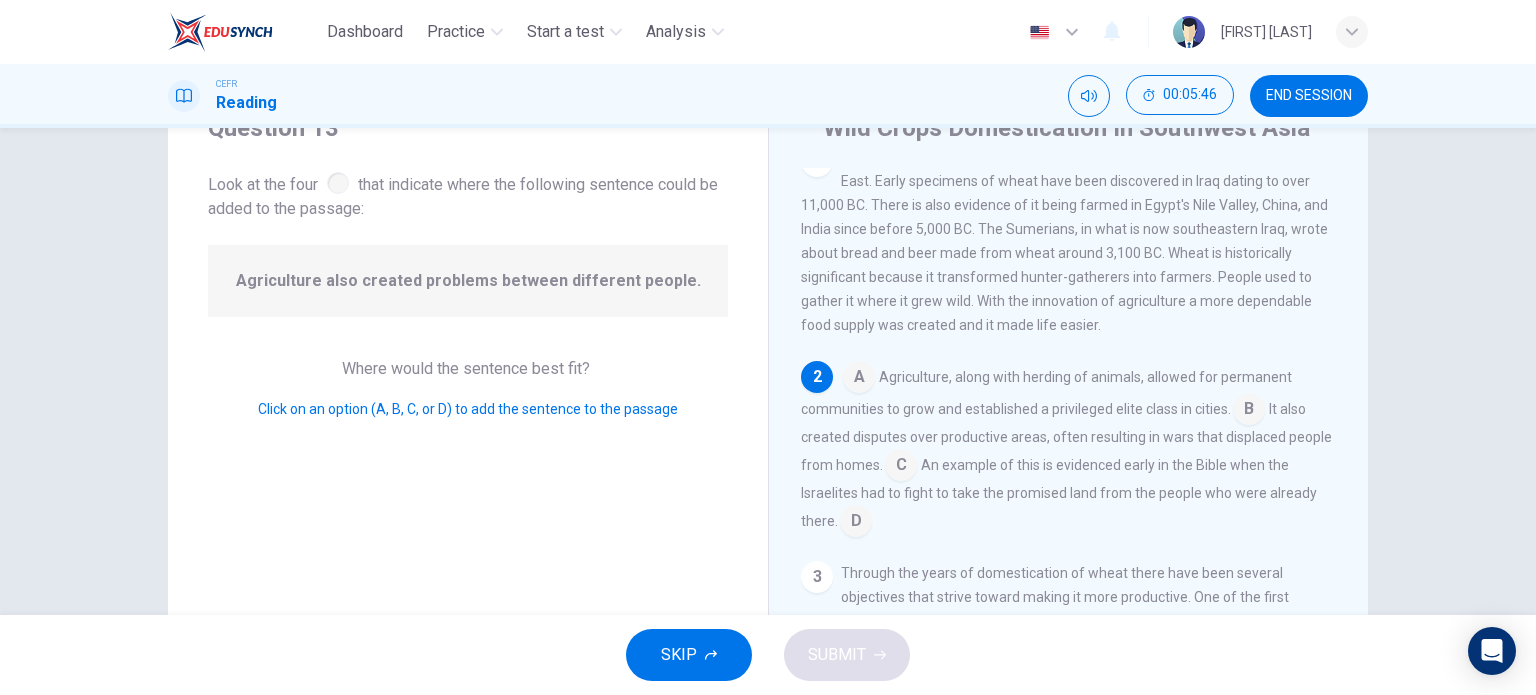 click at bounding box center (859, 379) 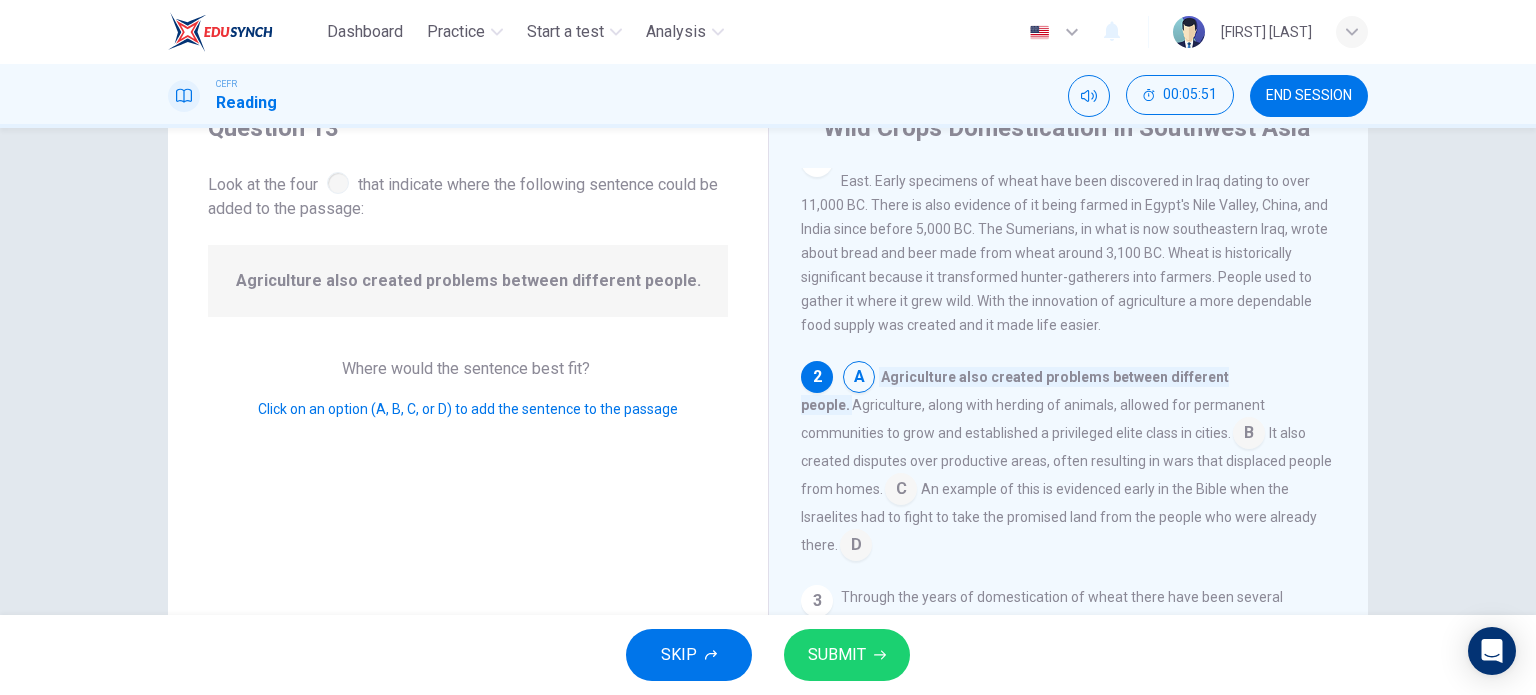 click at bounding box center (859, 379) 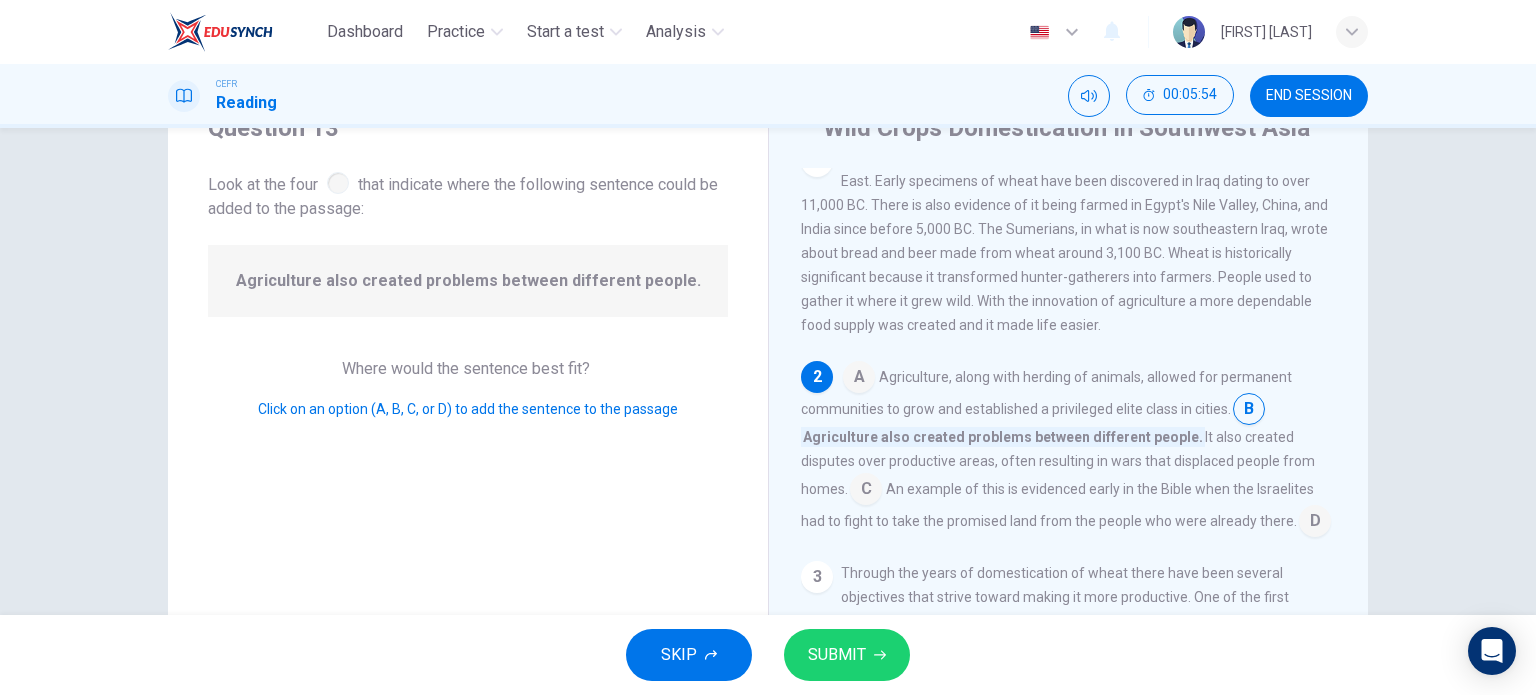 click at bounding box center (859, 379) 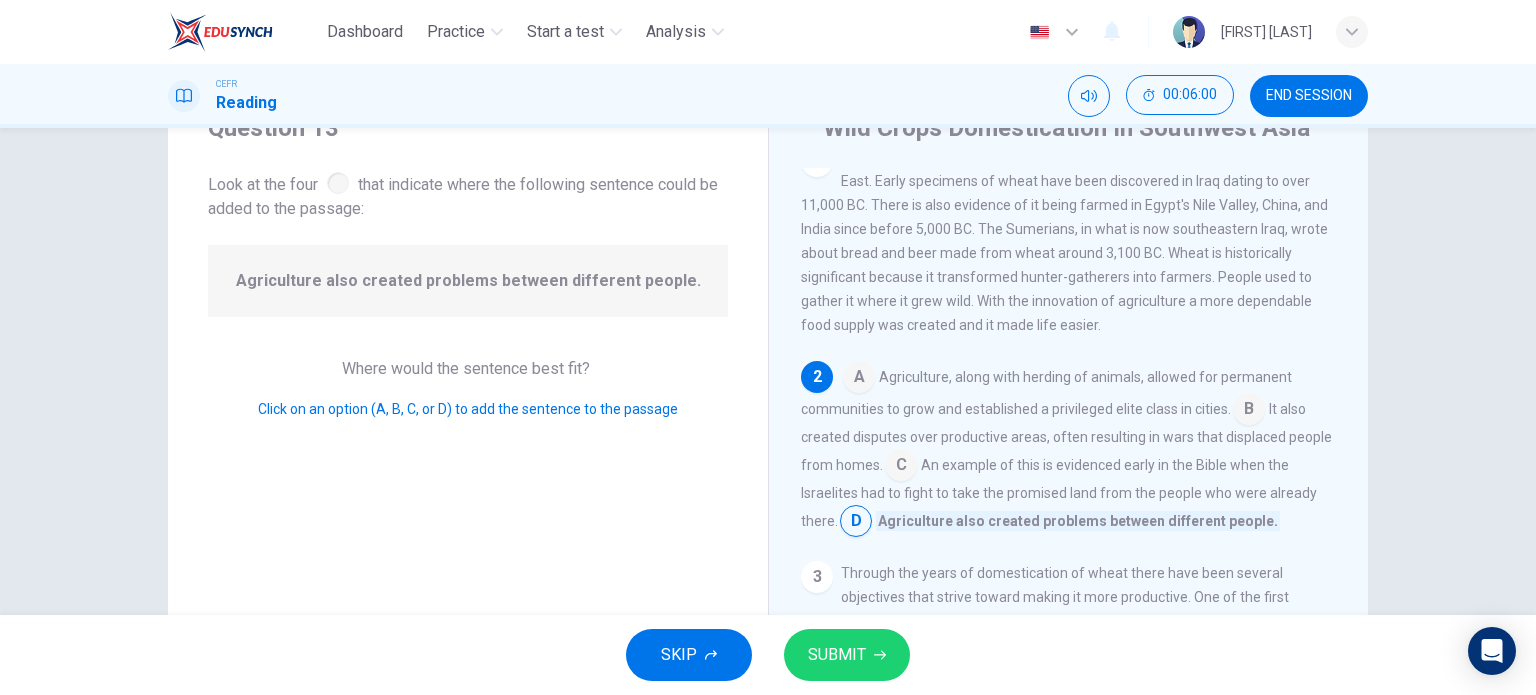 click at bounding box center (859, 379) 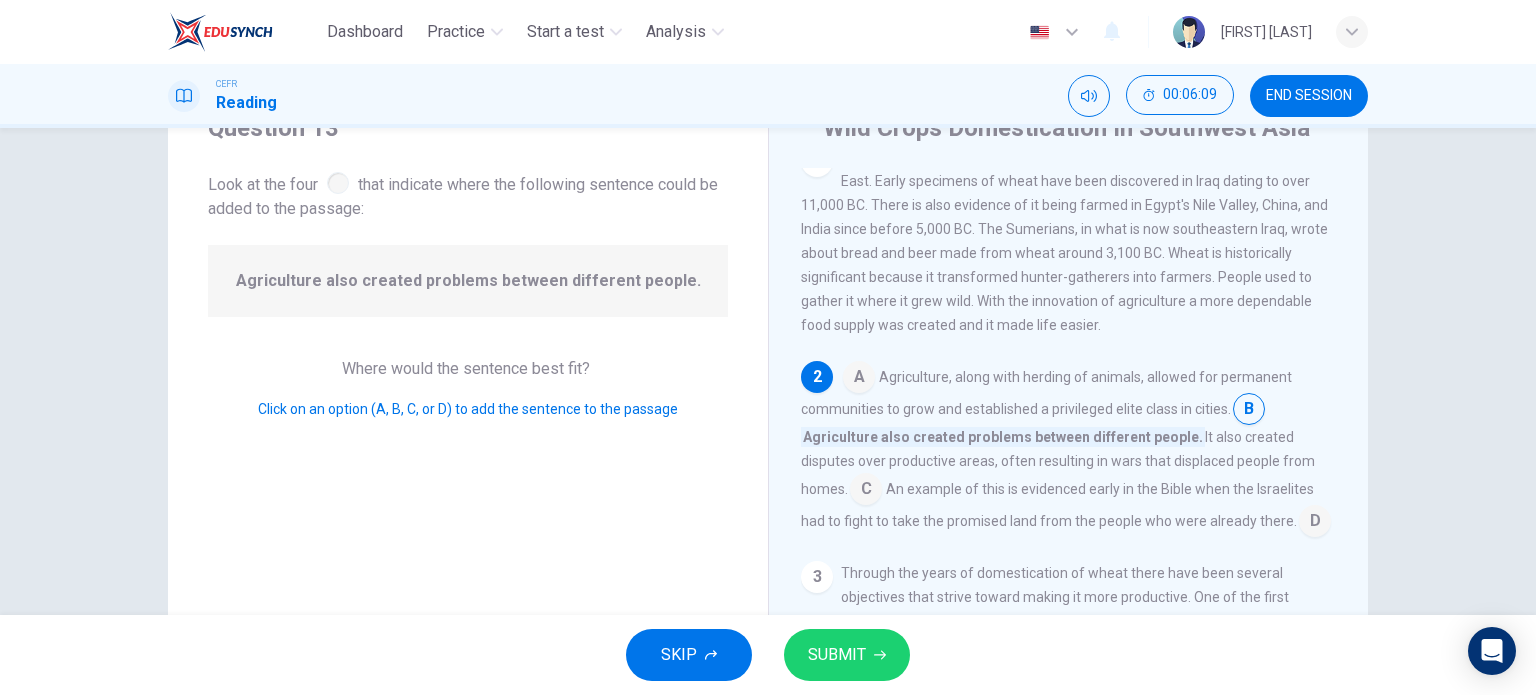 click on "SUBMIT" at bounding box center [847, 655] 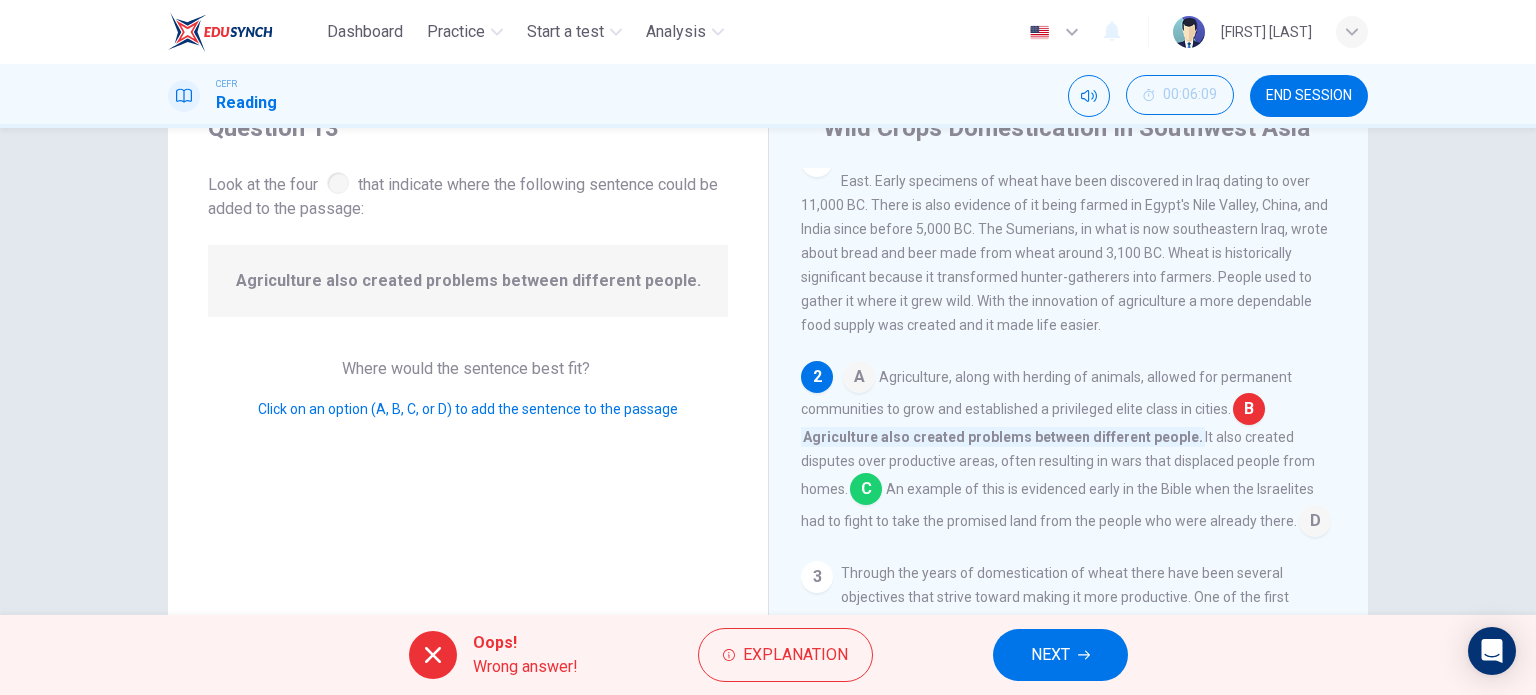click on "NEXT" at bounding box center [1060, 655] 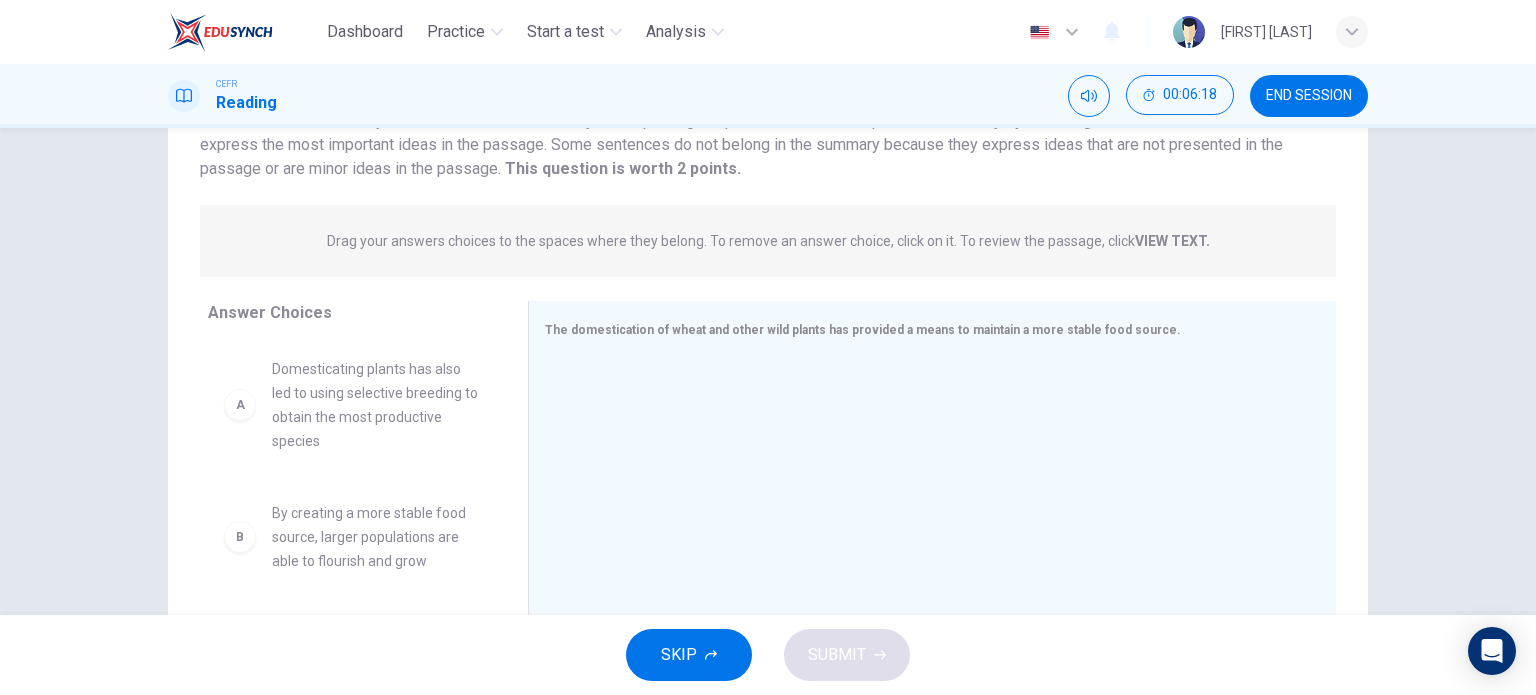 scroll, scrollTop: 288, scrollLeft: 0, axis: vertical 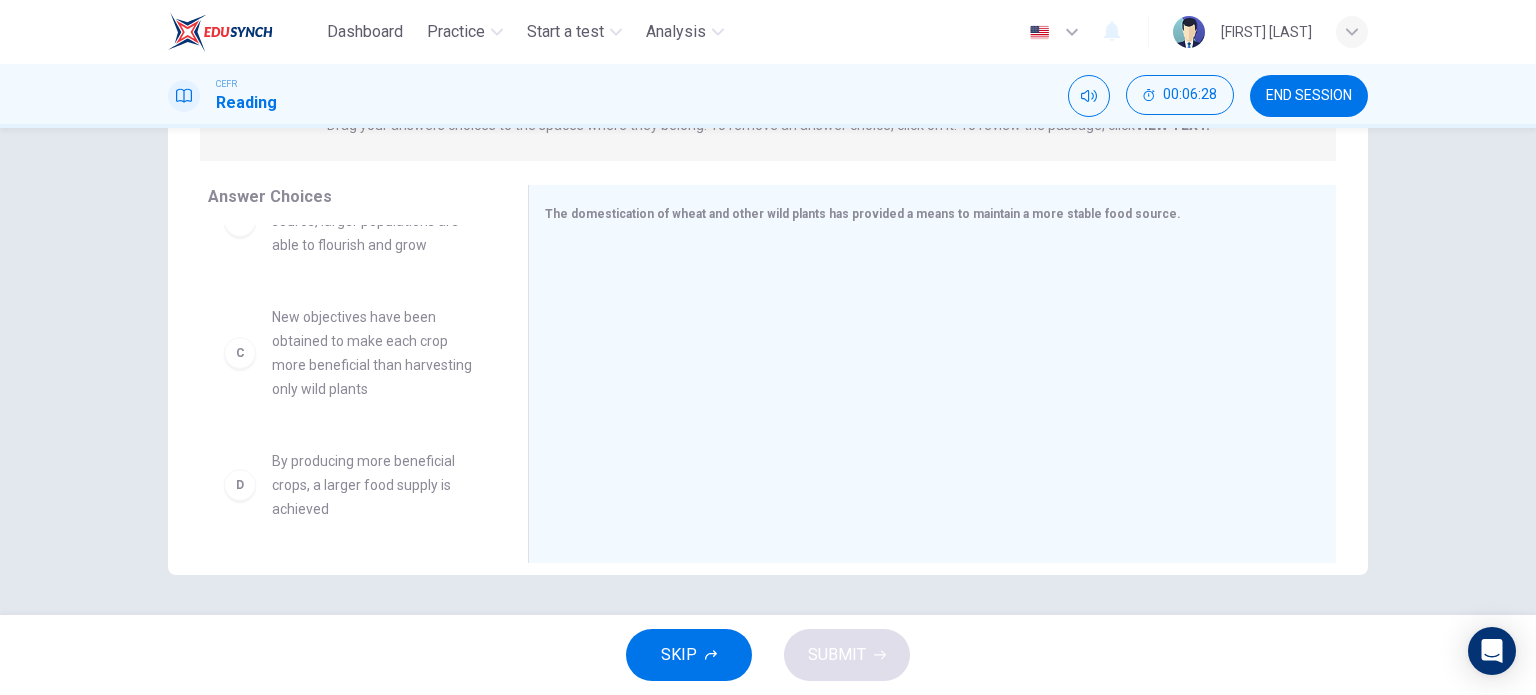 click on "New objectives have been obtained to make each crop more beneficial than harvesting only wild plants" at bounding box center [376, 89] 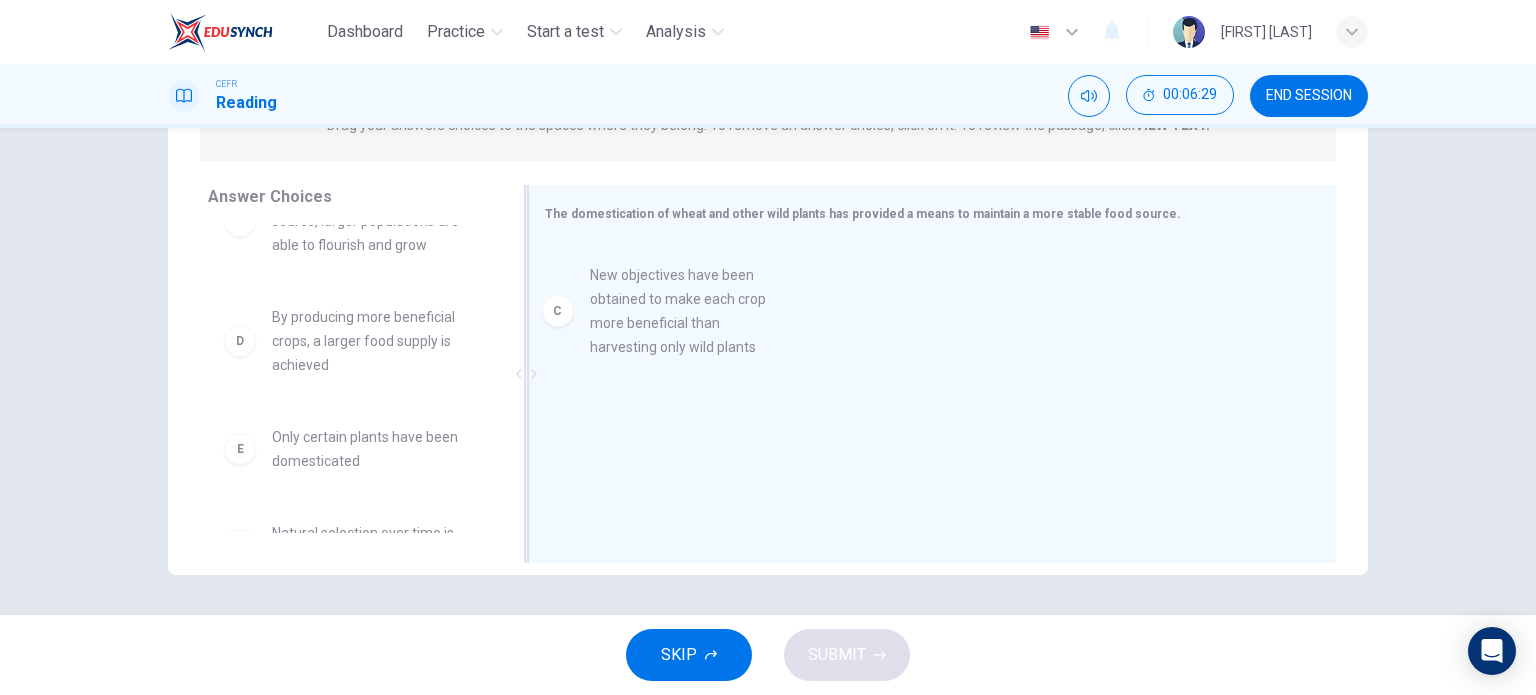 drag, startPoint x: 413, startPoint y: 386, endPoint x: 744, endPoint y: 343, distance: 333.78137 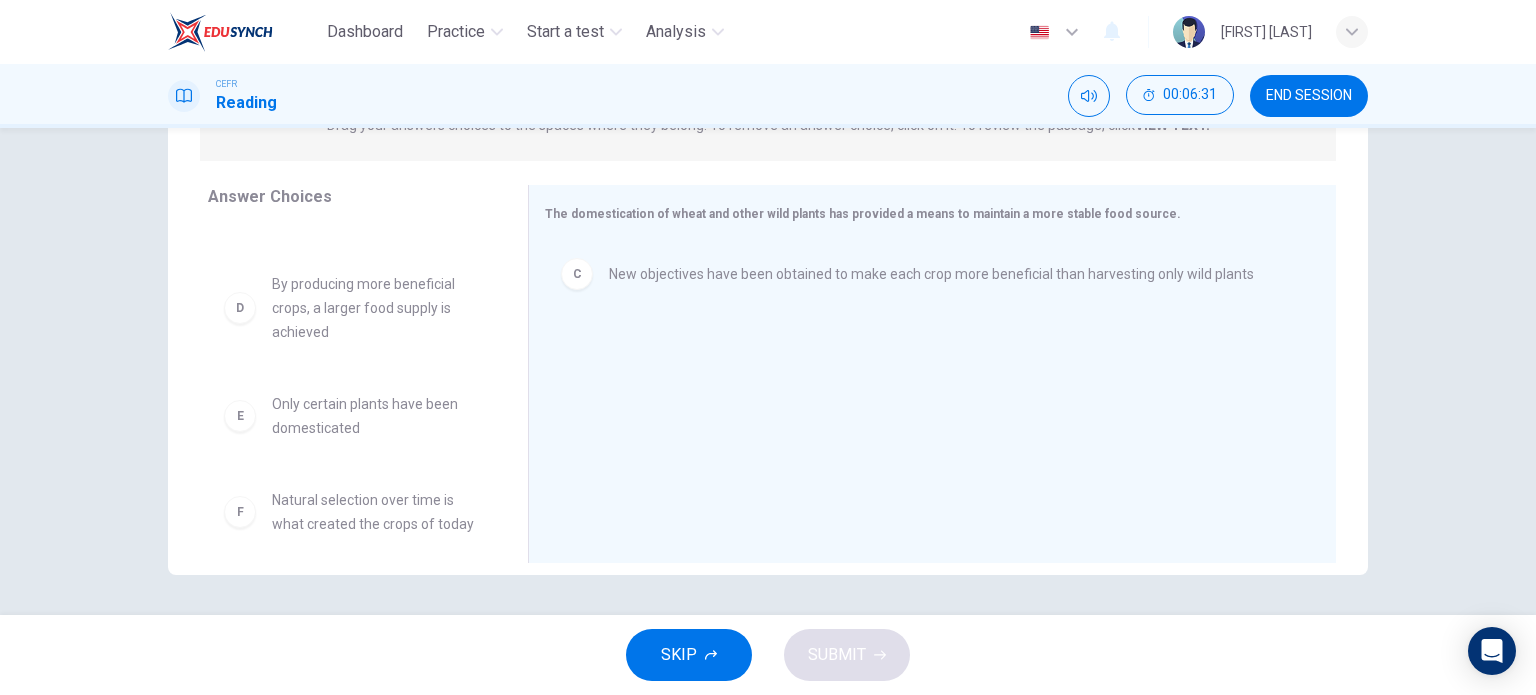 scroll, scrollTop: 252, scrollLeft: 0, axis: vertical 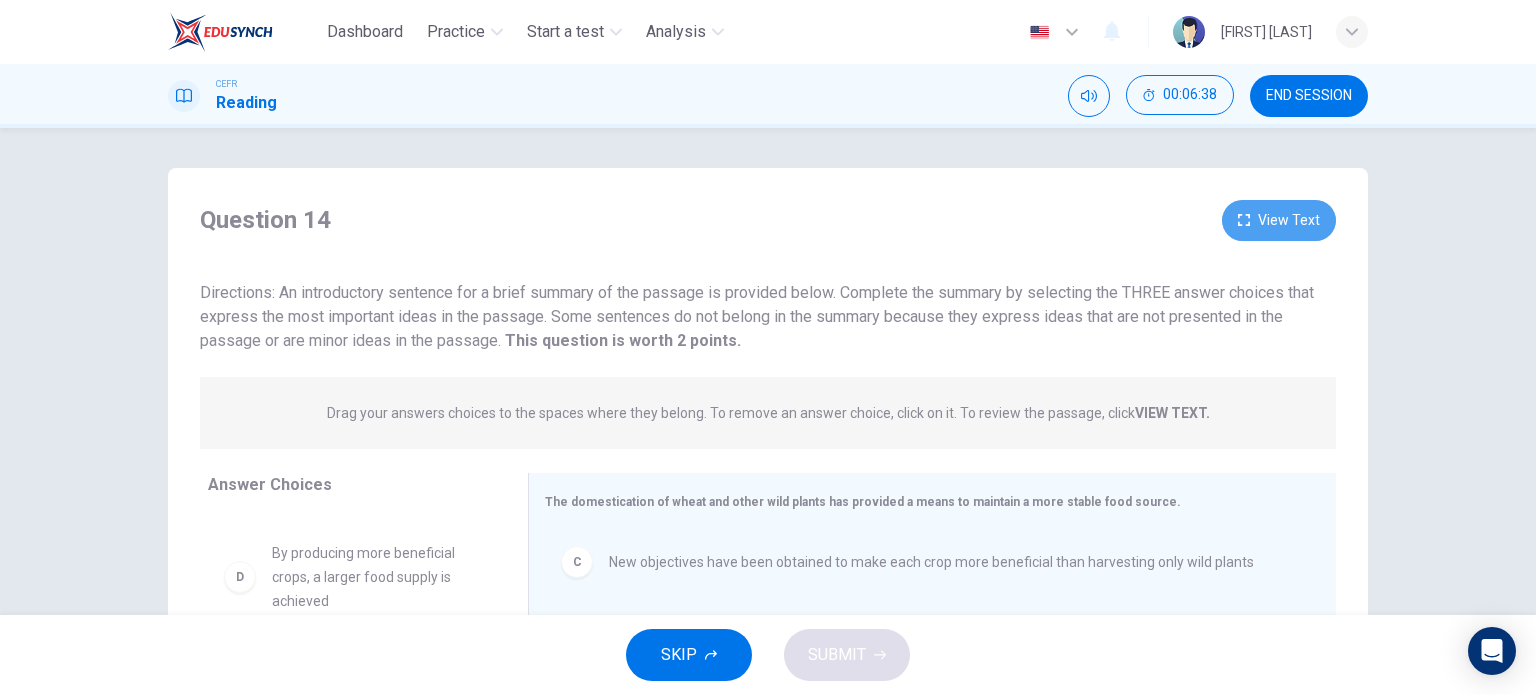 click on "View Text" at bounding box center [1279, 220] 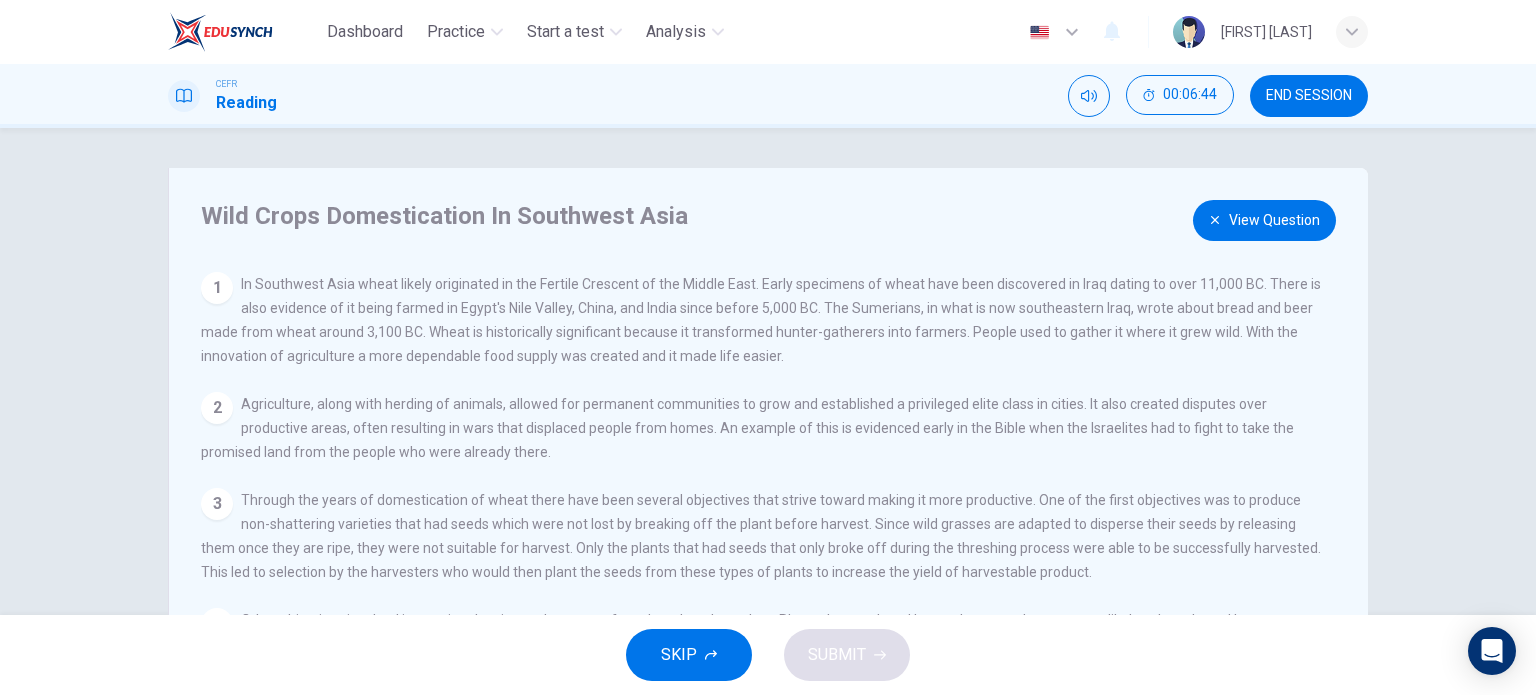 scroll, scrollTop: 0, scrollLeft: 0, axis: both 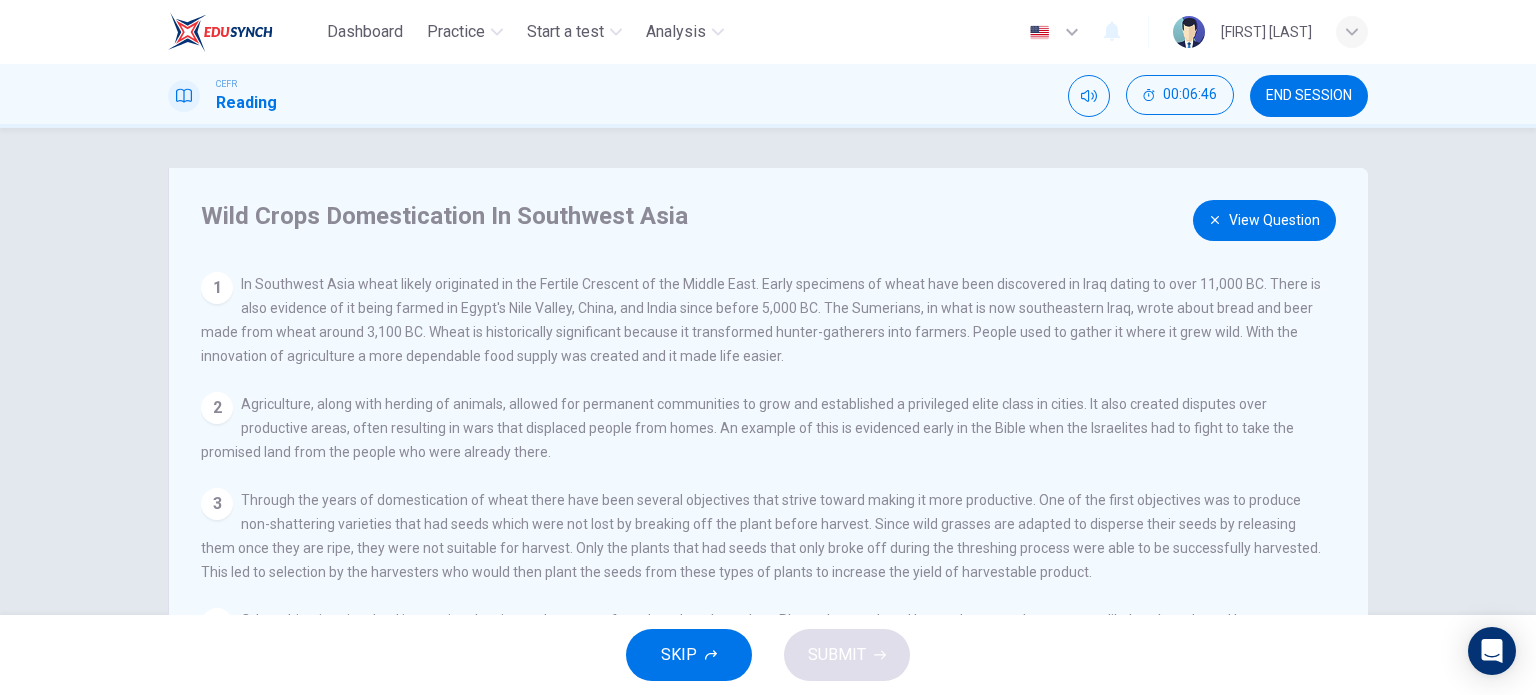 click on "View Question" at bounding box center [1264, 220] 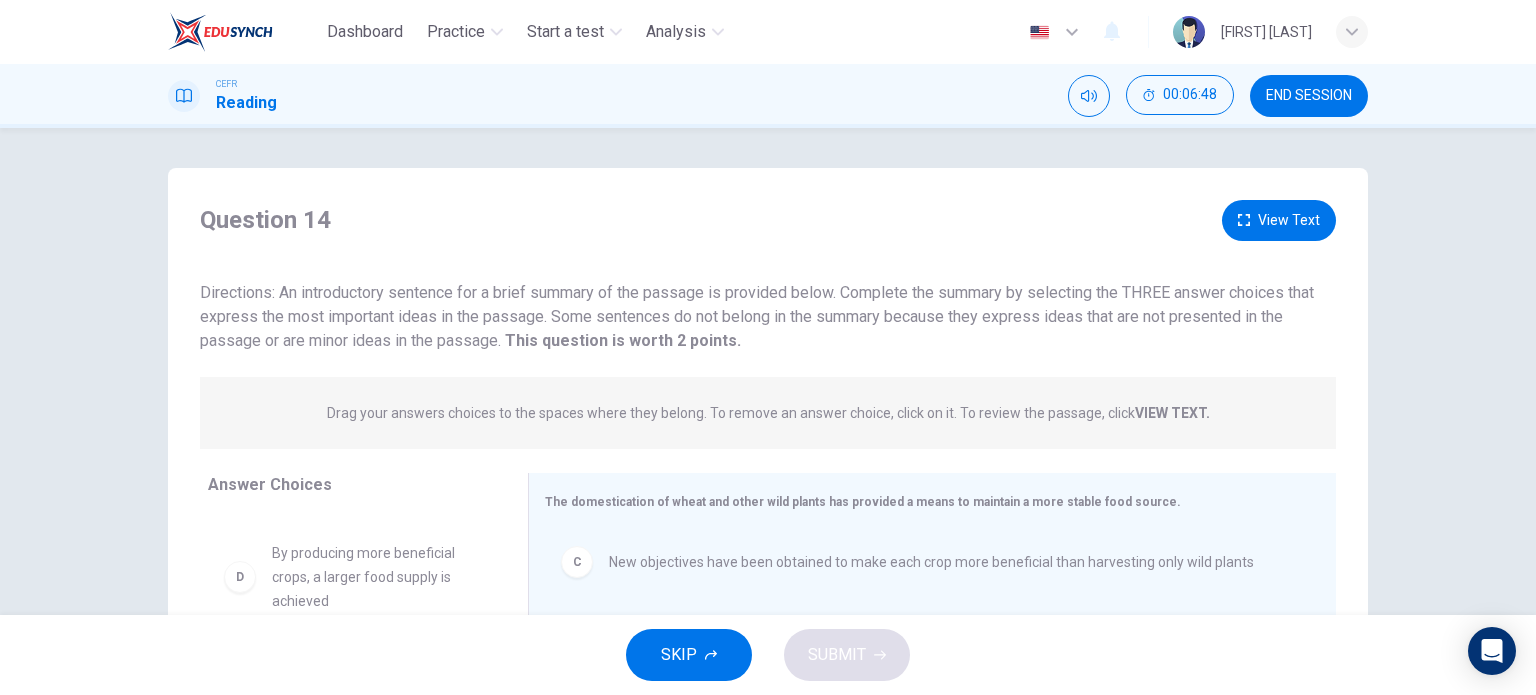 scroll, scrollTop: 100, scrollLeft: 0, axis: vertical 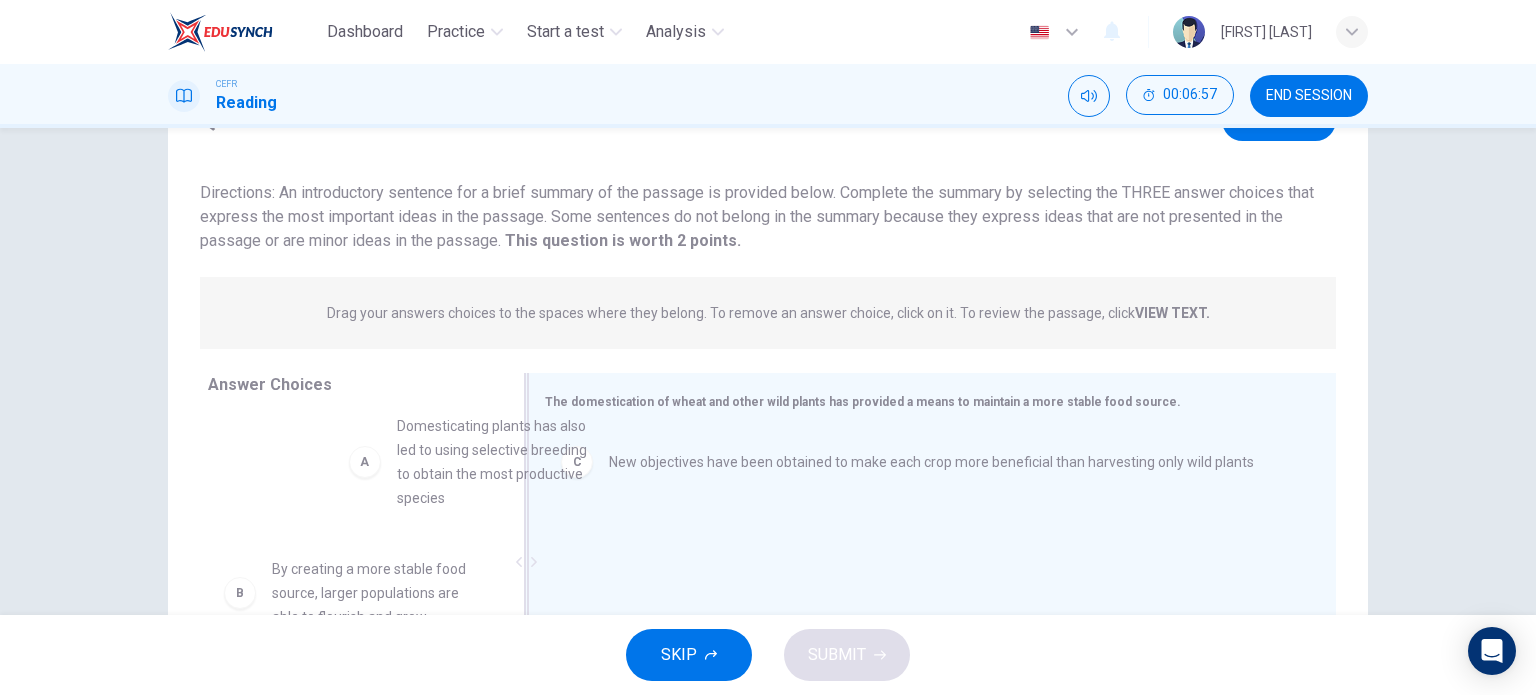 drag, startPoint x: 410, startPoint y: 467, endPoint x: 773, endPoint y: 441, distance: 363.92993 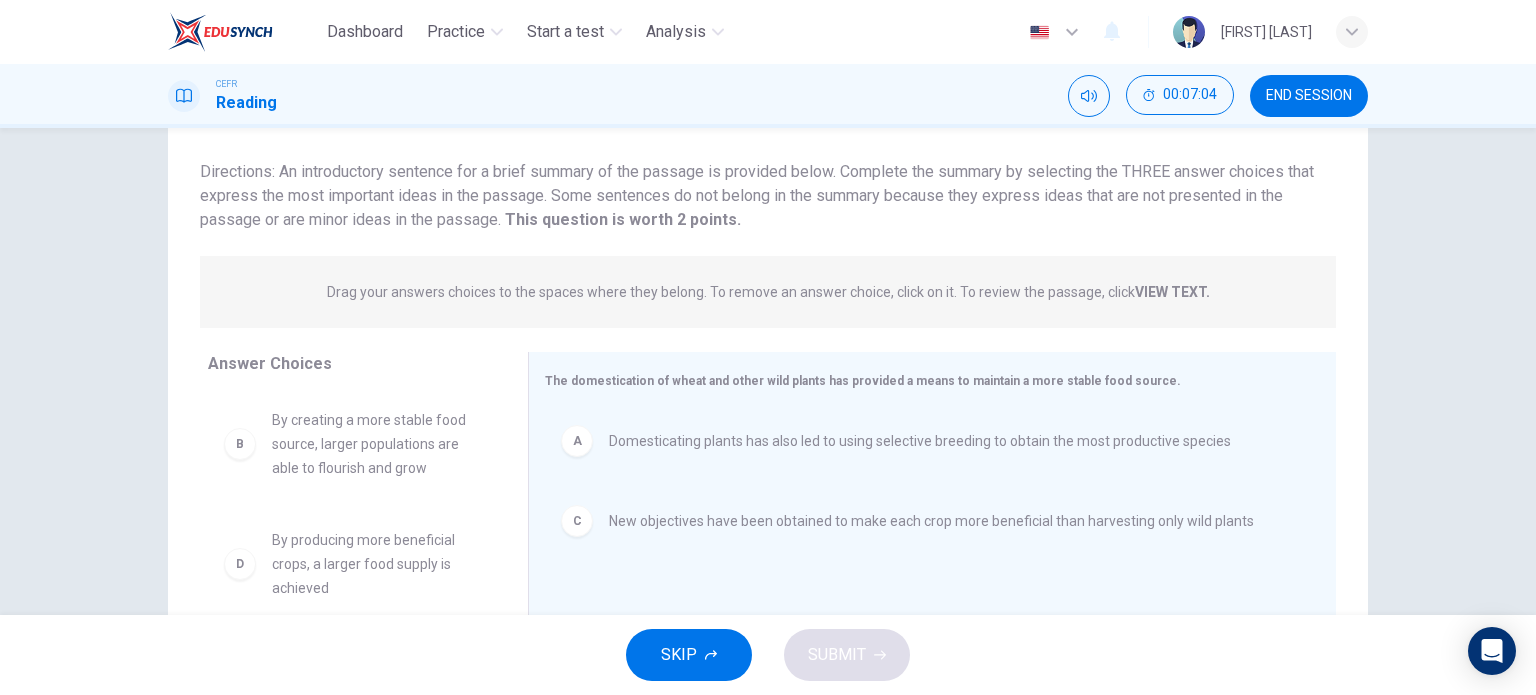 scroll, scrollTop: 0, scrollLeft: 0, axis: both 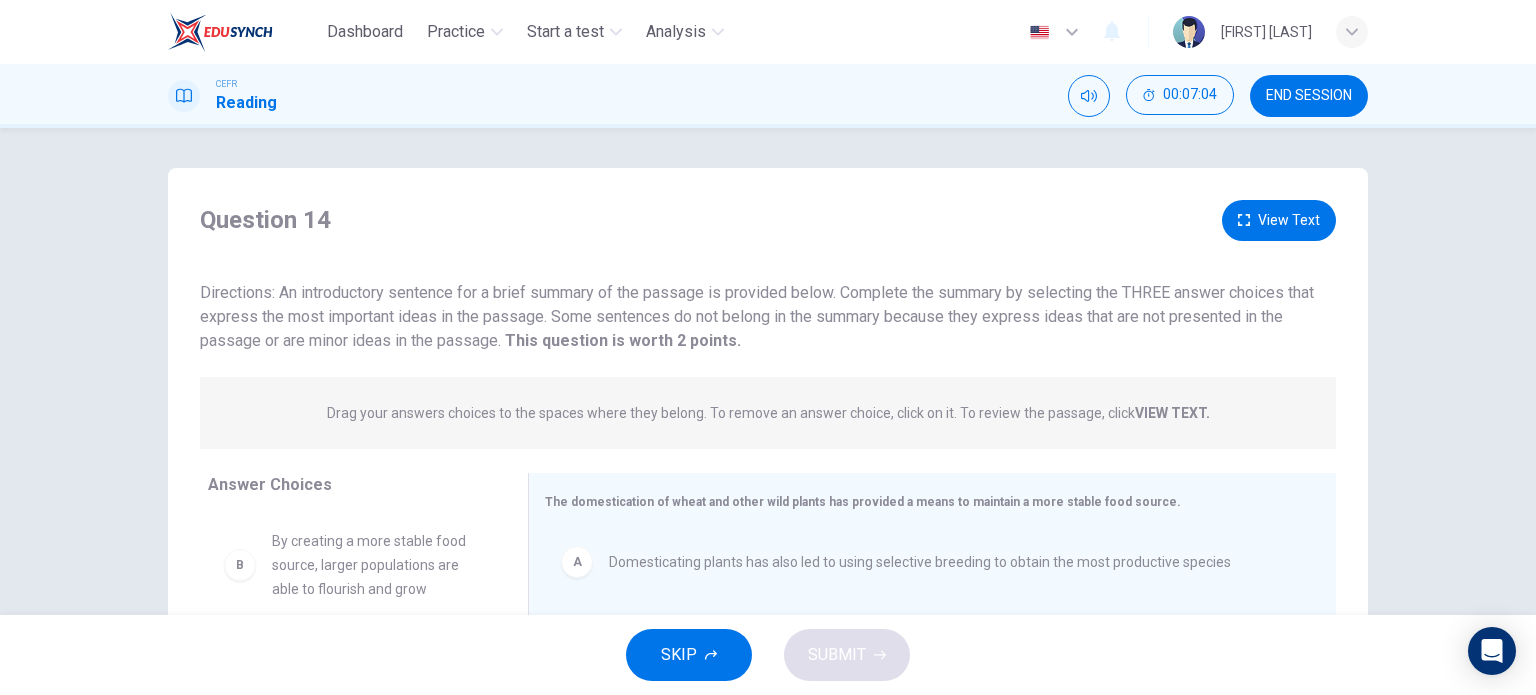 click on "View Text" at bounding box center [1279, 220] 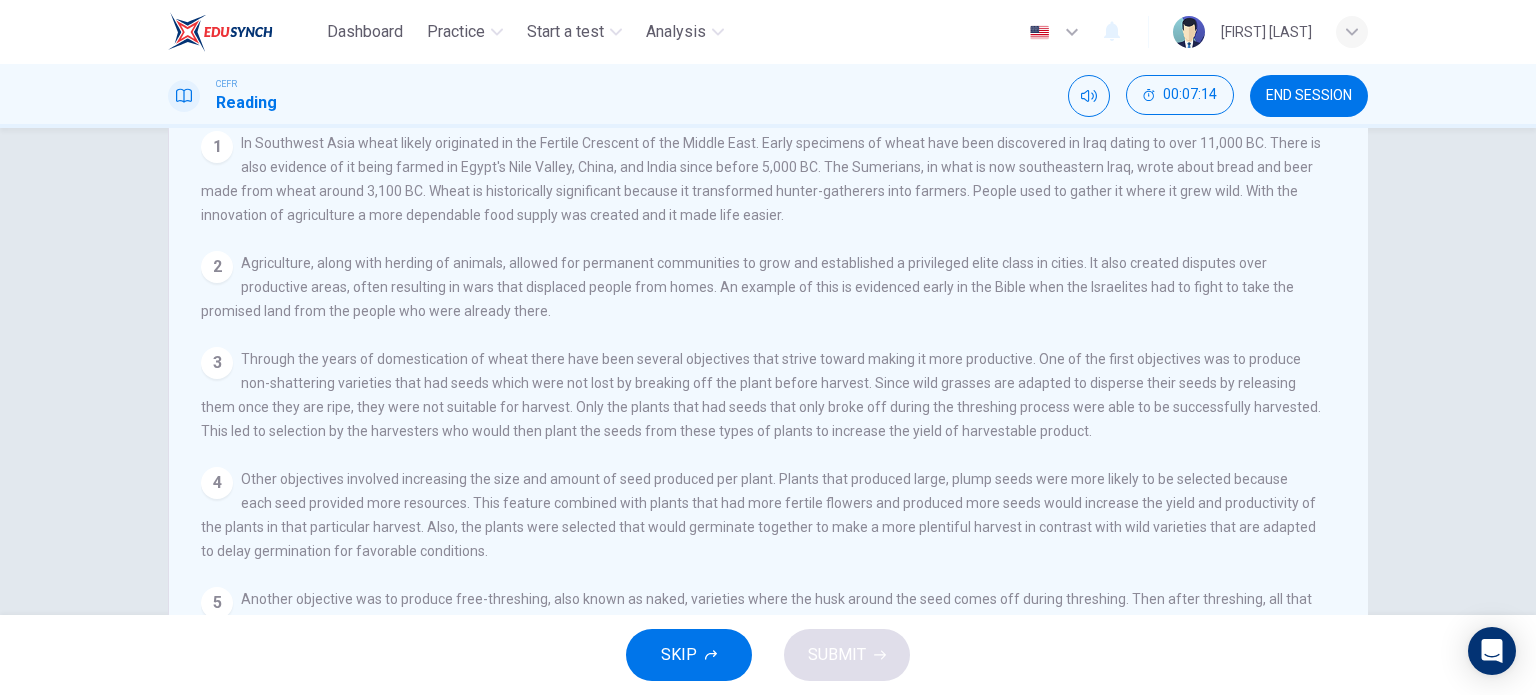 scroll, scrollTop: 0, scrollLeft: 0, axis: both 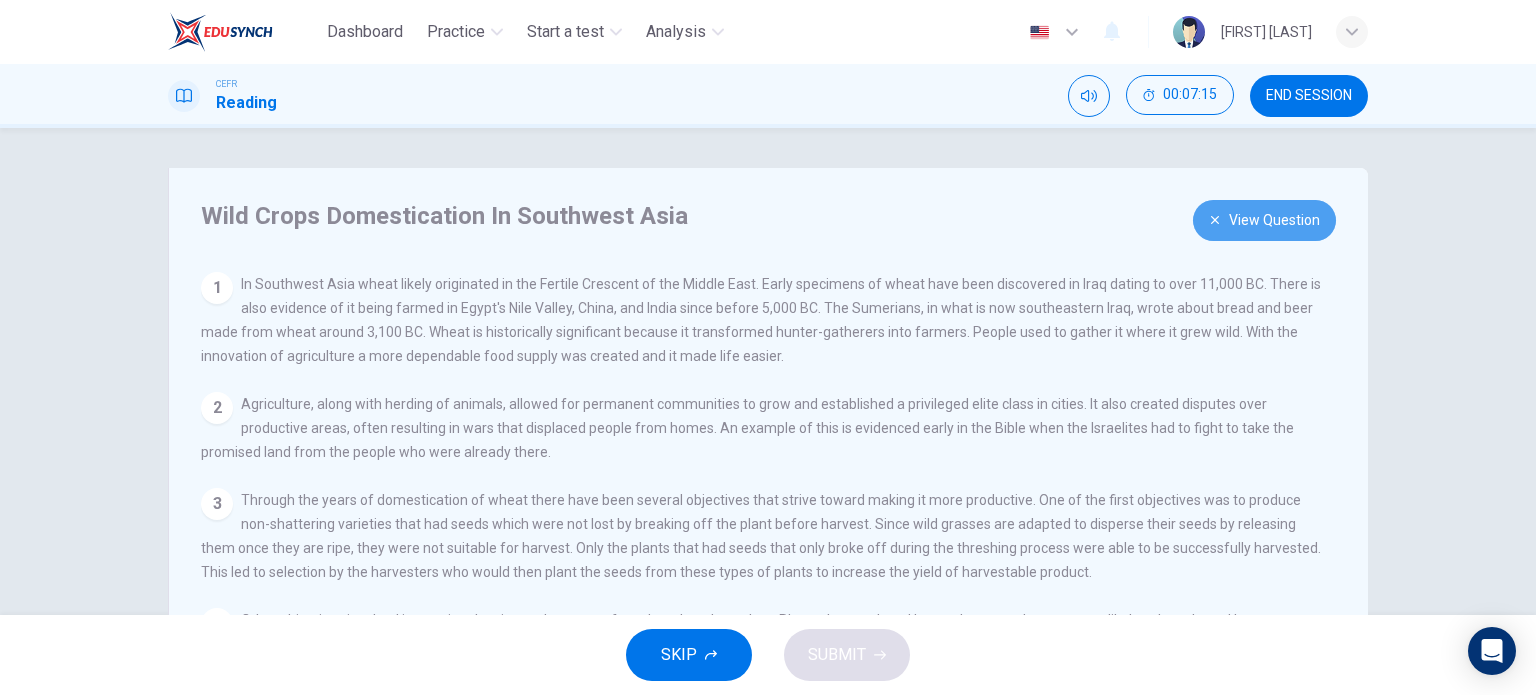 click on "View Question" at bounding box center (1264, 220) 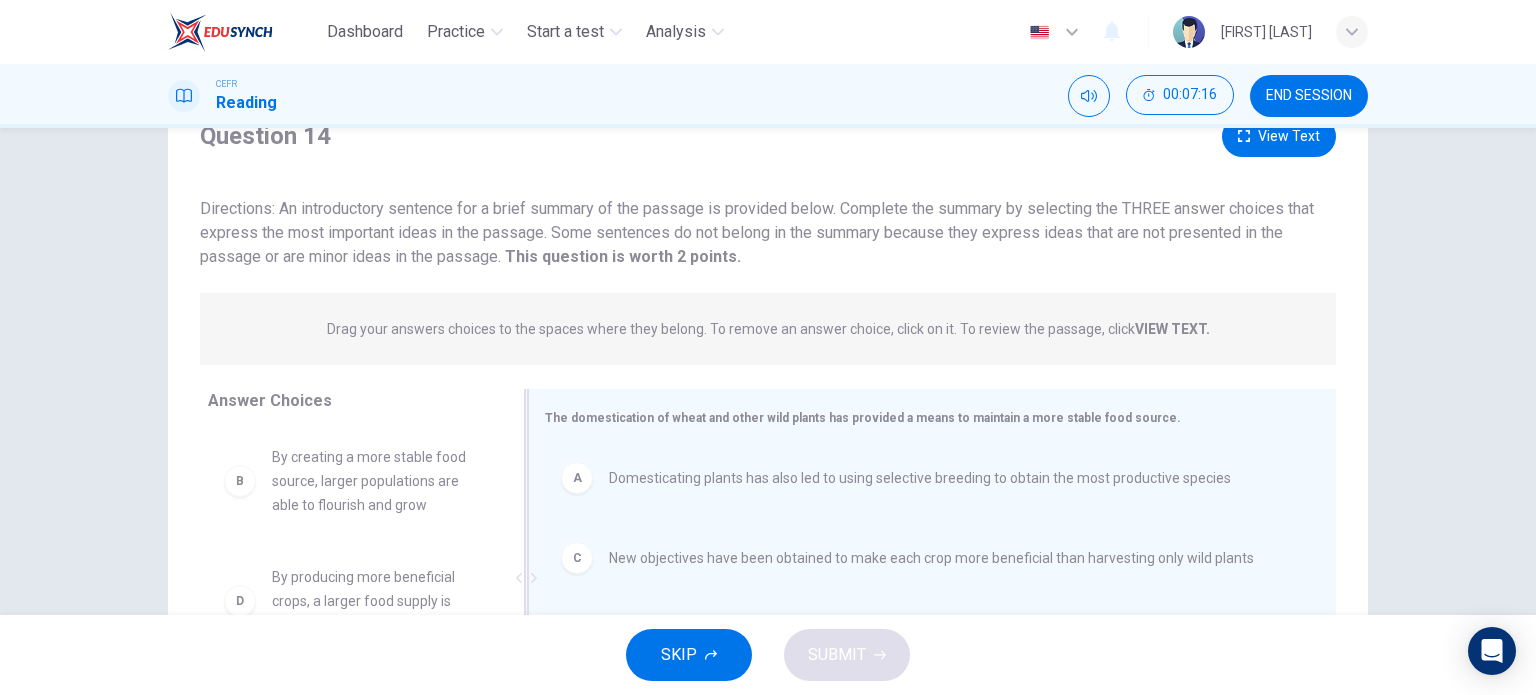 scroll, scrollTop: 288, scrollLeft: 0, axis: vertical 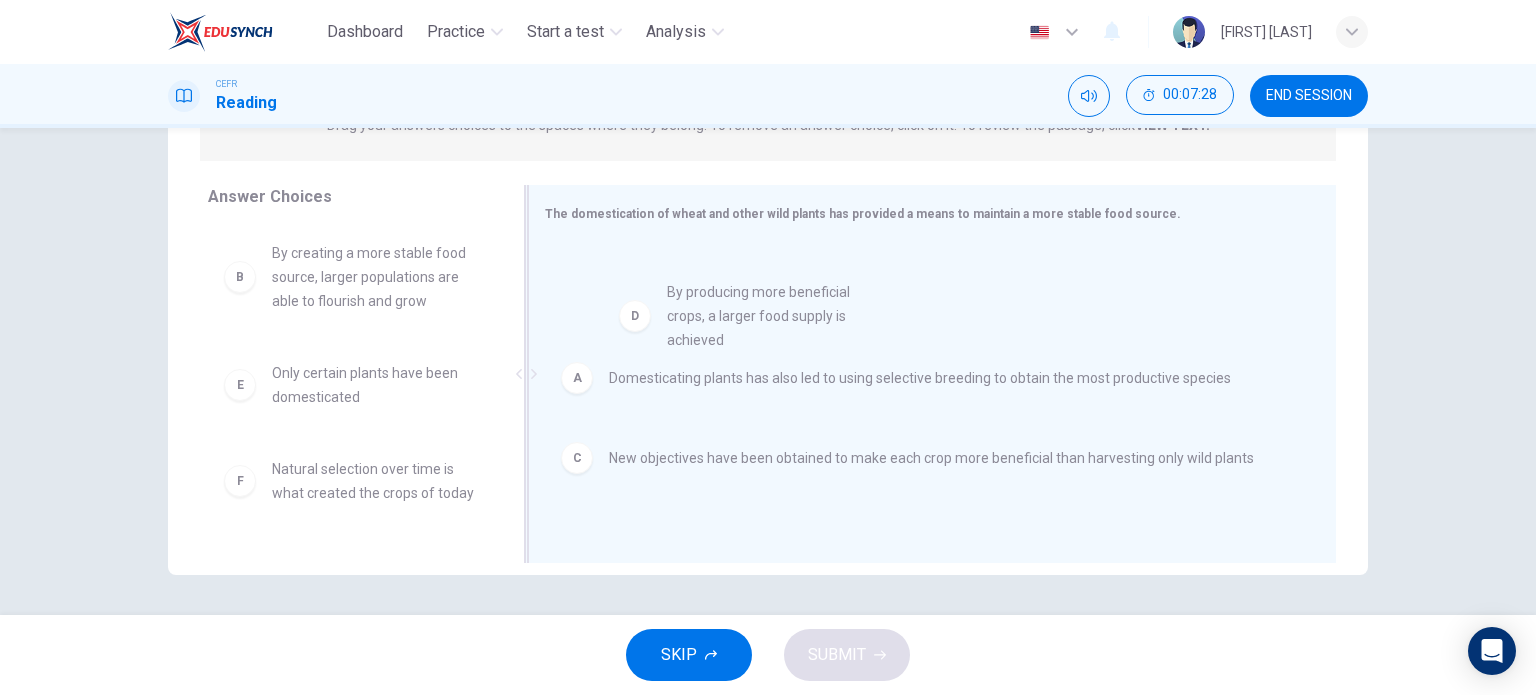 drag, startPoint x: 410, startPoint y: 409, endPoint x: 820, endPoint y: 327, distance: 418.1196 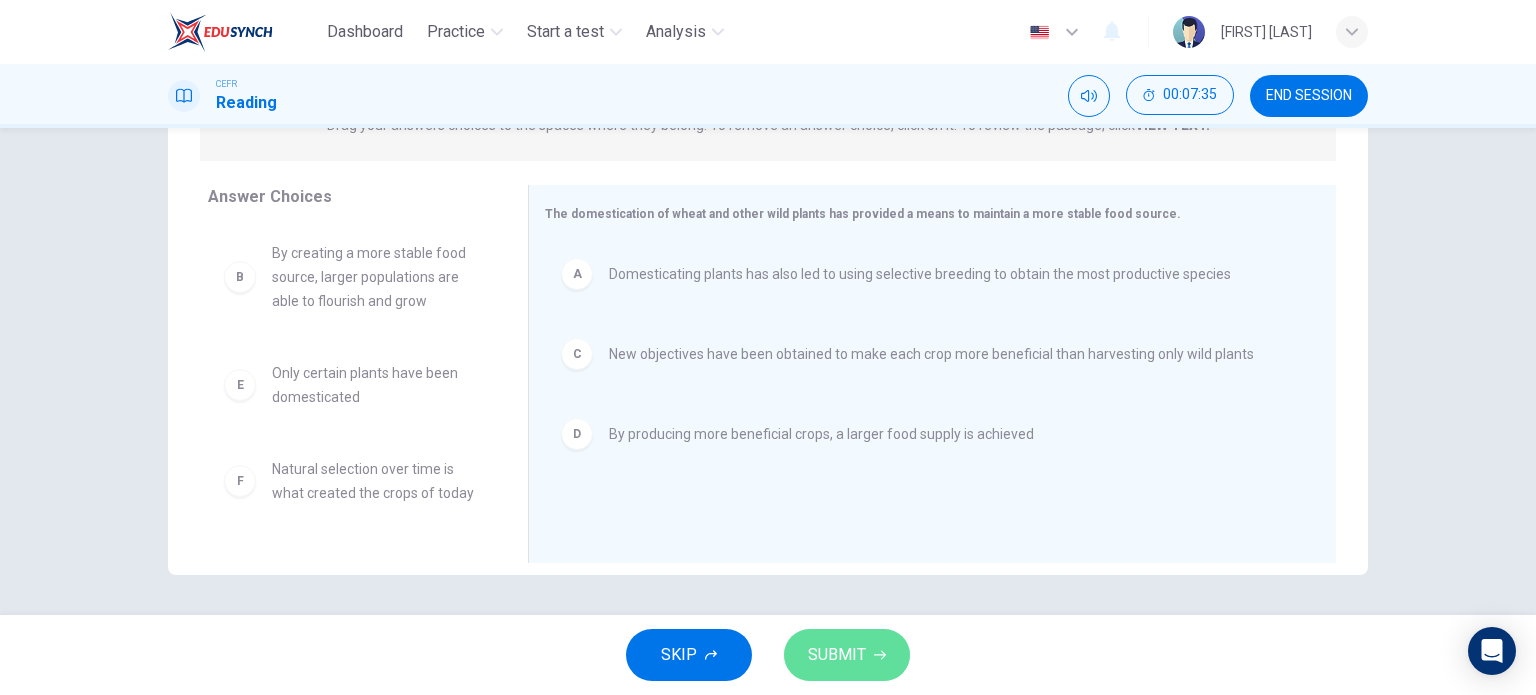 click on "SUBMIT" at bounding box center [837, 655] 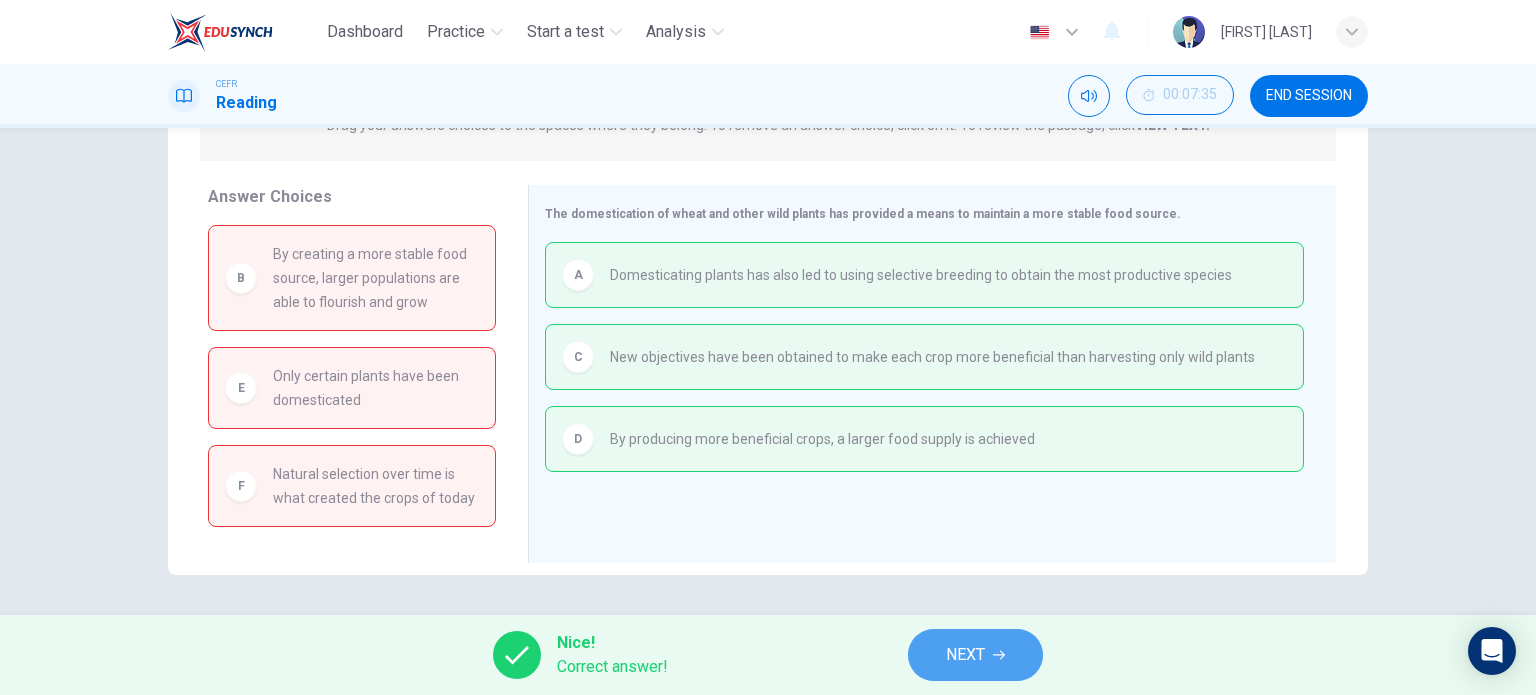 click on "NEXT" at bounding box center [975, 655] 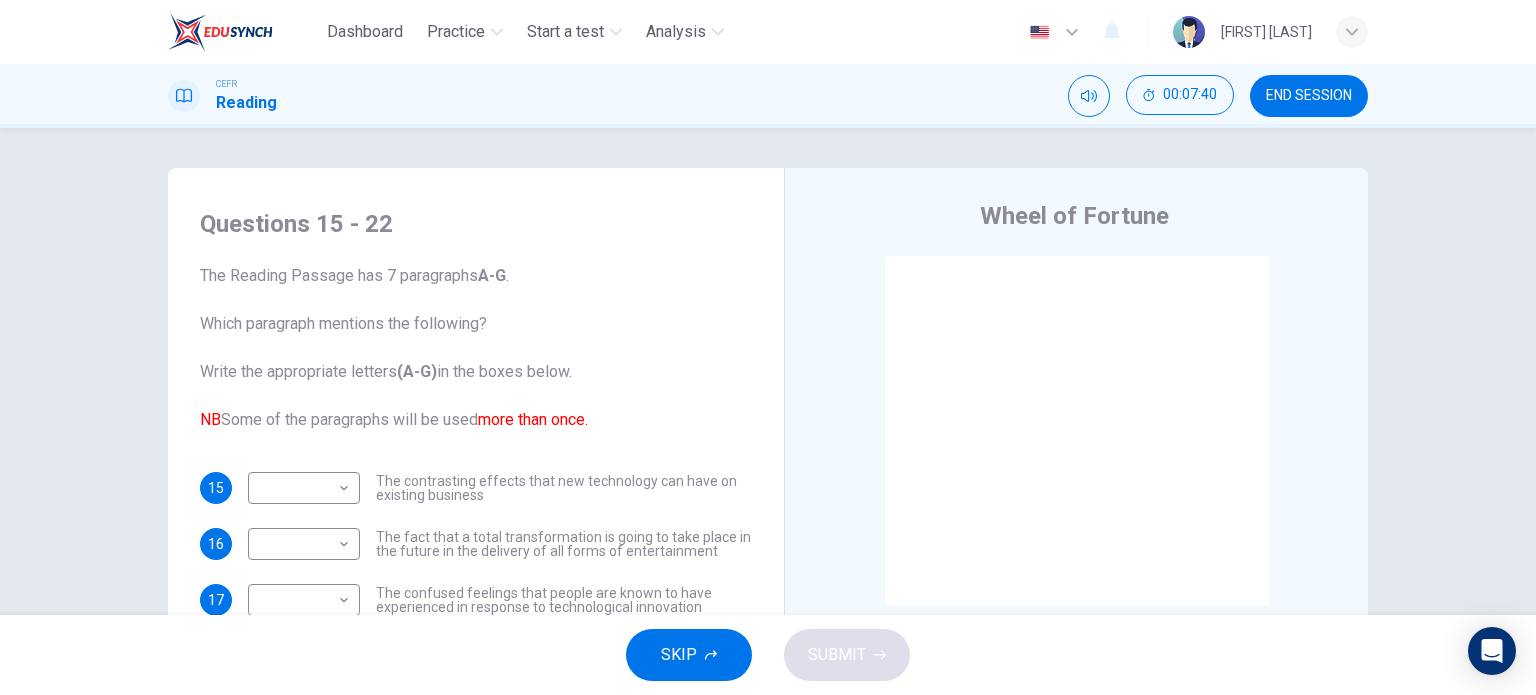 scroll, scrollTop: 72, scrollLeft: 0, axis: vertical 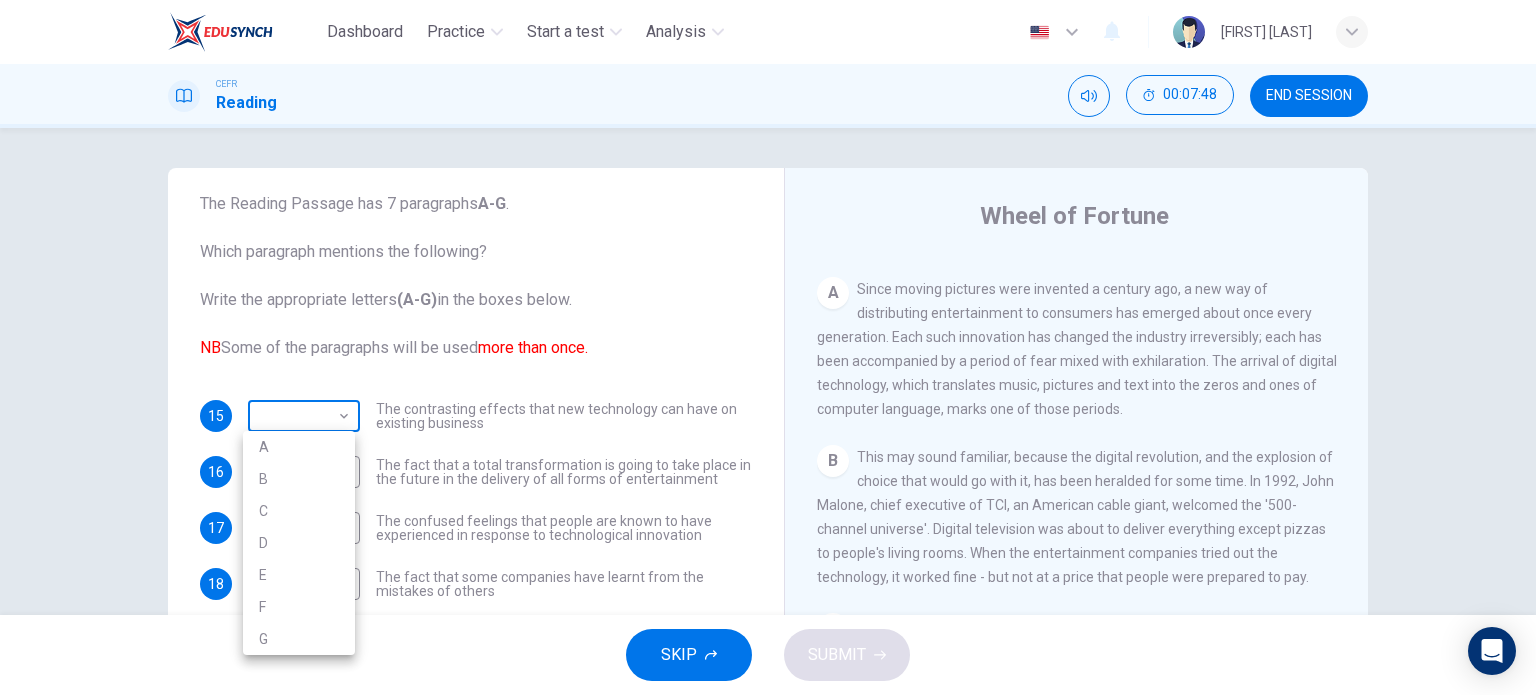 click on "Dashboard Practice Start a test Analysis English en ​ ​ [FIRST] [LAST] CEFR Reading 00:07:48 END SESSION Questions 15 - 22 The Reading Passage has 7 paragraphs  A-G .
Which paragraph mentions the following?
Write the appropriate letters  (A-G)  in the boxes below.
NB  Some of the paragraphs will be used  more than once. 15 ​ ​ The contrasting effects that new technology can have on existing business 16 ​ ​ The fact that a total transformation is going to take place in the future in the delivery of all forms of entertainment 17 ​ ​ The confused feelings that people are known to have experienced in response to technological innovation 18 ​ ​ The fact that some companies have learnt from the mistakes of others 19 ​ ​ The high cost to the consumer of new ways of distributing entertainment 20 ​ ​ Uncertainty regarding the financial impact of wider media access 21 ​ ​ The fact that some companies were the victims of strict government policy 22 ​ ​ A B C D E F" at bounding box center [768, 347] 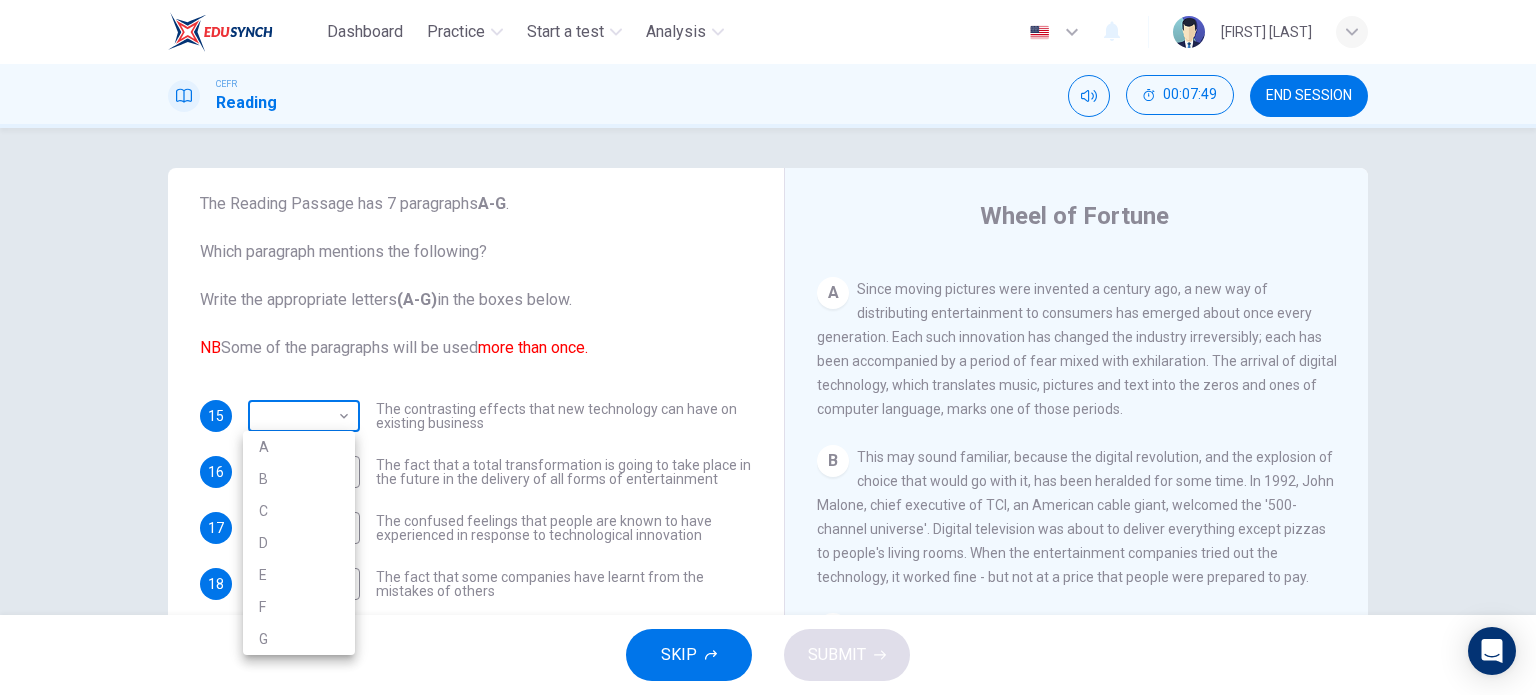 click at bounding box center [768, 347] 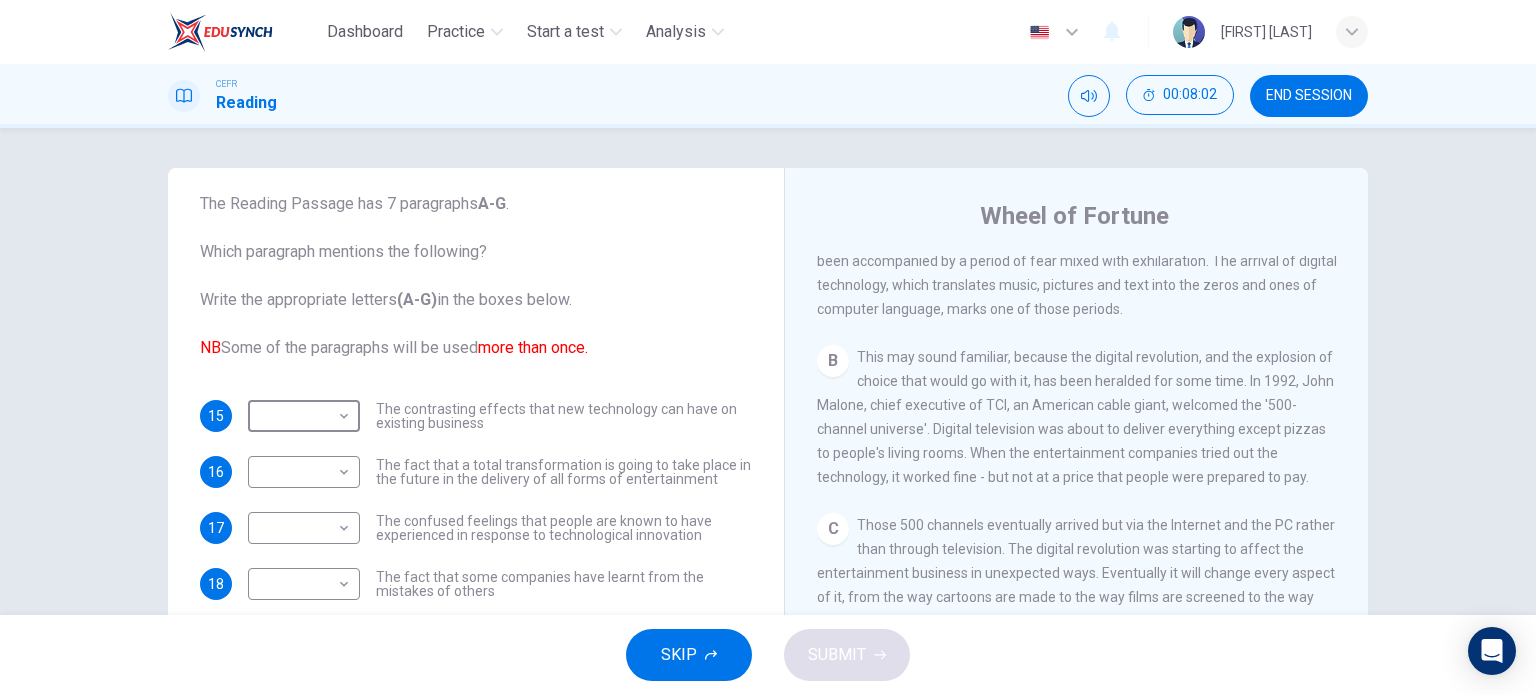 scroll, scrollTop: 400, scrollLeft: 0, axis: vertical 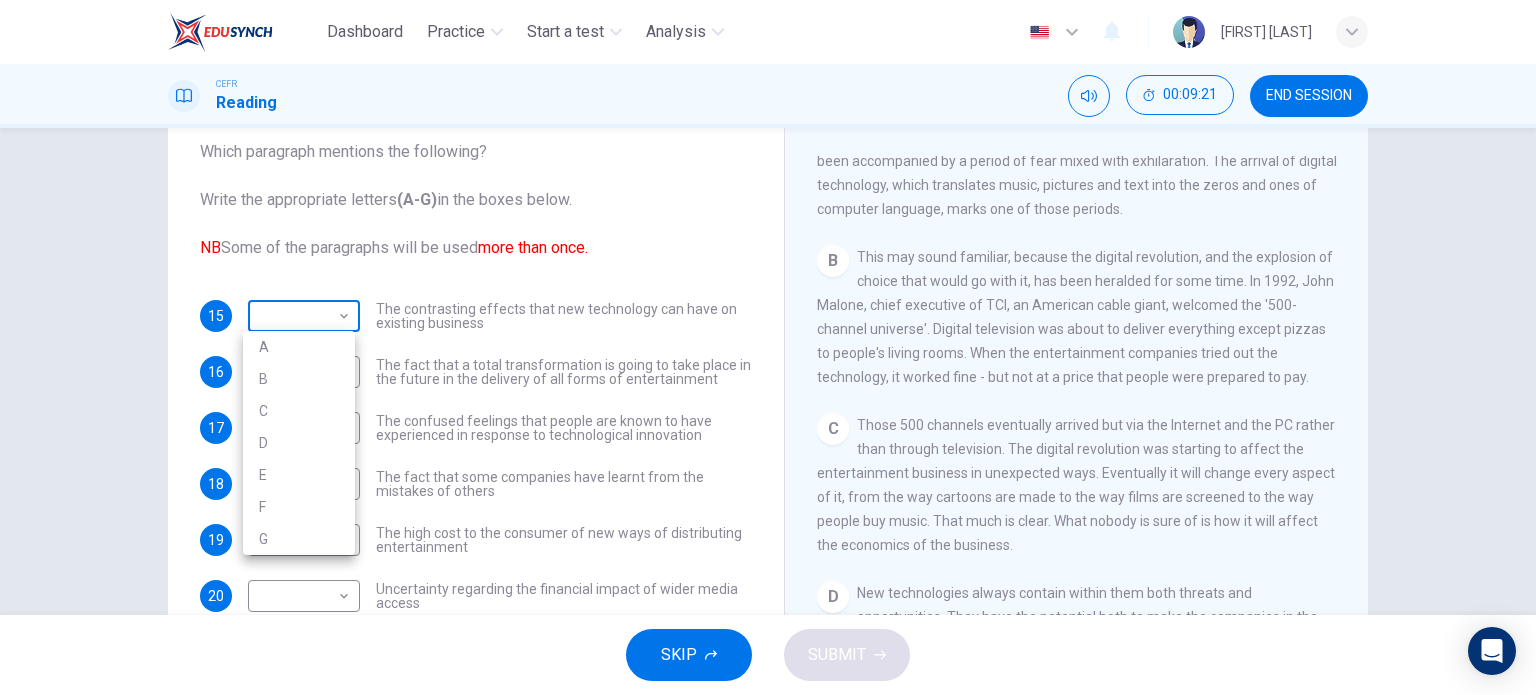 click on "Dashboard Practice Start a test Analysis English en ​ ​ [FIRST] [LAST] CEFR Reading 00:09:21 END SESSION Questions 15 - 22 The Reading Passage has 7 paragraphs  A-G .
Which paragraph mentions the following?
Write the appropriate letters  (A-G)  in the boxes below.
NB  Some of the paragraphs will be used  more than once. 15 ​ ​ The contrasting effects that new technology can have on existing business 16 ​ ​ The fact that a total transformation is going to take place in the future in the delivery of all forms of entertainment 17 ​ ​ The confused feelings that people are known to have experienced in response to technological innovation 18 ​ ​ The fact that some companies have learnt from the mistakes of others 19 ​ ​ The high cost to the consumer of new ways of distributing entertainment 20 ​ ​ Uncertainty regarding the financial impact of wider media access 21 ​ ​ The fact that some companies were the victims of strict government policy 22 ​ ​ A B C D E F" at bounding box center (768, 347) 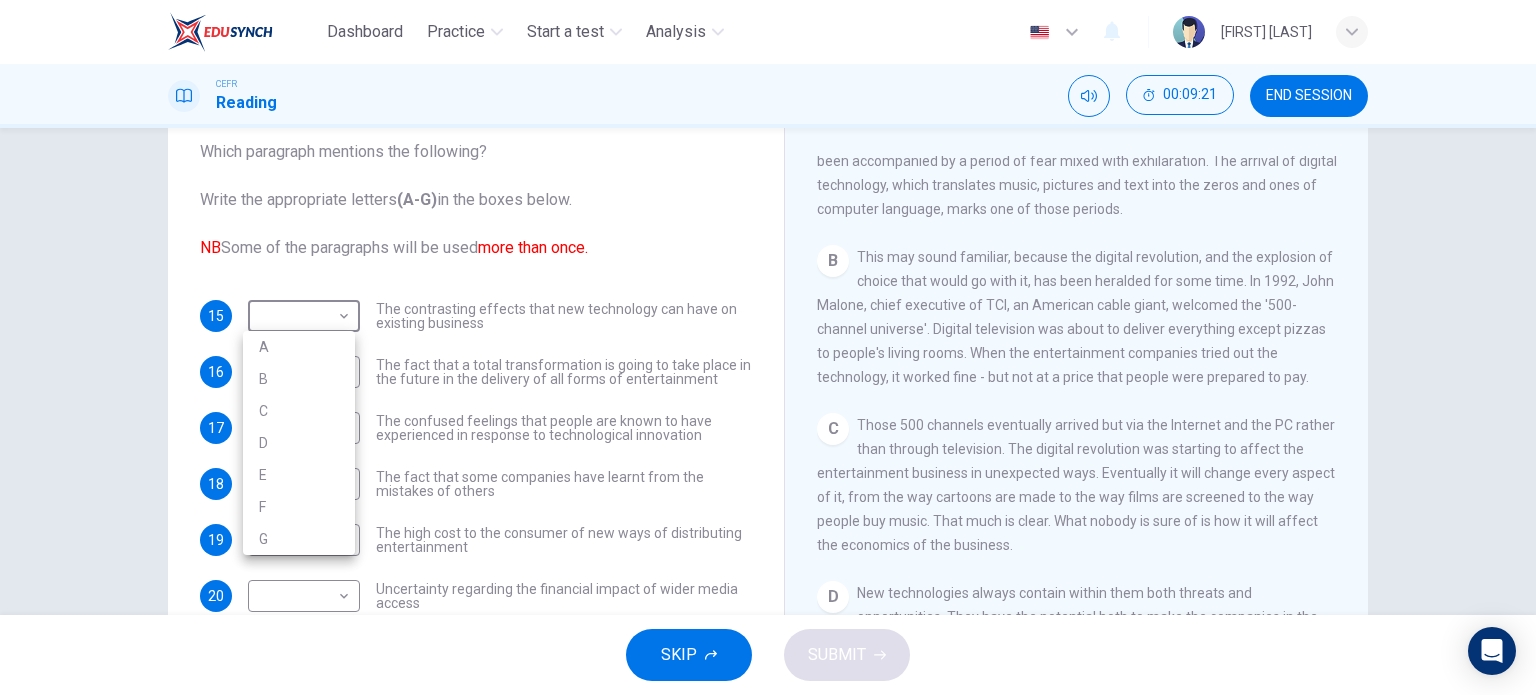 click on "B" at bounding box center [299, 379] 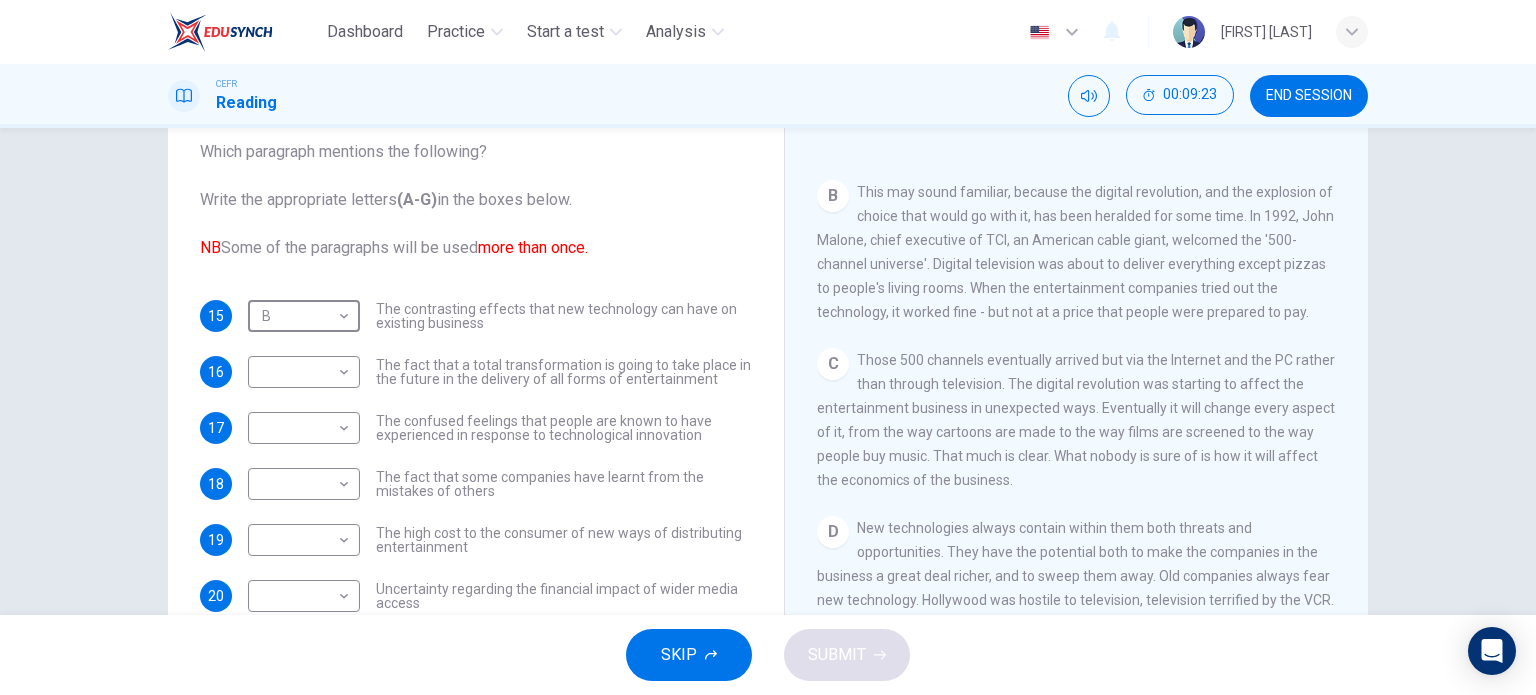 scroll, scrollTop: 600, scrollLeft: 0, axis: vertical 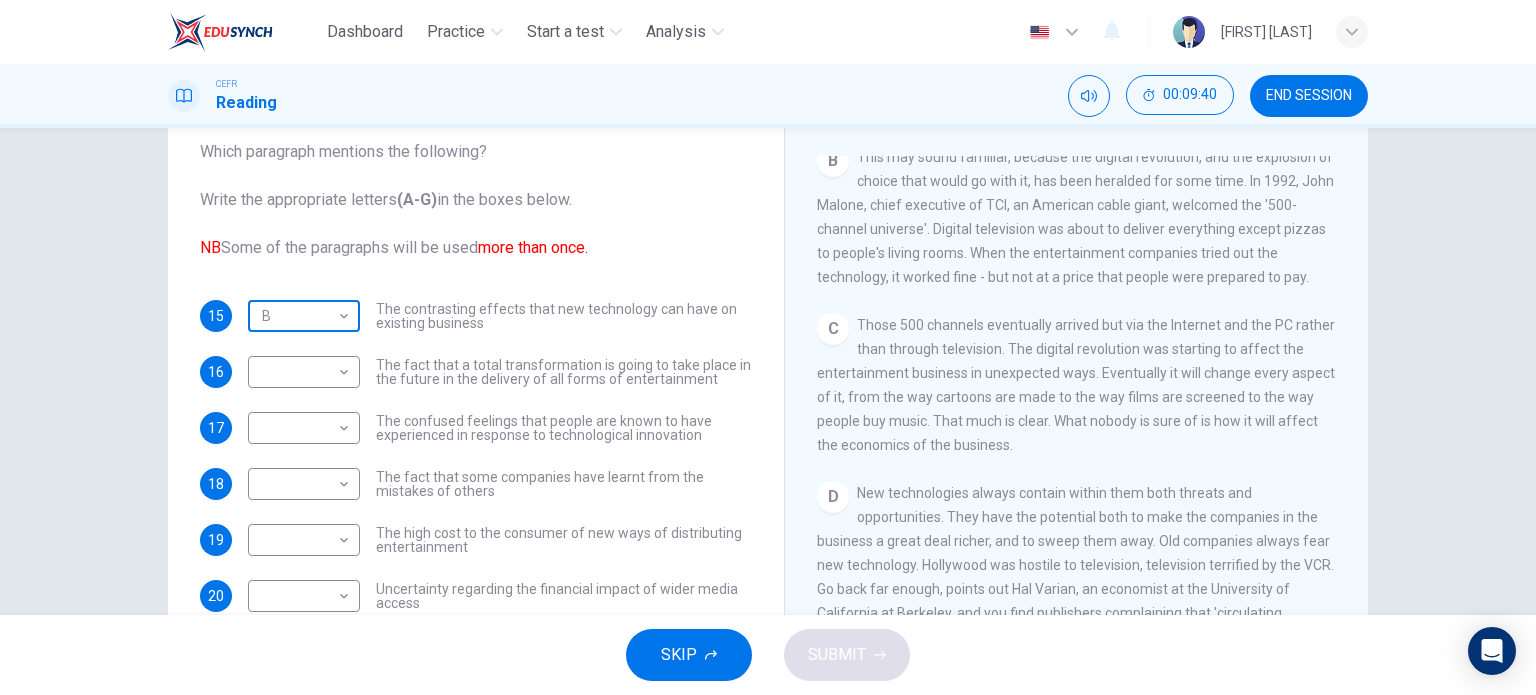 click on "Dashboard Practice Start a test Analysis English en ​ ​ [FIRST] [LAST] CEFR Reading 00:09:40 END SESSION Questions 15 - 22 The Reading Passage has 7 paragraphs  A-G .
Which paragraph mentions the following?
Write the appropriate letters  (A-G)  in the boxes below.
NB  Some of the paragraphs will be used  more than once. 15 B B ​ The contrasting effects that new technology can have on existing business 16 ​ ​ The fact that a total transformation is going to take place in the future in the delivery of all forms of entertainment 17 ​ ​ The confused feelings that people are known to have experienced in response to technological innovation 18 ​ ​ The fact that some companies have learnt from the mistakes of others 19 ​ ​ The high cost to the consumer of new ways of distributing entertainment 20 ​ ​ Uncertainty regarding the financial impact of wider media access 21 ​ ​ The fact that some companies were the victims of strict government policy 22 ​ ​ A B C D E F" at bounding box center (768, 347) 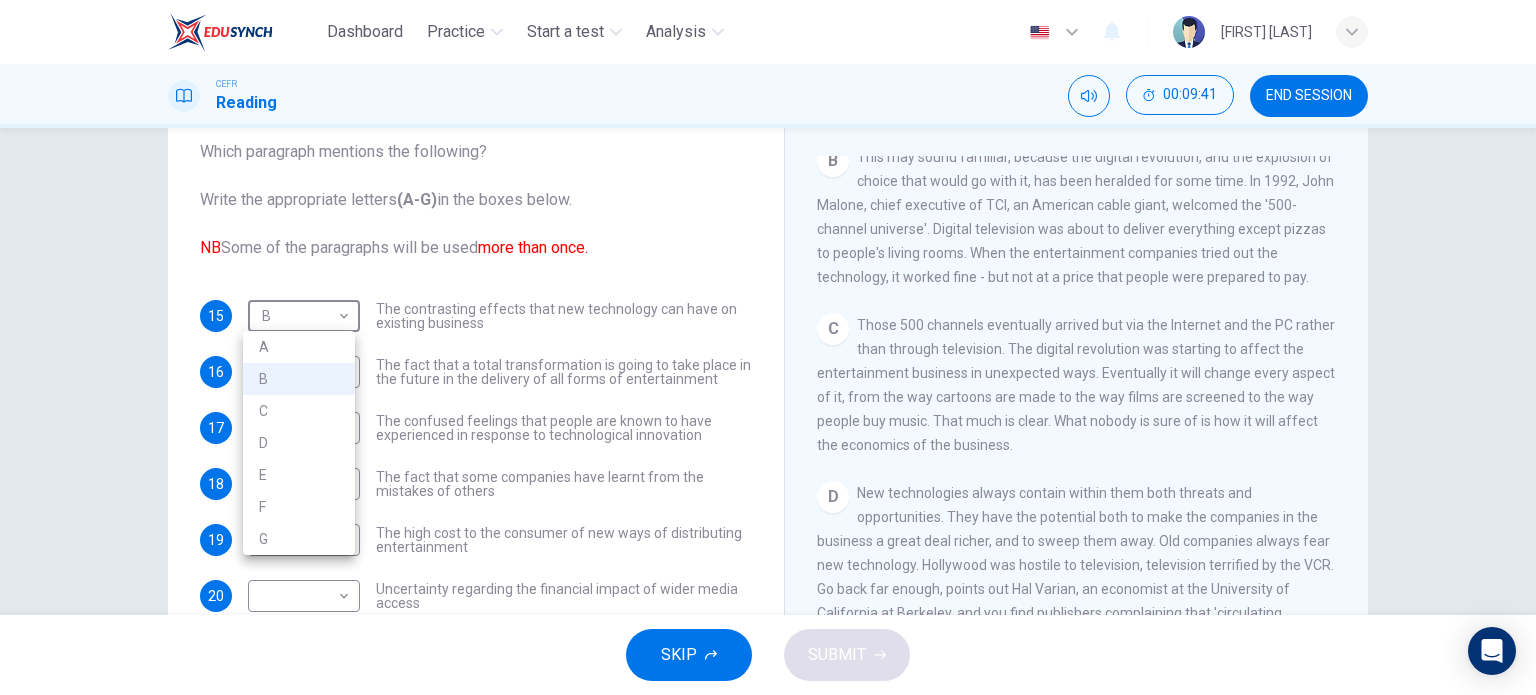 click on "C" at bounding box center [299, 411] 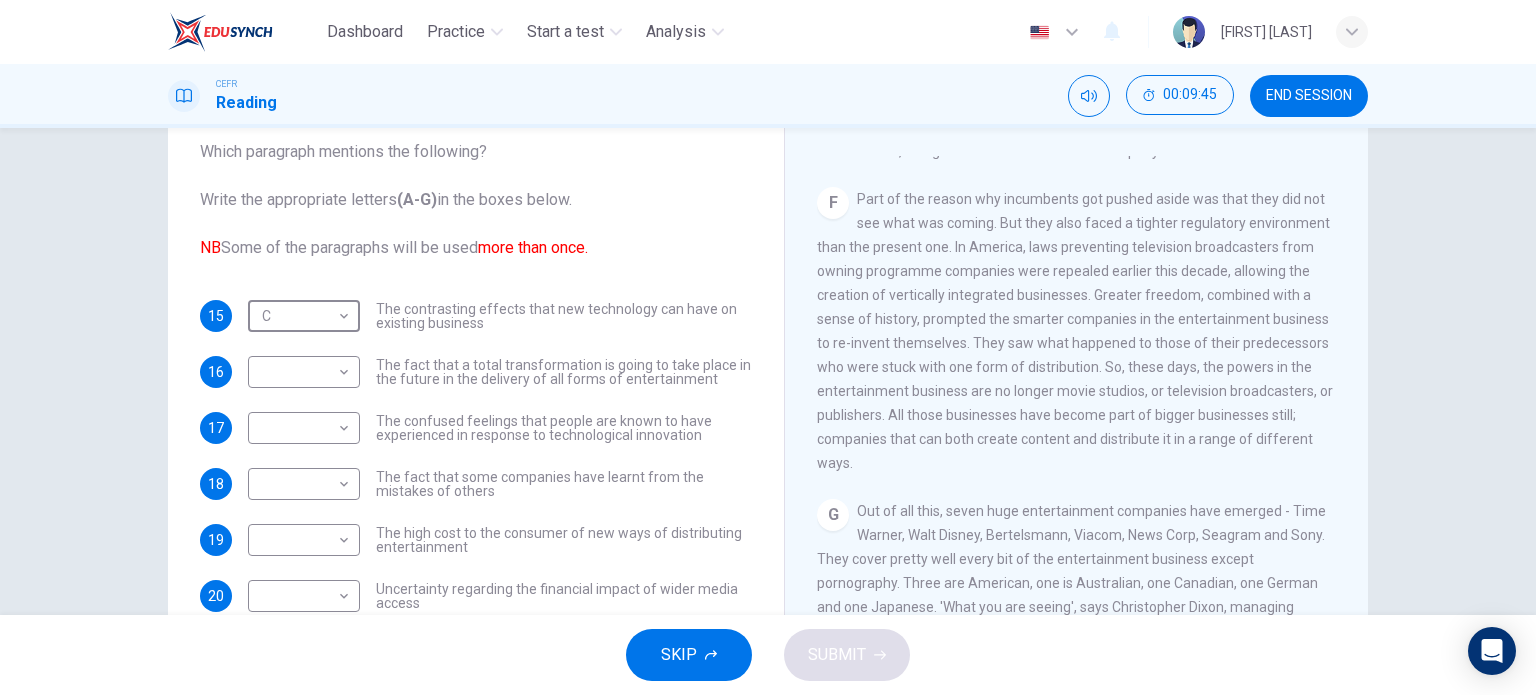 scroll, scrollTop: 1519, scrollLeft: 0, axis: vertical 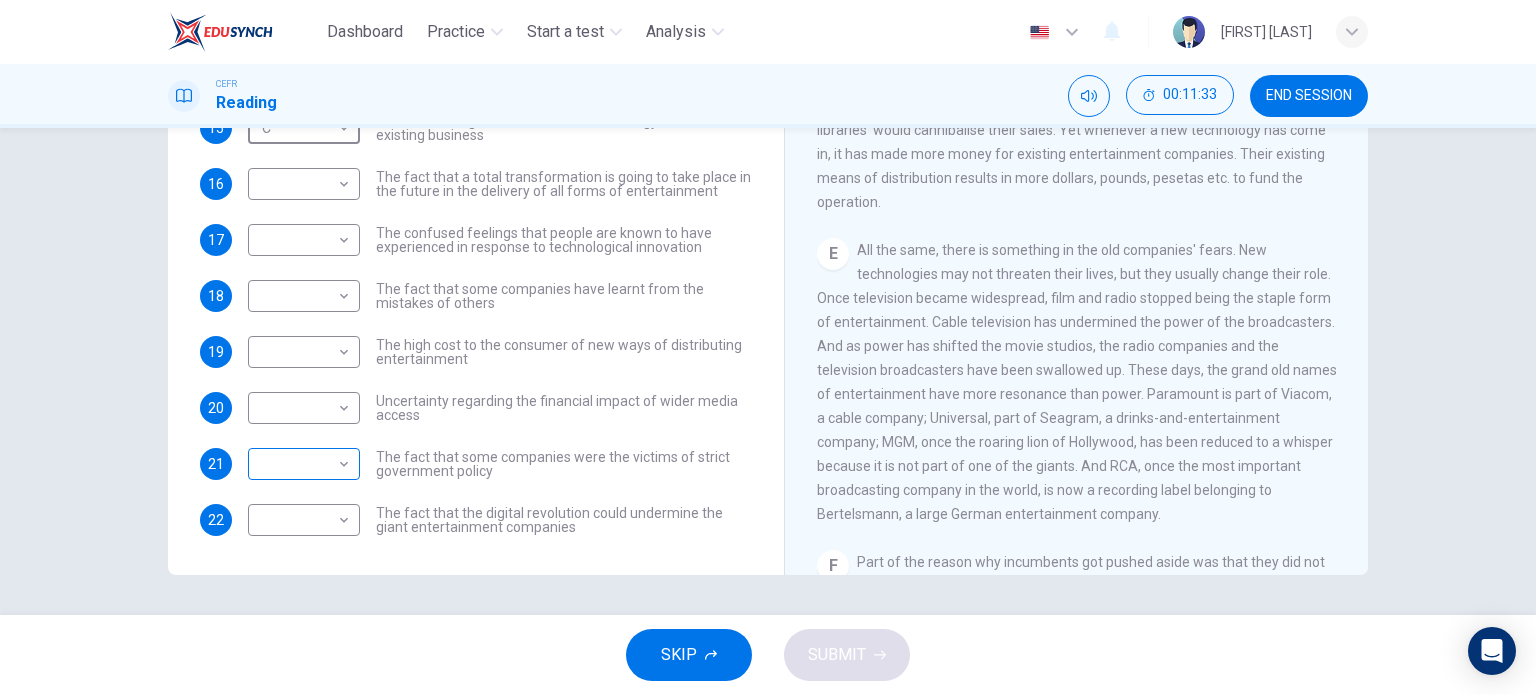 click on "Dashboard Practice Start a test Analysis English en ​ ​ [FIRST] [LAST] CEFR Reading 00:11:33 END SESSION Questions 15 - 22 The Reading Passage has 7 paragraphs  A-G .
Which paragraph mentions the following?
Write the appropriate letters  (A-G)  in the boxes below.
NB  Some of the paragraphs will be used  more than once. 15 C C ​ The contrasting effects that new technology can have on existing business 16 ​ ​ The fact that a total transformation is going to take place in the future in the delivery of all forms of entertainment 17 ​ ​ The confused feelings that people are known to have experienced in response to technological innovation 18 ​ ​ The fact that some companies have learnt from the mistakes of others 19 ​ ​ The high cost to the consumer of new ways of distributing entertainment 20 ​ ​ Uncertainty regarding the financial impact of wider media access 21 ​ ​ The fact that some companies were the victims of strict government policy 22 ​ ​ A B C D E F" at bounding box center [768, 347] 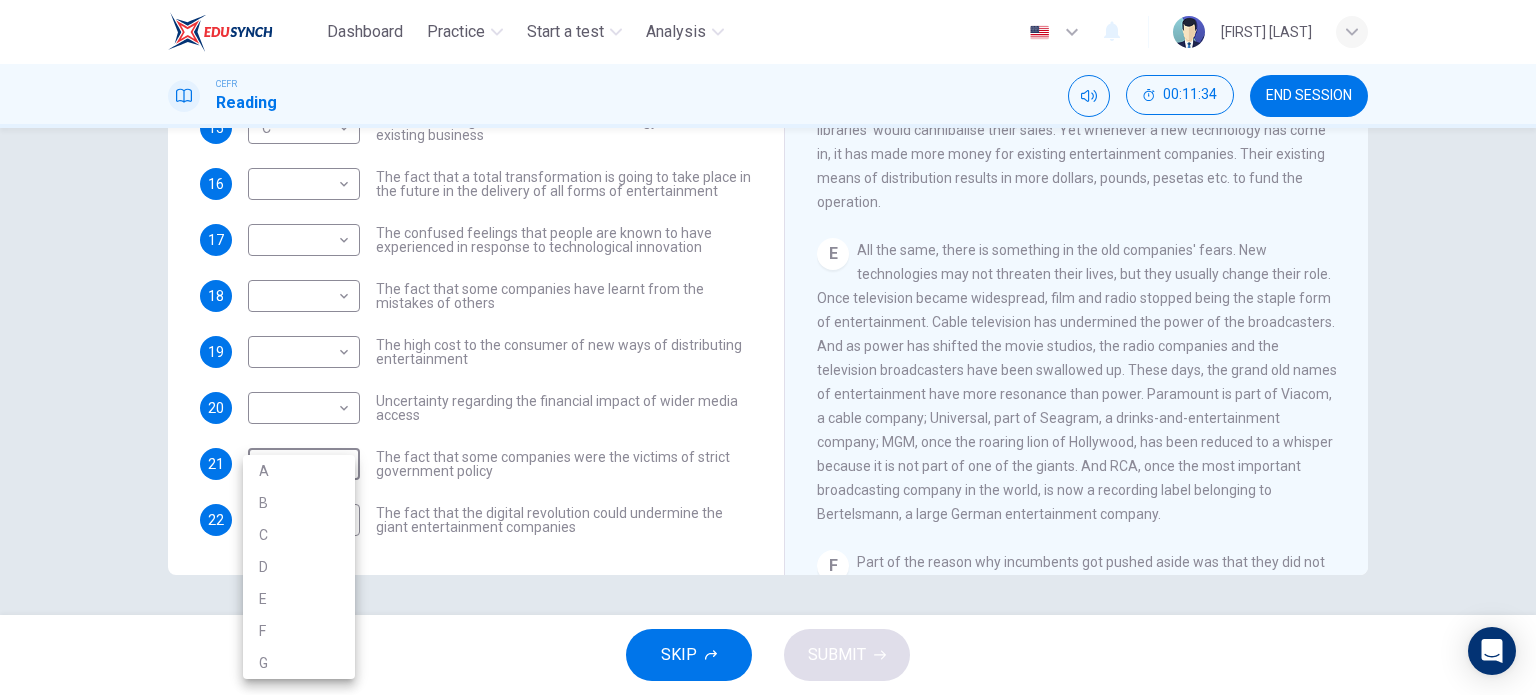 click at bounding box center [768, 347] 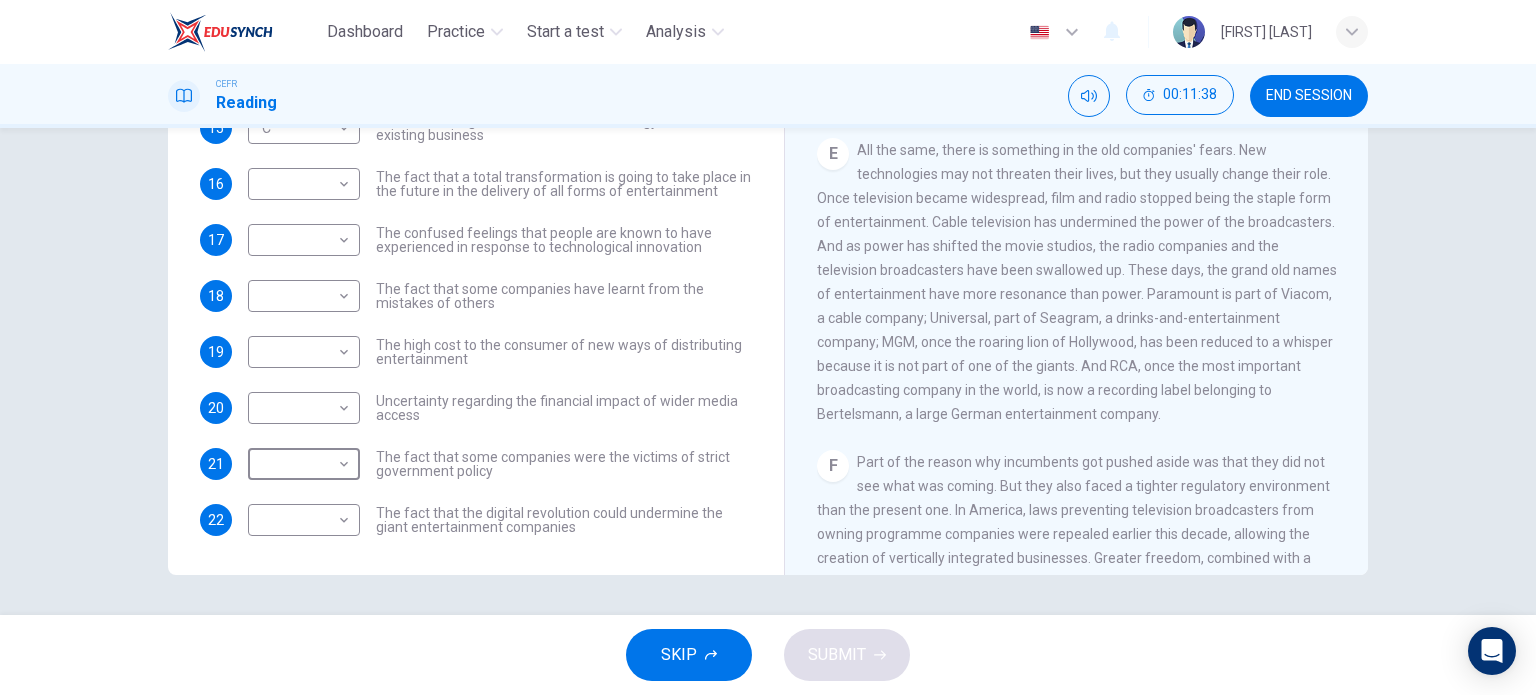 scroll, scrollTop: 919, scrollLeft: 0, axis: vertical 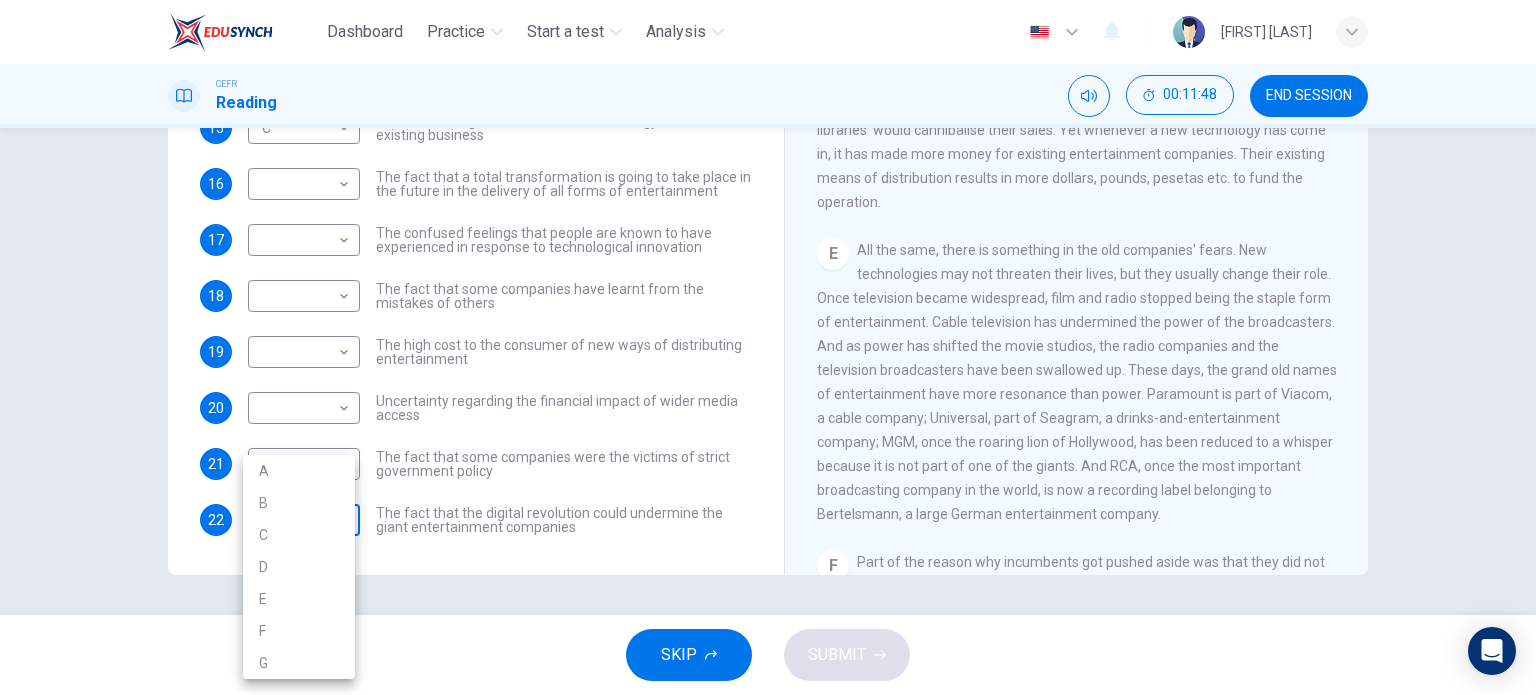 click on "Dashboard Practice Start a test Analysis English en ​ ​ [FIRST] [LAST] CEFR Reading 00:11:48 END SESSION Questions 15 - 22 The Reading Passage has 7 paragraphs  A-G .
Which paragraph mentions the following?
Write the appropriate letters  (A-G)  in the boxes below.
NB  Some of the paragraphs will be used  more than once. 15 C C ​ The contrasting effects that new technology can have on existing business 16 ​ ​ The fact that a total transformation is going to take place in the future in the delivery of all forms of entertainment 17 ​ ​ The confused feelings that people are known to have experienced in response to technological innovation 18 ​ ​ The fact that some companies have learnt from the mistakes of others 19 ​ ​ The high cost to the consumer of new ways of distributing entertainment 20 ​ ​ Uncertainty regarding the financial impact of wider media access 21 ​ ​ The fact that some companies were the victims of strict government policy 22 ​ ​ A B C D E F" at bounding box center (768, 347) 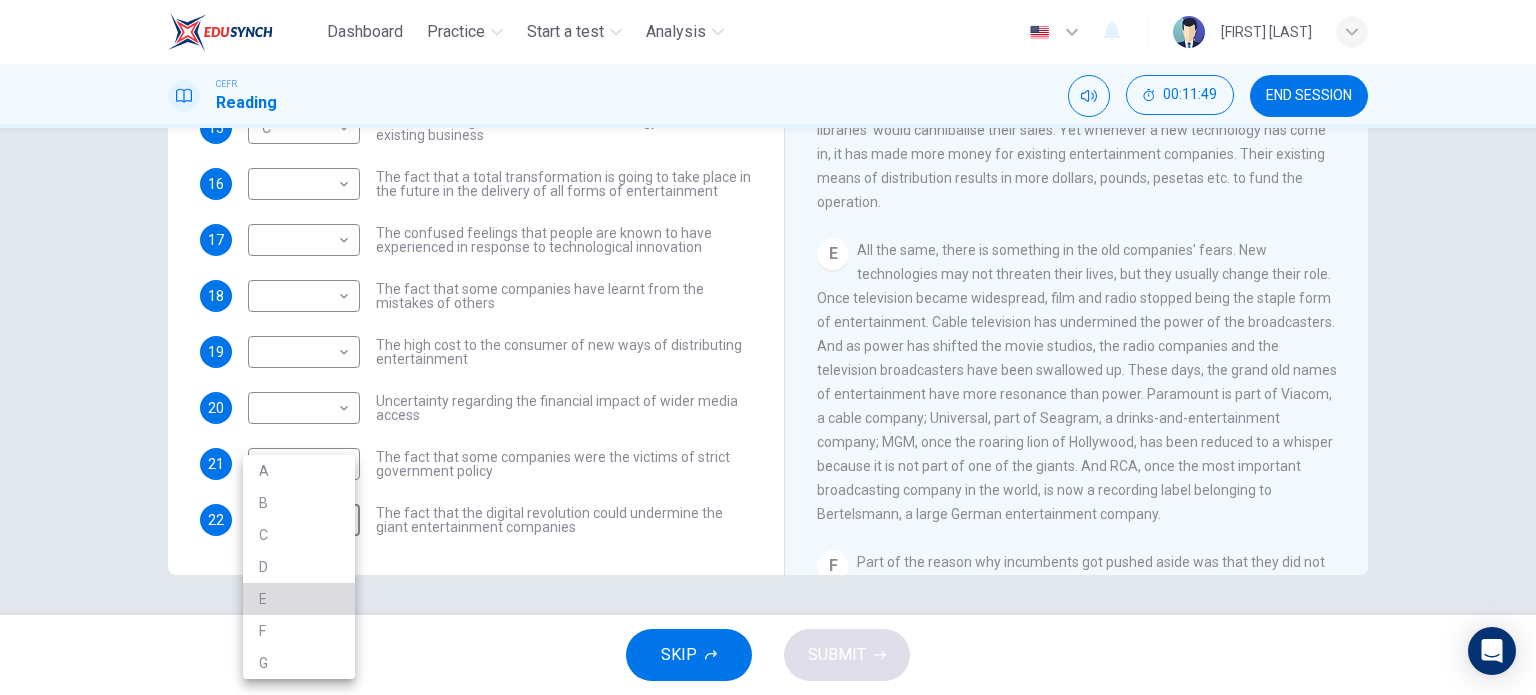 click on "E" at bounding box center [299, 599] 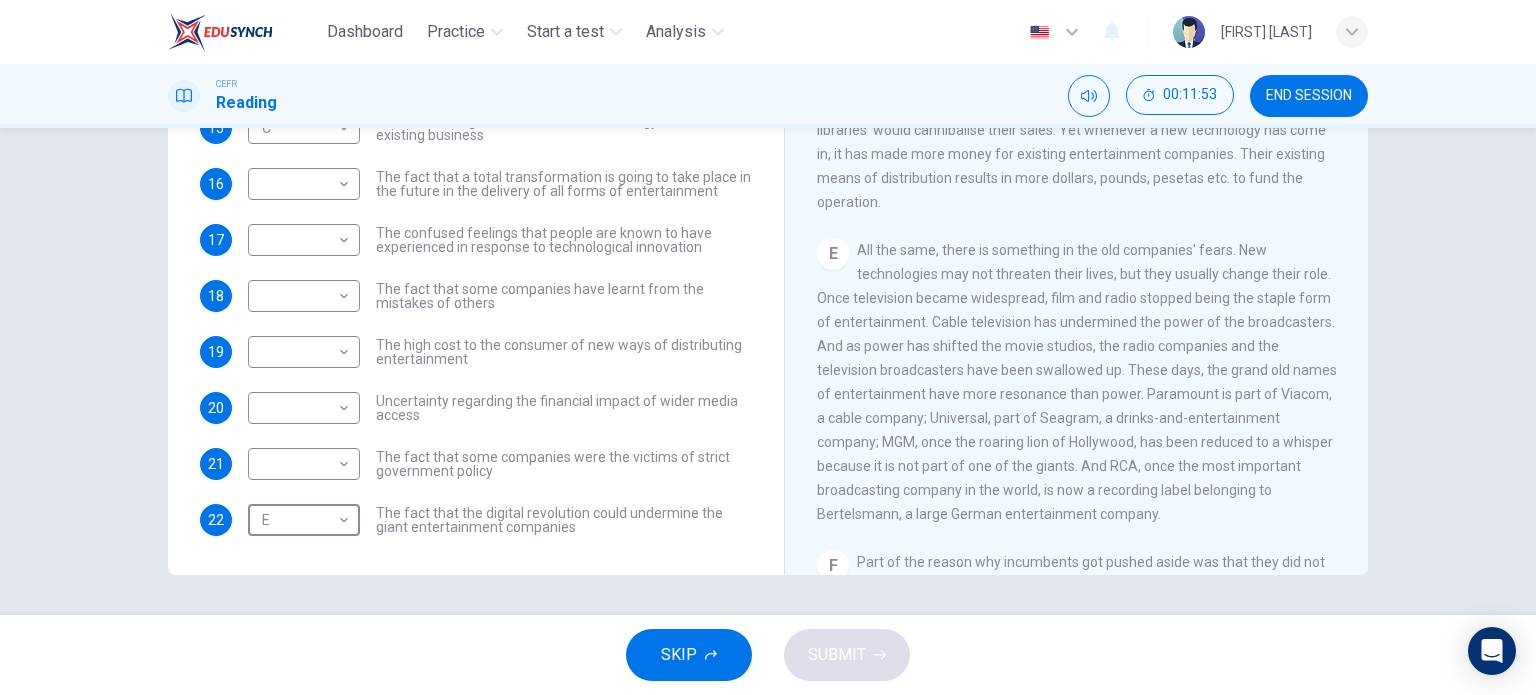 scroll, scrollTop: 1019, scrollLeft: 0, axis: vertical 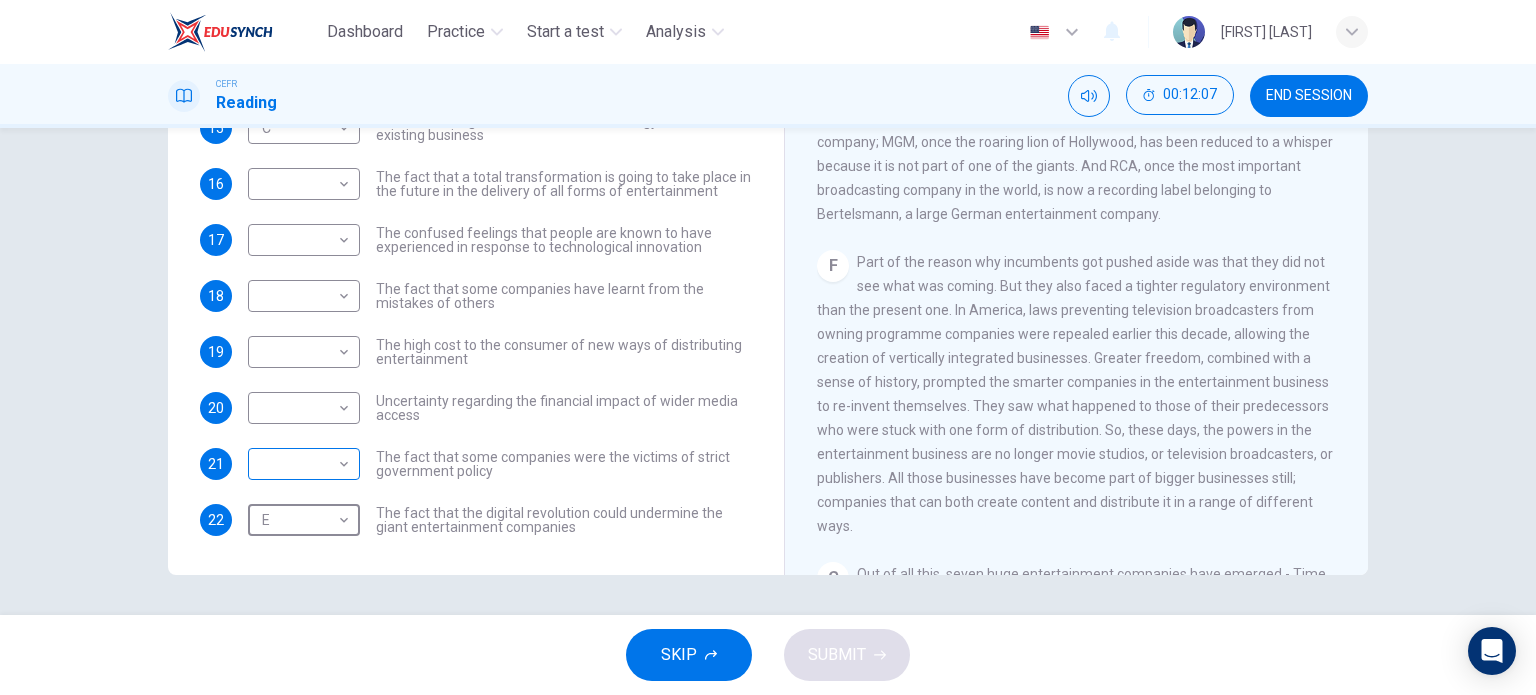 click on "Dashboard Practice Start a test Analysis English en ​ ​ [FIRST] [LAST] CEFR Reading 00:12:07 END SESSION Questions 15 - 22 The Reading Passage has 7 paragraphs  A-G .
Which paragraph mentions the following?
Write the appropriate letters  (A-G)  in the boxes below.
NB  Some of the paragraphs will be used  more than once. 15 C C ​ The contrasting effects that new technology can have on existing business 16 ​ ​ The fact that a total transformation is going to take place in the future in the delivery of all forms of entertainment 17 ​ ​ The confused feelings that people are known to have experienced in response to technological innovation 18 ​ ​ The fact that some companies have learnt from the mistakes of others 19 ​ ​ The high cost to the consumer of new ways of distributing entertainment 20 ​ ​ Uncertainty regarding the financial impact of wider media access 21 ​ ​ The fact that some companies were the victims of strict government policy 22 E E ​ A B C D E F" at bounding box center (768, 347) 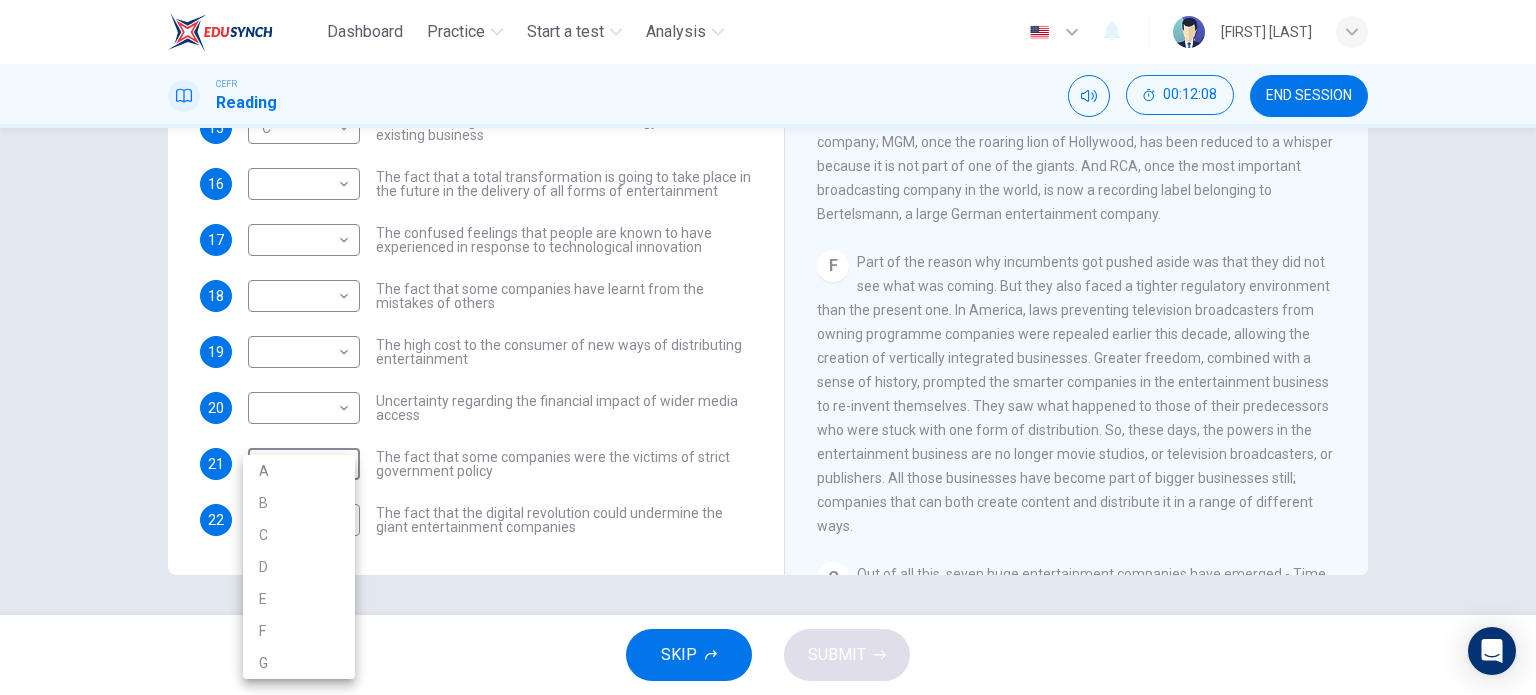 click on "F" at bounding box center (299, 631) 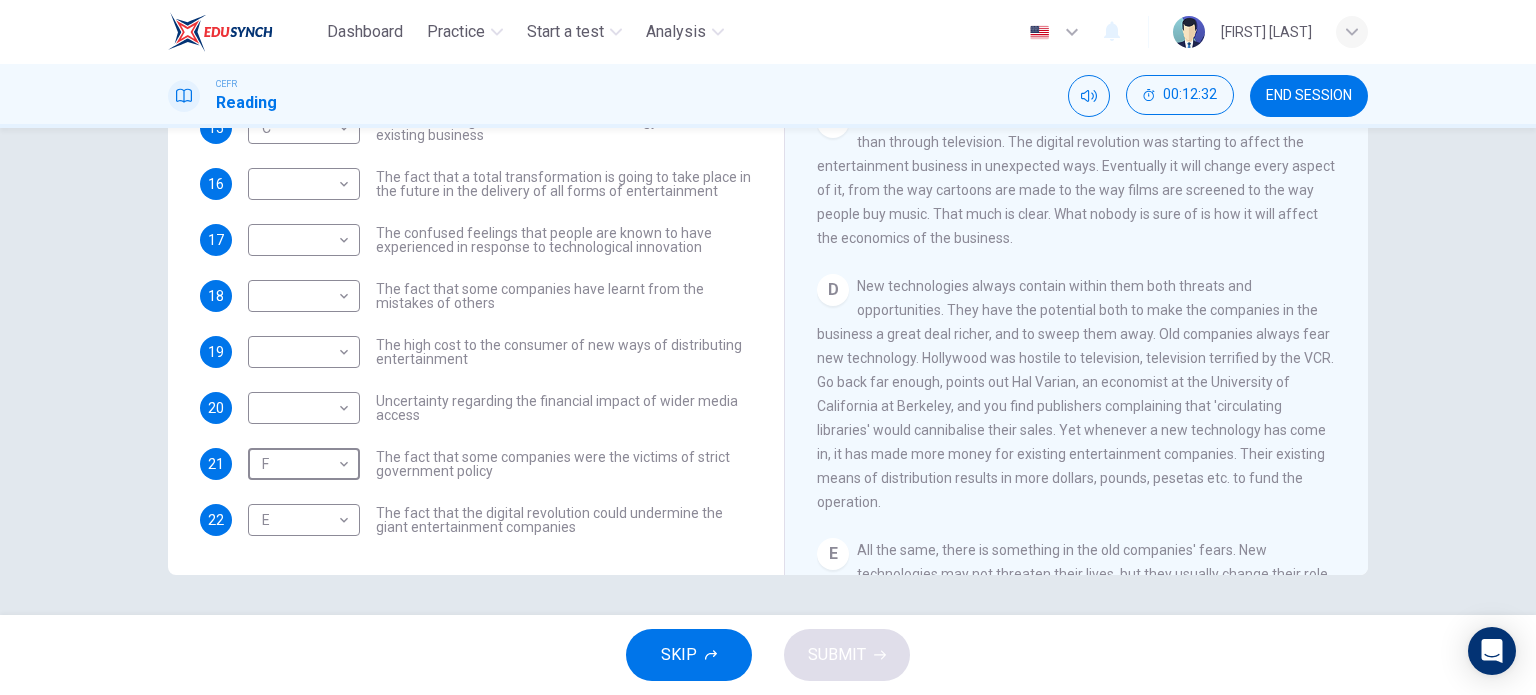 scroll, scrollTop: 319, scrollLeft: 0, axis: vertical 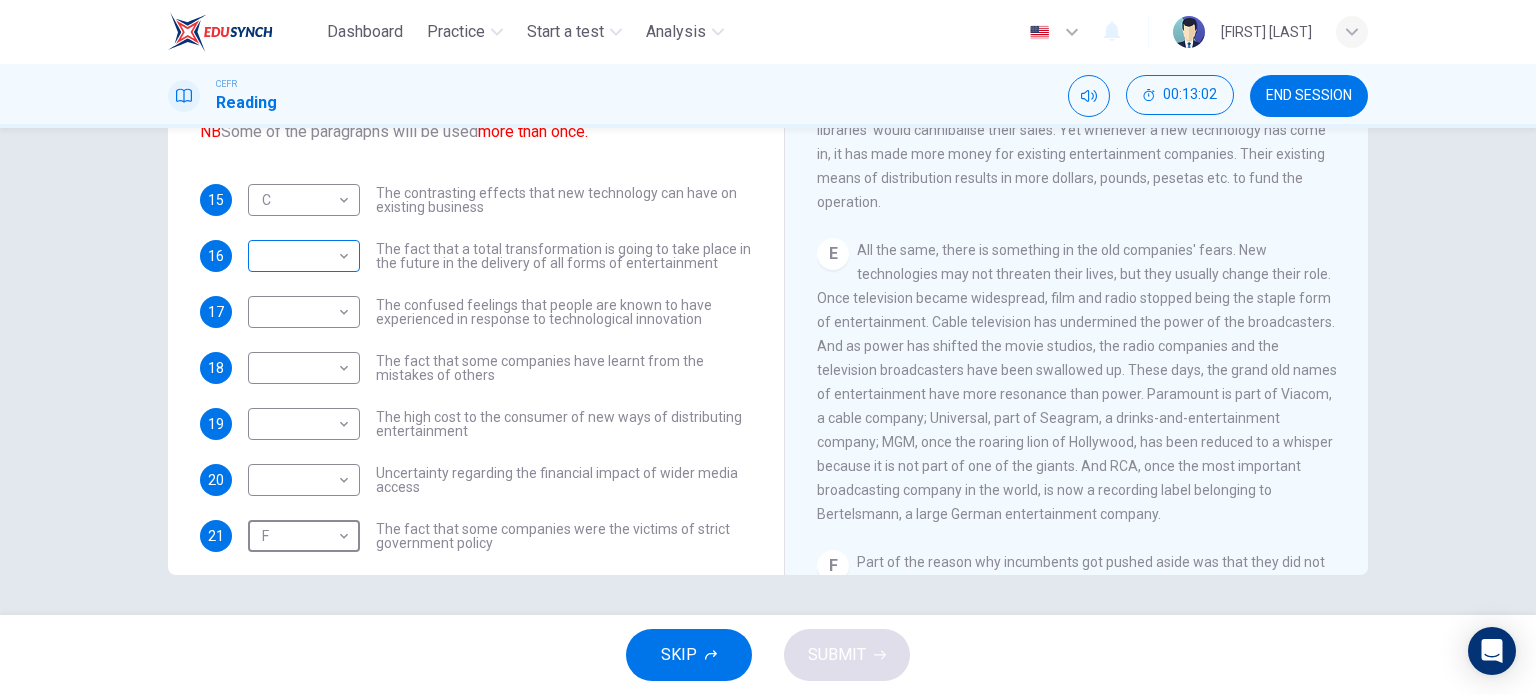 click on "Dashboard Practice Start a test Analysis English en ​ ​ [FIRST] [LAST] CEFR Reading 00:13:02 END SESSION Questions 15 - 22 The Reading Passage has 7 paragraphs  A-G .
Which paragraph mentions the following?
Write the appropriate letters  (A-G)  in the boxes below.
NB  Some of the paragraphs will be used  more than once. 15 C C ​ The contrasting effects that new technology can have on existing business 16 ​ ​ The fact that a total transformation is going to take place in the future in the delivery of all forms of entertainment 17 ​ ​ The confused feelings that people are known to have experienced in response to technological innovation 18 ​ ​ The fact that some companies have learnt from the mistakes of others 19 ​ ​ The high cost to the consumer of new ways of distributing entertainment 20 ​ ​ Uncertainty regarding the financial impact of wider media access 21 F F ​ The fact that some companies were the victims of strict government policy 22 E E ​ A B C D E F" at bounding box center [768, 347] 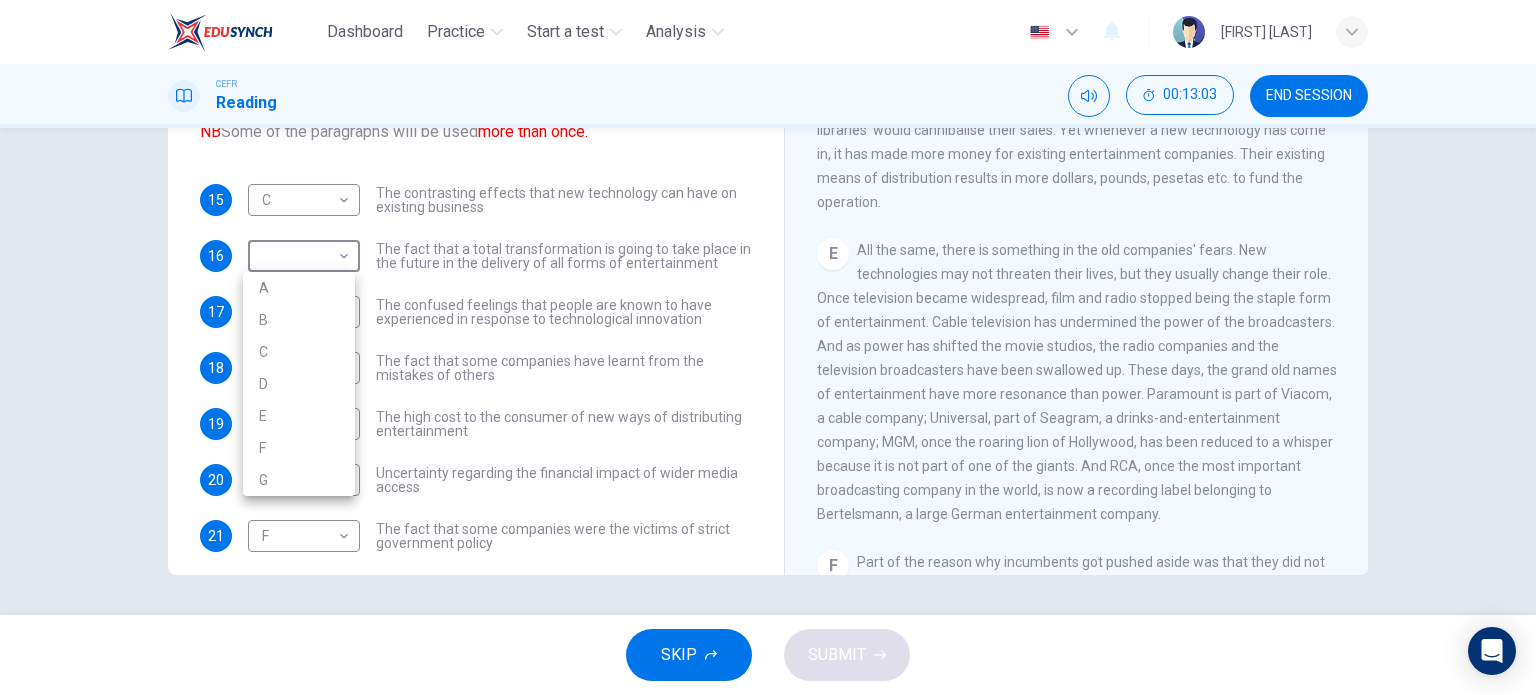 click on "E" at bounding box center [299, 416] 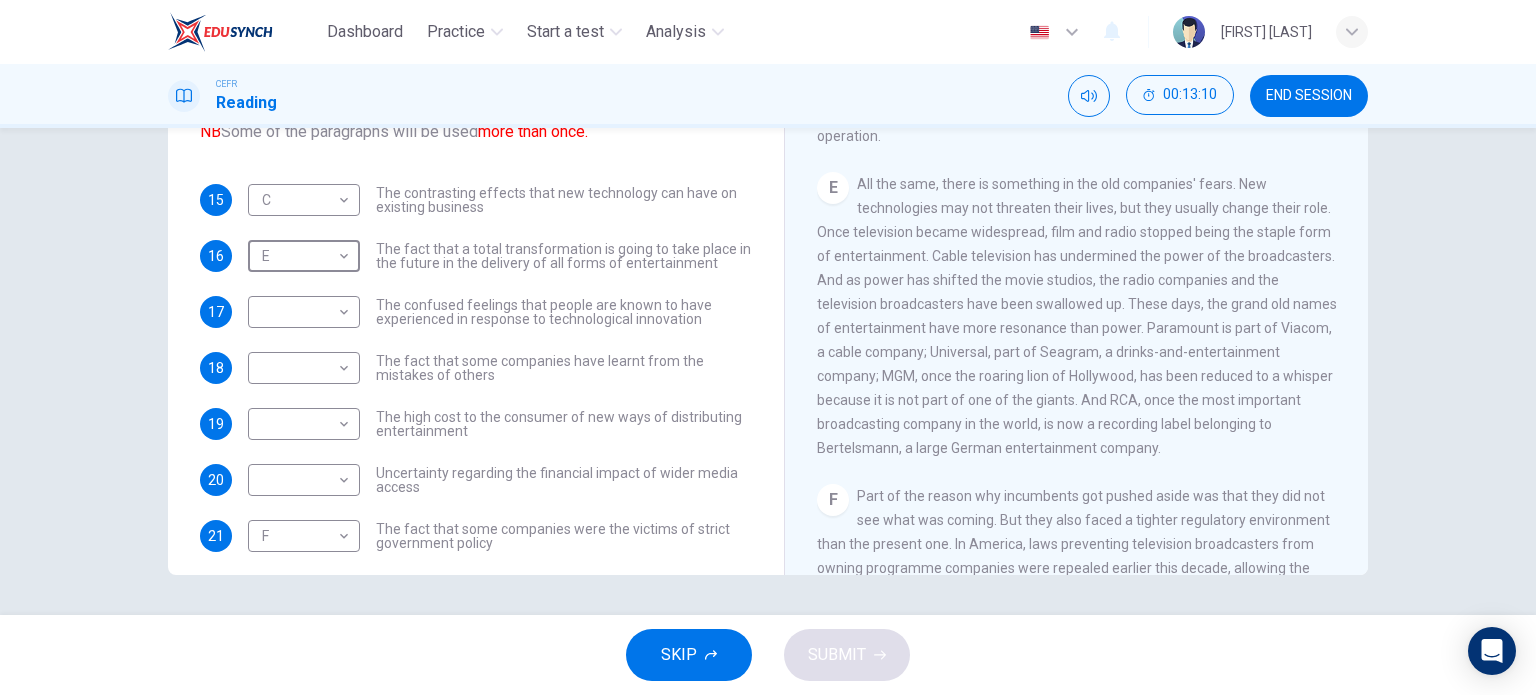 scroll, scrollTop: 1019, scrollLeft: 0, axis: vertical 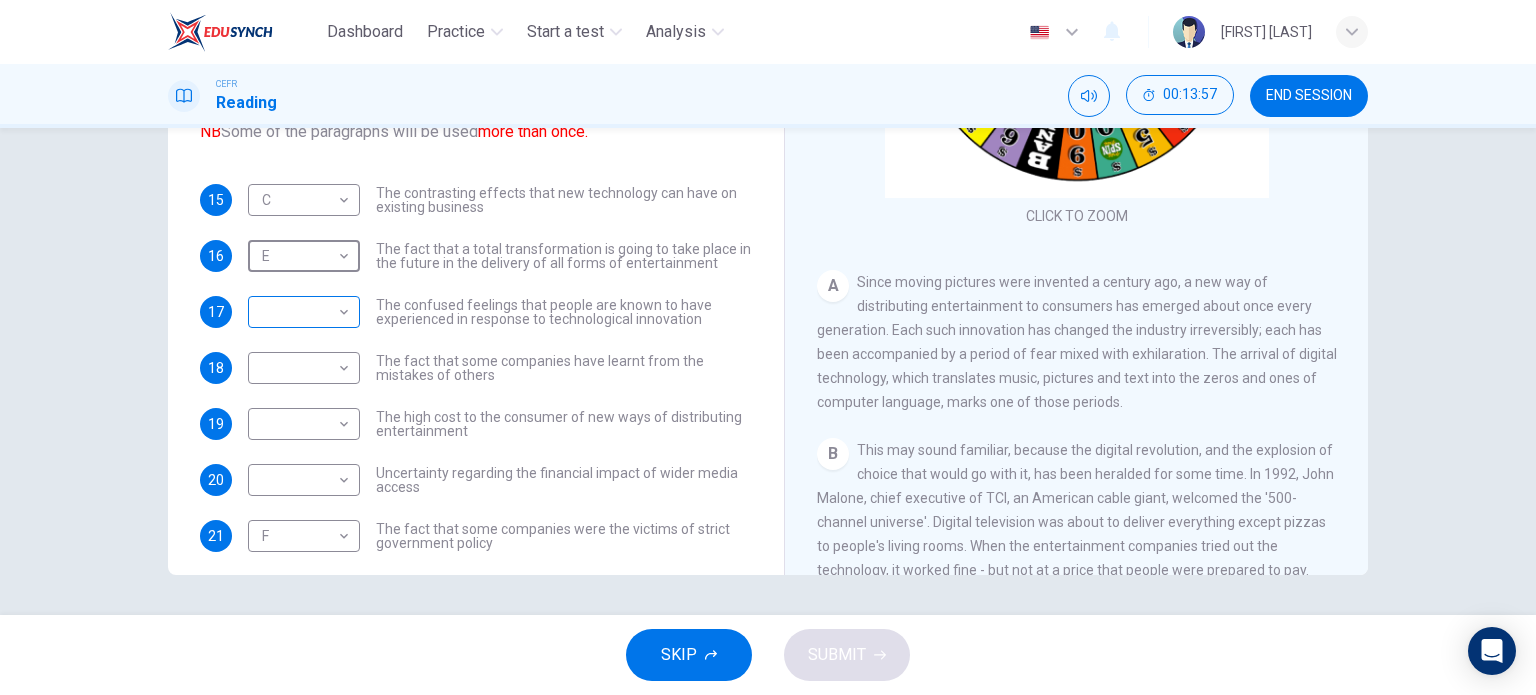 click on "Dashboard Practice Start a test Analysis English en ​ ​ [FIRST] [LAST] CEFR Reading 00:13:57 END SESSION Questions 15 - 22 The Reading Passage has 7 paragraphs  A-G .
Which paragraph mentions the following?
Write the appropriate letters  (A-G)  in the boxes below.
NB  Some of the paragraphs will be used  more than once. 15 C C ​ The contrasting effects that new technology can have on existing business 16 E E ​ The fact that a total transformation is going to take place in the future in the delivery of all forms of entertainment 17 ​ ​ The confused feelings that people are known to have experienced in response to technological innovation 18 ​ ​ The fact that some companies have learnt from the mistakes of others 19 ​ ​ The high cost to the consumer of new ways of distributing entertainment 20 ​ ​ Uncertainty regarding the financial impact of wider media access 21 F F ​ The fact that some companies were the victims of strict government policy 22 E E ​ A B C D E F" at bounding box center [768, 347] 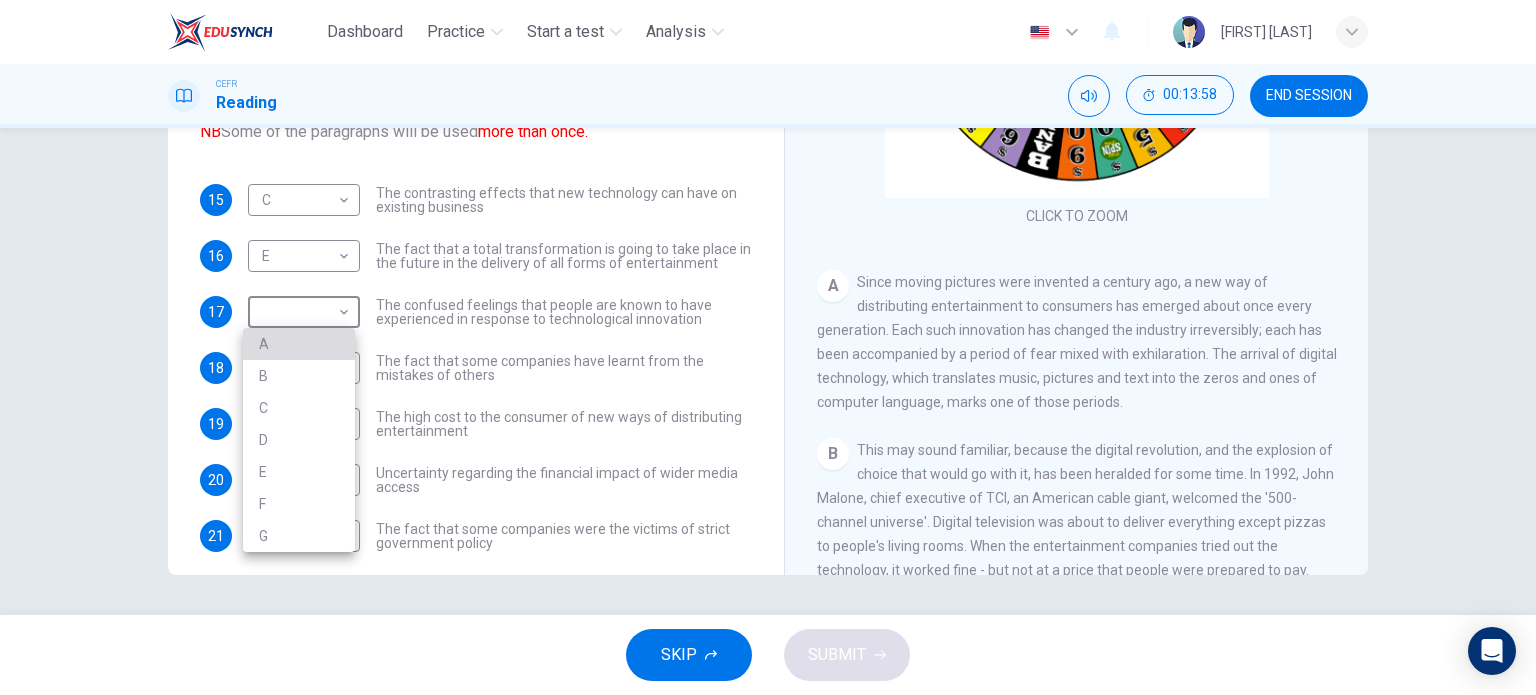 click on "A" at bounding box center [299, 344] 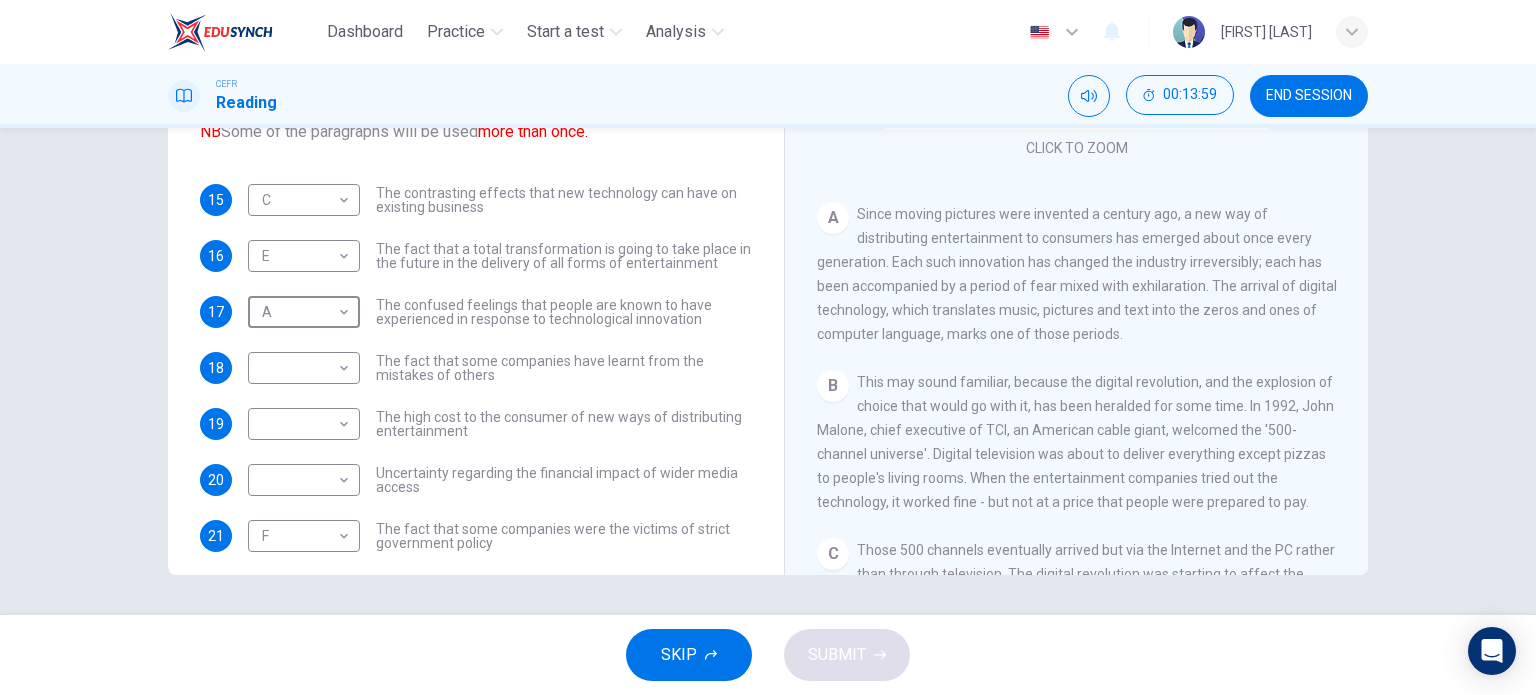 scroll, scrollTop: 219, scrollLeft: 0, axis: vertical 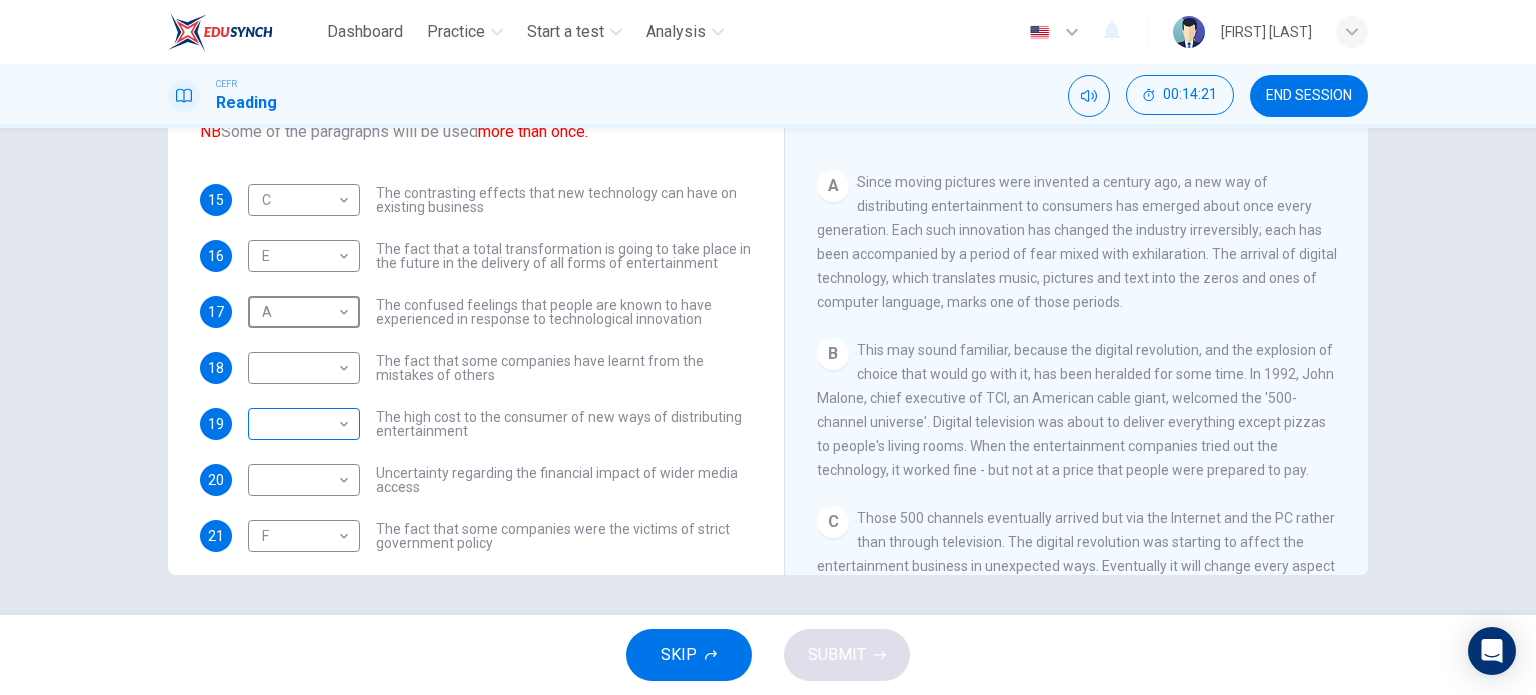 click on "Dashboard Practice Start a test Analysis English en ​ ​ [FIRST] [LAST] CEFR Reading 00:14:21 END SESSION Questions 15 - 22 The Reading Passage has 7 paragraphs  A-G .
Which paragraph mentions the following?
Write the appropriate letters  (A-G)  in the boxes below.
NB  Some of the paragraphs will be used  more than once. 15 C C ​ The contrasting effects that new technology can have on existing business 16 E E ​ The fact that a total transformation is going to take place in the future in the delivery of all forms of entertainment 17 A A ​ The confused feelings that people are known to have experienced in response to technological innovation 18 ​ ​ The fact that some companies have learnt from the mistakes of others 19 ​ ​ The high cost to the consumer of new ways of distributing entertainment 20 ​ ​ Uncertainty regarding the financial impact of wider media access 21 F F ​ The fact that some companies were the victims of strict government policy 22 E E ​ A B C D E F" at bounding box center [768, 347] 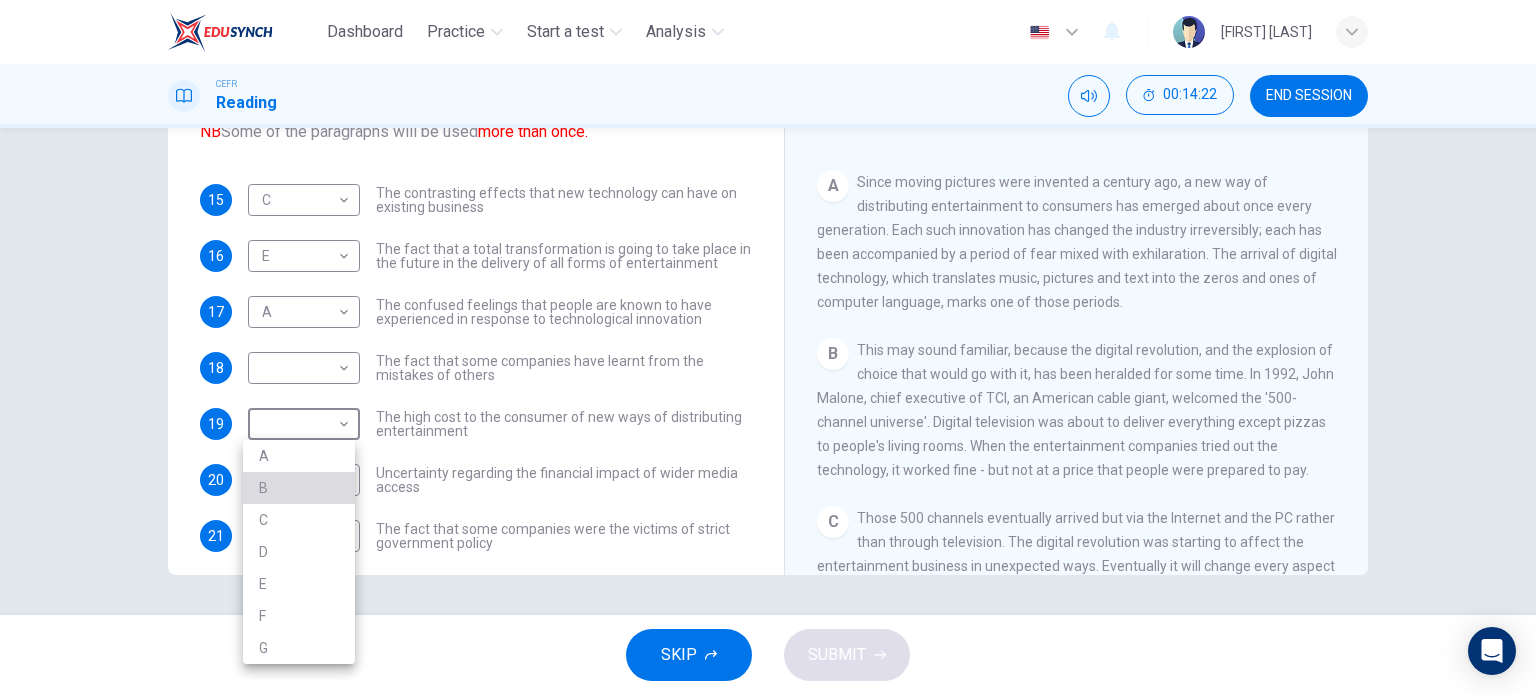 click on "B" at bounding box center (299, 488) 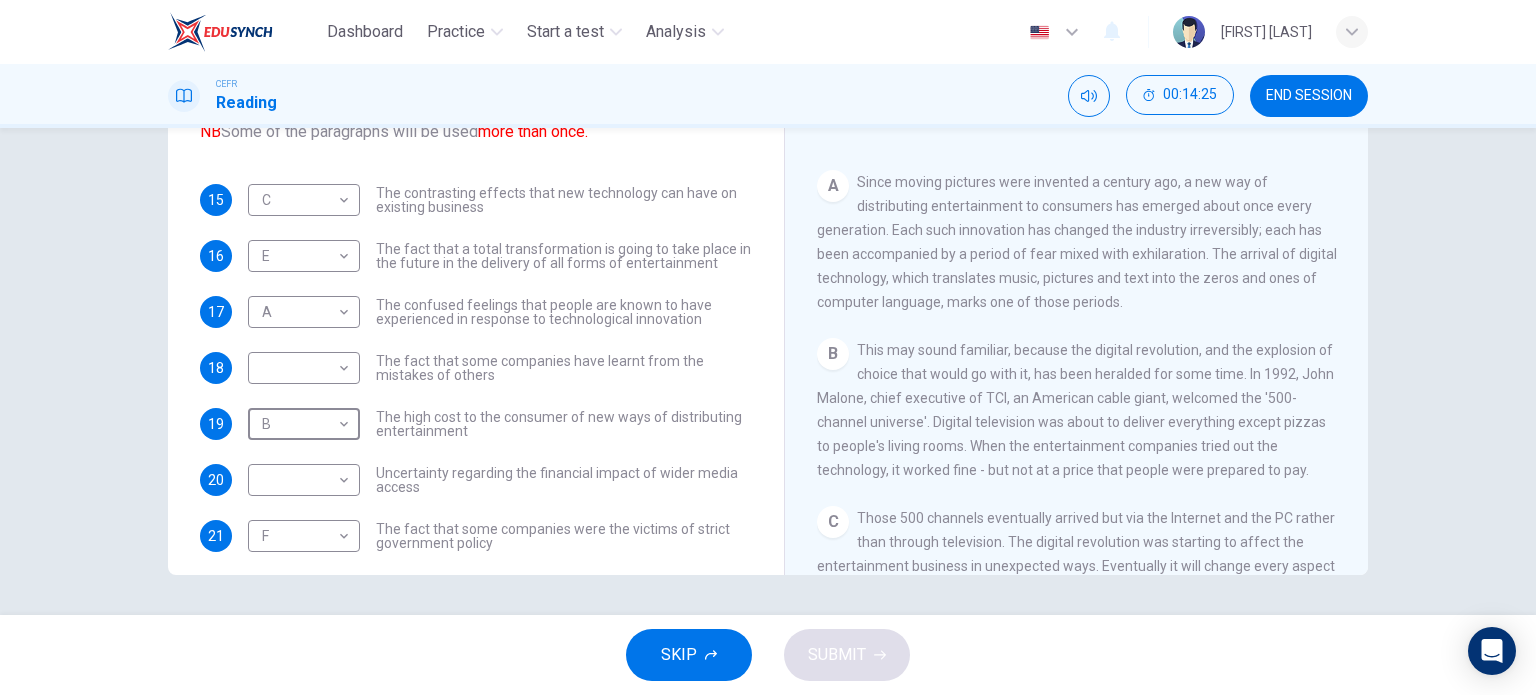 scroll, scrollTop: 419, scrollLeft: 0, axis: vertical 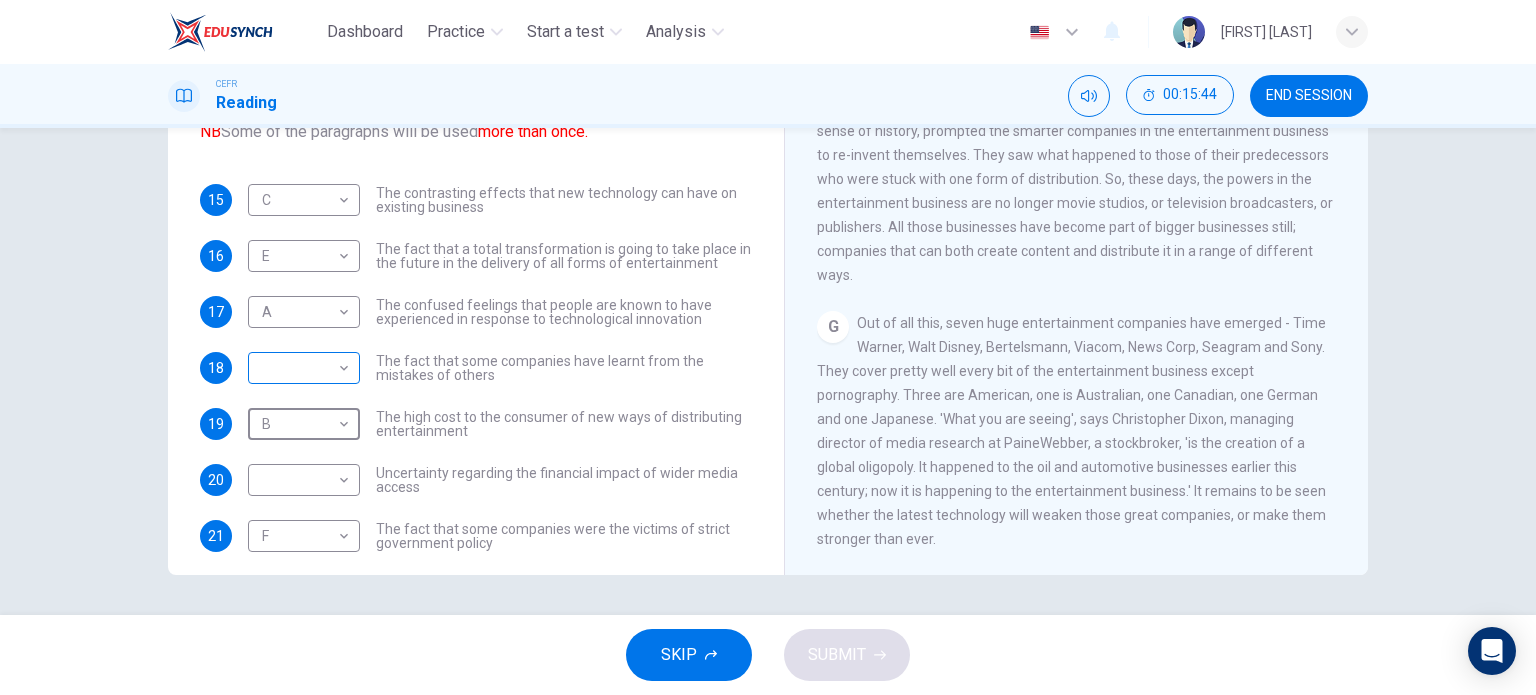 click on "Dashboard Practice Start a test Analysis English en ​ ​ [FIRST] [LAST] CEFR Reading 00:15:44 END SESSION Questions 15 - 22 The Reading Passage has 7 paragraphs  A-G .
Which paragraph mentions the following?
Write the appropriate letters  (A-G)  in the boxes below.
NB  Some of the paragraphs will be used  more than once. 15 C C ​ The contrasting effects that new technology can have on existing business 16 E E ​ The fact that a total transformation is going to take place in the future in the delivery of all forms of entertainment 17 A A ​ The confused feelings that people are known to have experienced in response to technological innovation 18 ​ ​ The fact that some companies have learnt from the mistakes of others 19 B B ​ The high cost to the consumer of new ways of distributing entertainment 20 ​ ​ Uncertainty regarding the financial impact of wider media access 21 F F ​ The fact that some companies were the victims of strict government policy 22 E E ​ A B C D E F" at bounding box center [768, 347] 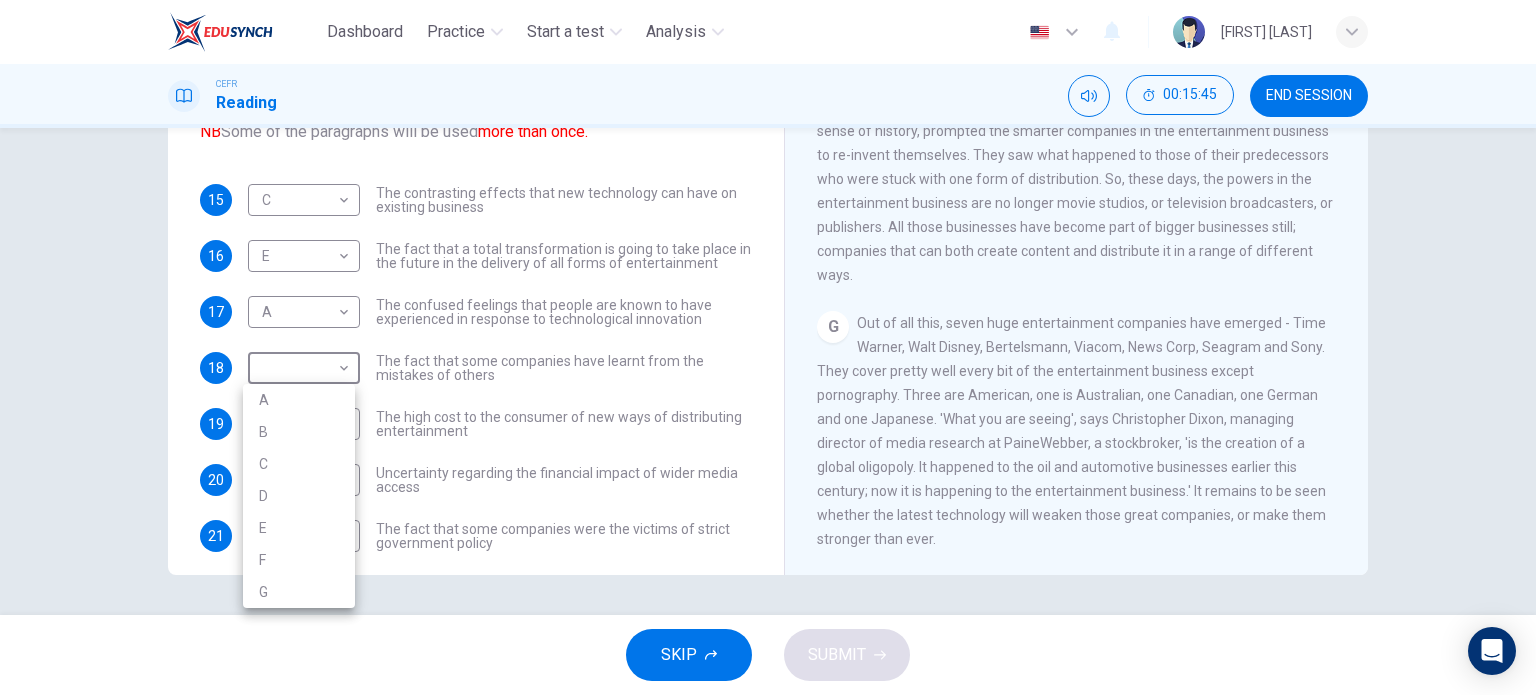 click on "G" at bounding box center (299, 592) 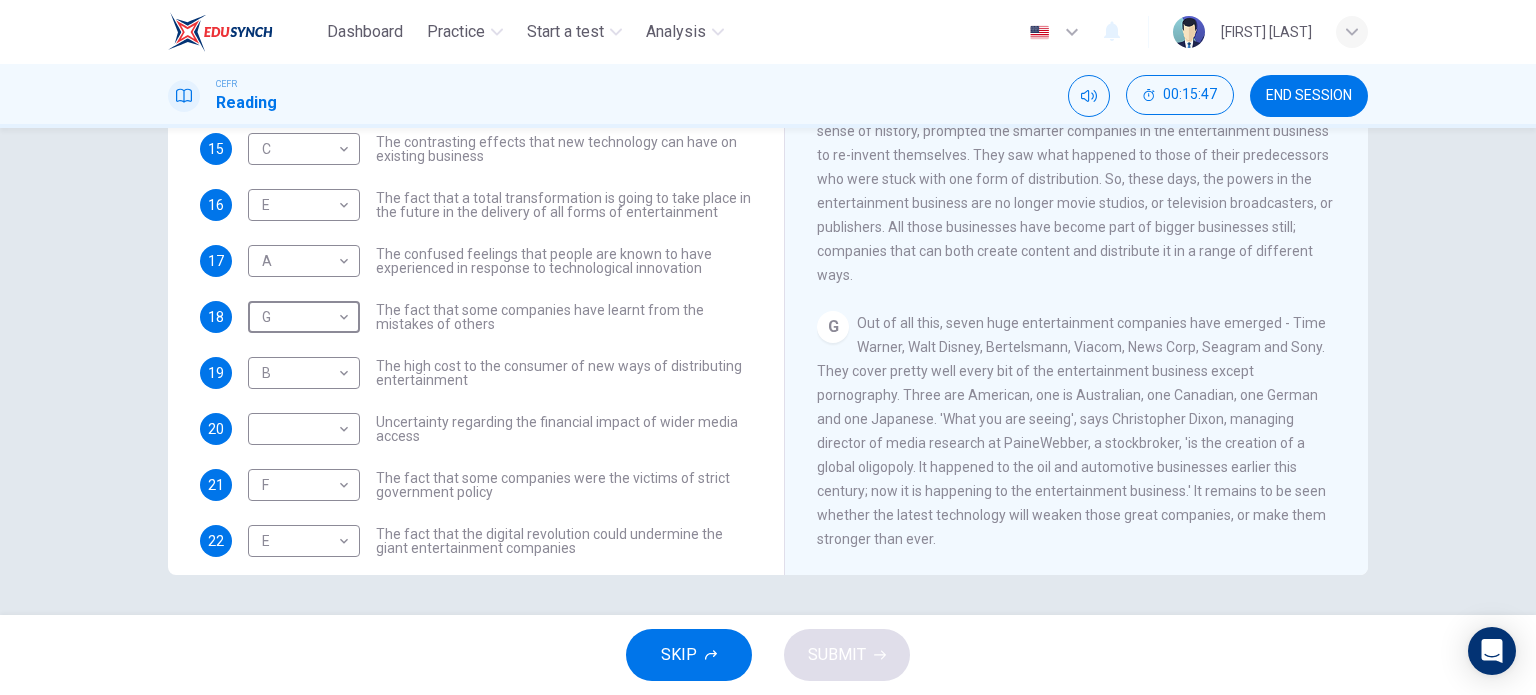 scroll, scrollTop: 72, scrollLeft: 0, axis: vertical 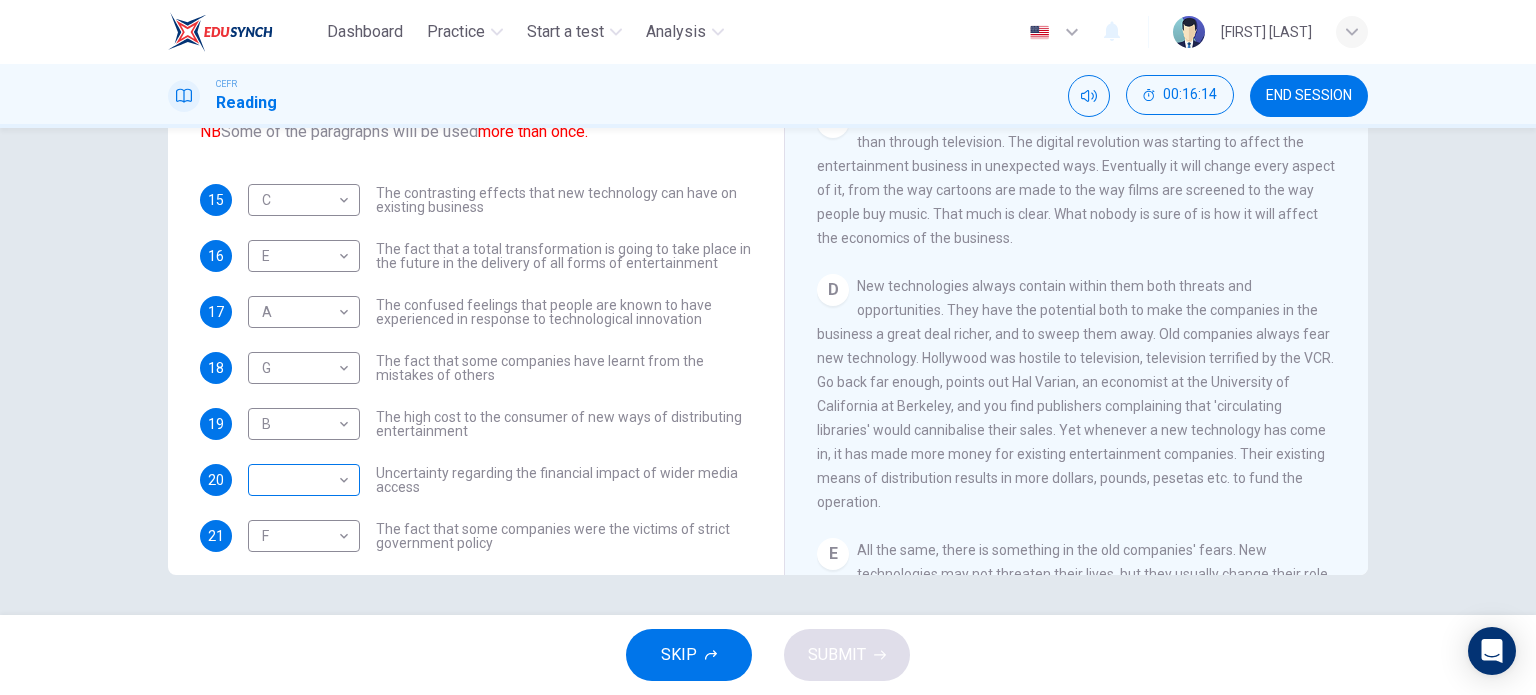 click on "​ ​" at bounding box center [304, 200] 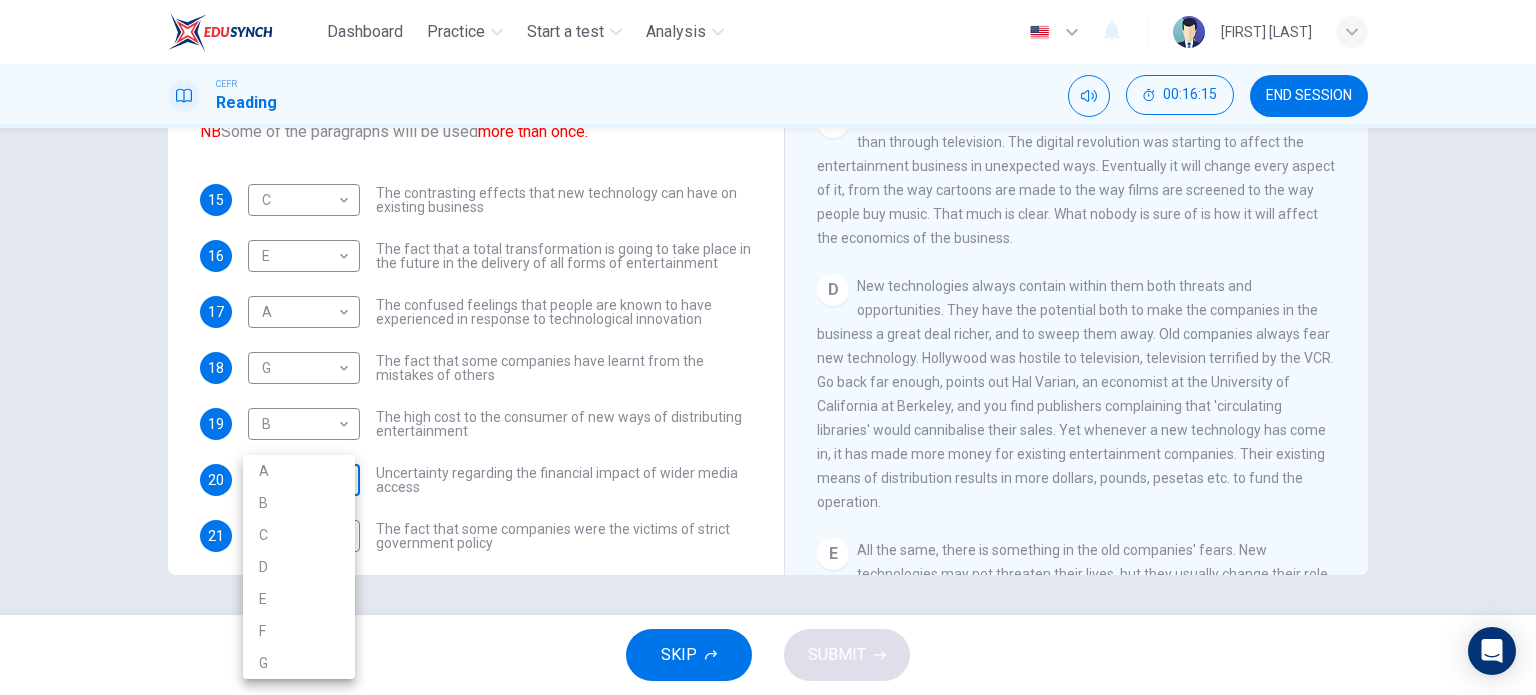 click on "Dashboard Practice Start a test Analysis English en ​ ​ [FIRST] [LAST] CEFR Reading 00:16:15 END SESSION Questions 15 - 22 The Reading Passage has 7 paragraphs  A-G .
Which paragraph mentions the following?
Write the appropriate letters  (A-G)  in the boxes below.
NB  Some of the paragraphs will be used  more than once. 15 C C ​ The contrasting effects that new technology can have on existing business 16 E E ​ The fact that a total transformation is going to take place in the future in the delivery of all forms of entertainment 17 A A ​ The confused feelings that people are known to have experienced in response to technological innovation 18 G G ​ The fact that some companies have learnt from the mistakes of others 19 B B ​ The high cost to the consumer of new ways of distributing entertainment 20 ​ ​ Uncertainty regarding the financial impact of wider media access 21 F F ​ The fact that some companies were the victims of strict government policy 22 E E ​ A B C D E F" at bounding box center (768, 347) 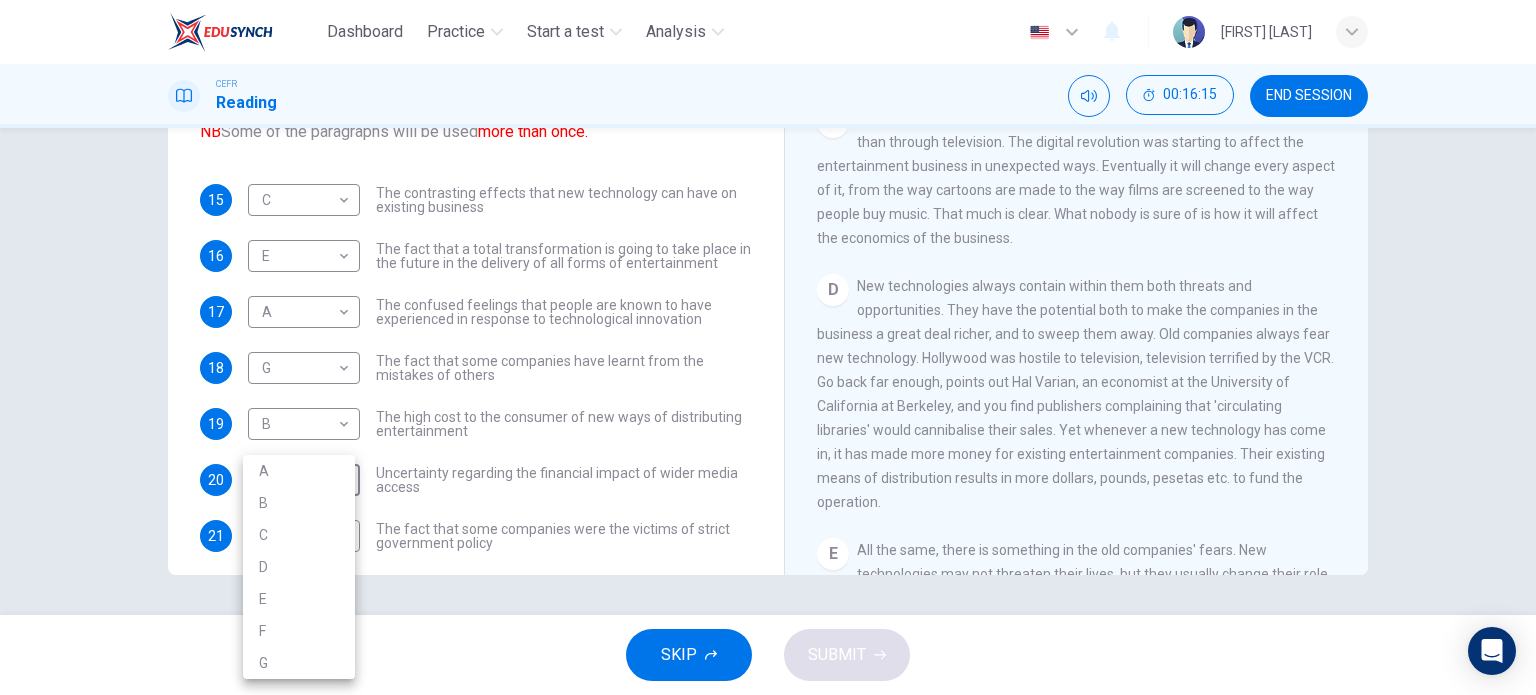 click on "D" at bounding box center [299, 567] 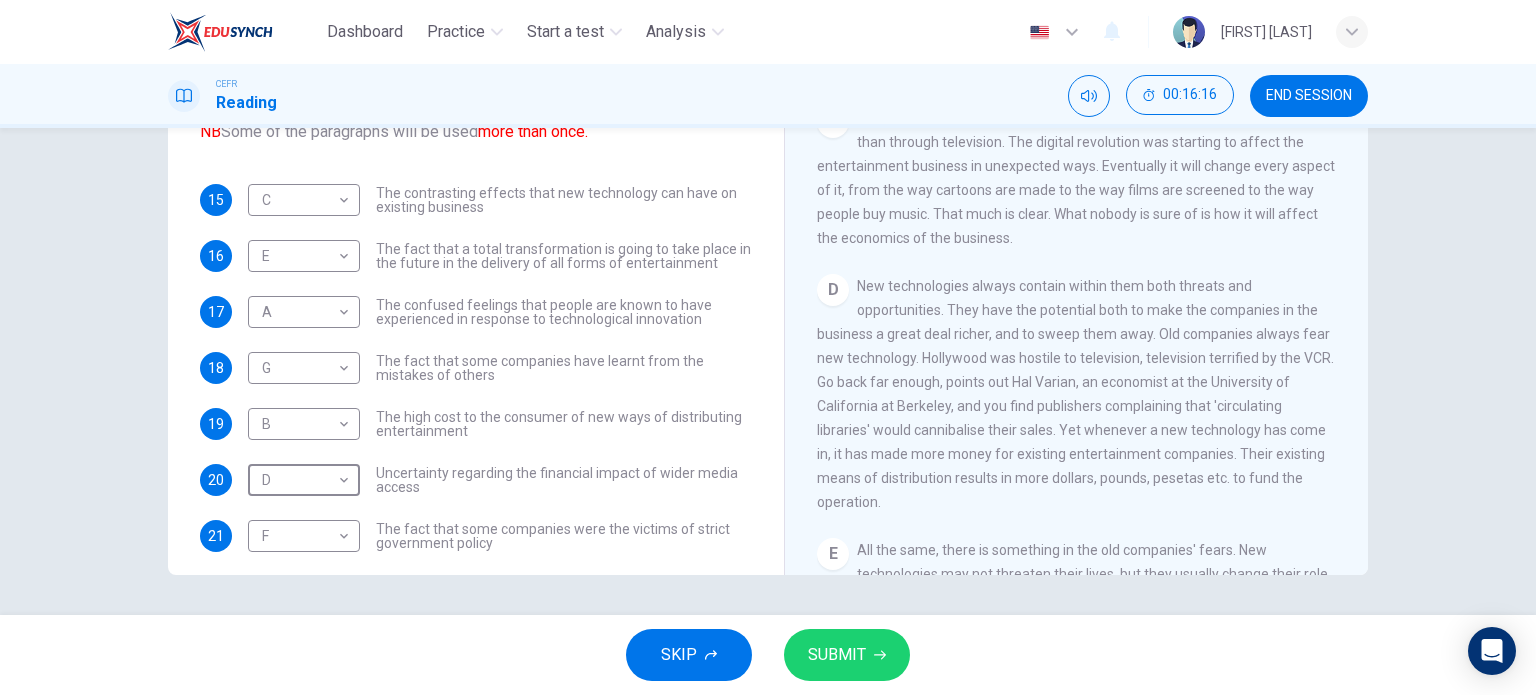 click on "SUBMIT" at bounding box center (847, 655) 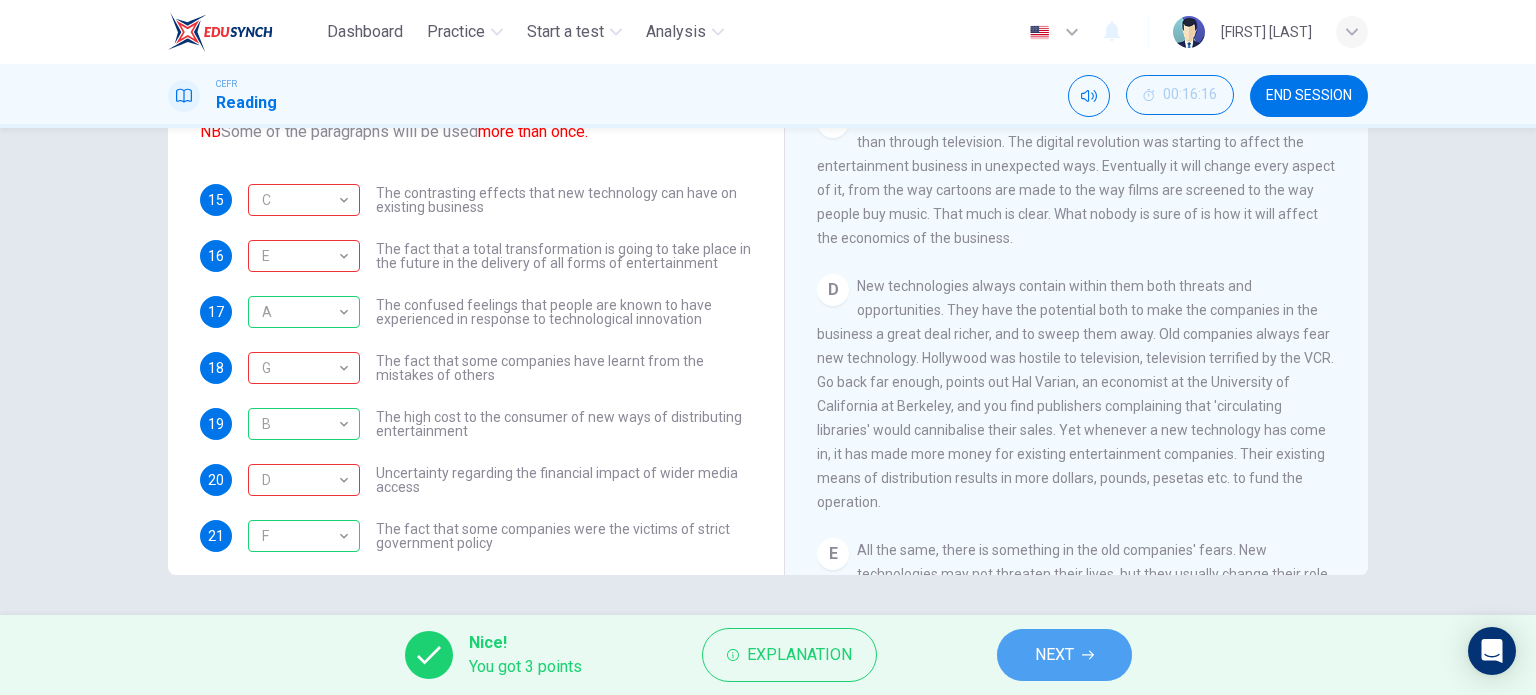 click on "NEXT" at bounding box center [1054, 655] 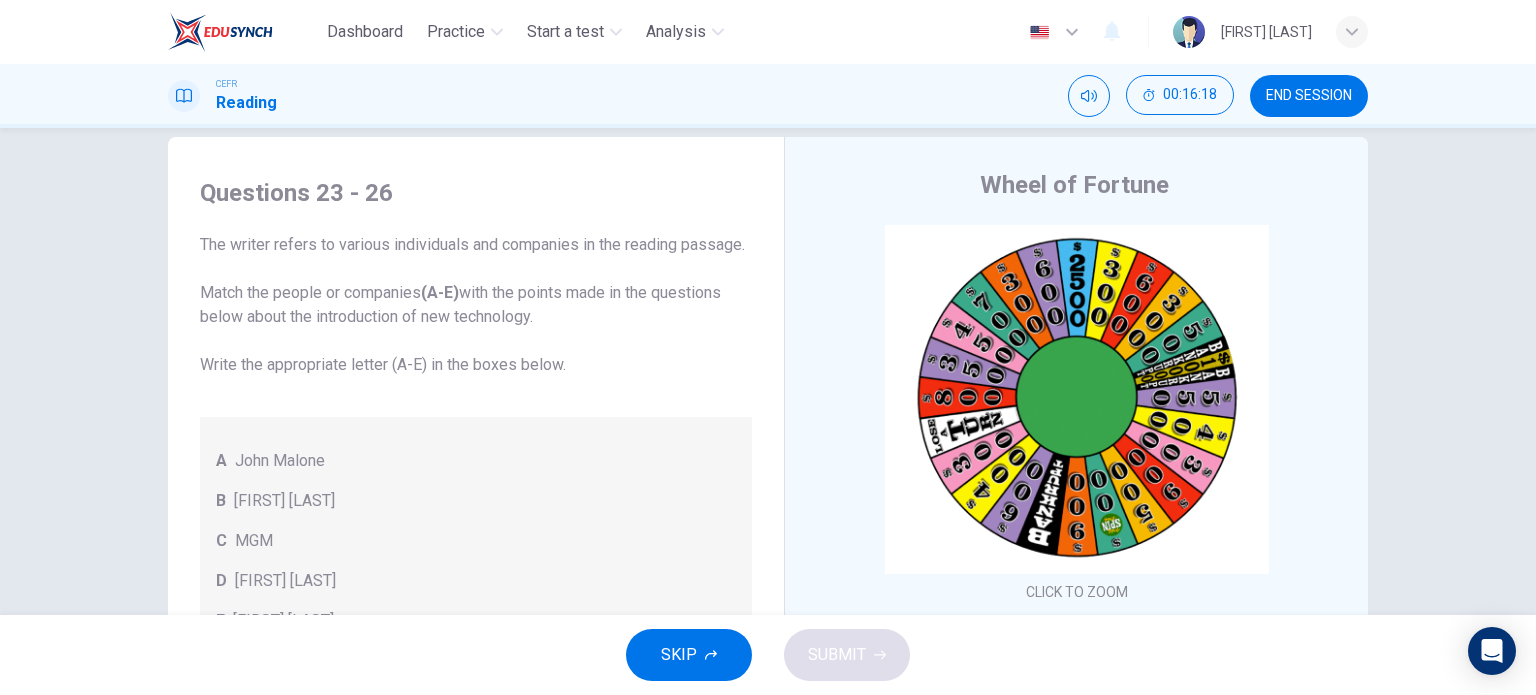 scroll, scrollTop: 0, scrollLeft: 0, axis: both 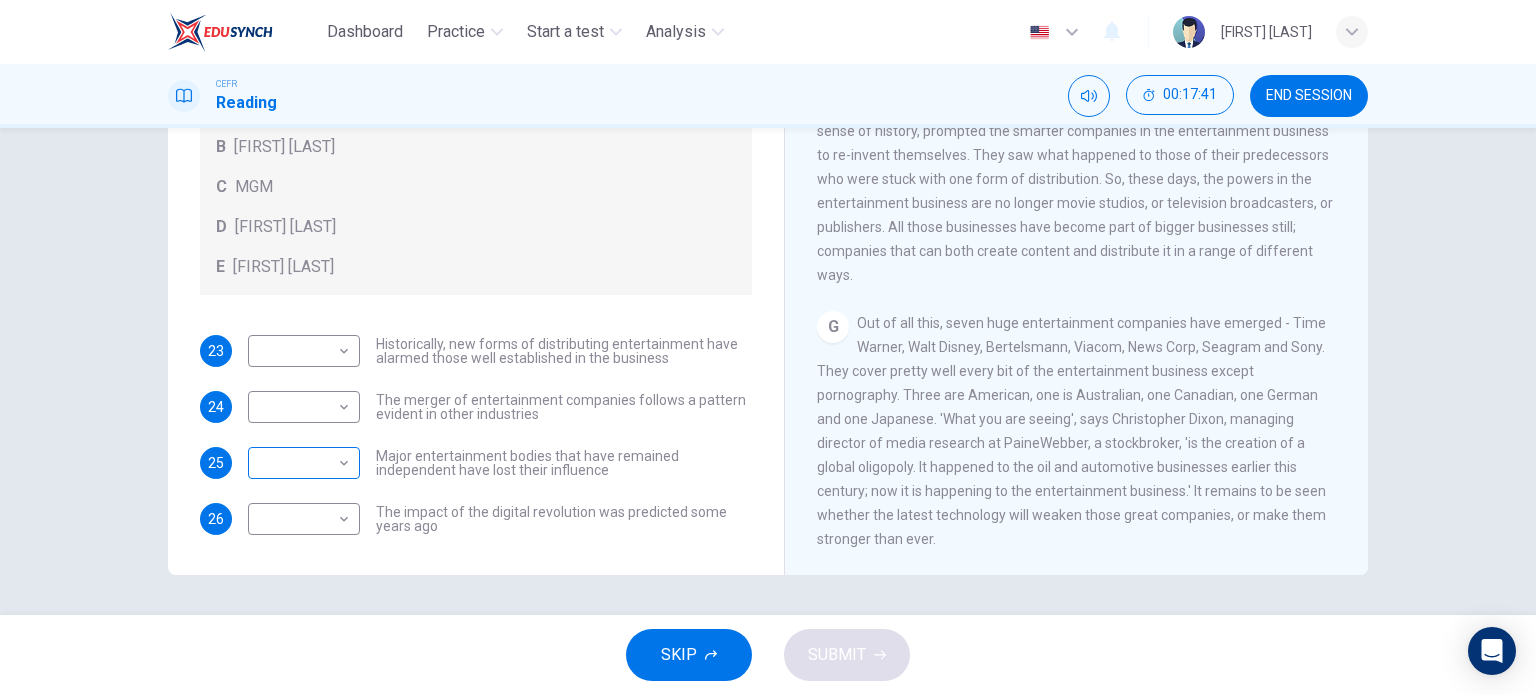 click on "Dashboard Practice Start a test Analysis English en ​ ​ [FIRST] [LAST] CEFR Reading 00:17:41 END SESSION Questions 23 - 26 The writer refers to various individuals and companies in the reading passage.
Match the people or companies  (A-E)  with the points made in the questions below about the introduction of new technology.
Write the appropriate letter (A-E) in the boxes below. A [FIRST] [LAST] B Hal Valarian C MGM D Walt Disney E [FIRST] [LAST] 23 ​ ​ Historically, new forms of distributing entertainment have alarmed those well established in the business 24 ​ ​ The merger of entertainment companies follows a pattern evident in other industries 25 ​ Major entertainment bodies that have remained independent have lost their influence 26 ​ ​ The impact of the digital revolution was predicted some years ago Wheel of Fortune CLICK TO ZOOM Click to Zoom A B C D E F G SKIP SUBMIT EduSynch - Online Language Proficiency Testing
Dashboard Practice Start a test Analysis" at bounding box center (768, 347) 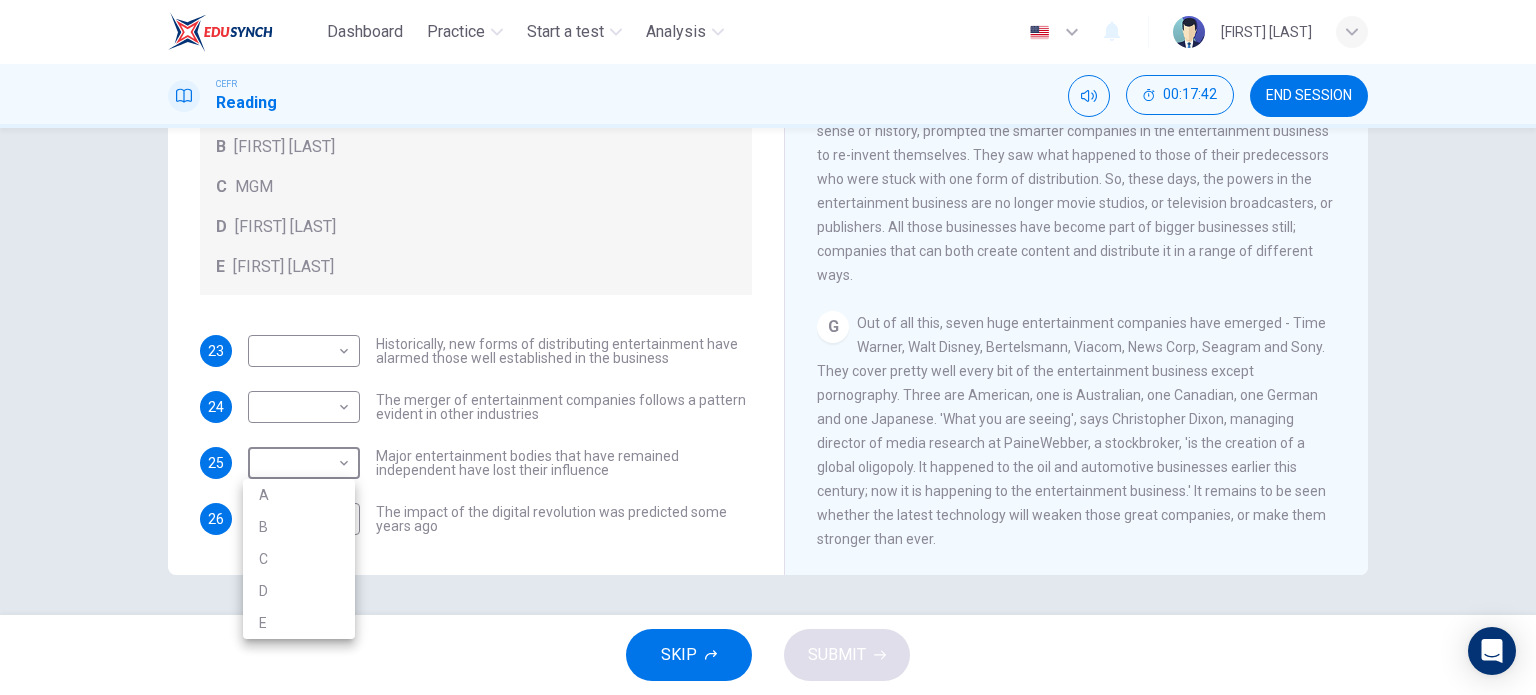 click on "C" at bounding box center [299, 559] 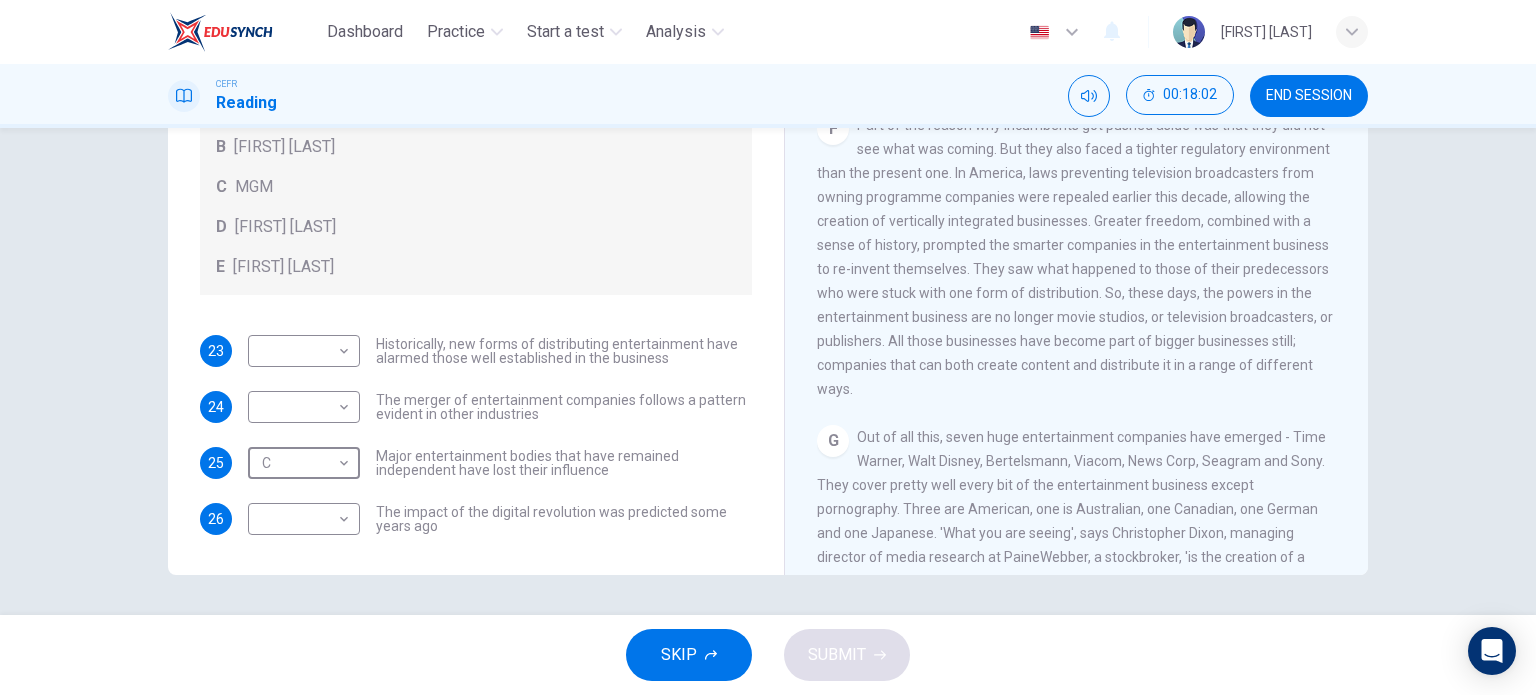 scroll, scrollTop: 1319, scrollLeft: 0, axis: vertical 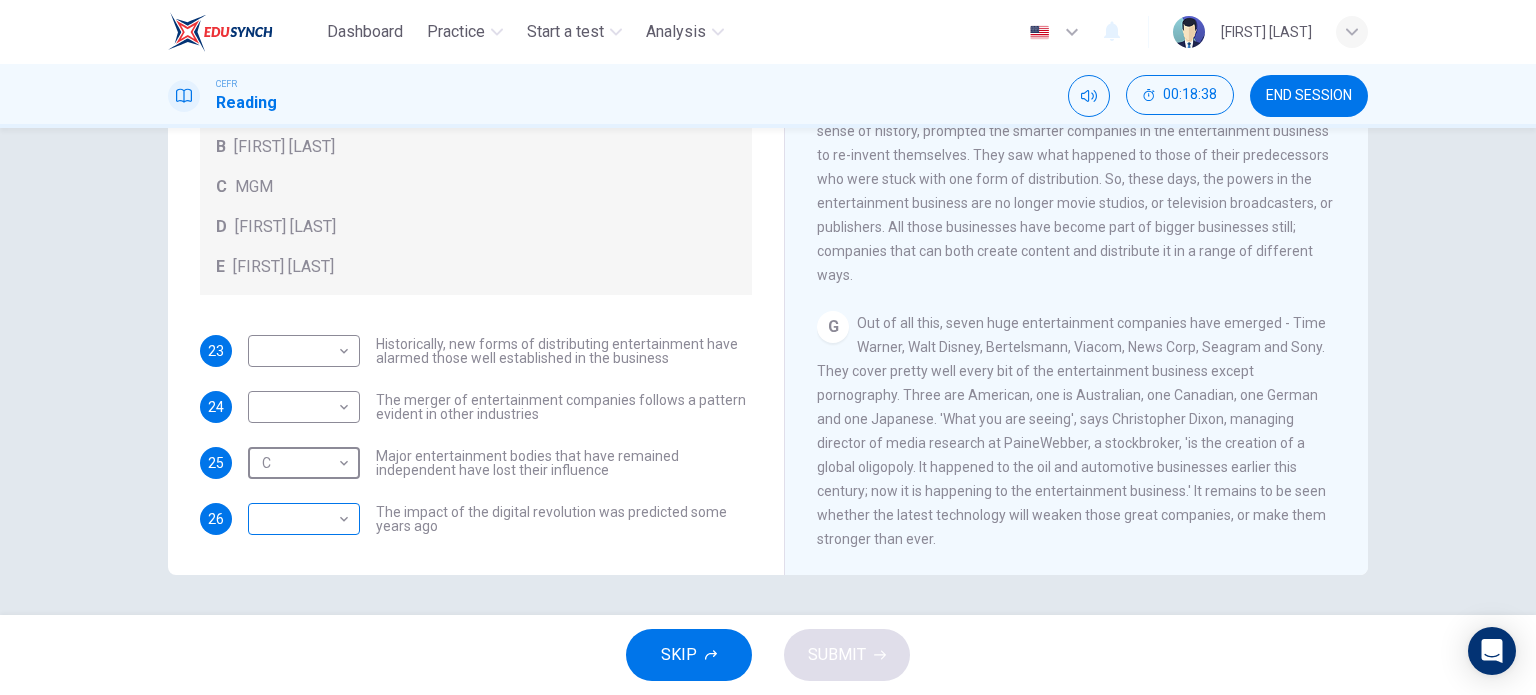 click on "Dashboard Practice Start a test Analysis English en ​ ​ [FIRST] [LAST] CEFR Reading 00:18:38 END SESSION Questions 23 - 26 The writer refers to various individuals and companies in the reading passage.
Match the people or companies  (A-E)  with the points made in the questions below about the introduction of new technology.
Write the appropriate letter (A-E) in the boxes below. A [FIRST] [LAST] B Hal Valarian C MGM D Walt Disney E [FIRST] [LAST] 23 ​ ​ Historically, new forms of distributing entertainment have alarmed those well established in the business 24 ​ ​ The merger of entertainment companies follows a pattern evident in other industries 25 C C ​ Major entertainment bodies that have remained independent have lost their influence 26 ​ ​ The impact of the digital revolution was predicted some years ago Wheel of Fortune CLICK TO ZOOM Click to Zoom A B C D E F G SKIP SUBMIT EduSynch - Online Language Proficiency Testing
Dashboard Practice Start a test Analysis" at bounding box center (768, 347) 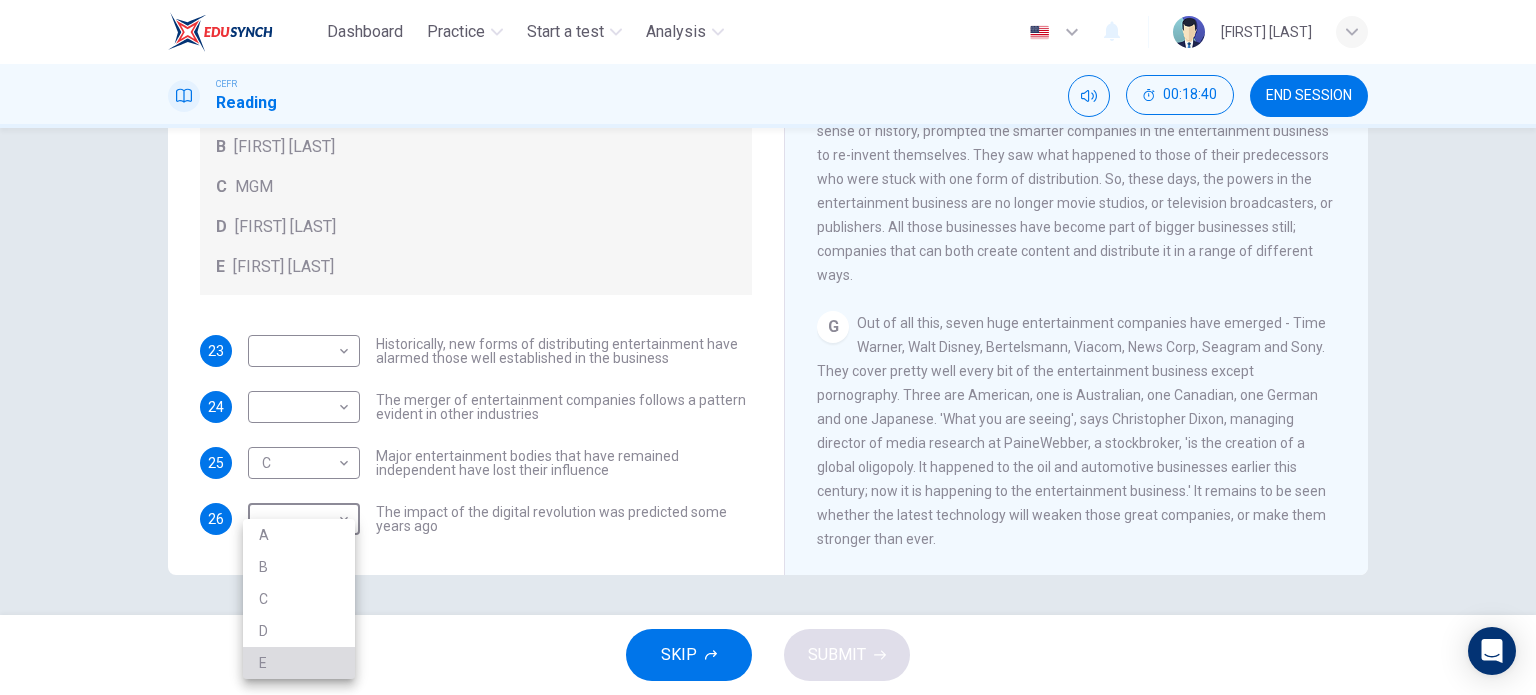 click on "E" at bounding box center (299, 663) 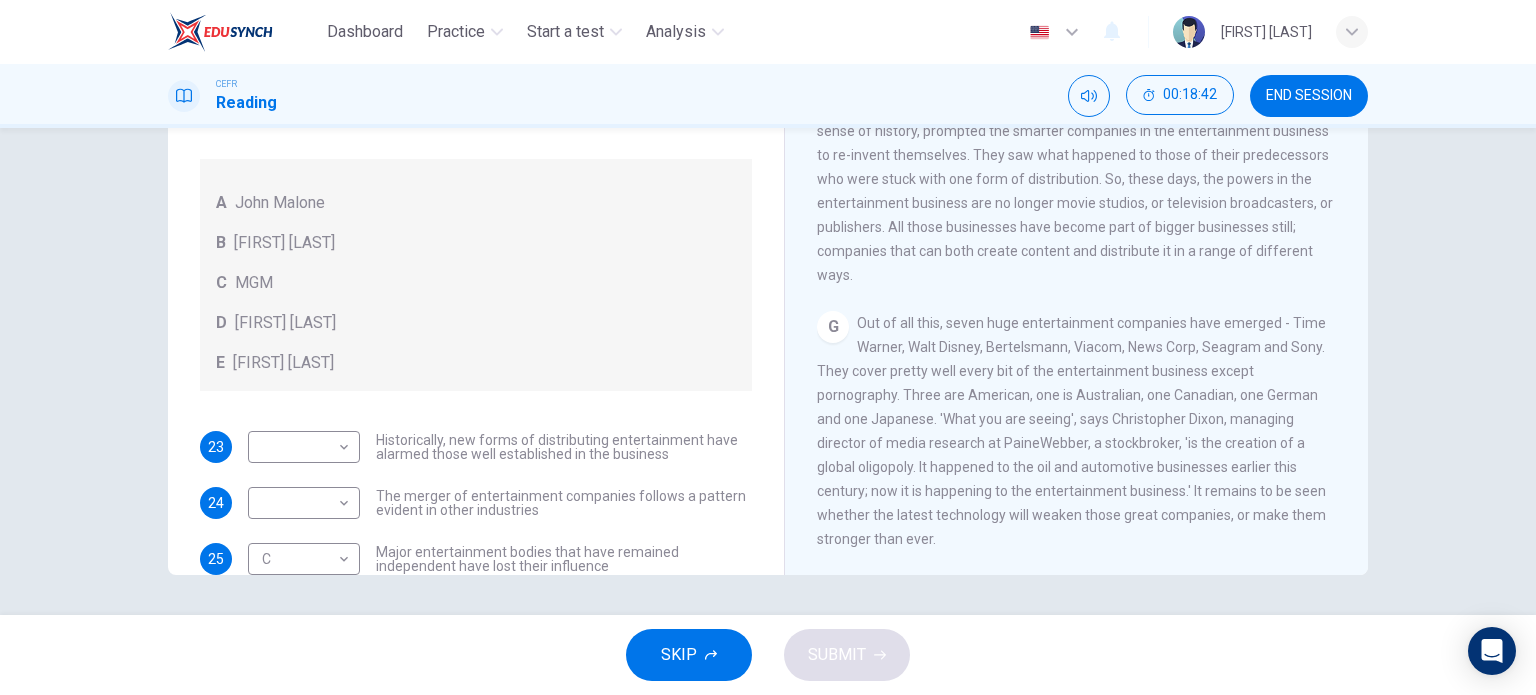 scroll, scrollTop: 0, scrollLeft: 0, axis: both 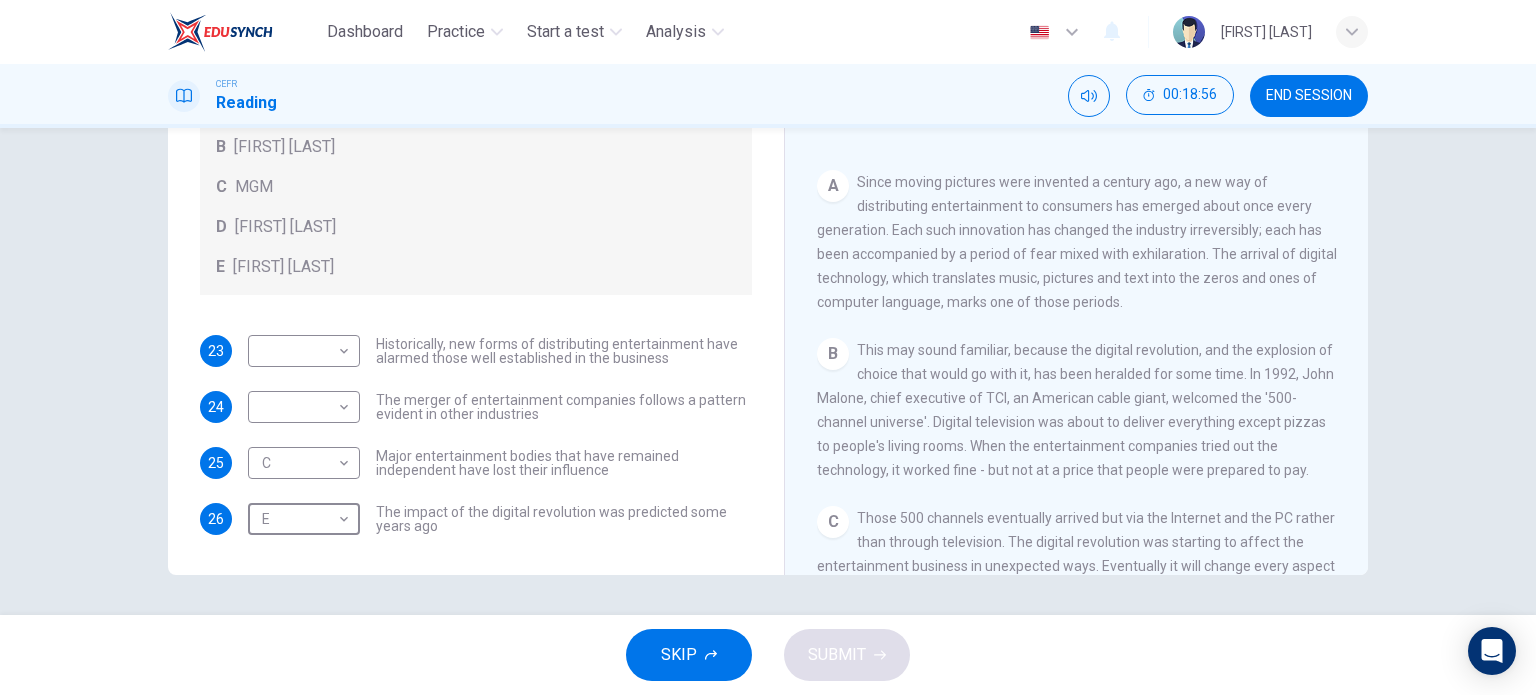 click on "This may sound familiar, because the digital revolution, and the explosion of choice that would go with it, has been heralded for some time. In 1992, John Malone, chief executive of TCI, an American cable giant, welcomed the '500-channel universe'. Digital television was about to deliver everything except pizzas to people's living rooms. When the entertainment companies tried out the technology, it worked fine - but not at a price that people were prepared to pay." at bounding box center (1077, 242) 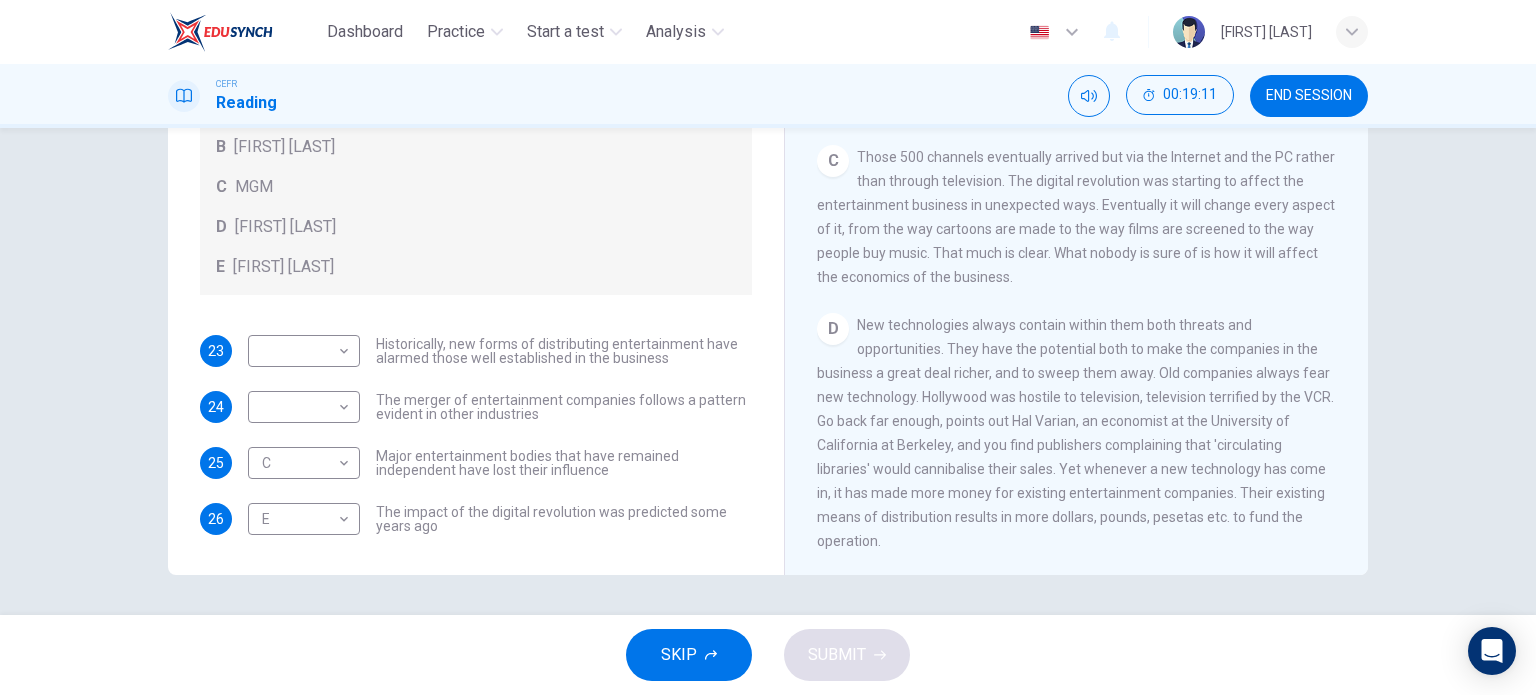 scroll, scrollTop: 619, scrollLeft: 0, axis: vertical 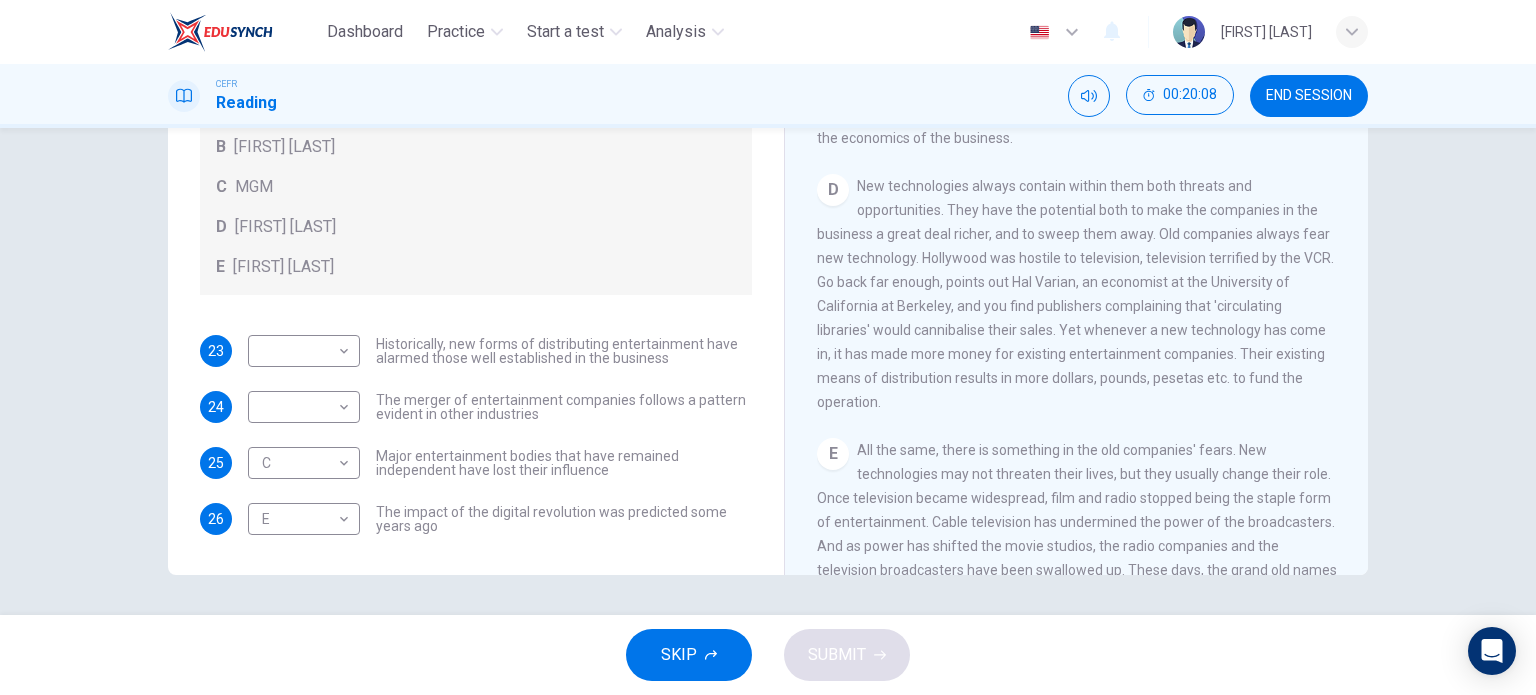 click on "END SESSION" at bounding box center [1309, 96] 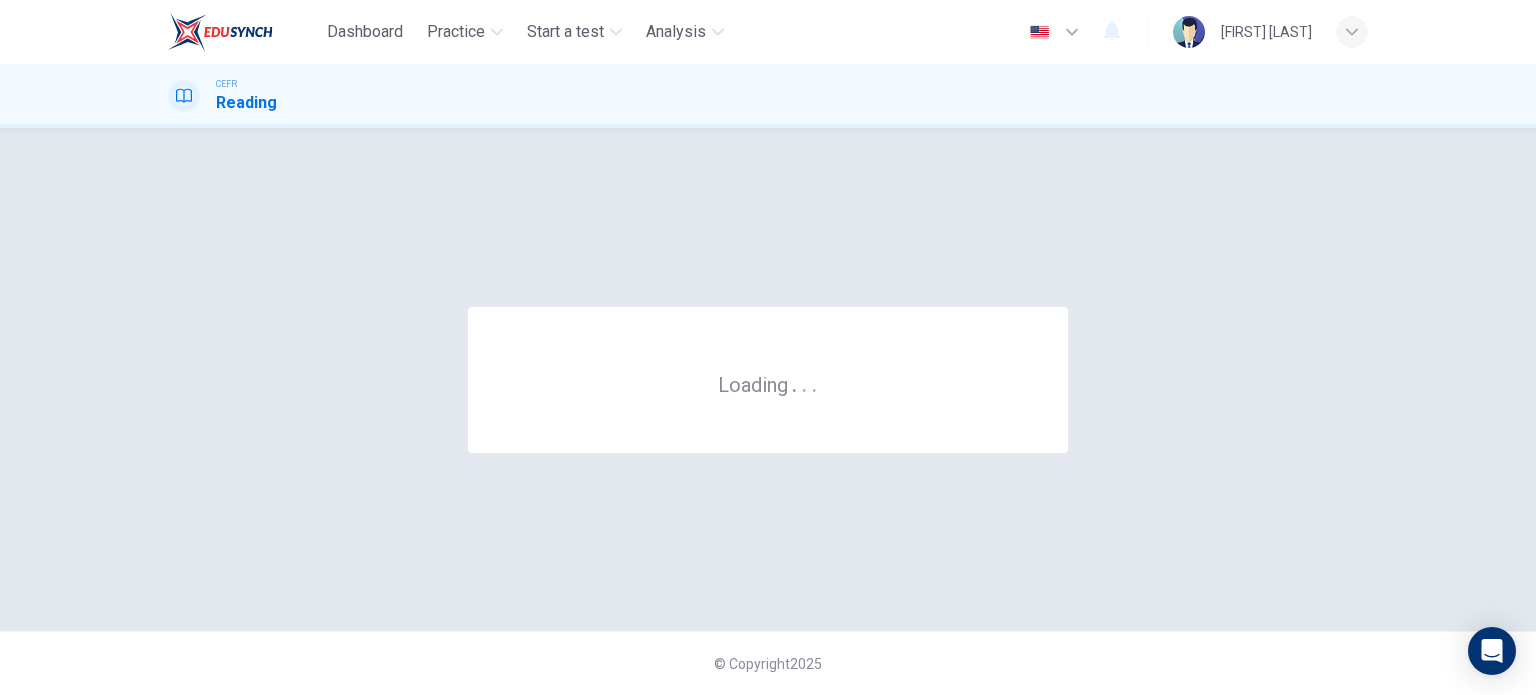 scroll, scrollTop: 0, scrollLeft: 0, axis: both 